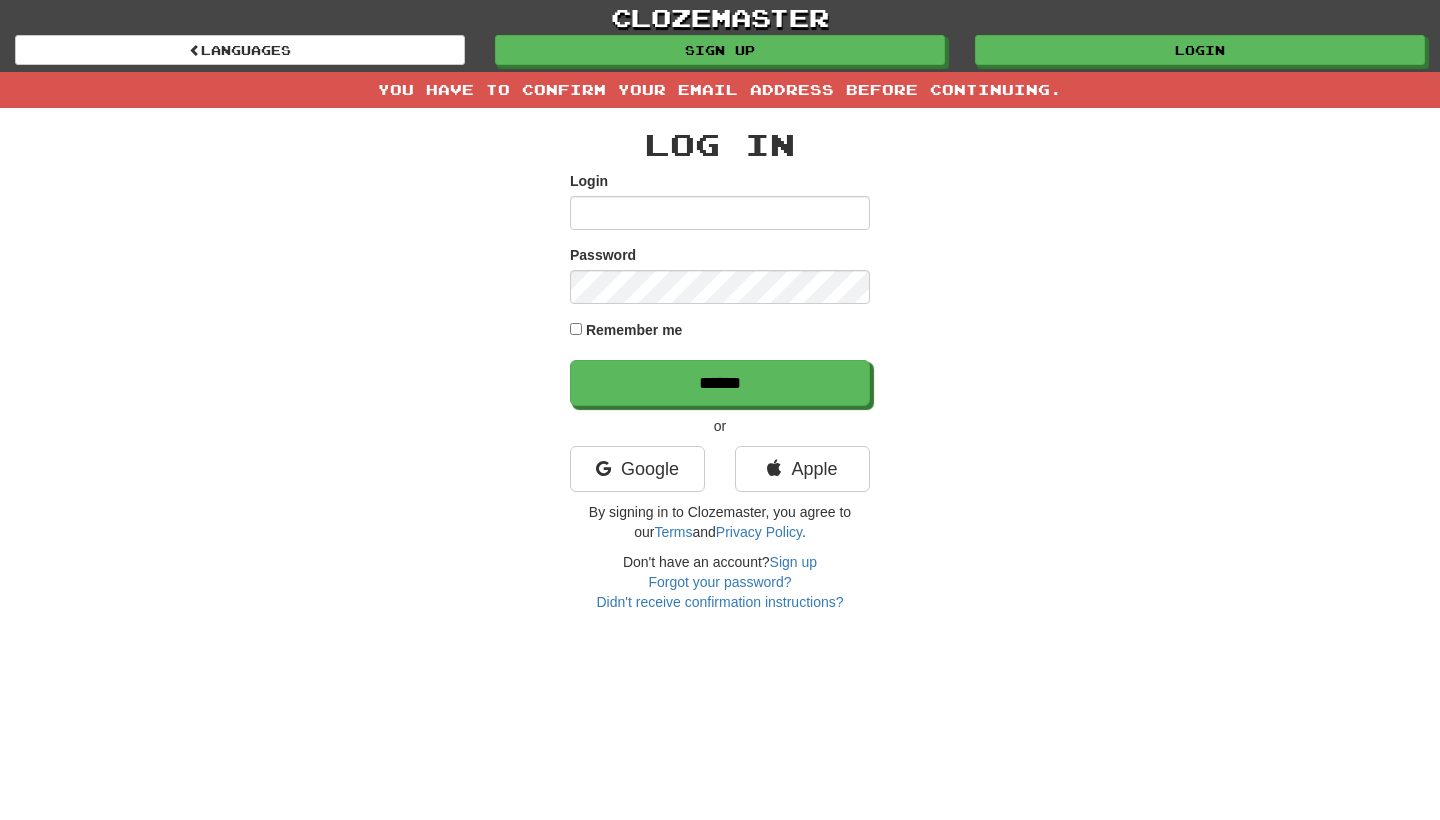 scroll, scrollTop: 0, scrollLeft: 0, axis: both 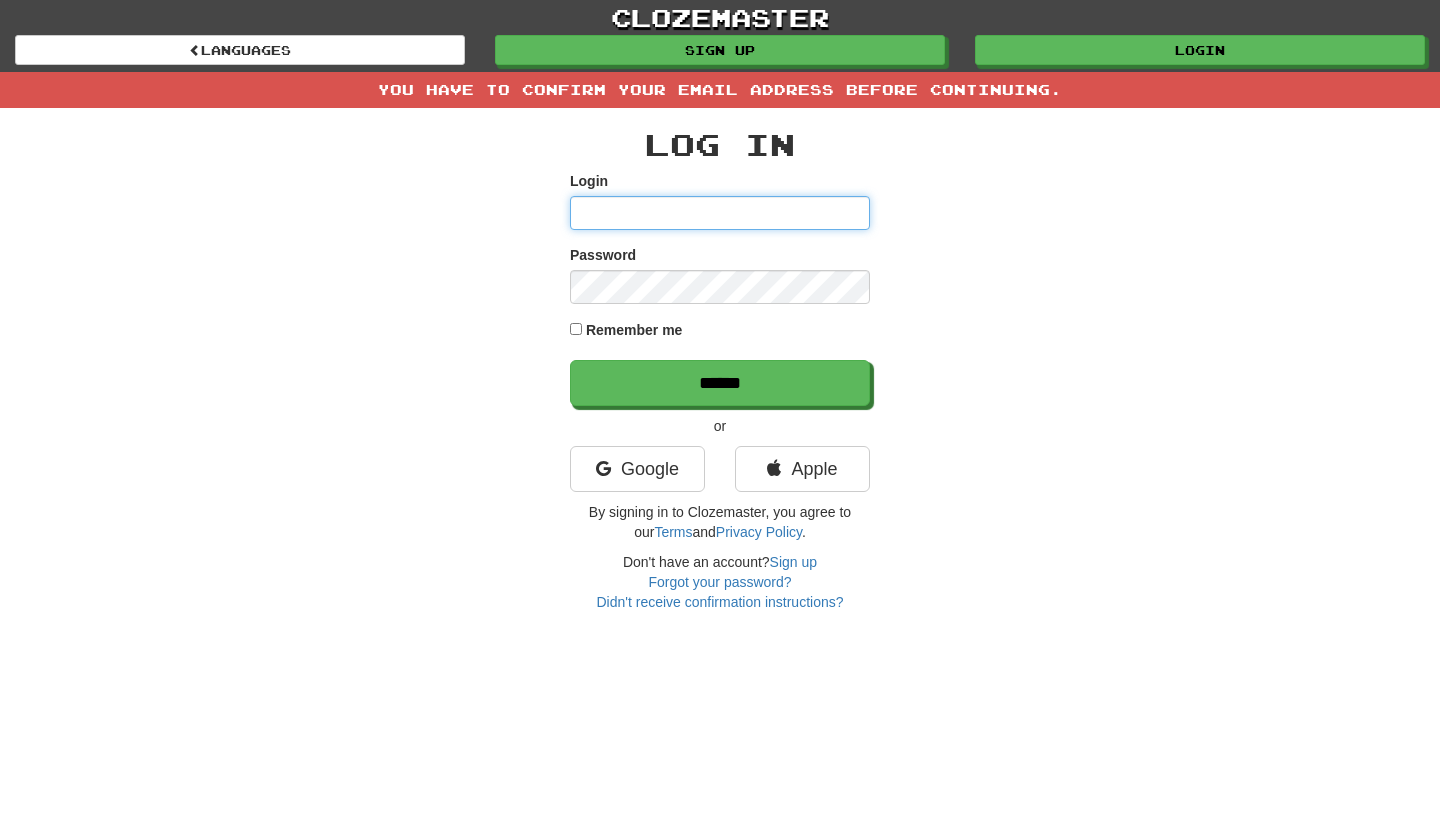 type on "***" 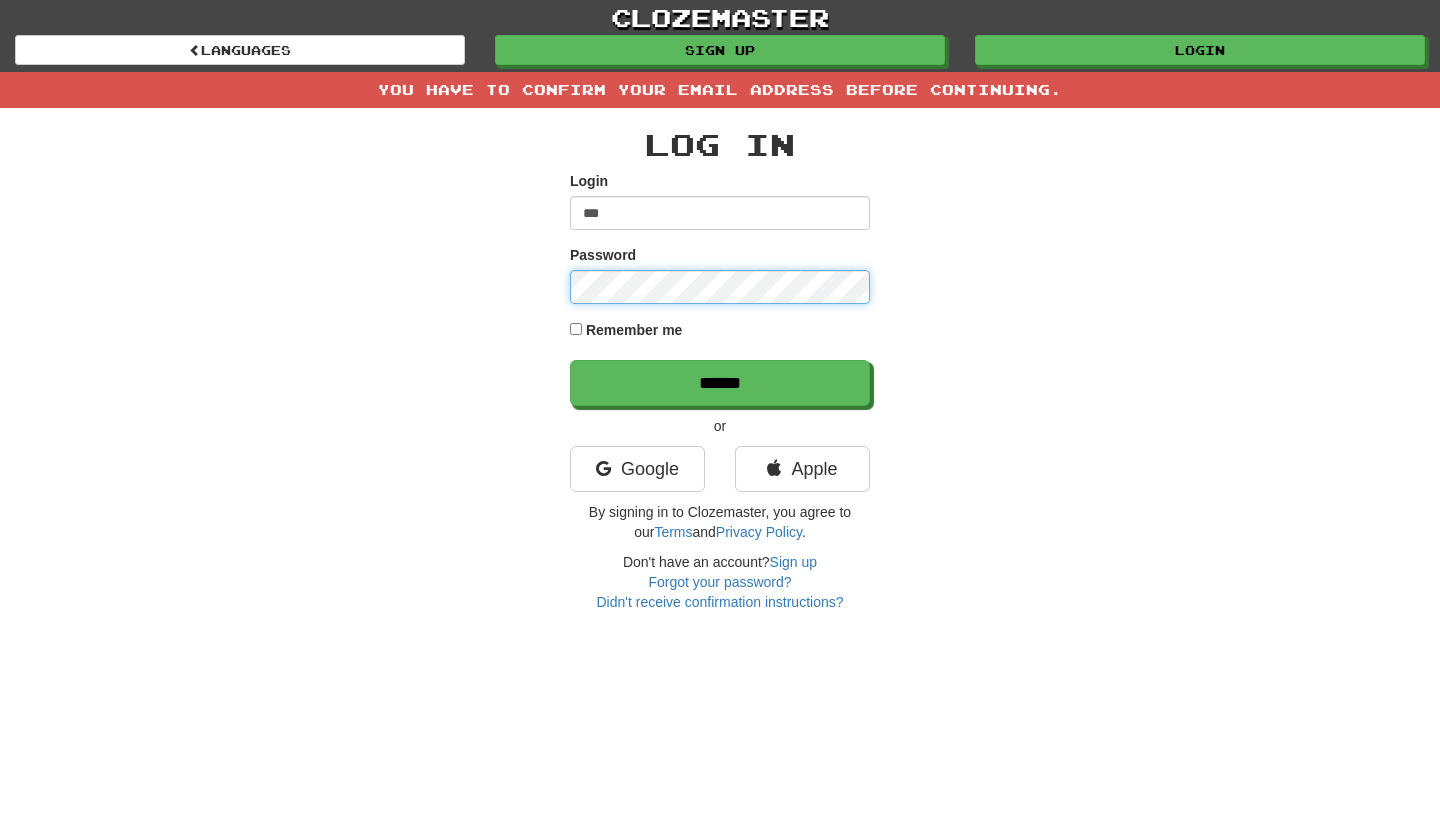 click on "******" at bounding box center [720, 383] 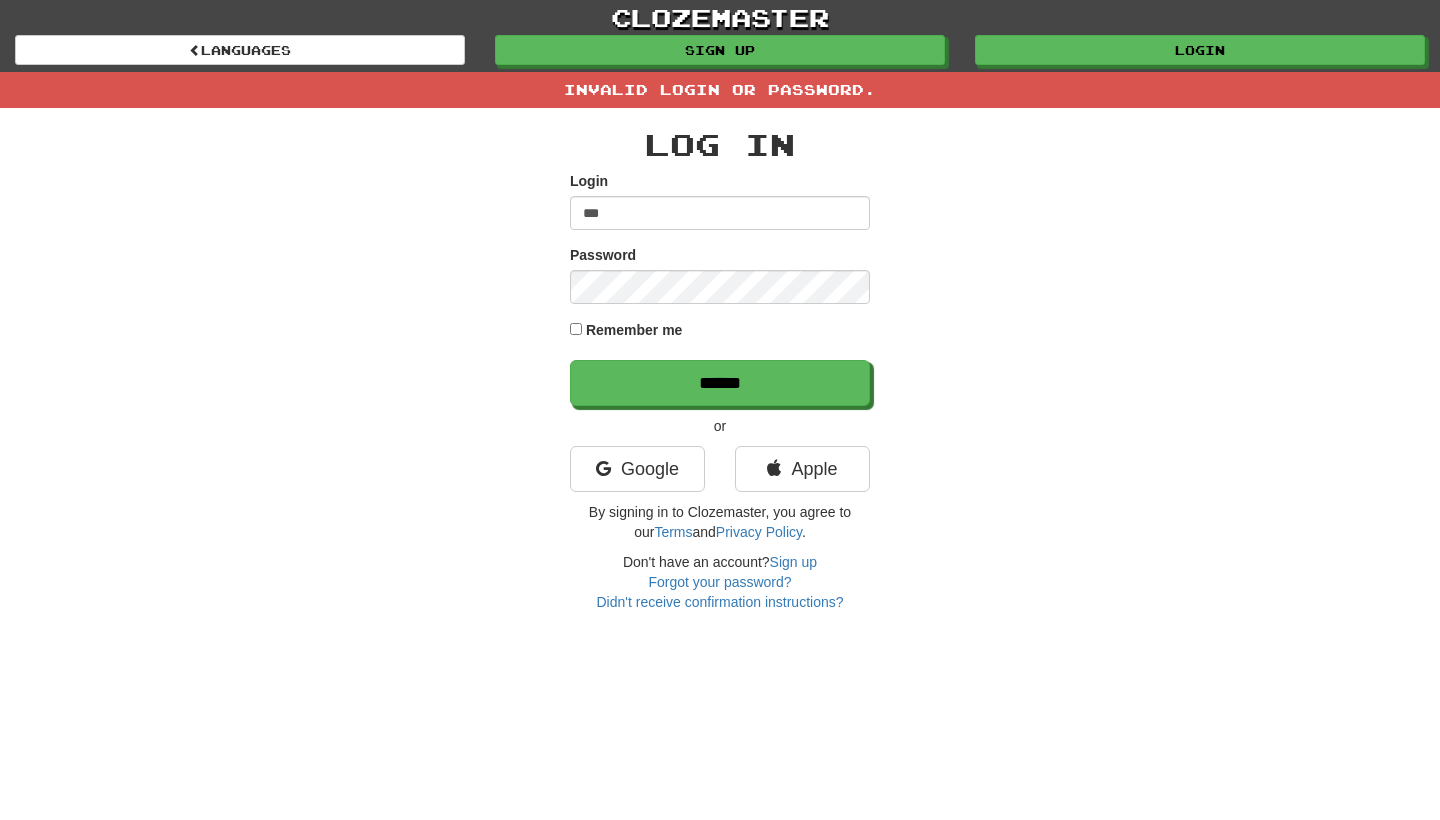 scroll, scrollTop: 0, scrollLeft: 0, axis: both 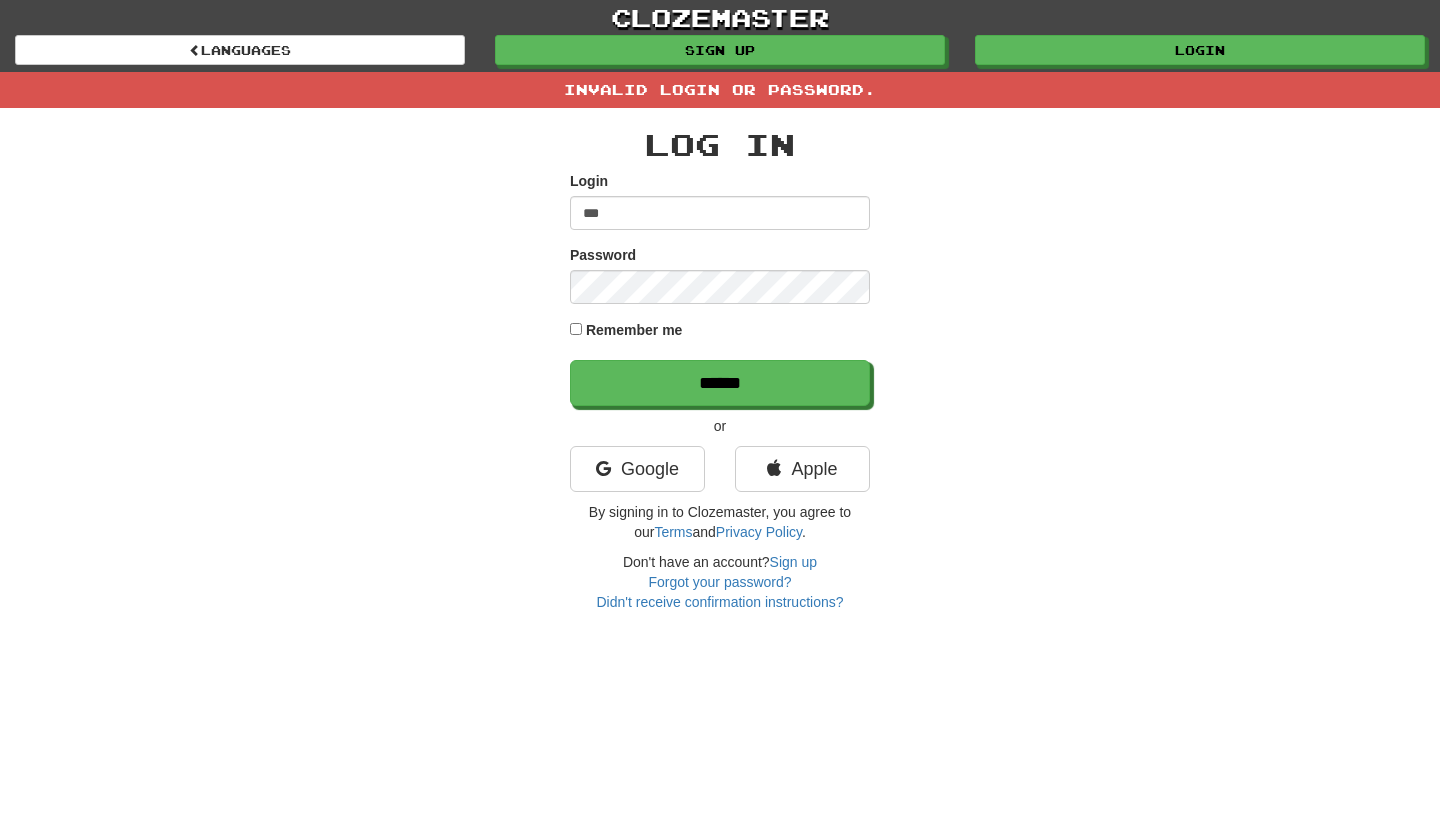 type on "********" 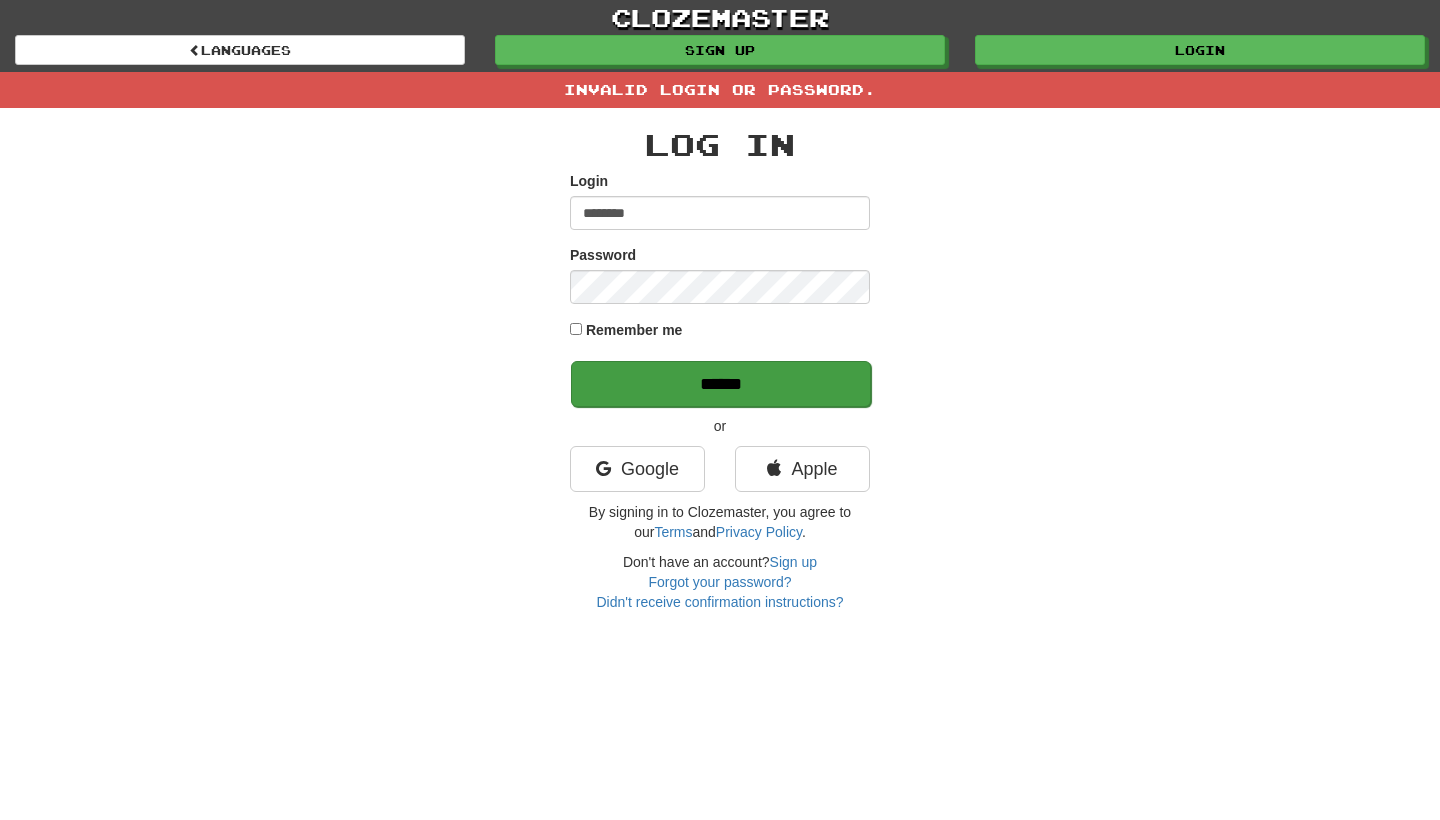 click on "******" at bounding box center (721, 384) 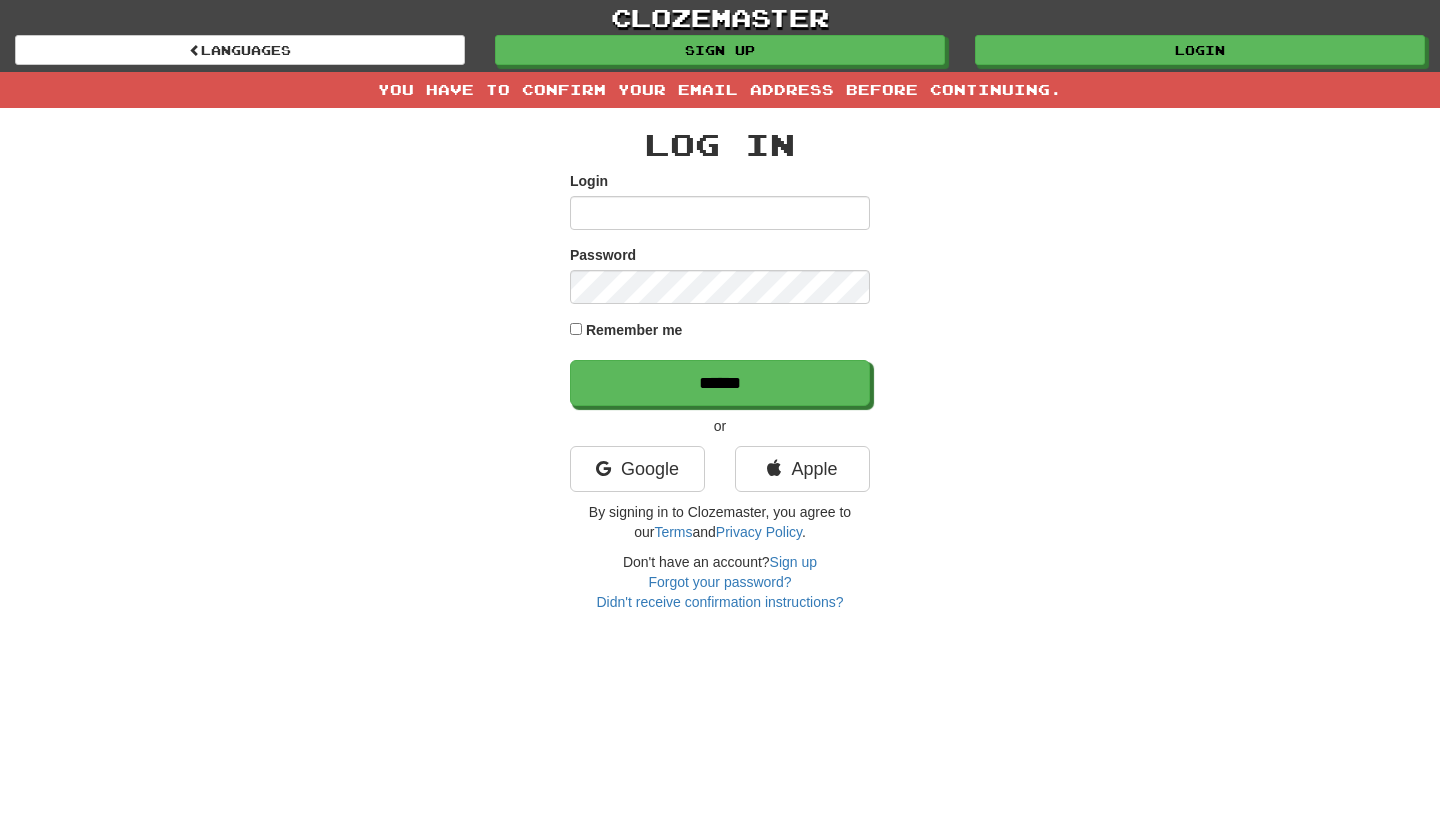 scroll, scrollTop: 0, scrollLeft: 0, axis: both 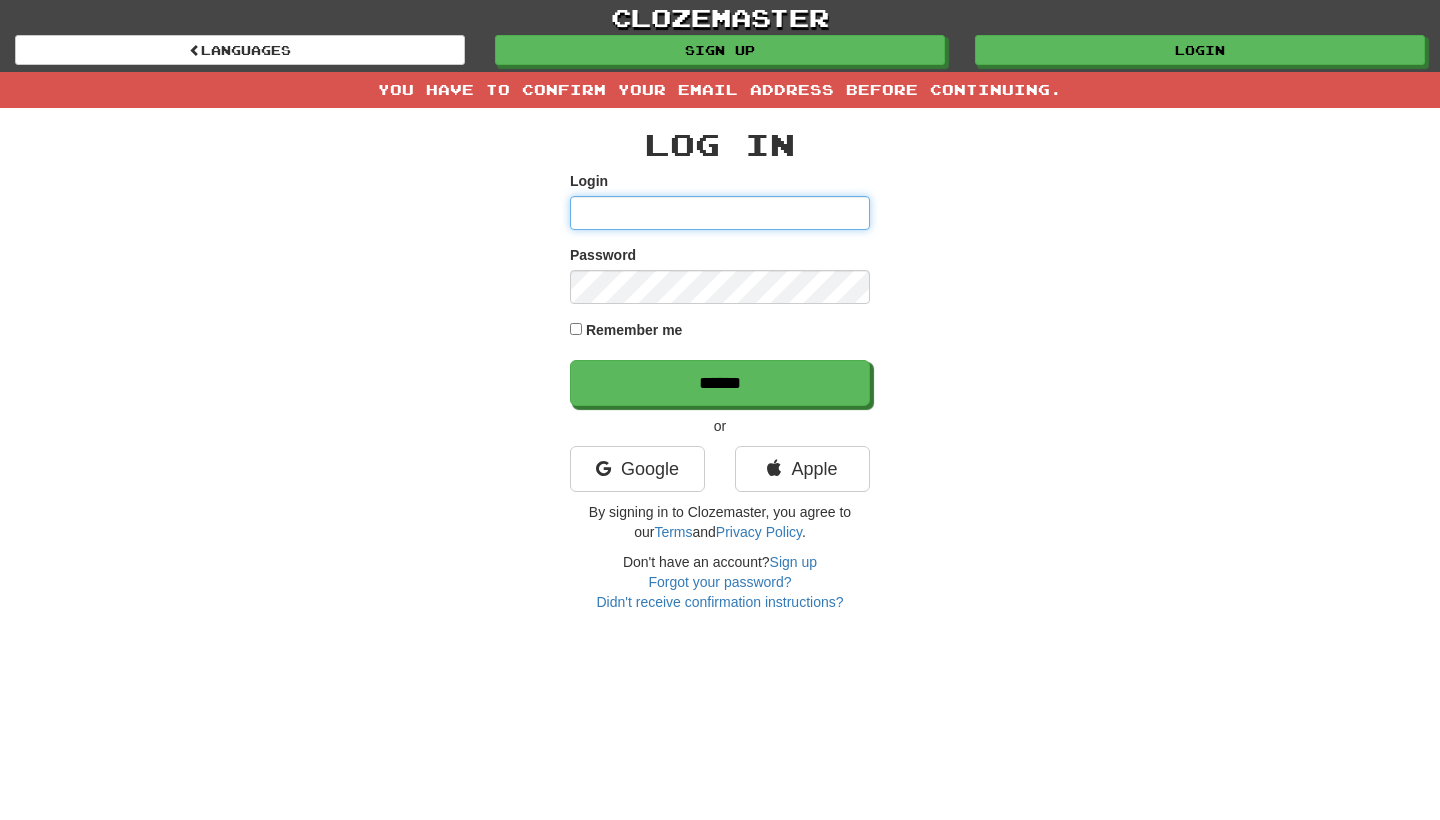 type on "********" 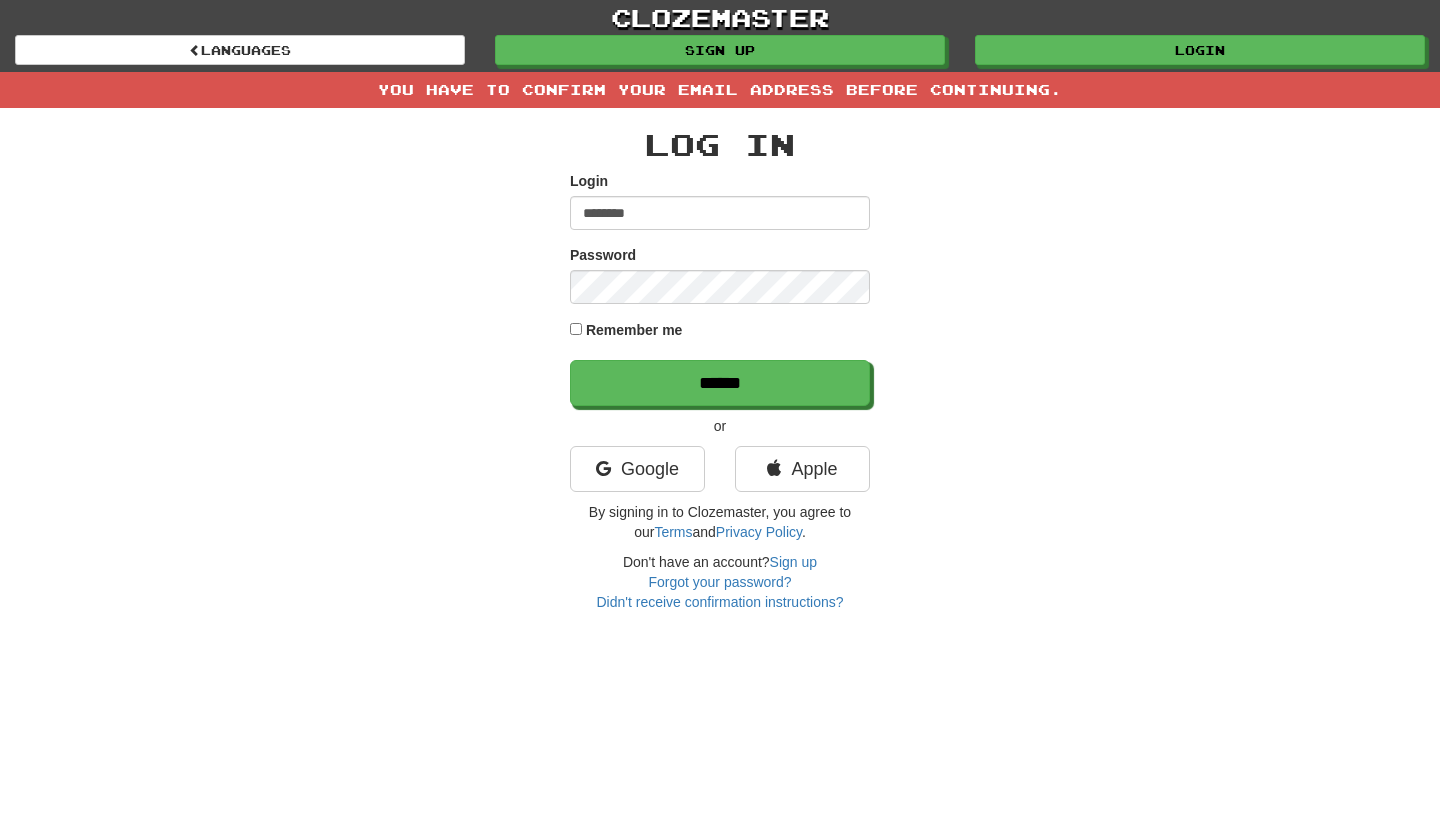 click on "Remember me" at bounding box center (634, 330) 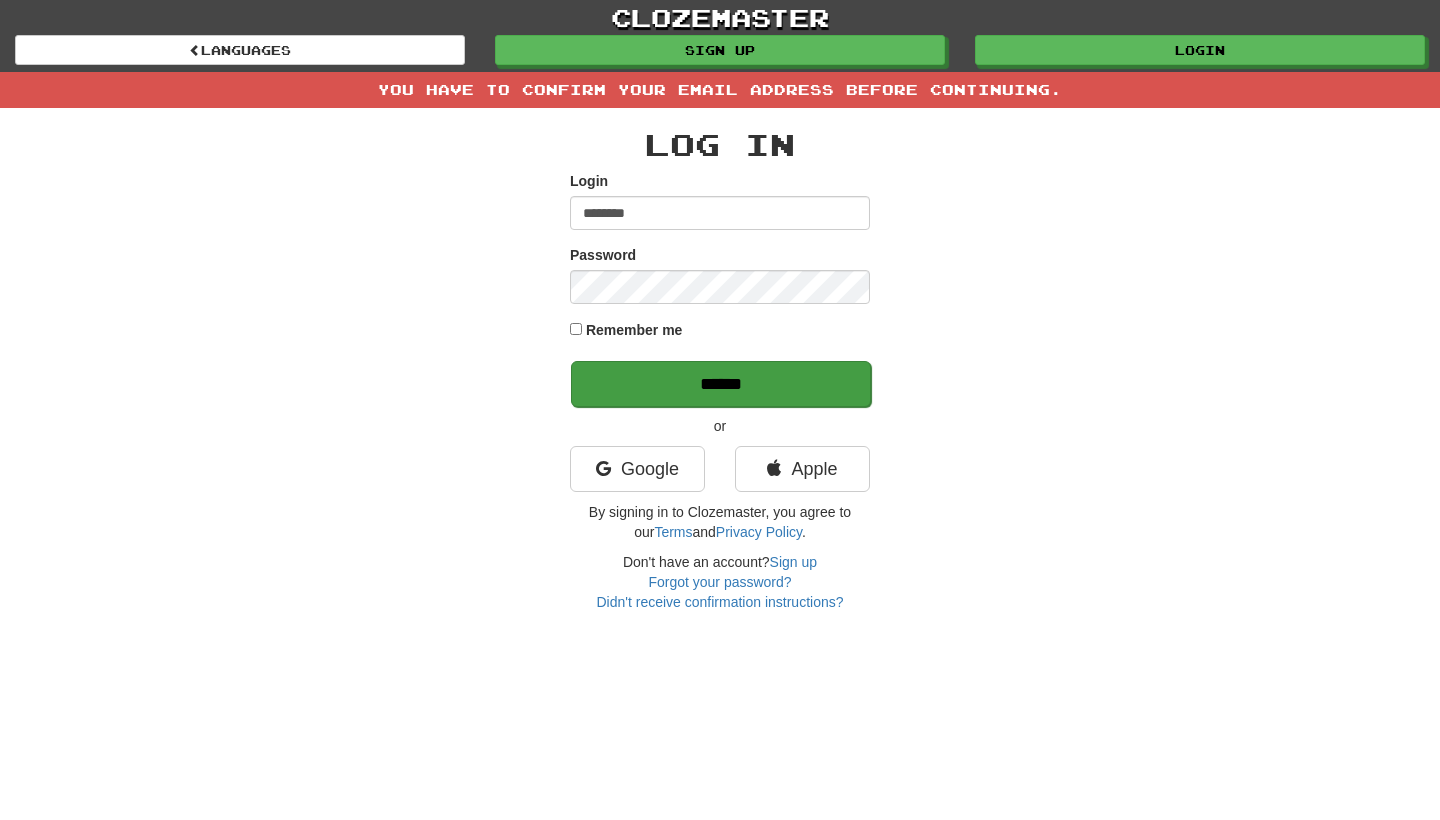 click on "******" at bounding box center [721, 384] 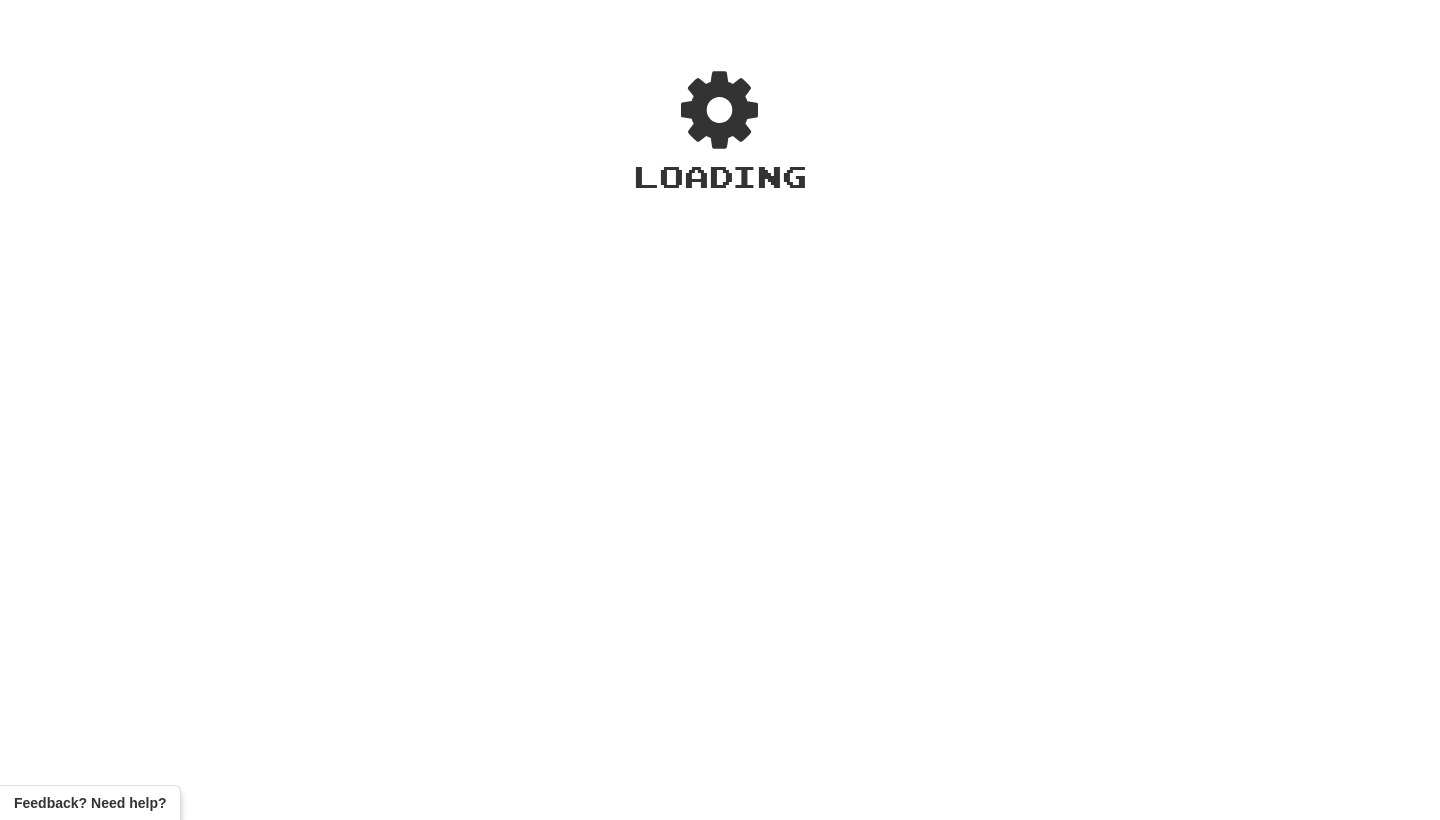 scroll, scrollTop: 0, scrollLeft: 0, axis: both 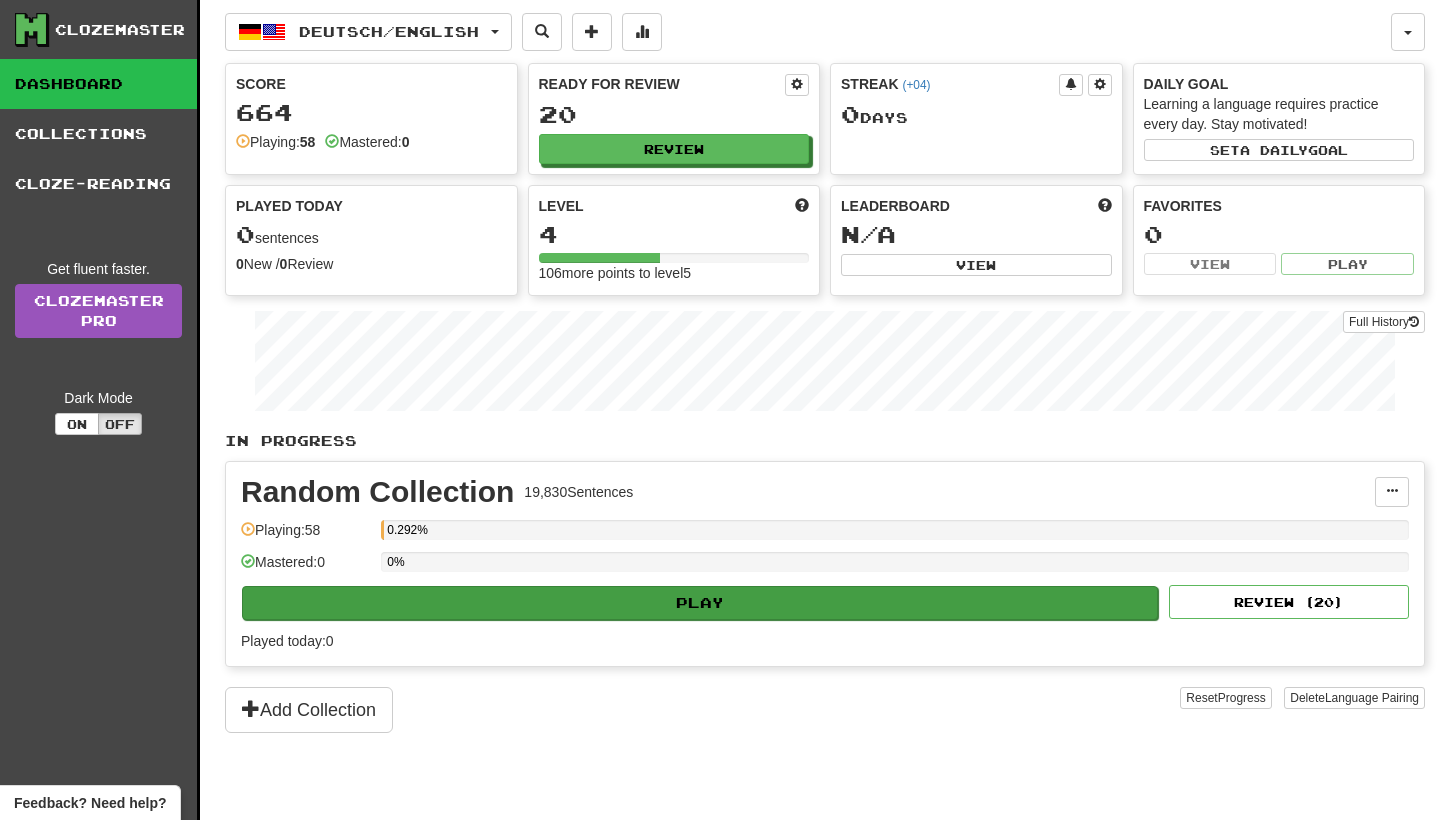 click on "Play" at bounding box center (700, 603) 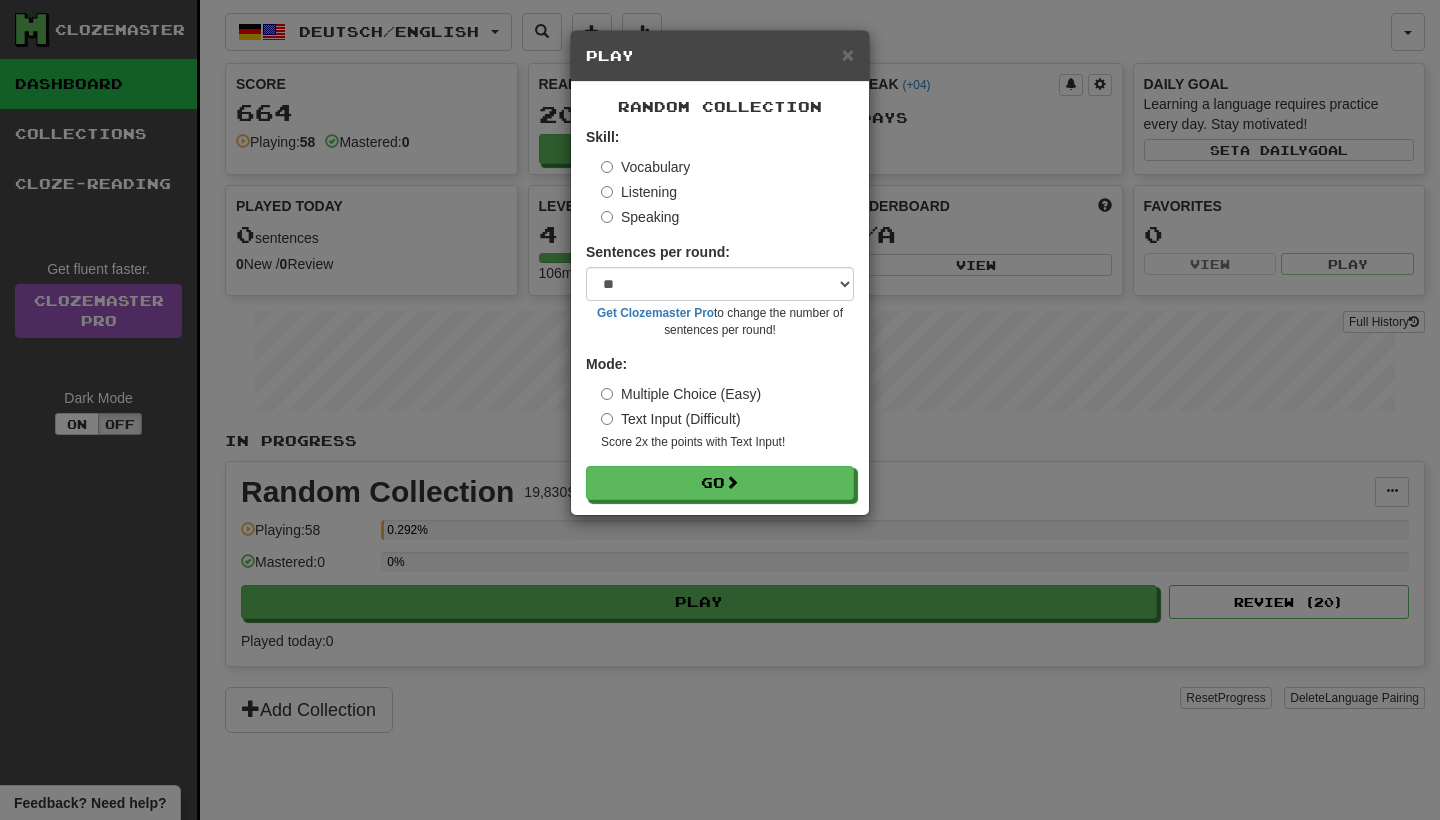 click on "Speaking" at bounding box center (640, 217) 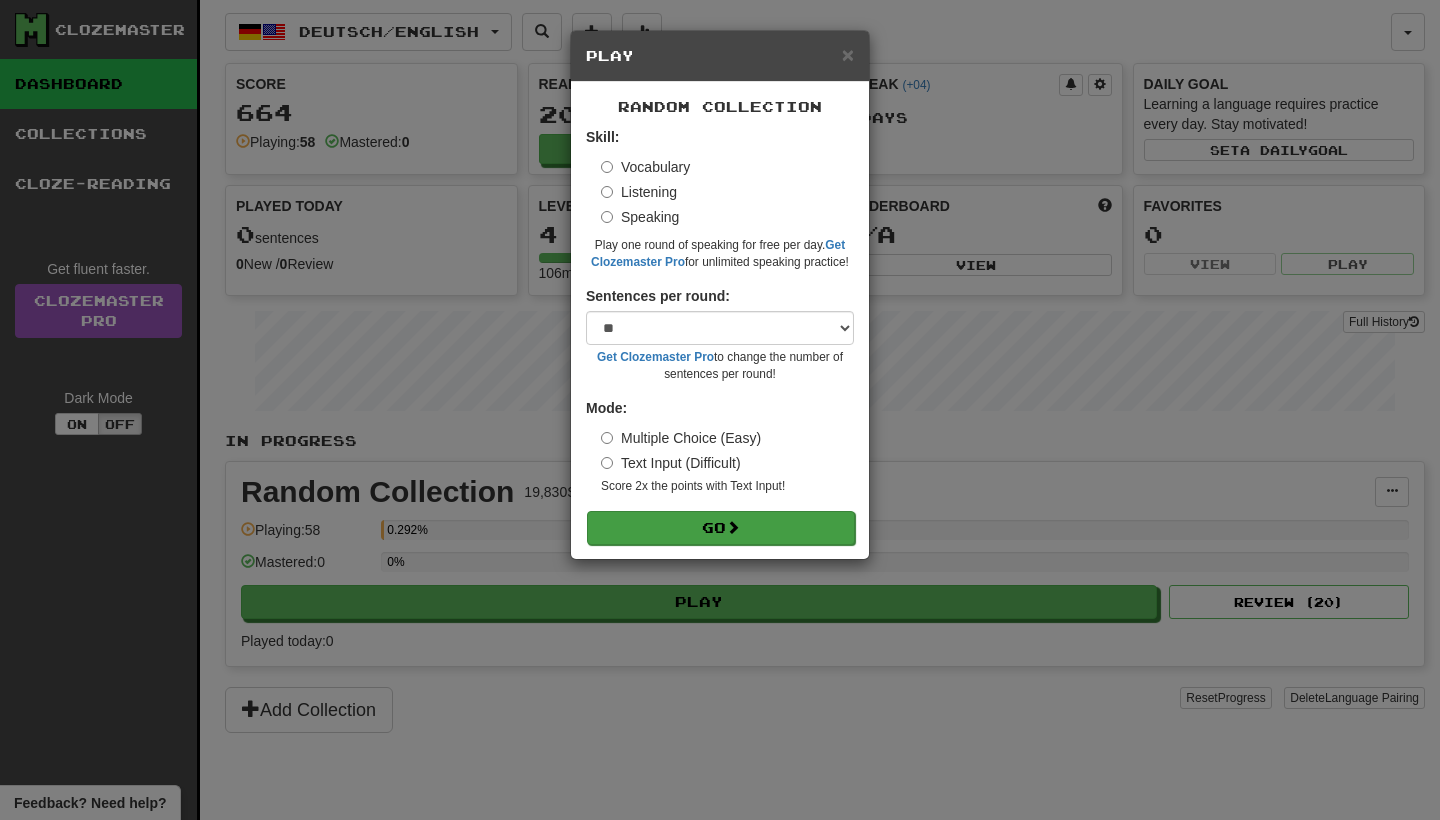click on "Go" at bounding box center [721, 528] 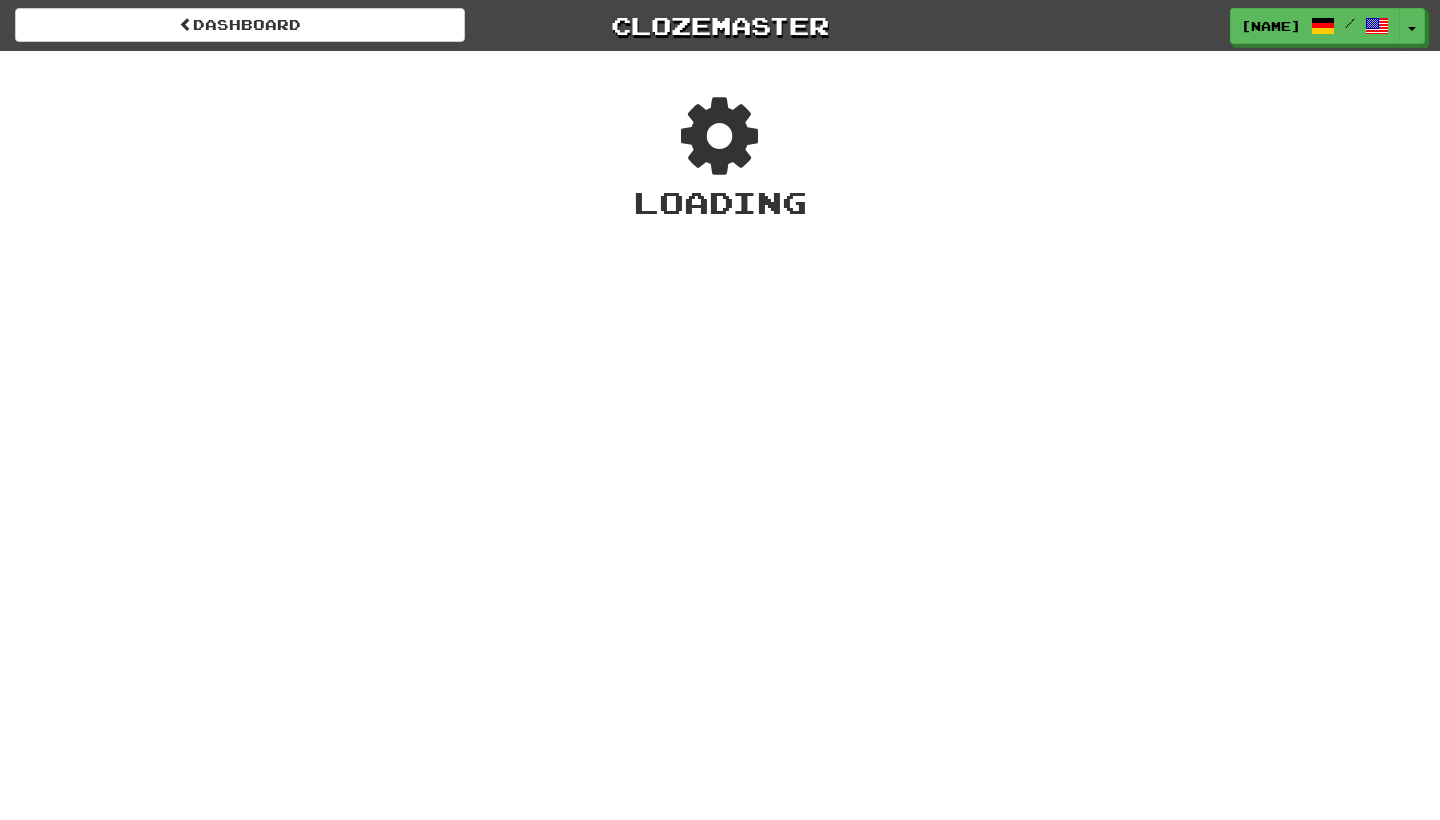 scroll, scrollTop: 0, scrollLeft: 0, axis: both 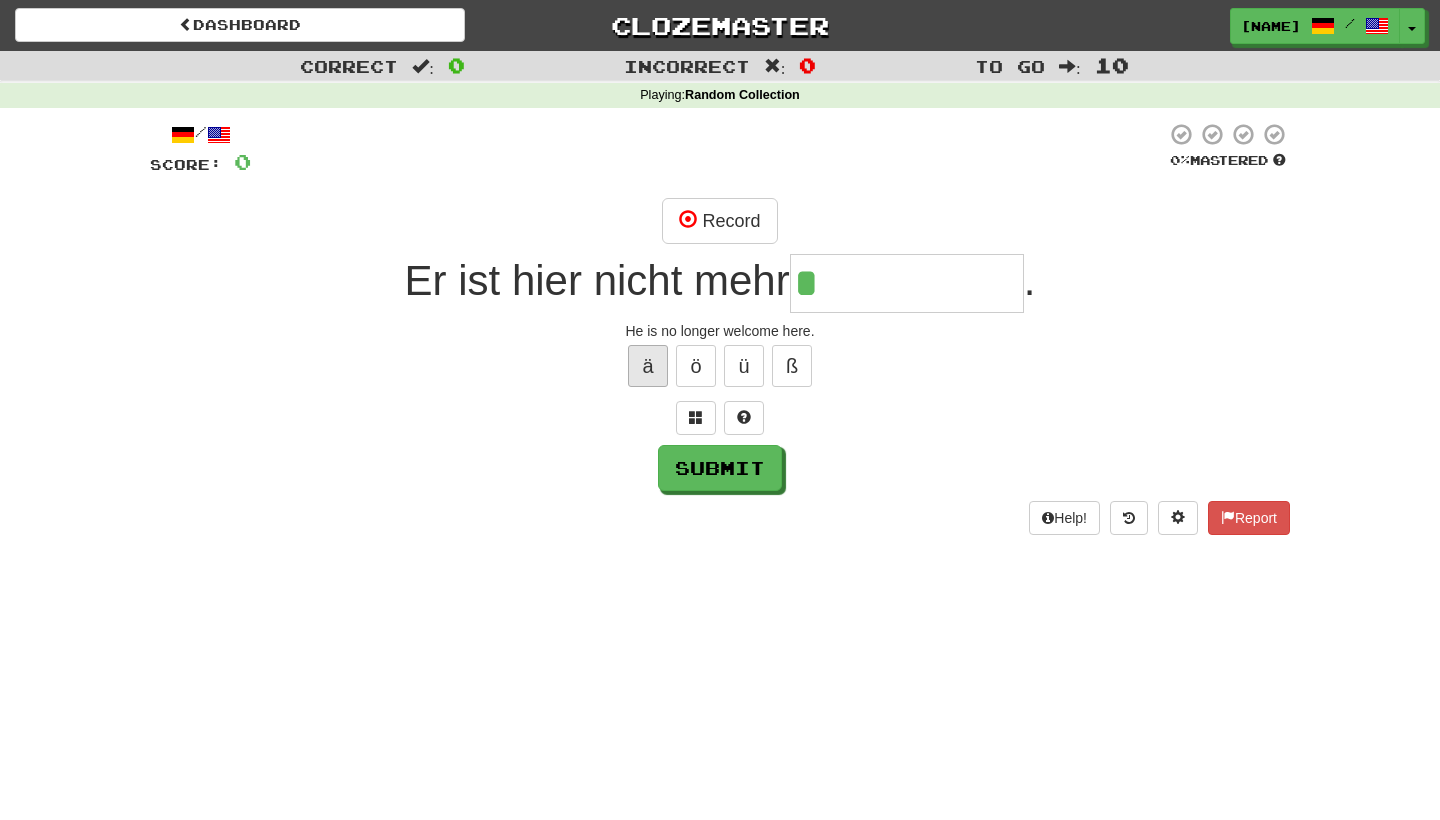 click on "ä" at bounding box center (648, 366) 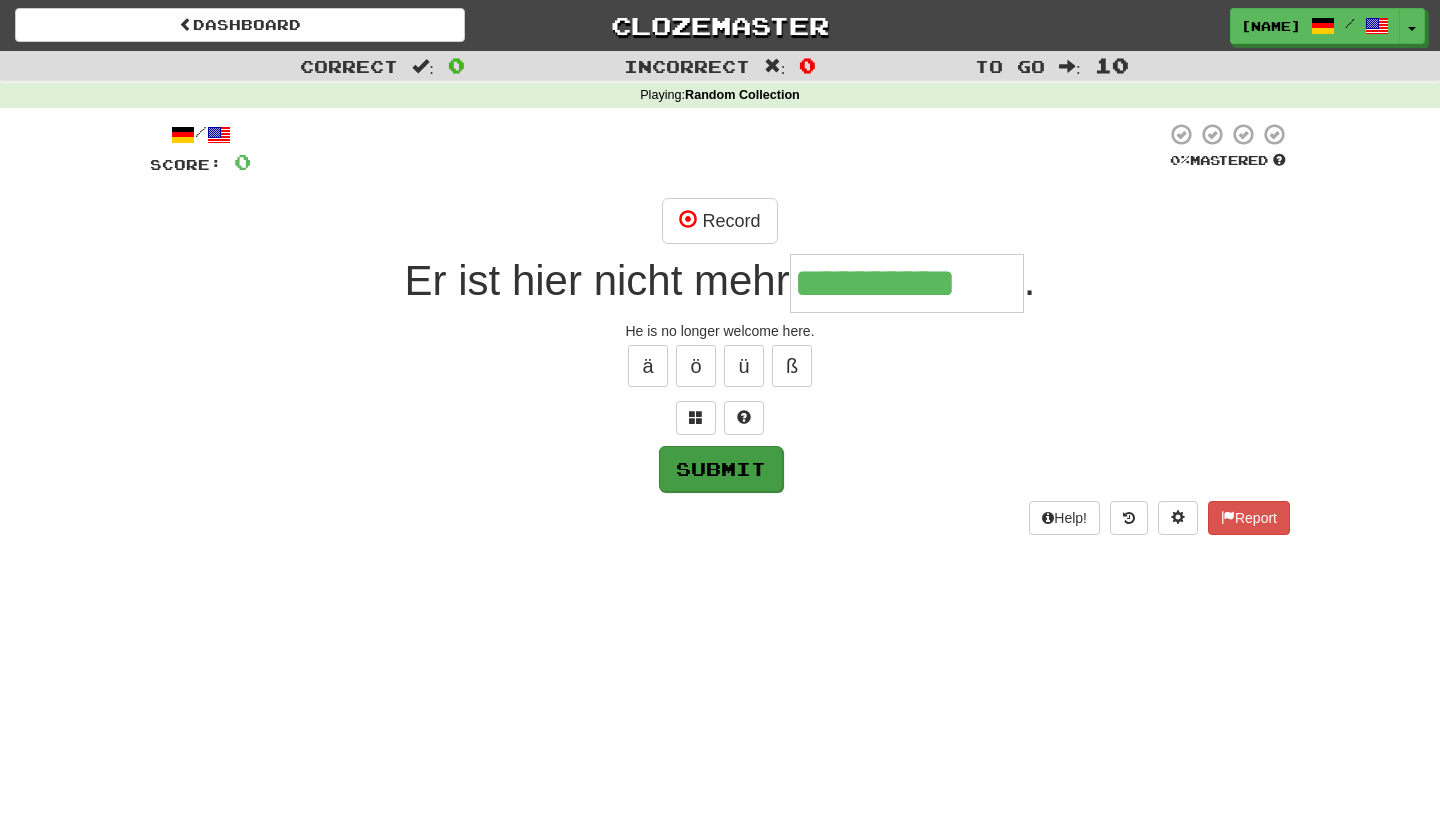 click on "Submit" at bounding box center [721, 469] 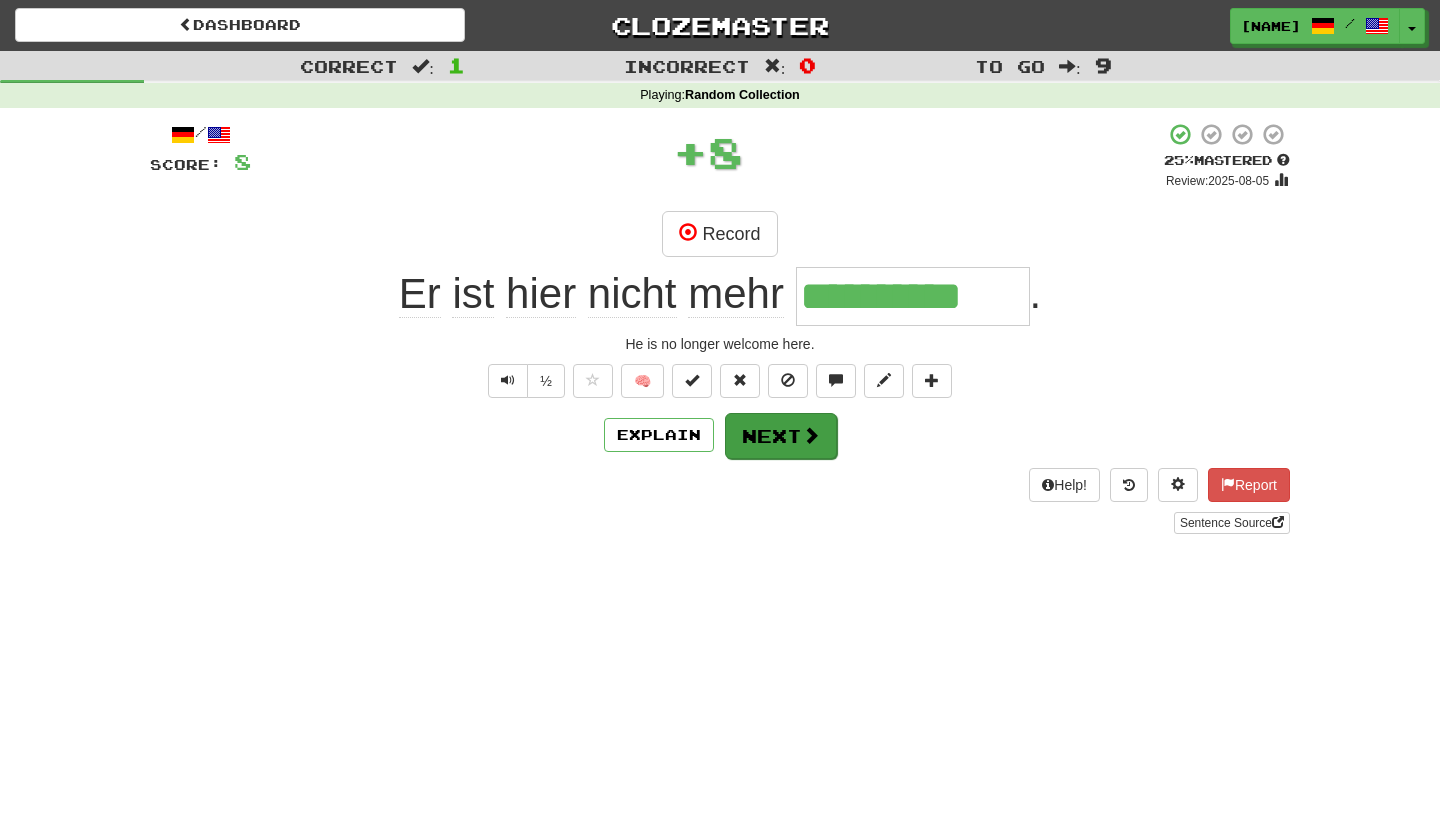 click on "Next" at bounding box center [781, 436] 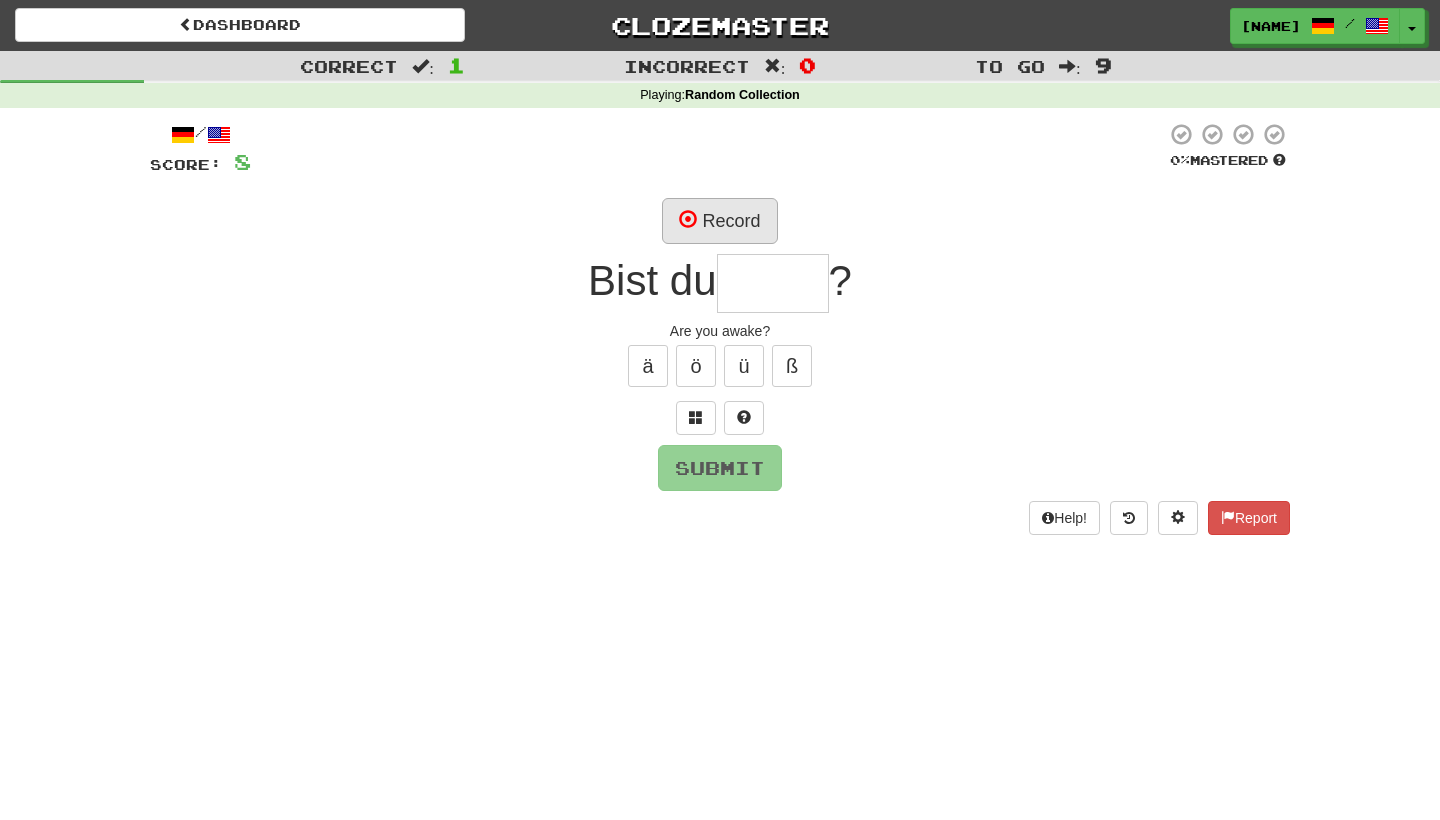 click on "Record" at bounding box center [719, 221] 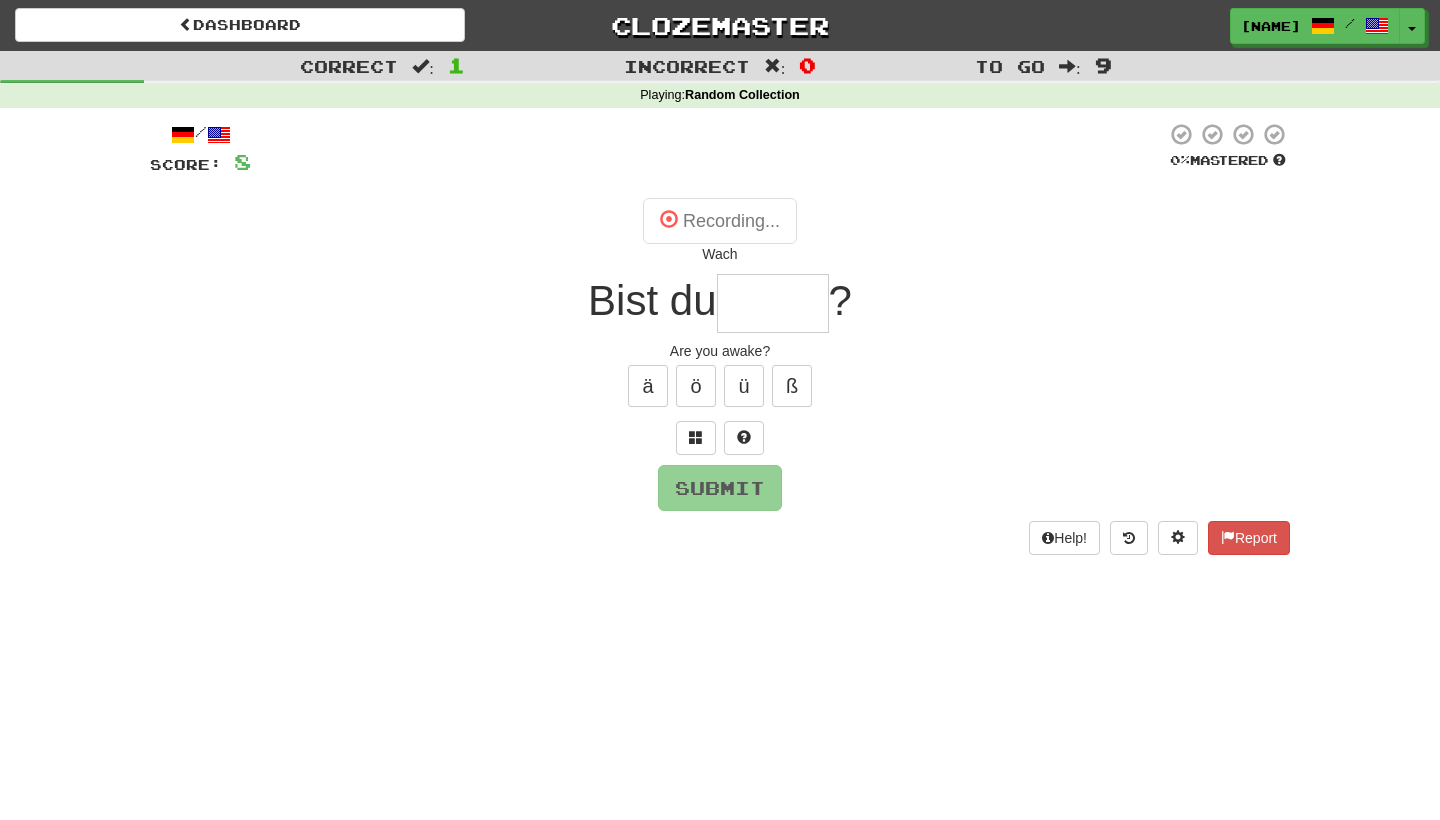 type on "****" 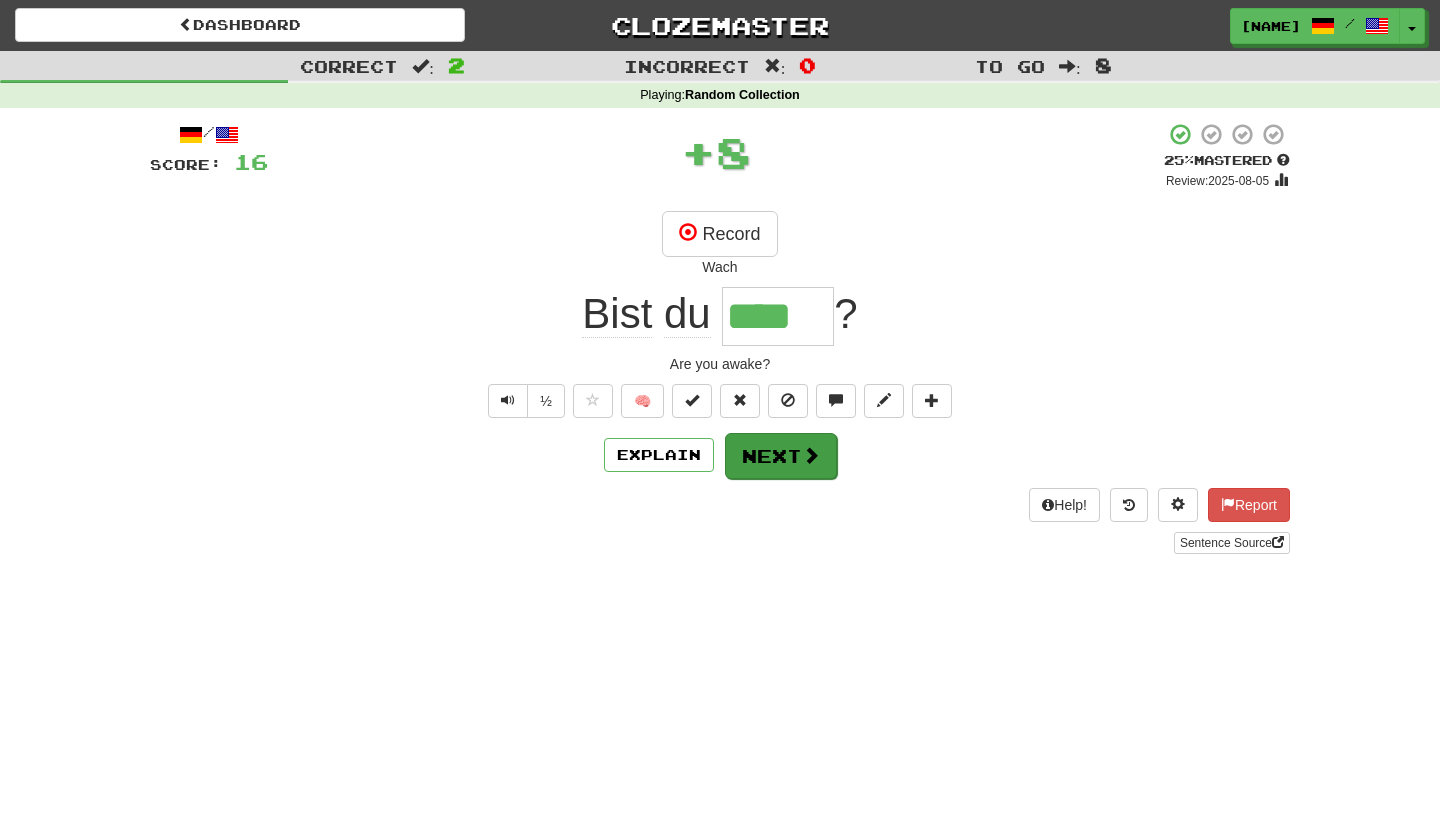 click on "Next" at bounding box center (781, 456) 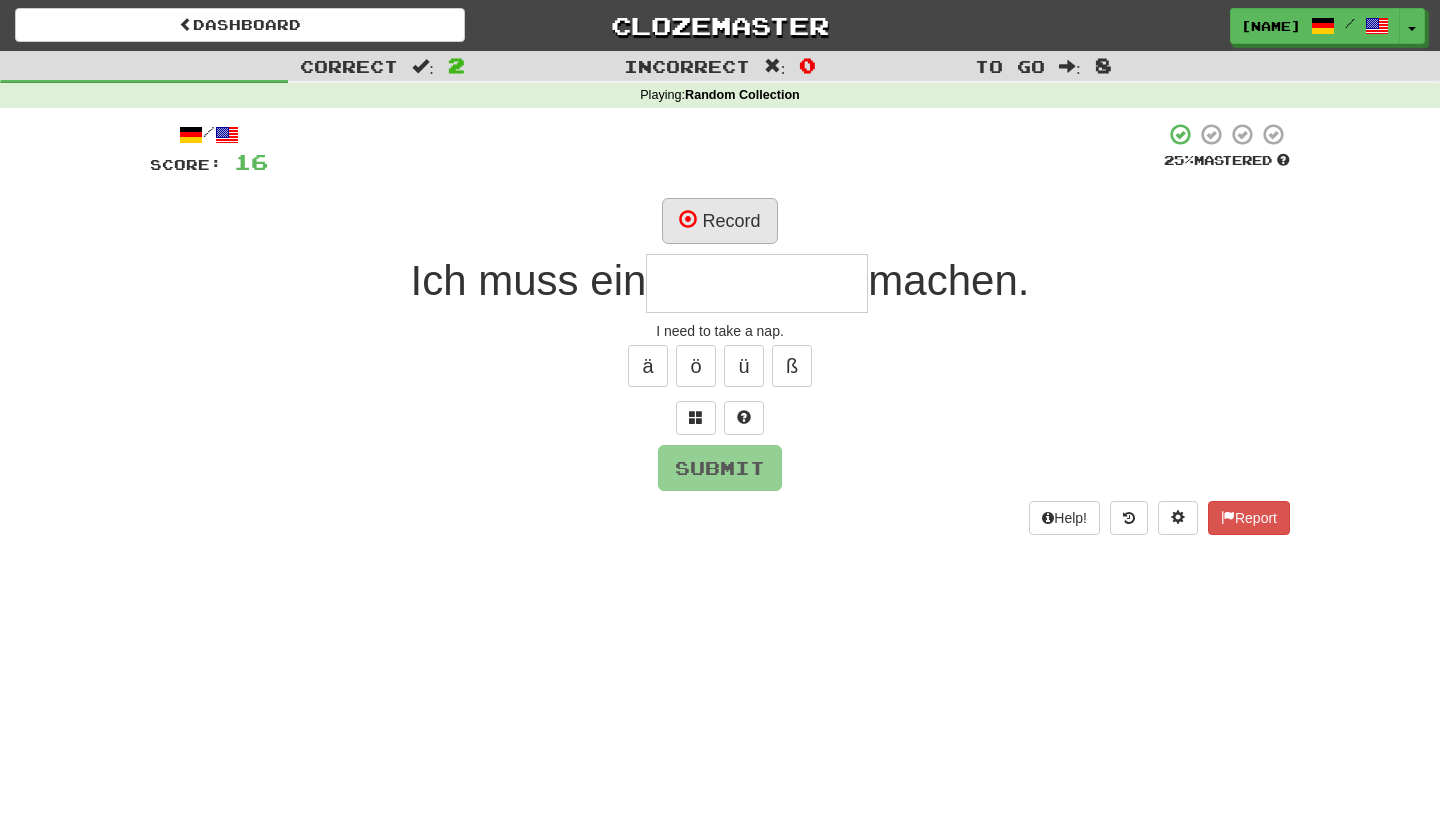 click on "Record" at bounding box center [719, 221] 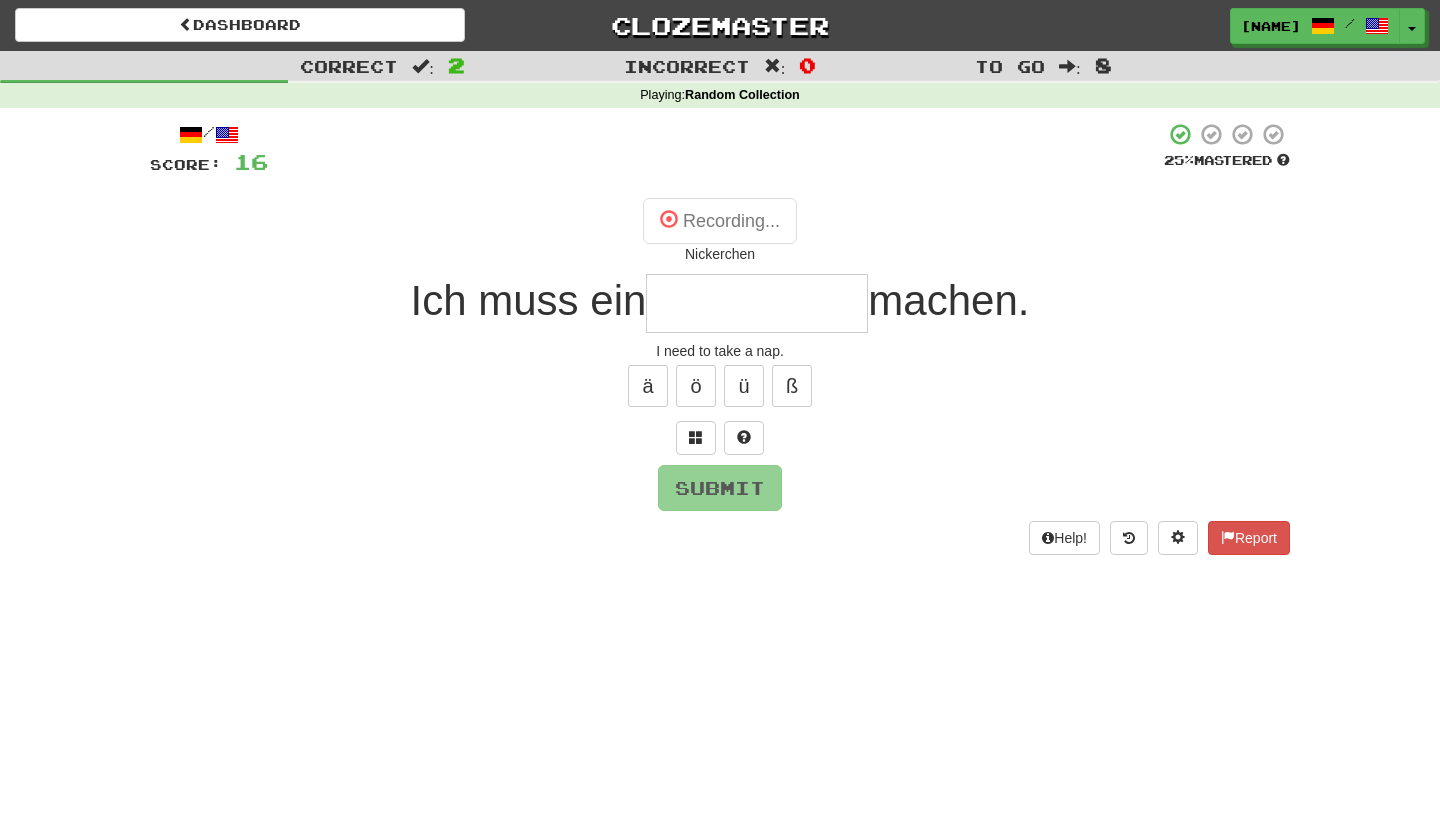 type on "**********" 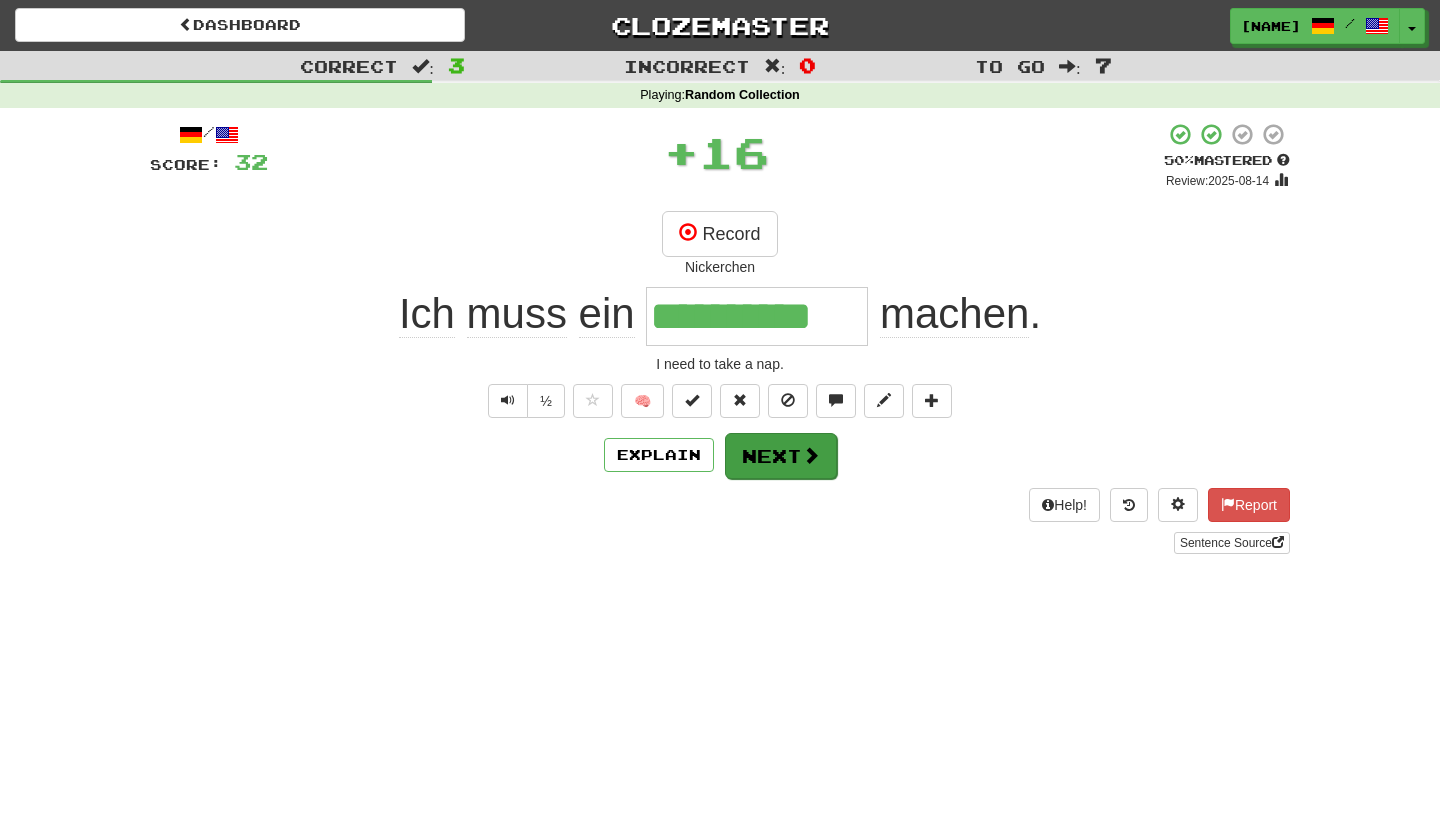 click on "Next" at bounding box center (781, 456) 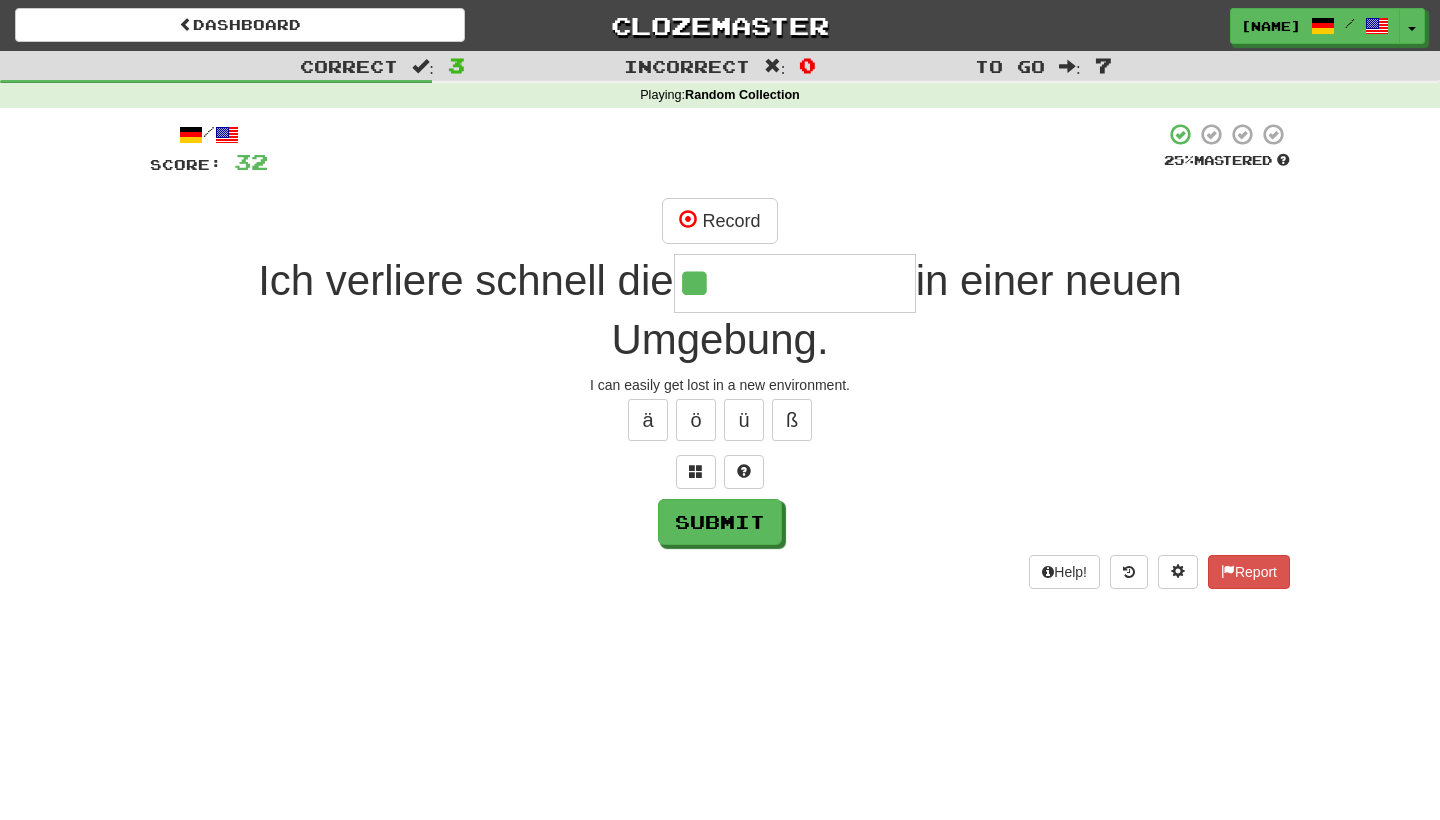 type on "*" 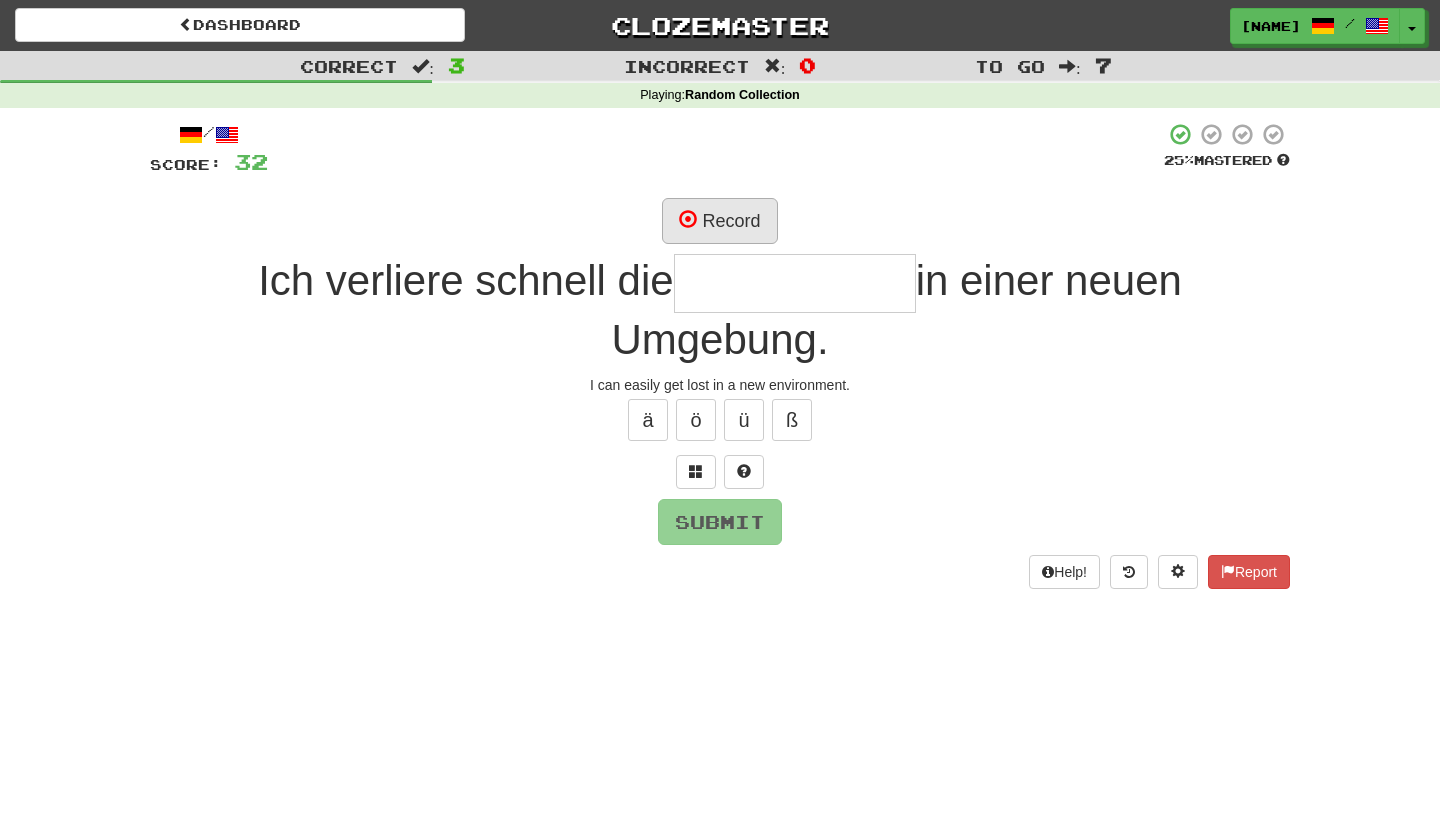 click on "Record" at bounding box center [719, 221] 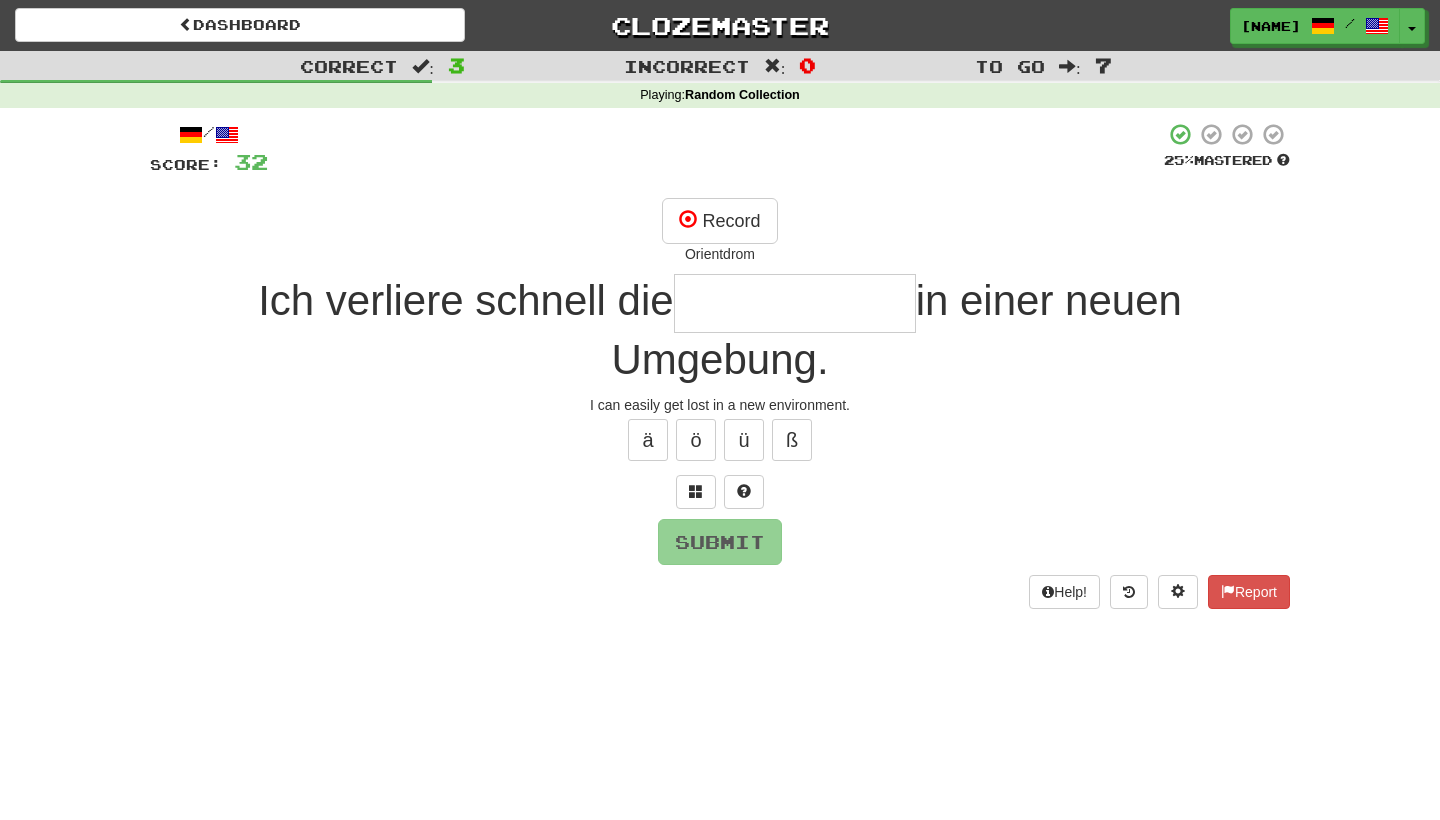 click at bounding box center (795, 303) 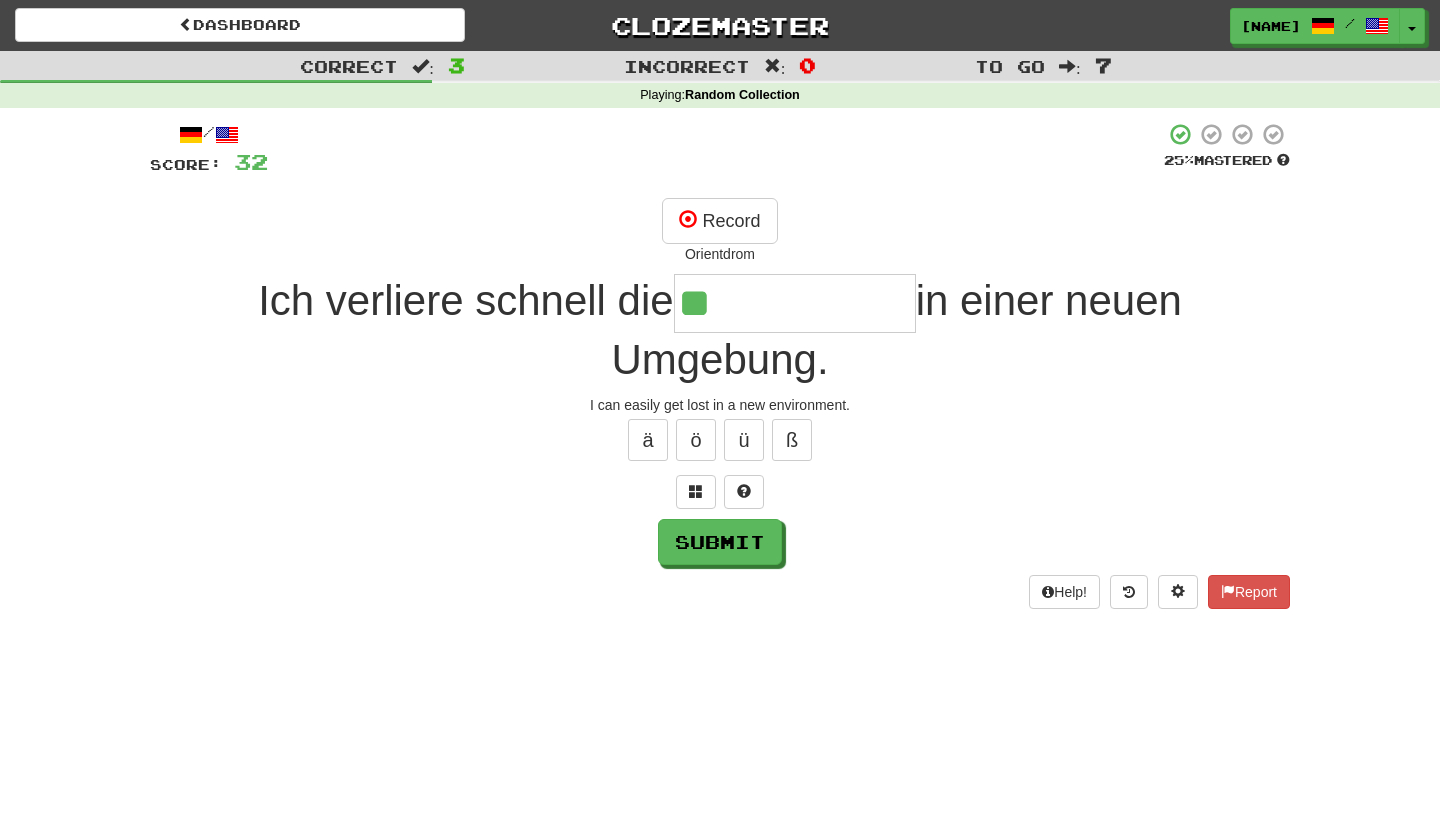 type on "*" 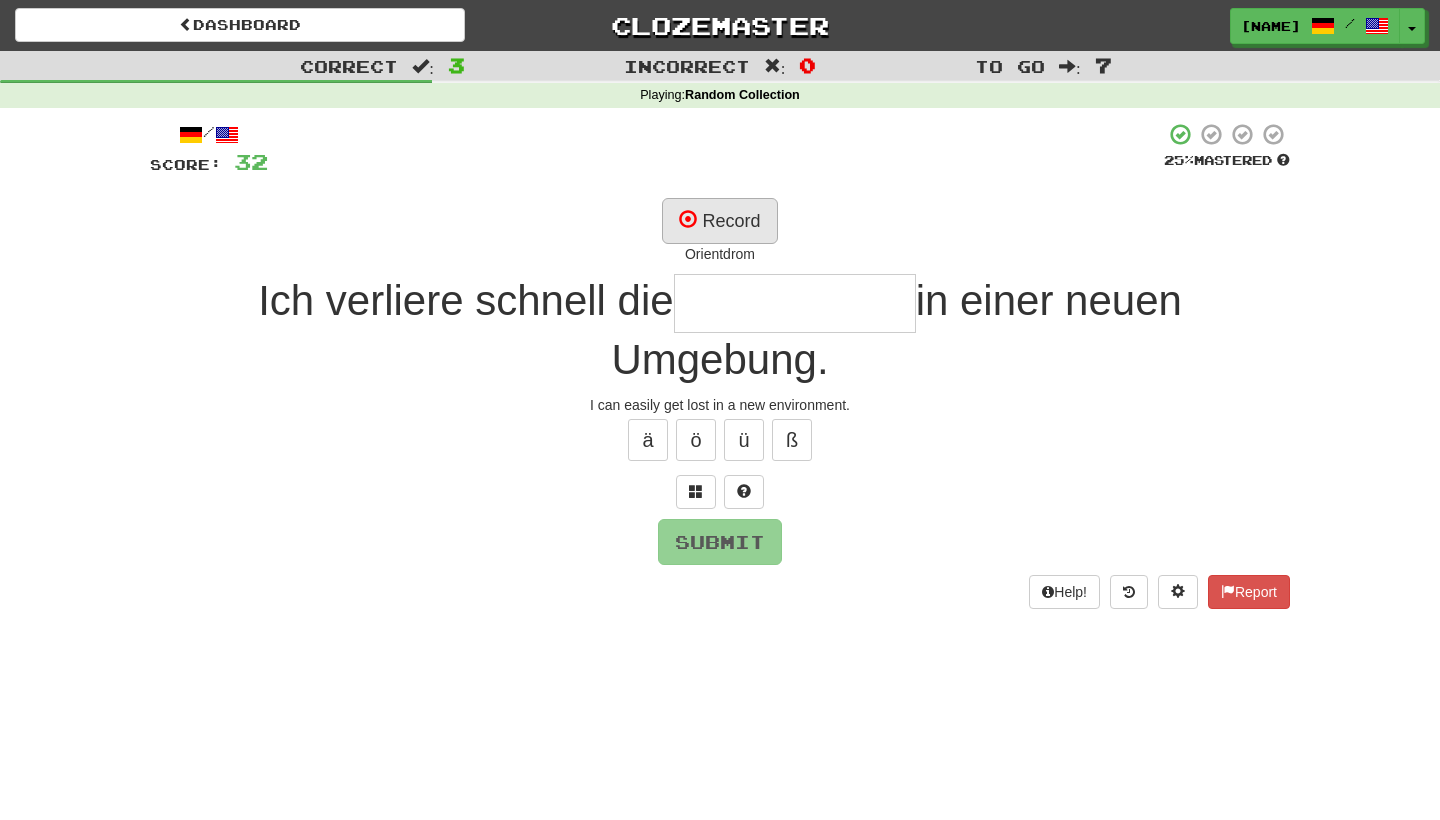 click on "Record" at bounding box center [719, 221] 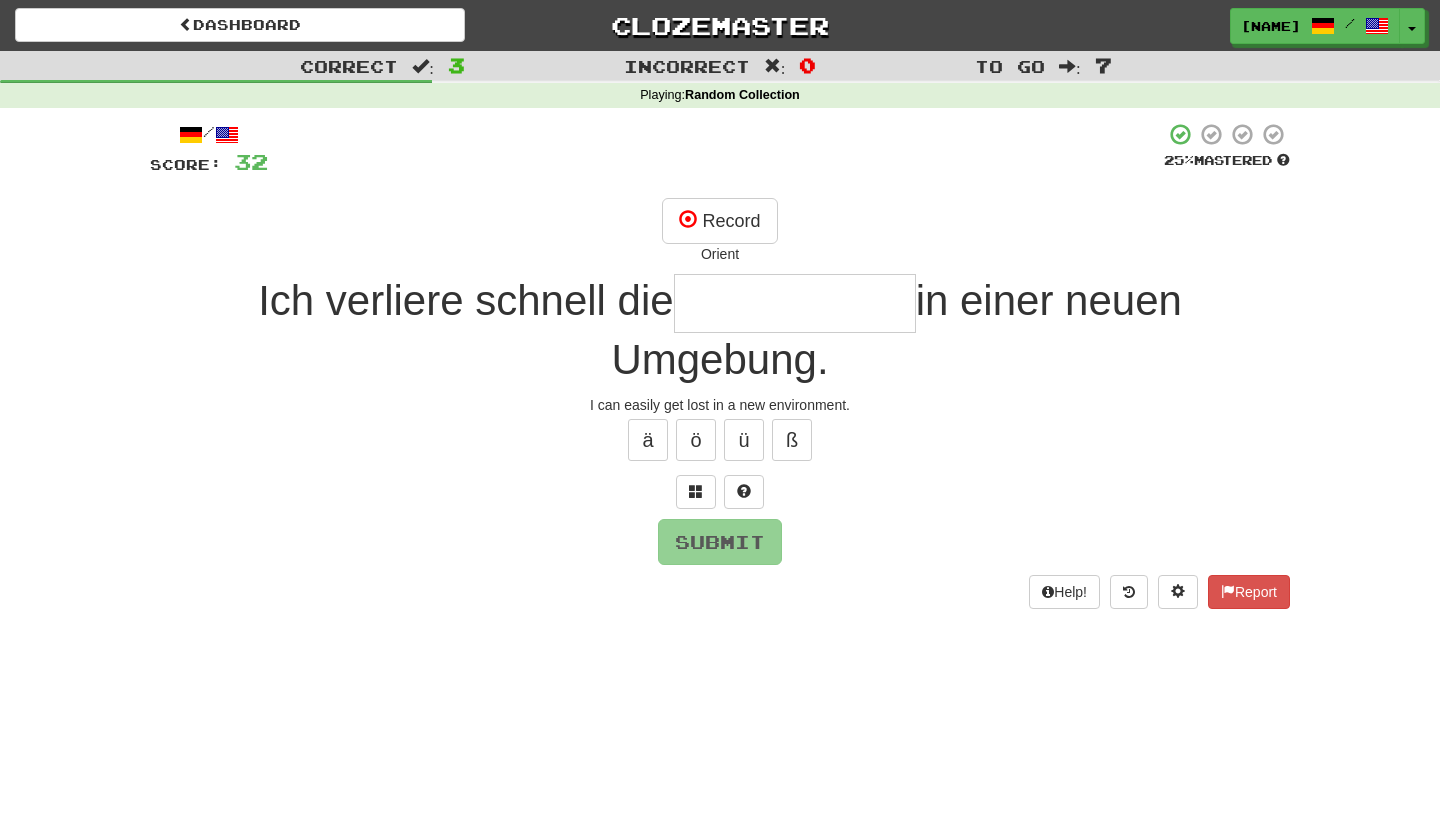 click at bounding box center [795, 303] 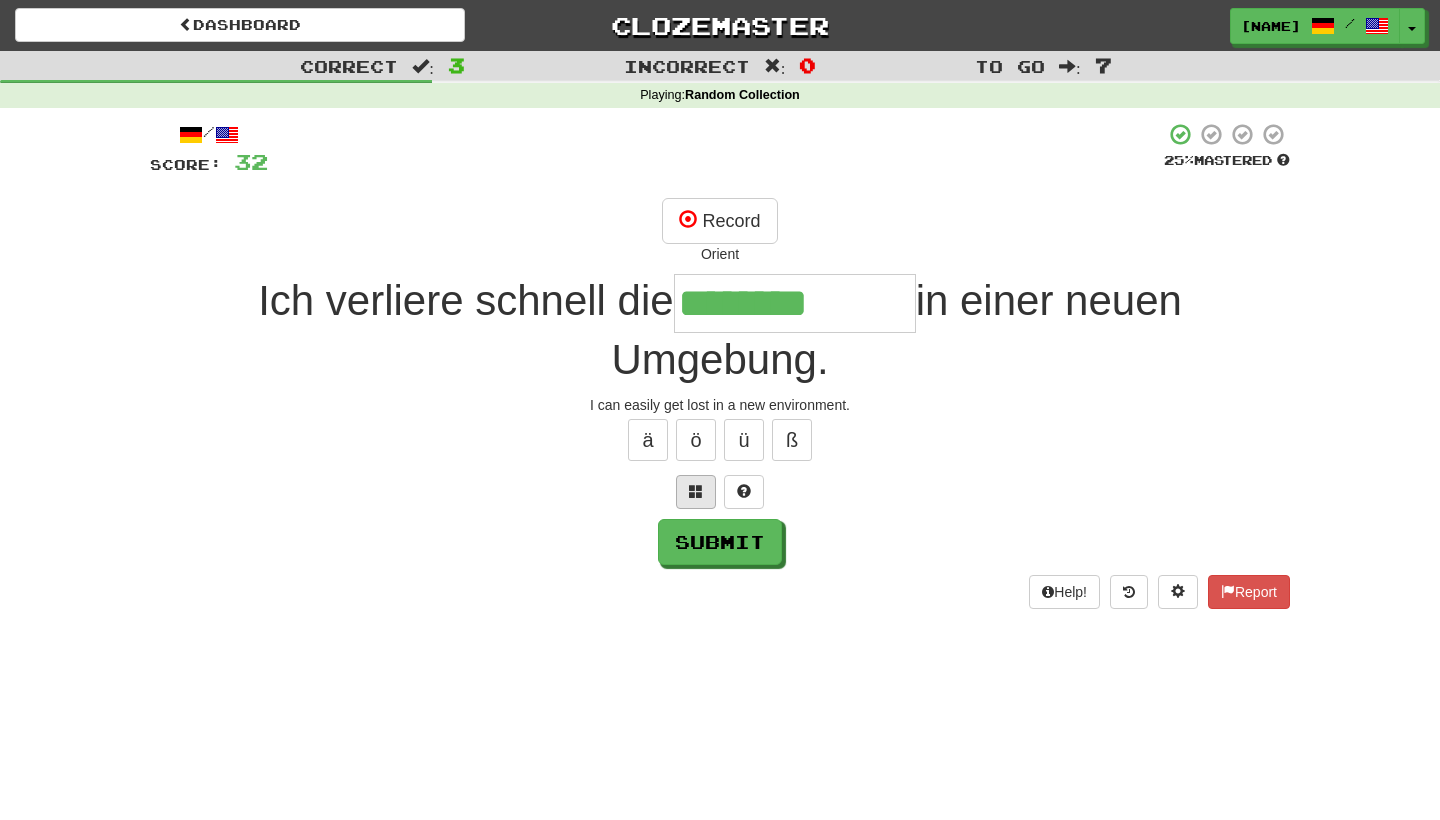 click at bounding box center (696, 492) 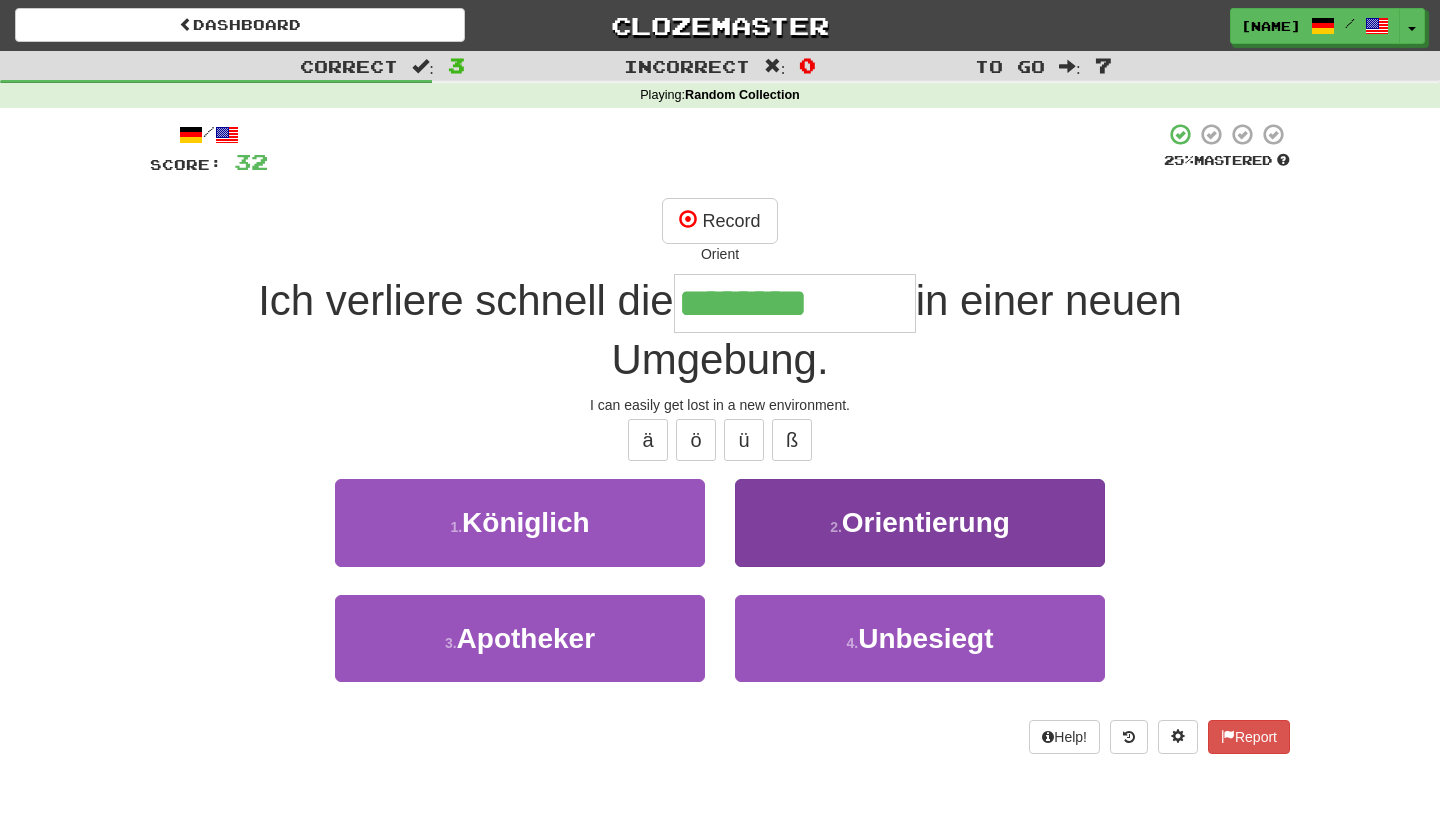 click on "Orientierung" at bounding box center [926, 522] 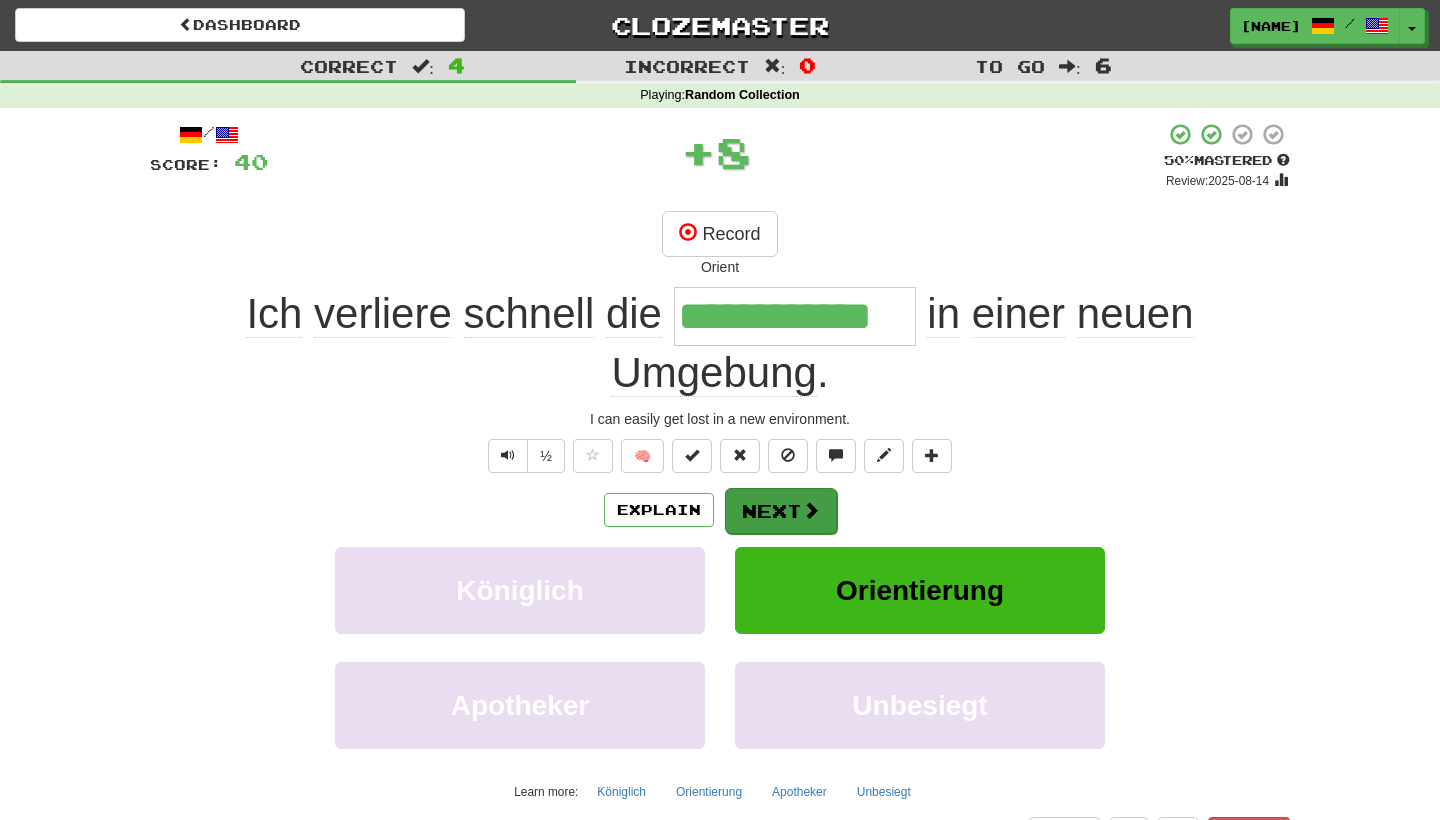 click at bounding box center [811, 510] 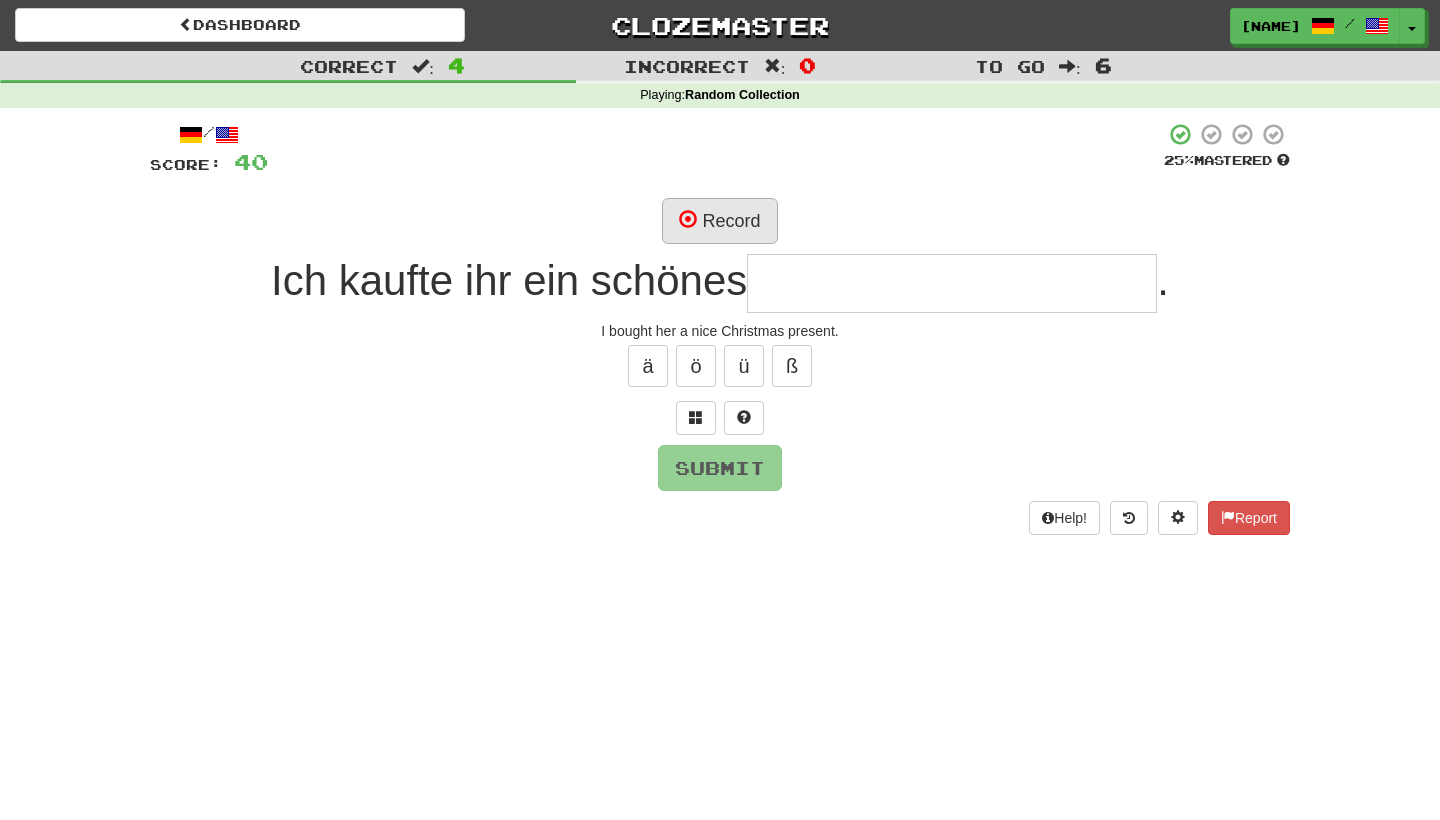 click on "Record" at bounding box center [719, 221] 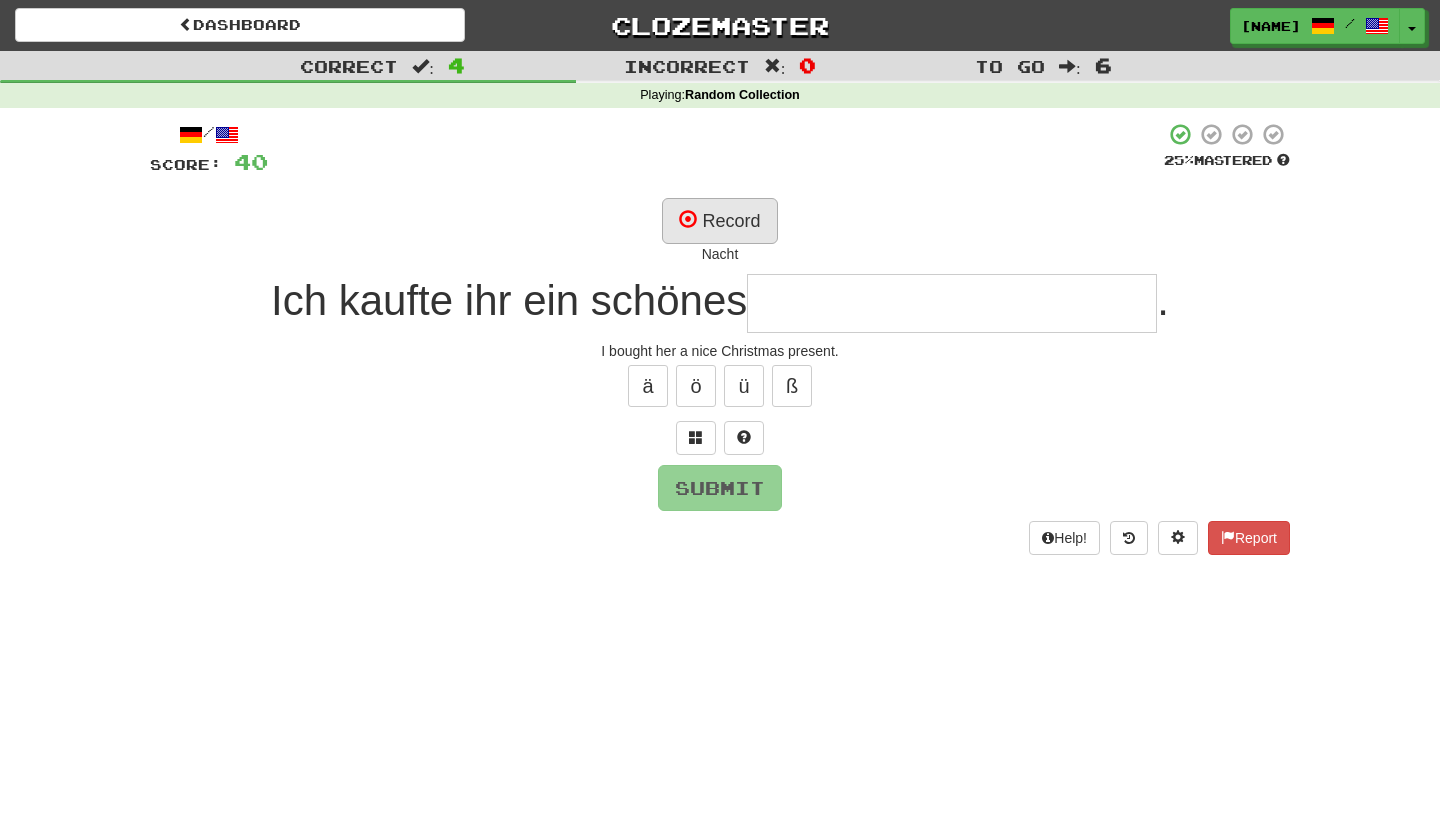 click on "Record" at bounding box center [719, 221] 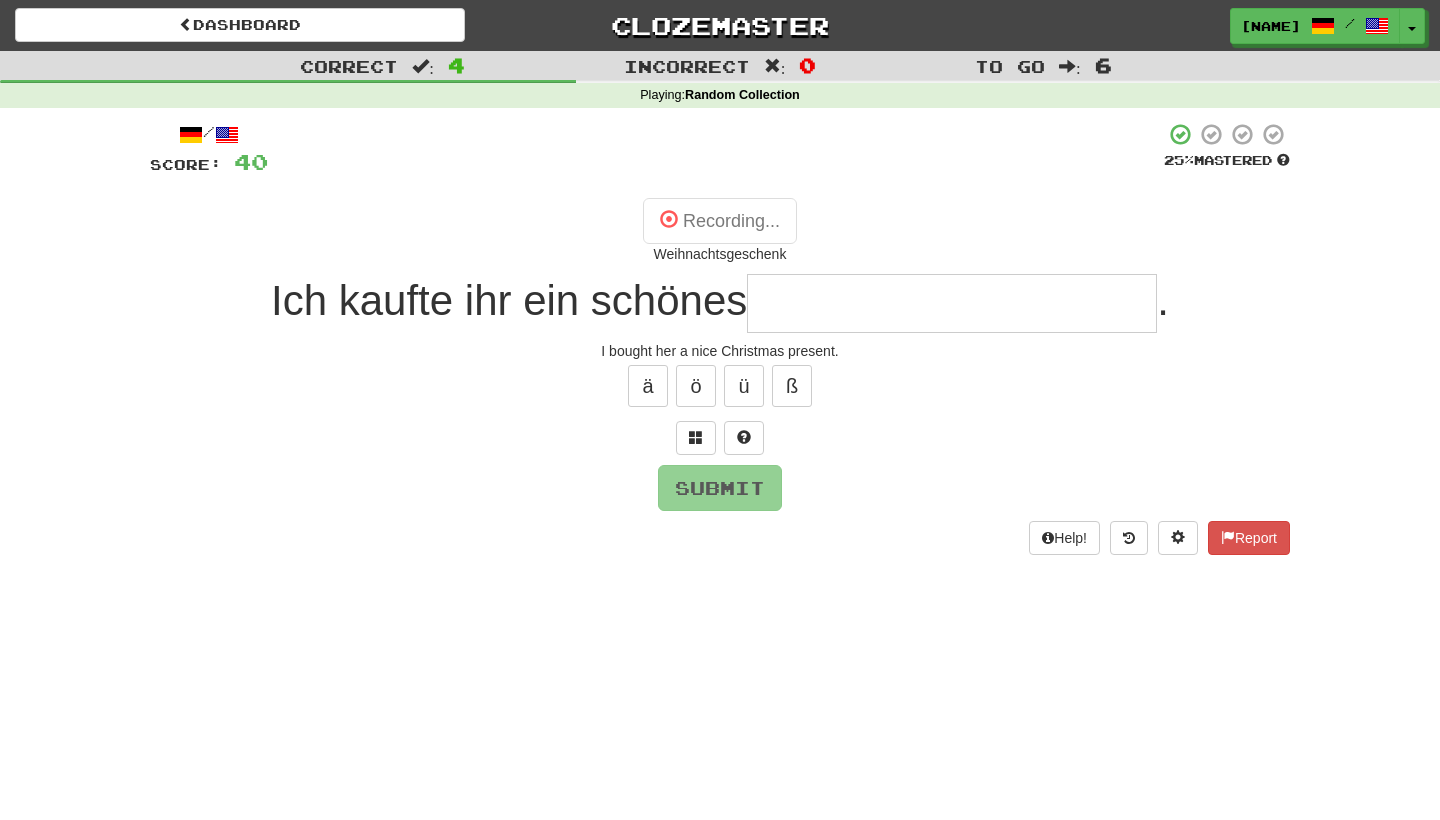 type on "**********" 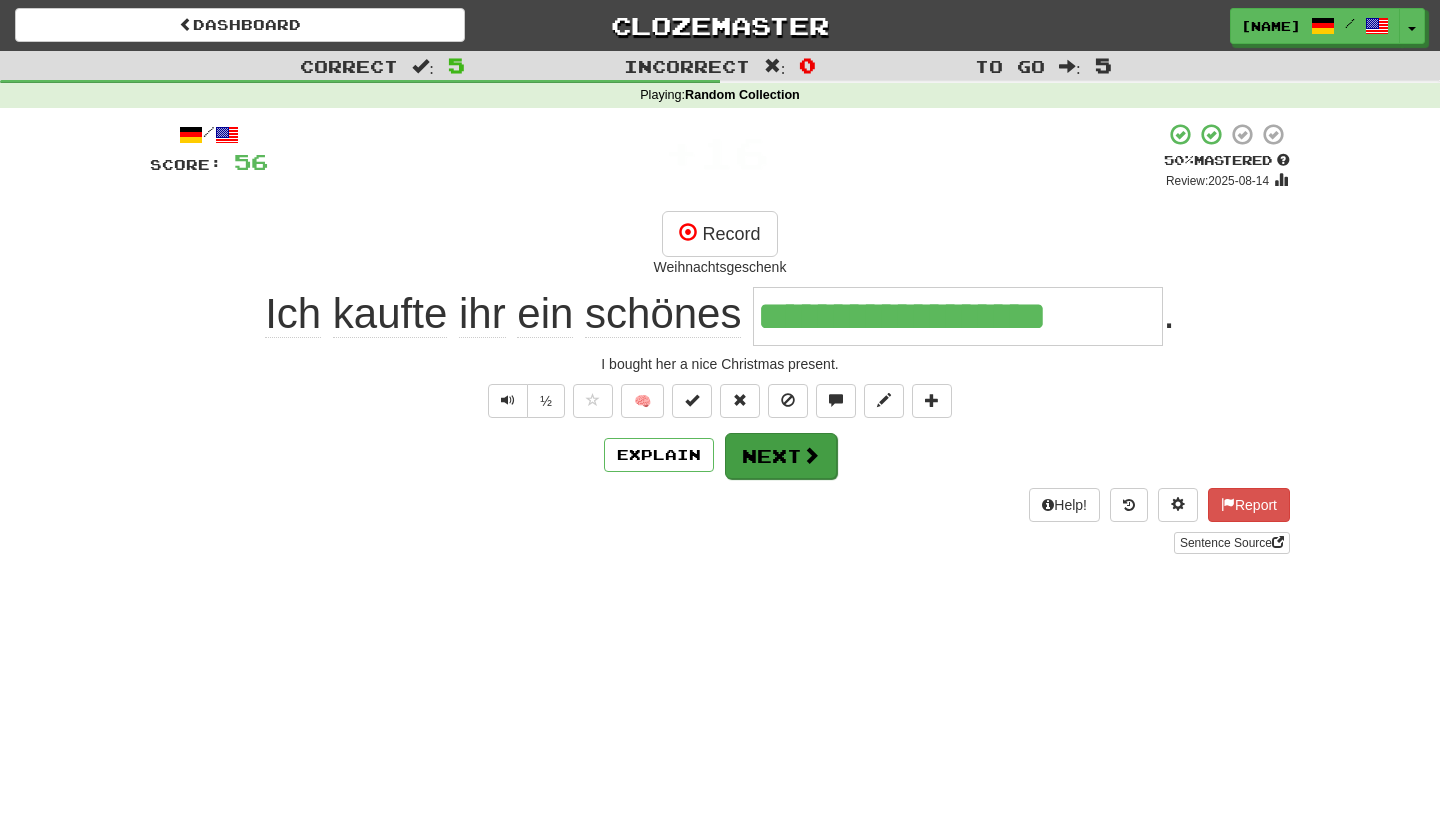 click on "Next" at bounding box center [781, 456] 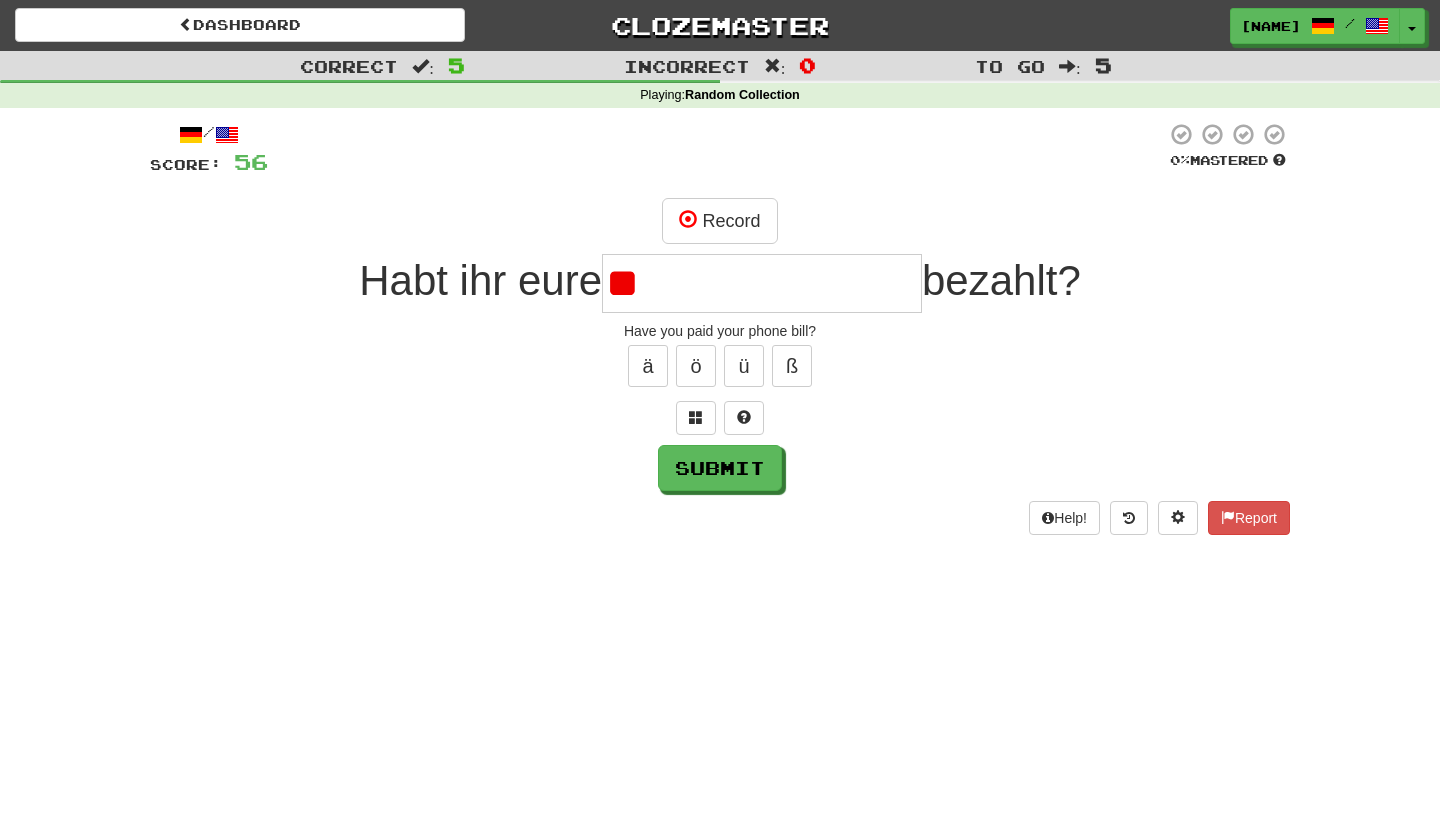 type on "*" 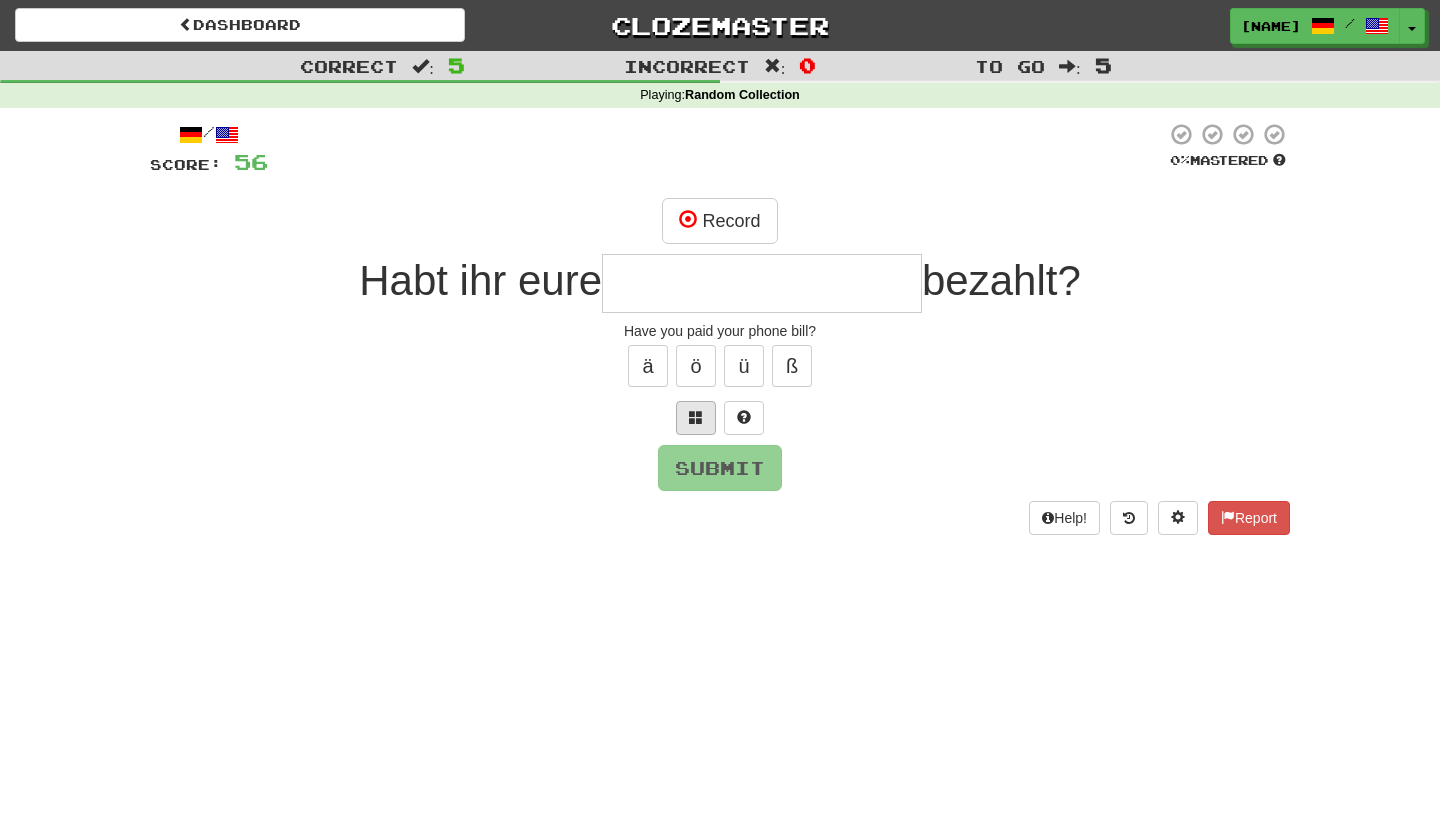click at bounding box center [696, 418] 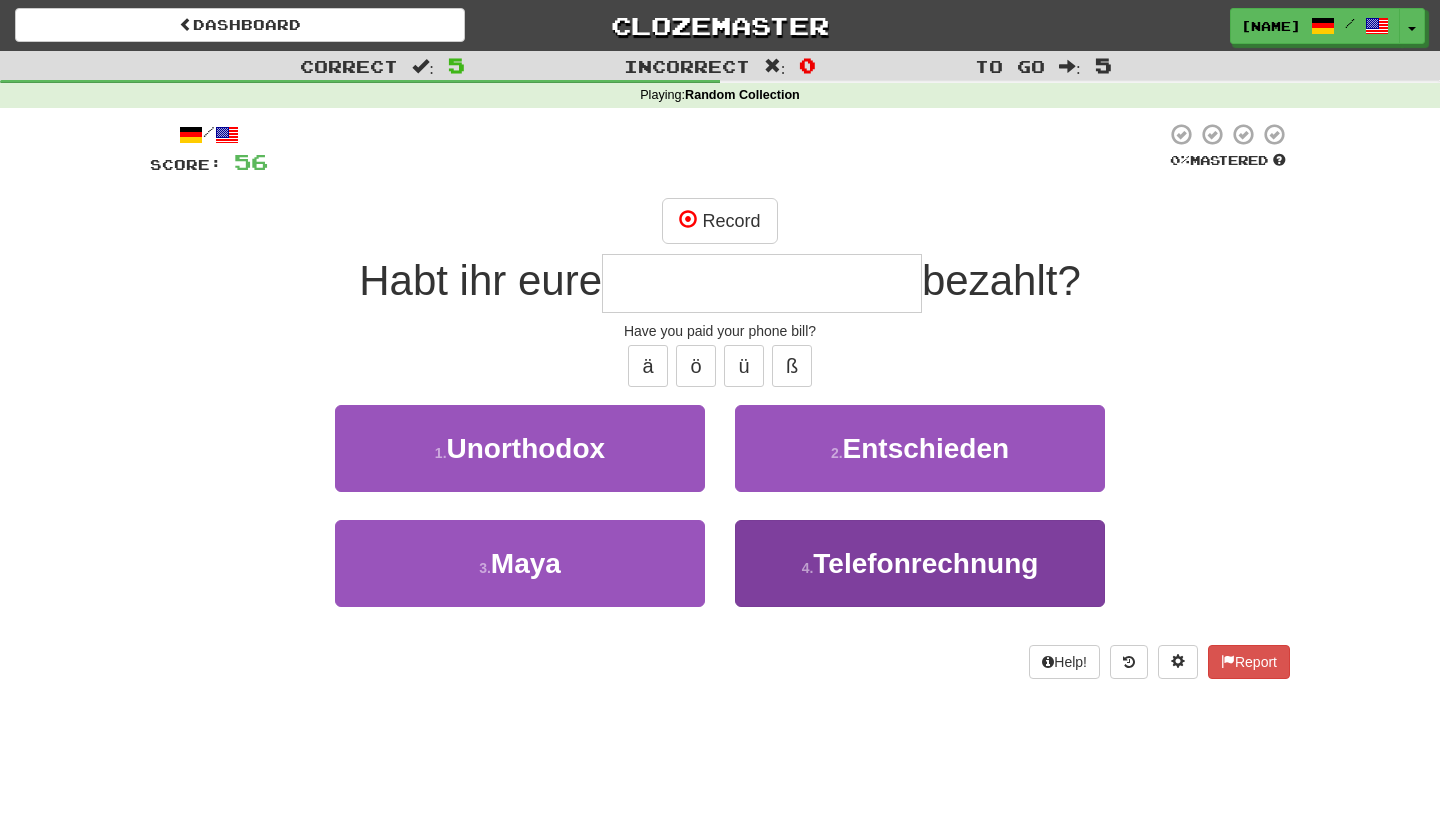 click on "4 .  Telefonrechnung" at bounding box center (920, 563) 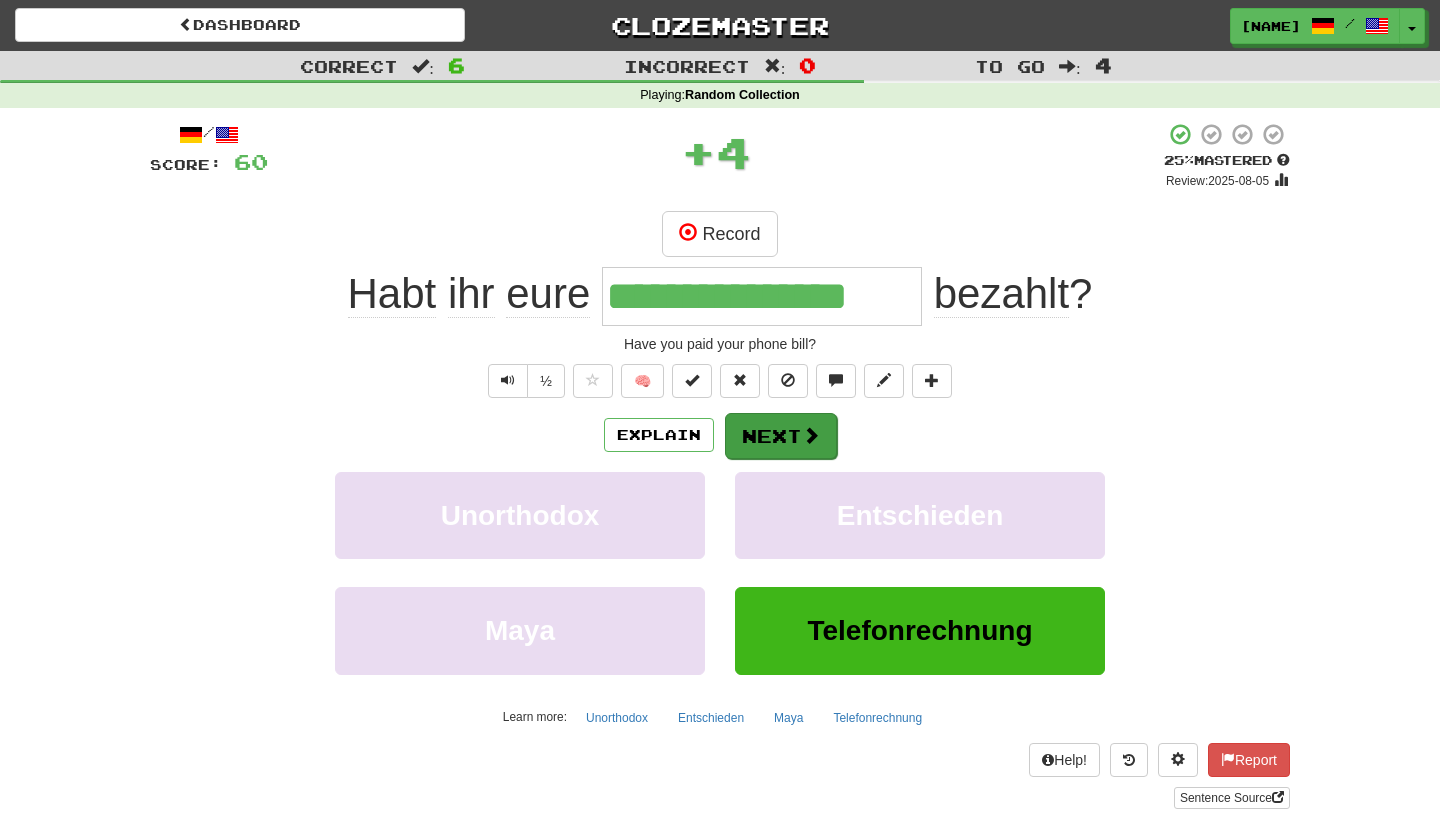 click on "Next" at bounding box center [781, 436] 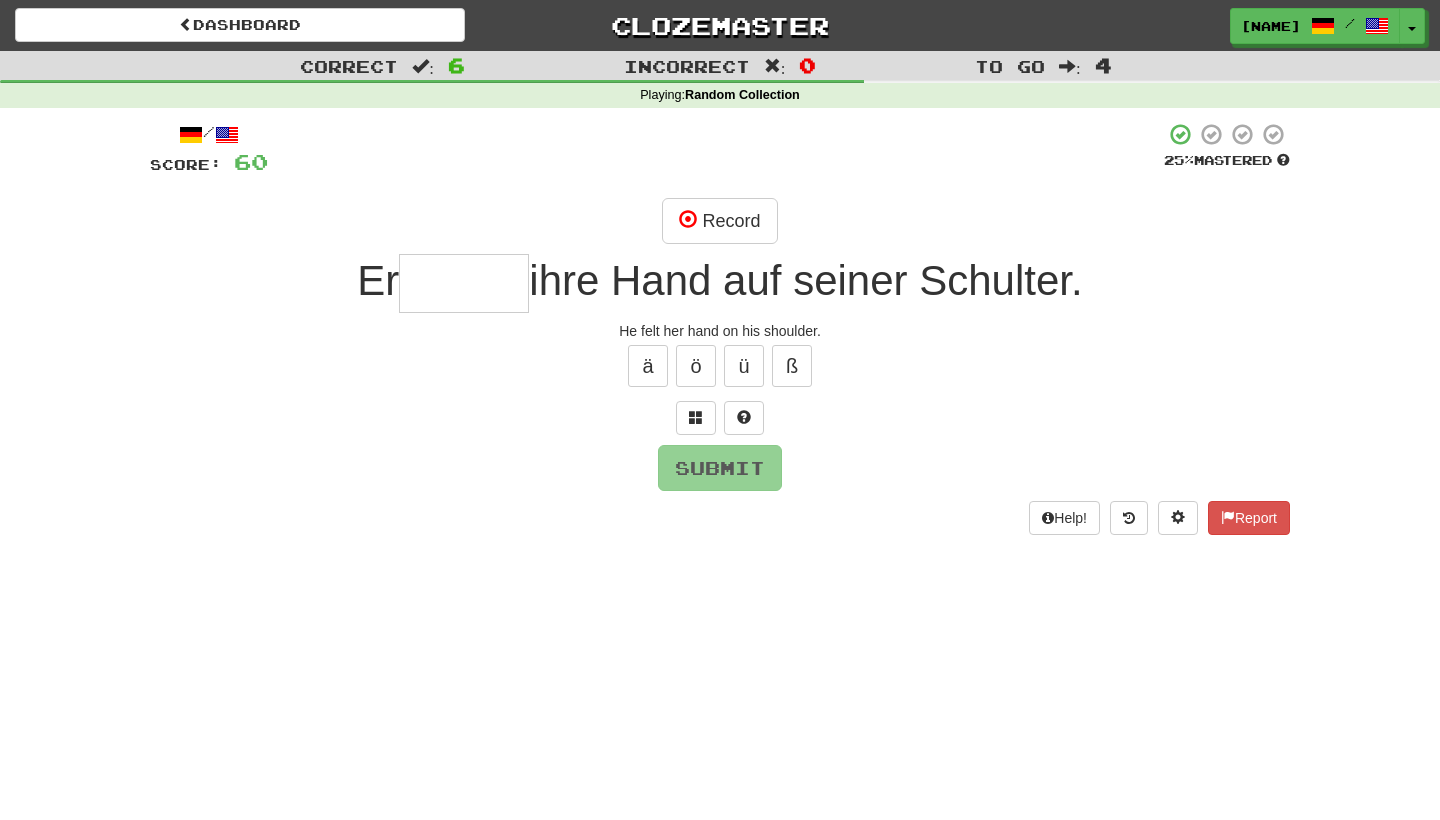 type on "*" 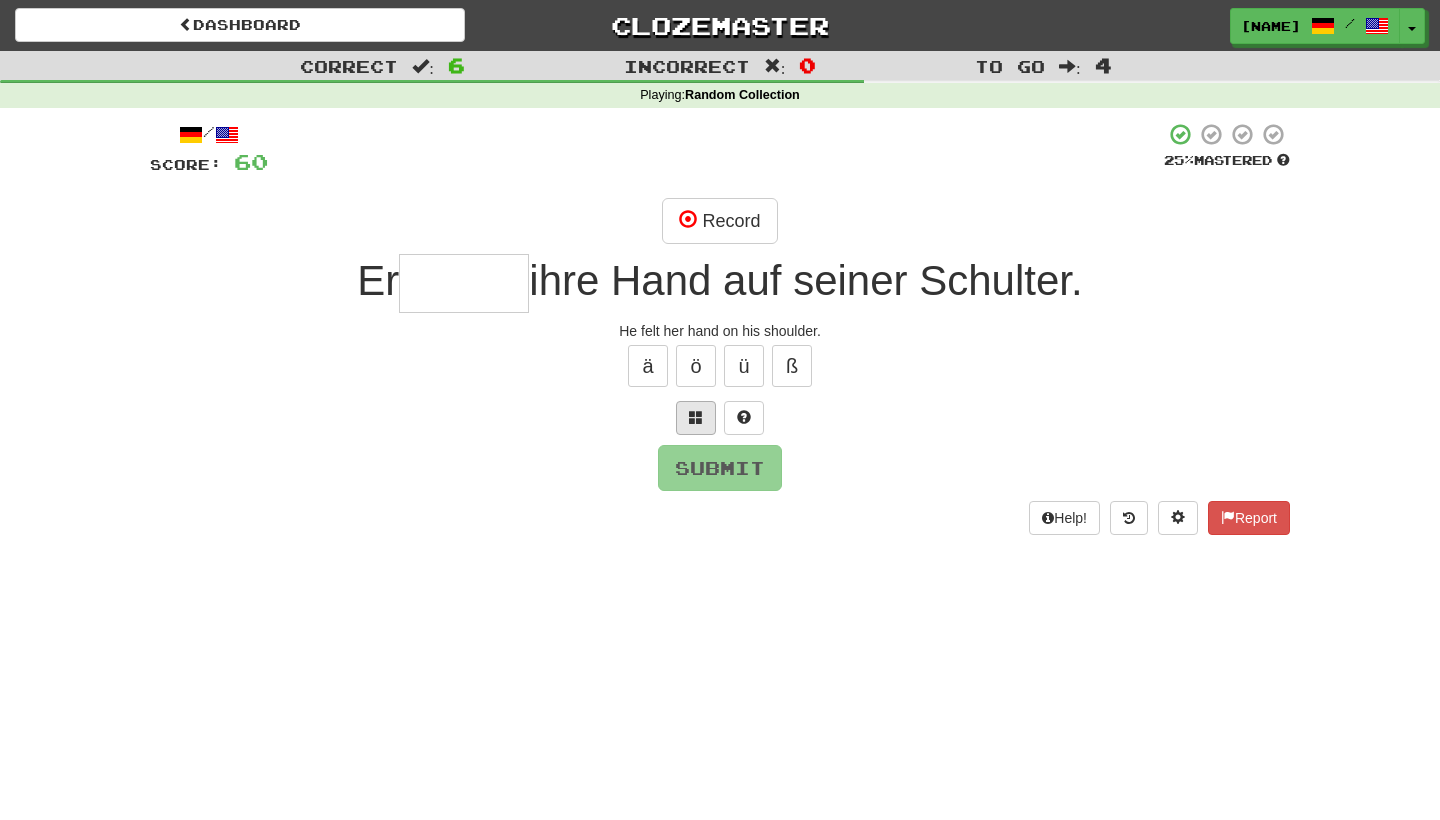 click at bounding box center [696, 418] 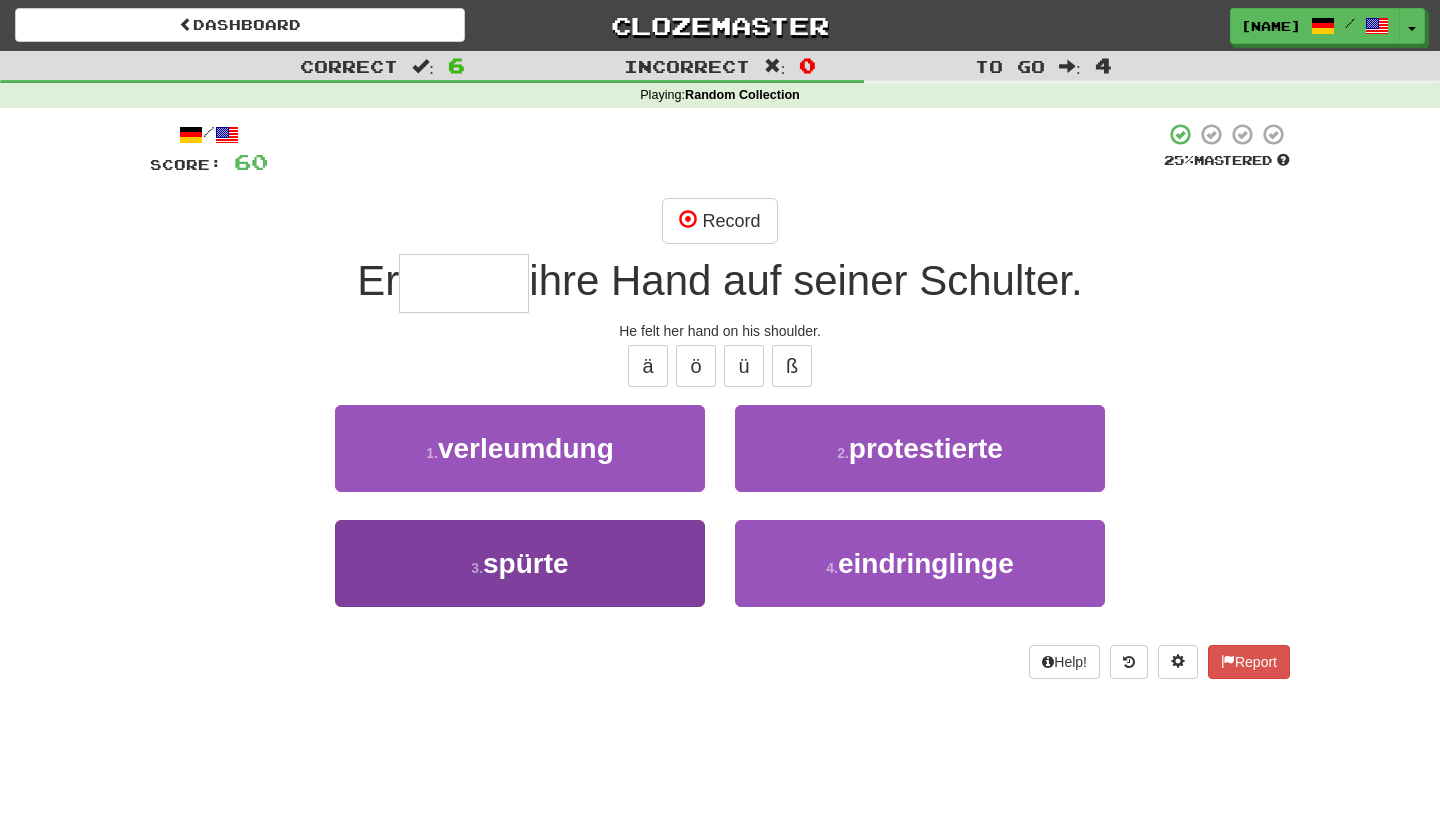 click on "3 .  spürte" at bounding box center [520, 563] 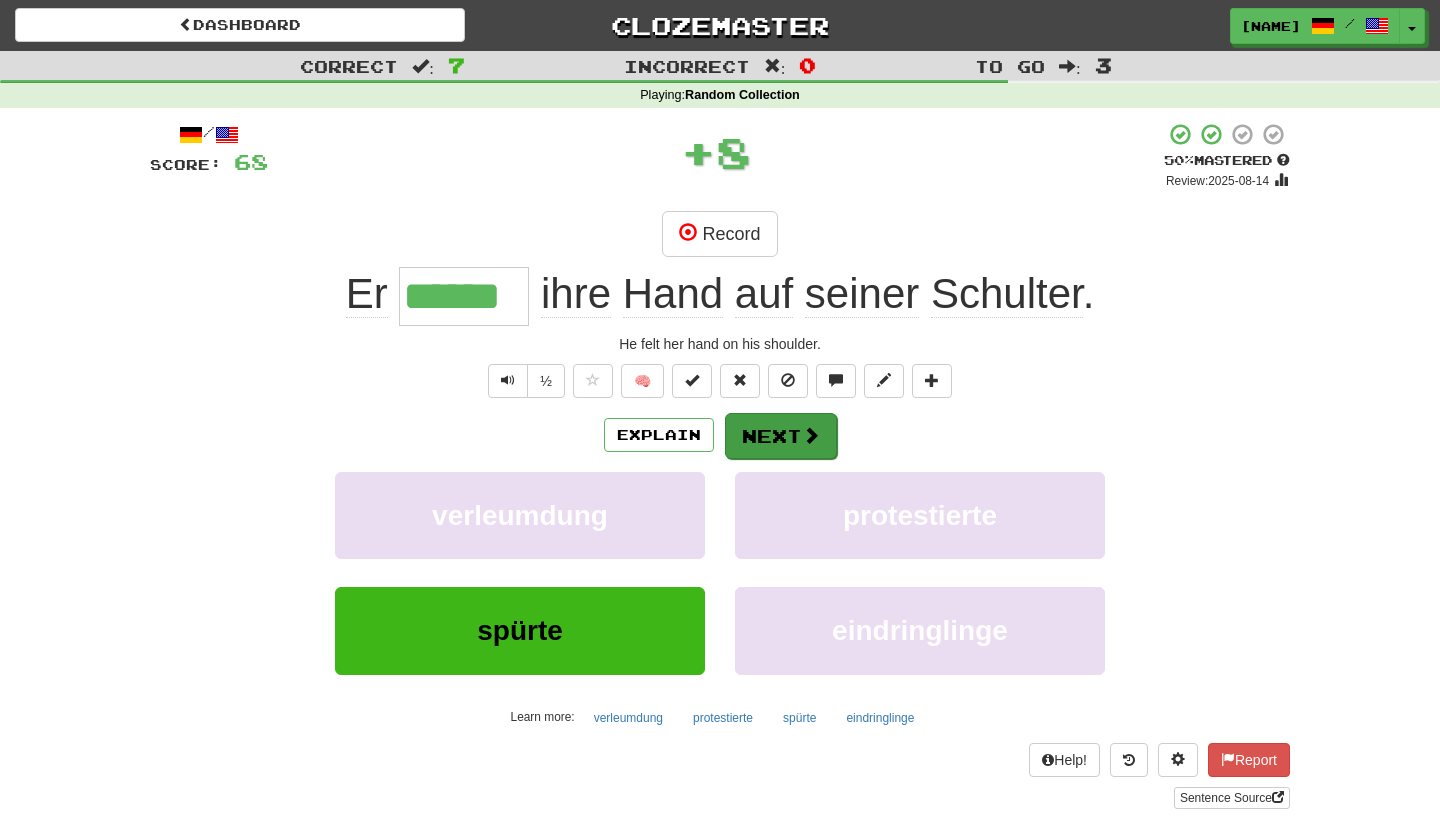 click on "Next" at bounding box center (781, 436) 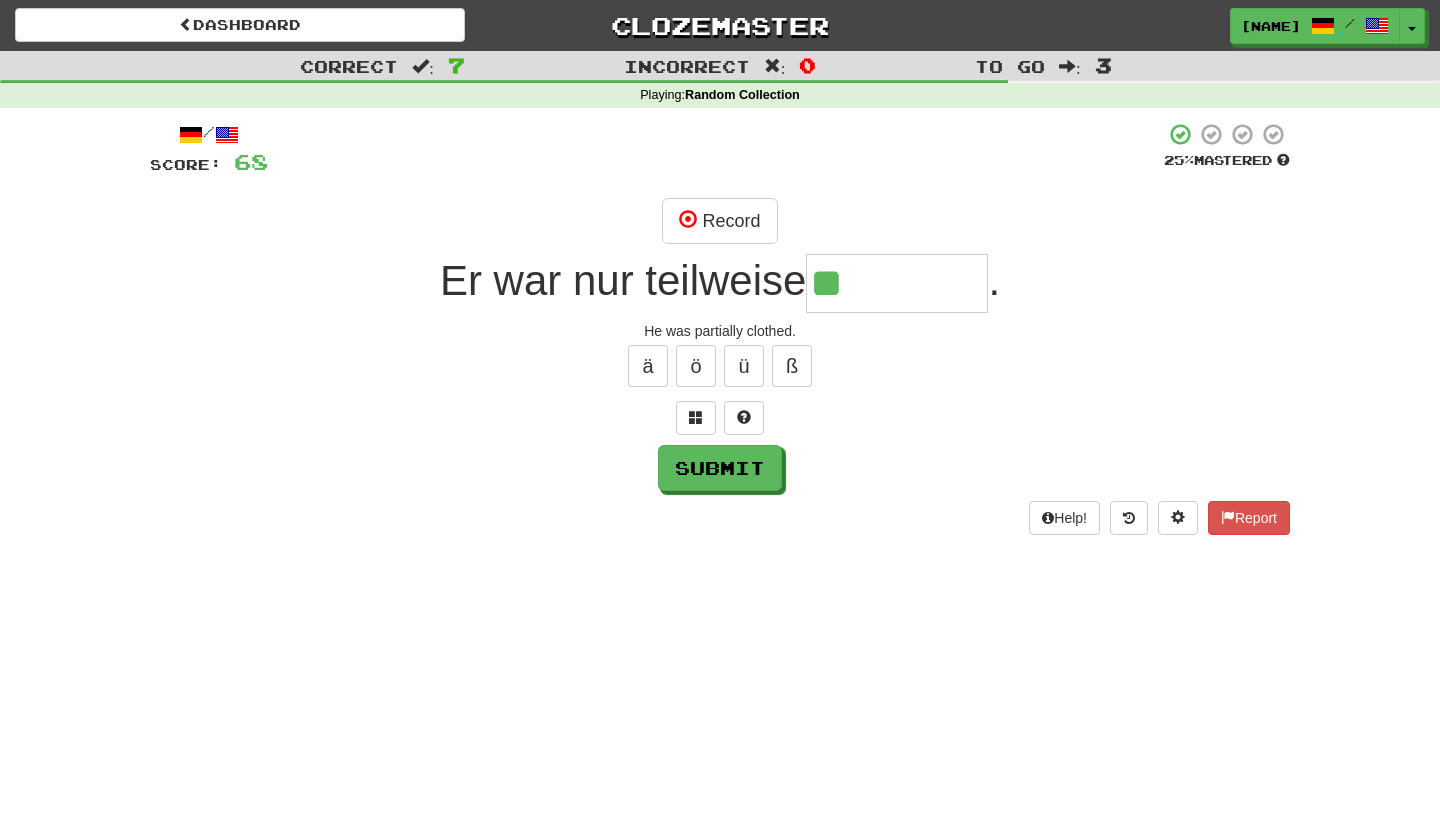 type on "*" 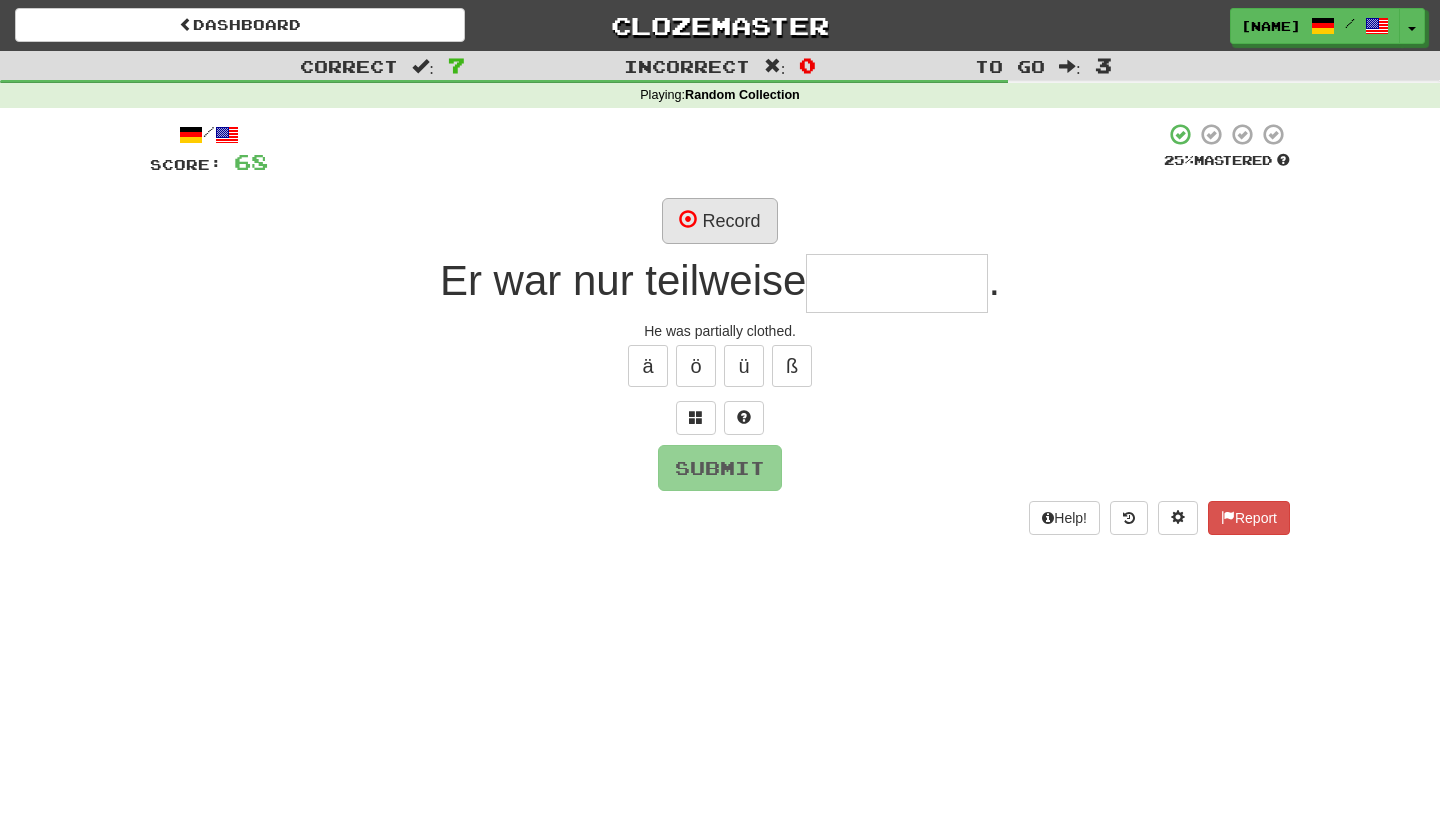 click on "Record" at bounding box center (719, 221) 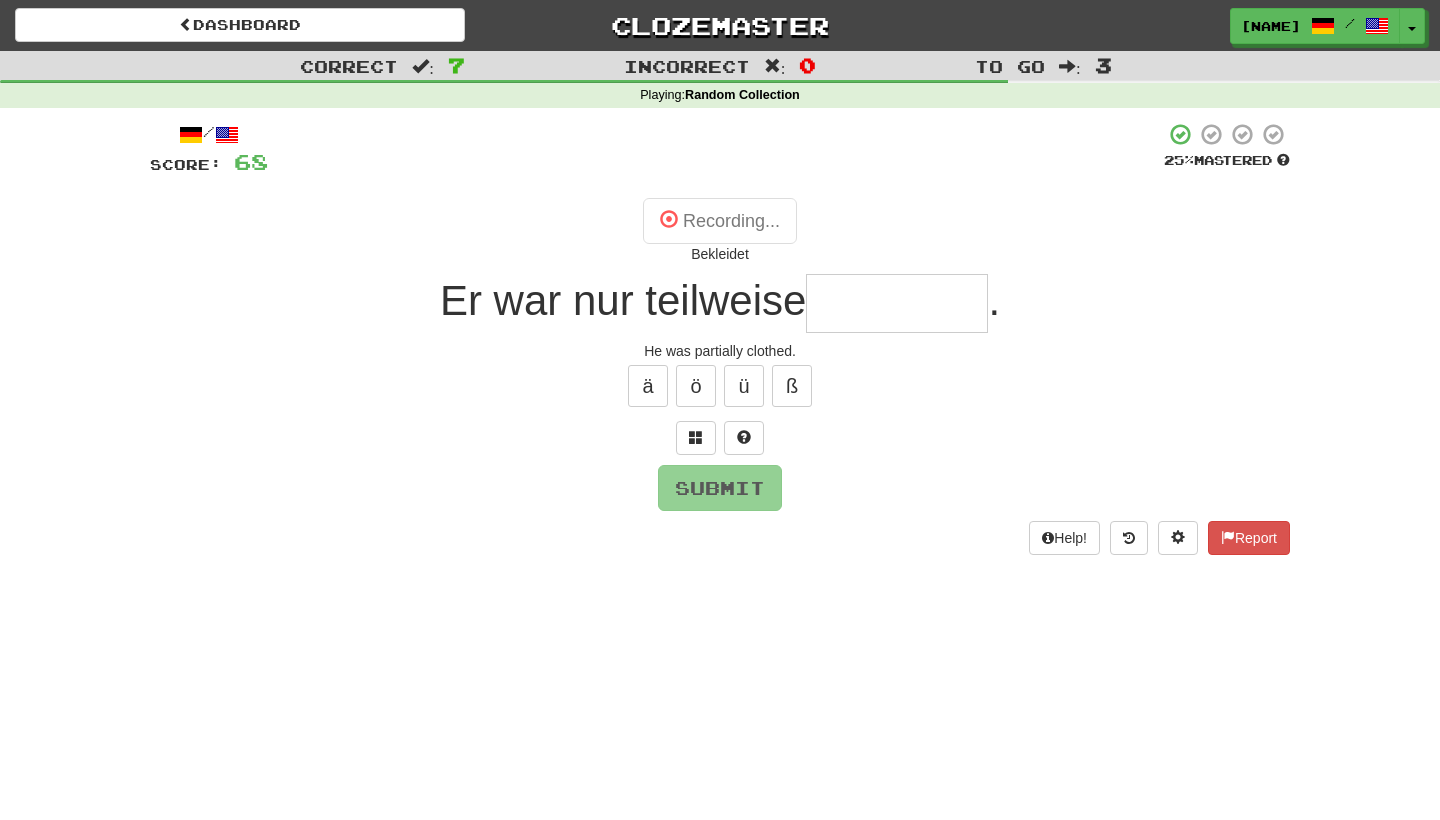 type on "*********" 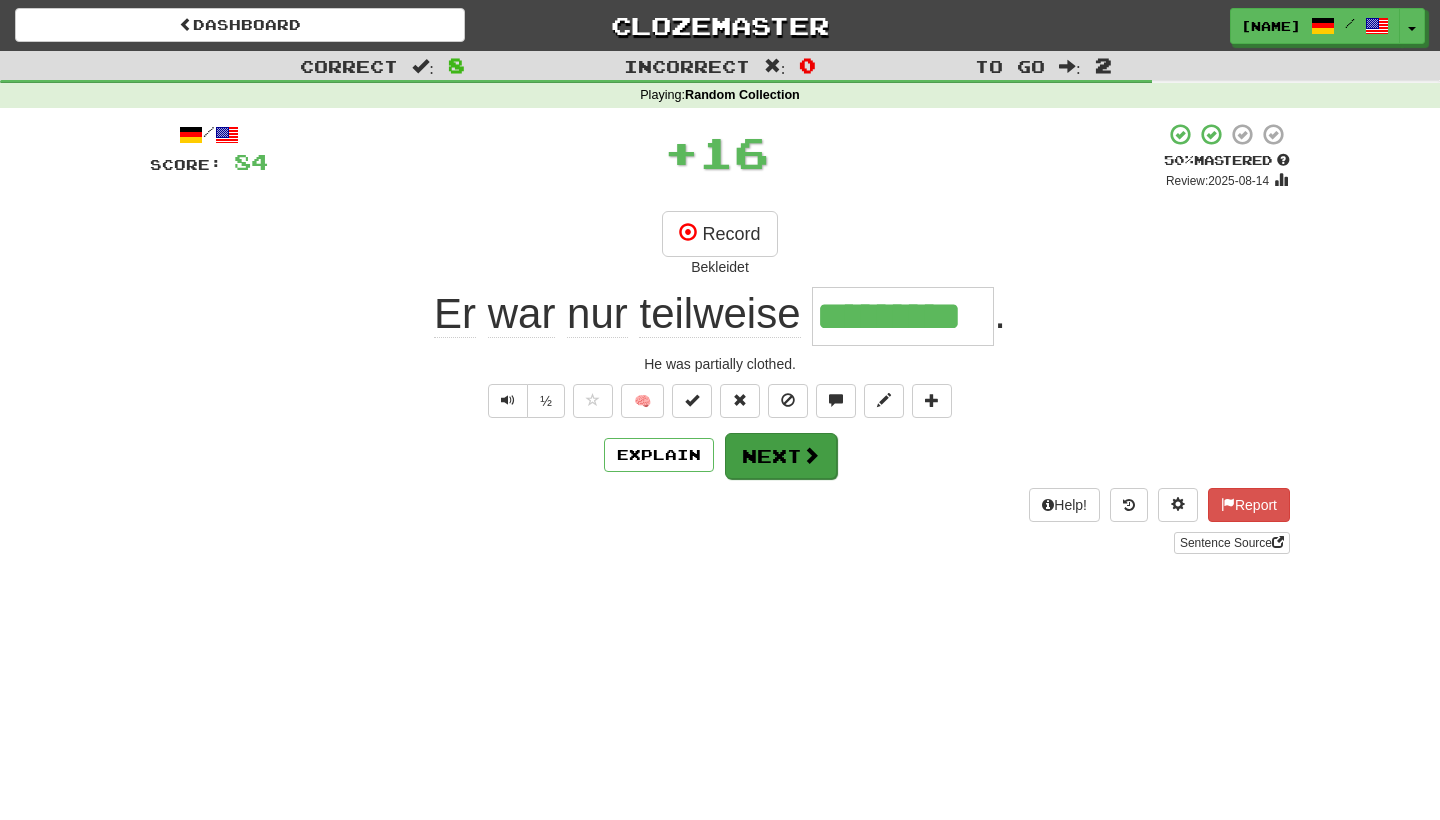 click on "Next" at bounding box center [781, 456] 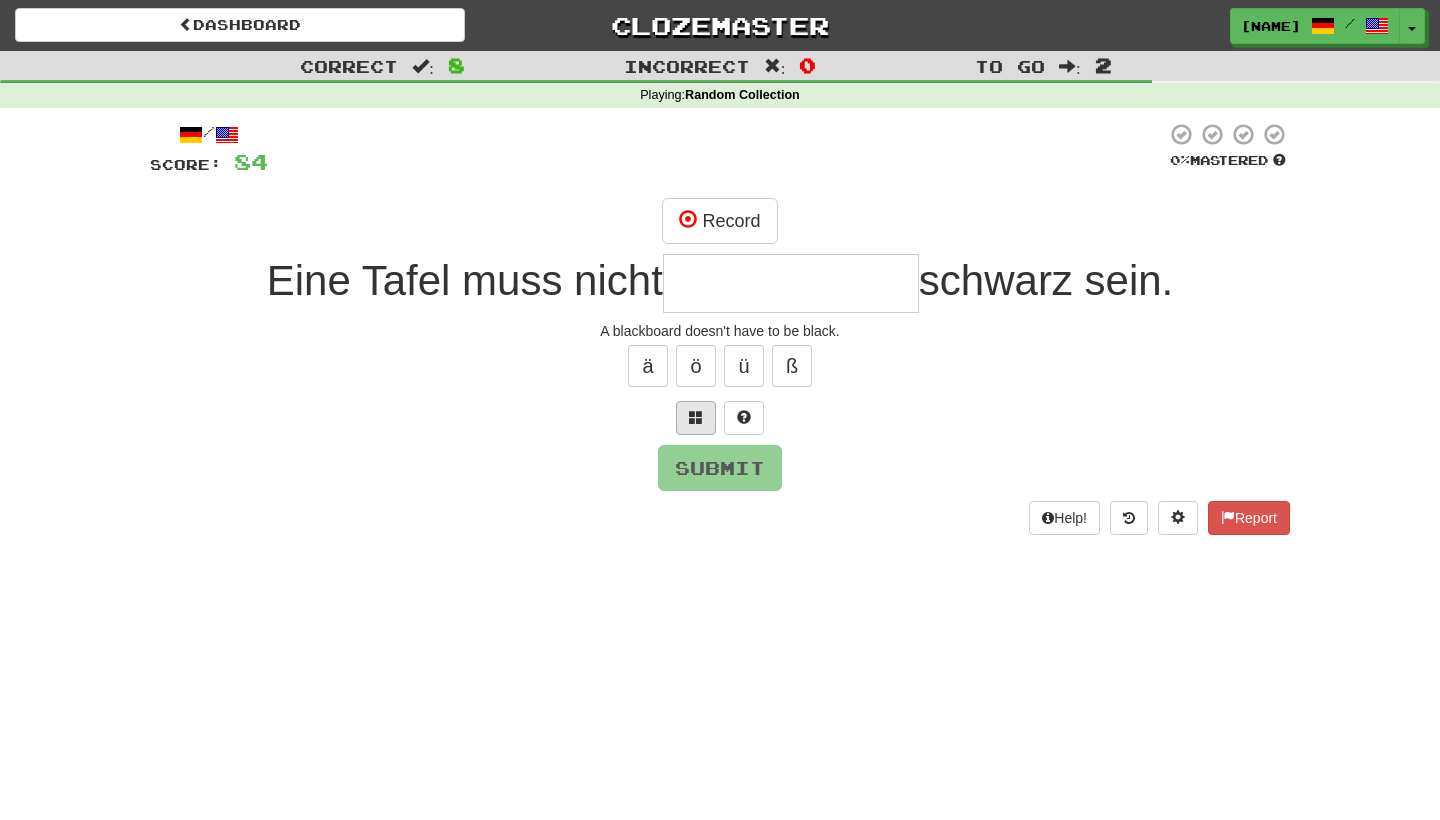 click at bounding box center [696, 418] 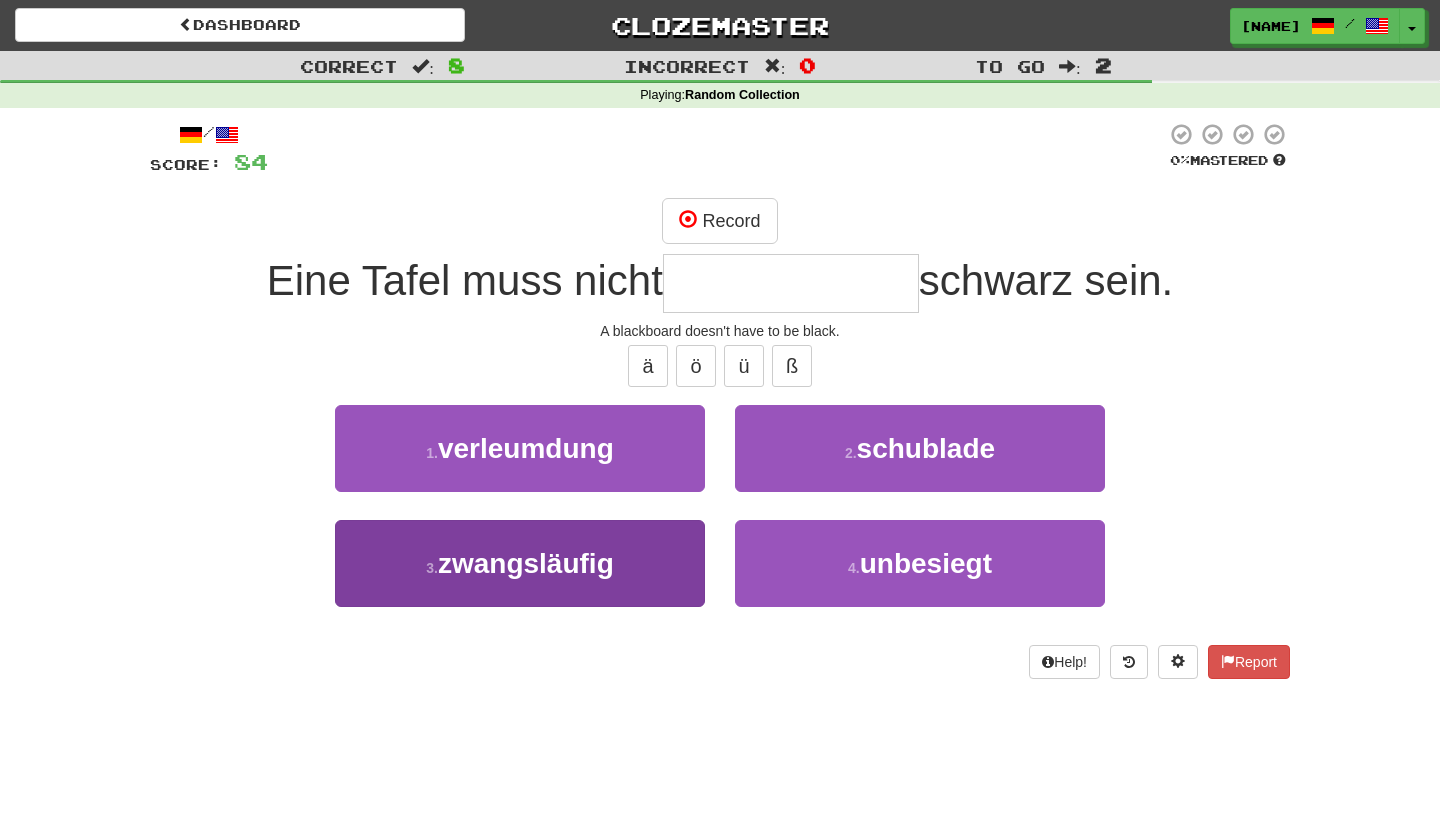 click on "3 .  zwangsläufig" at bounding box center [520, 563] 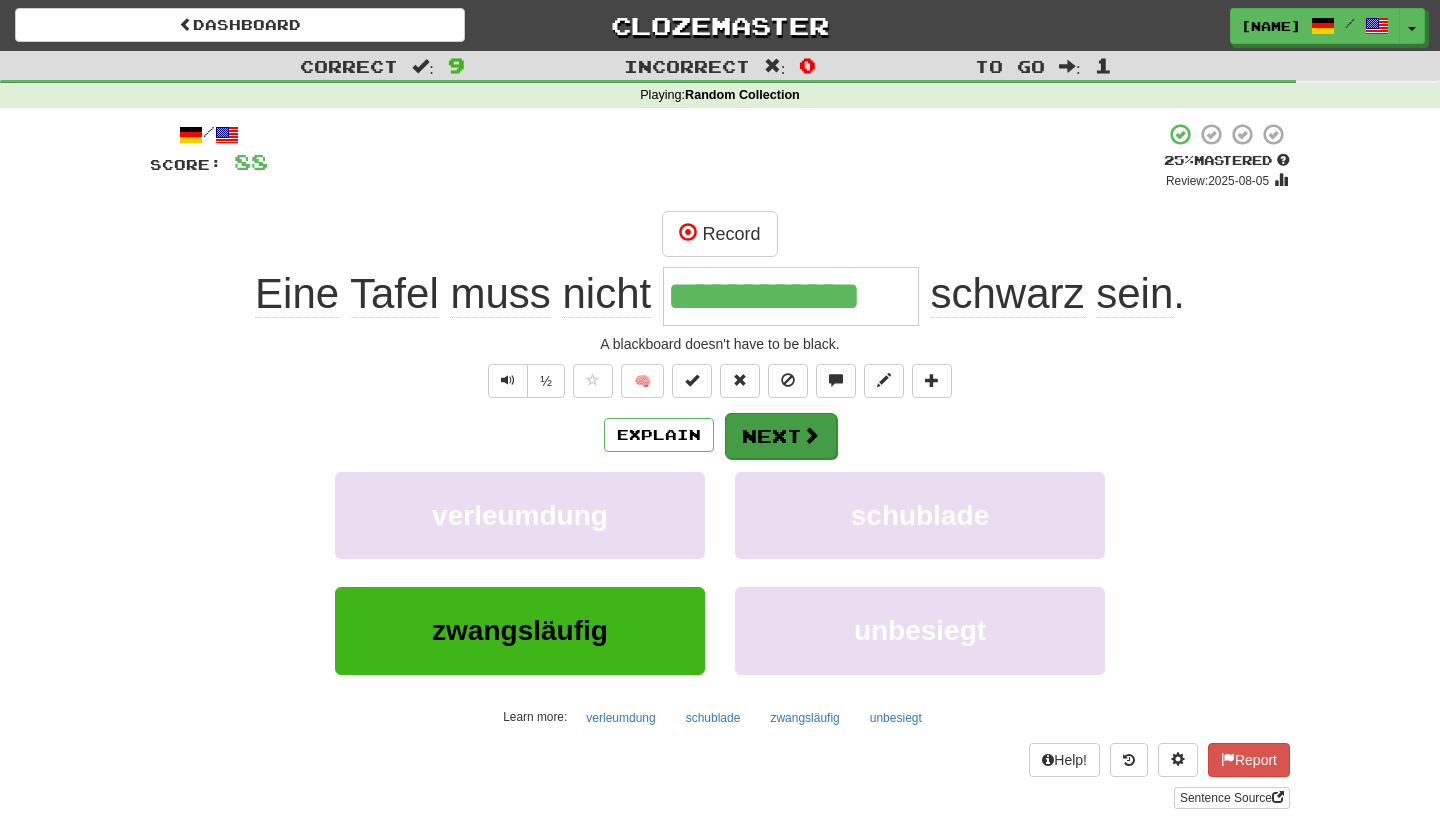 click at bounding box center (811, 435) 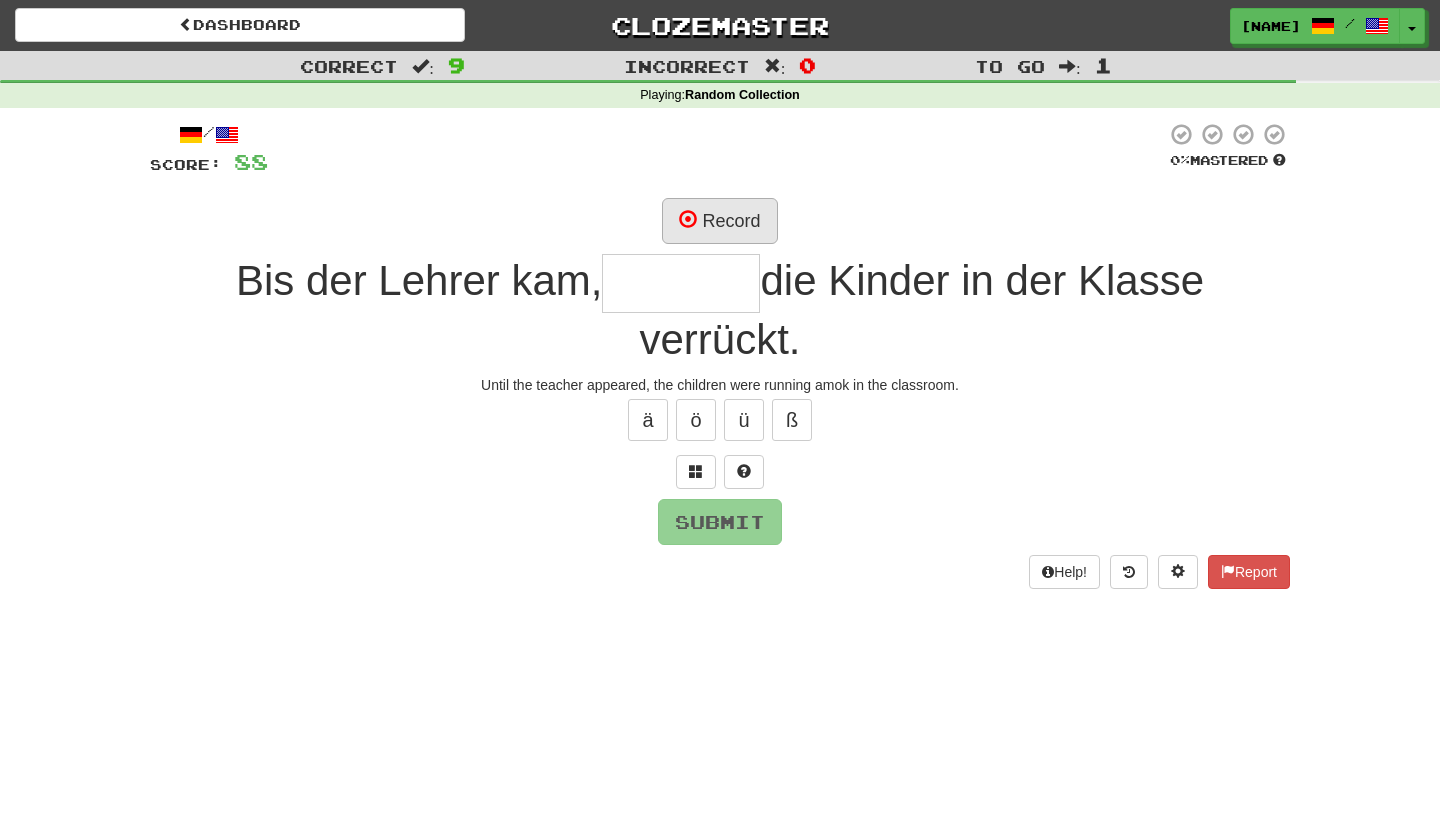 click on "Record" at bounding box center (719, 221) 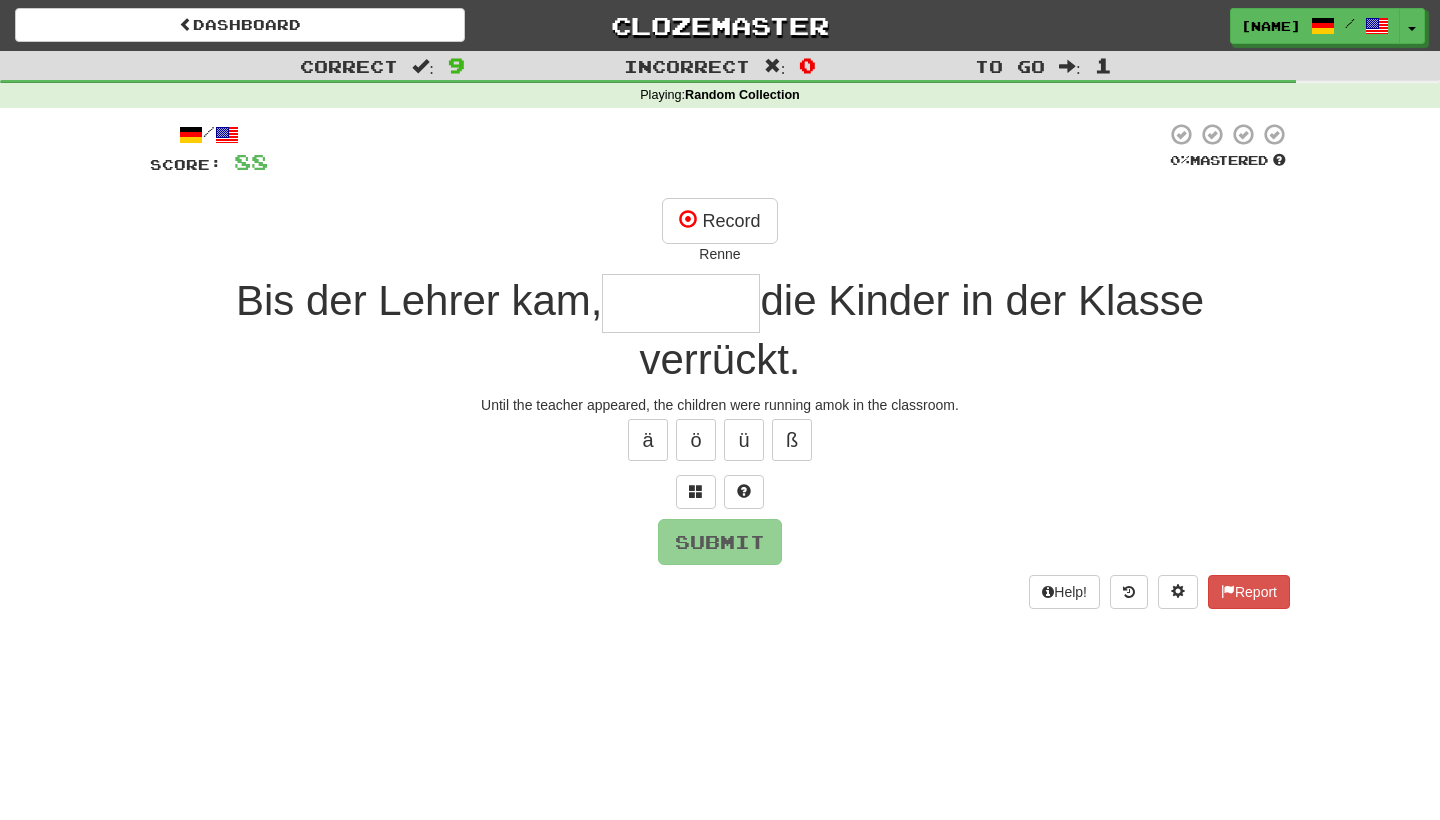 click at bounding box center [681, 303] 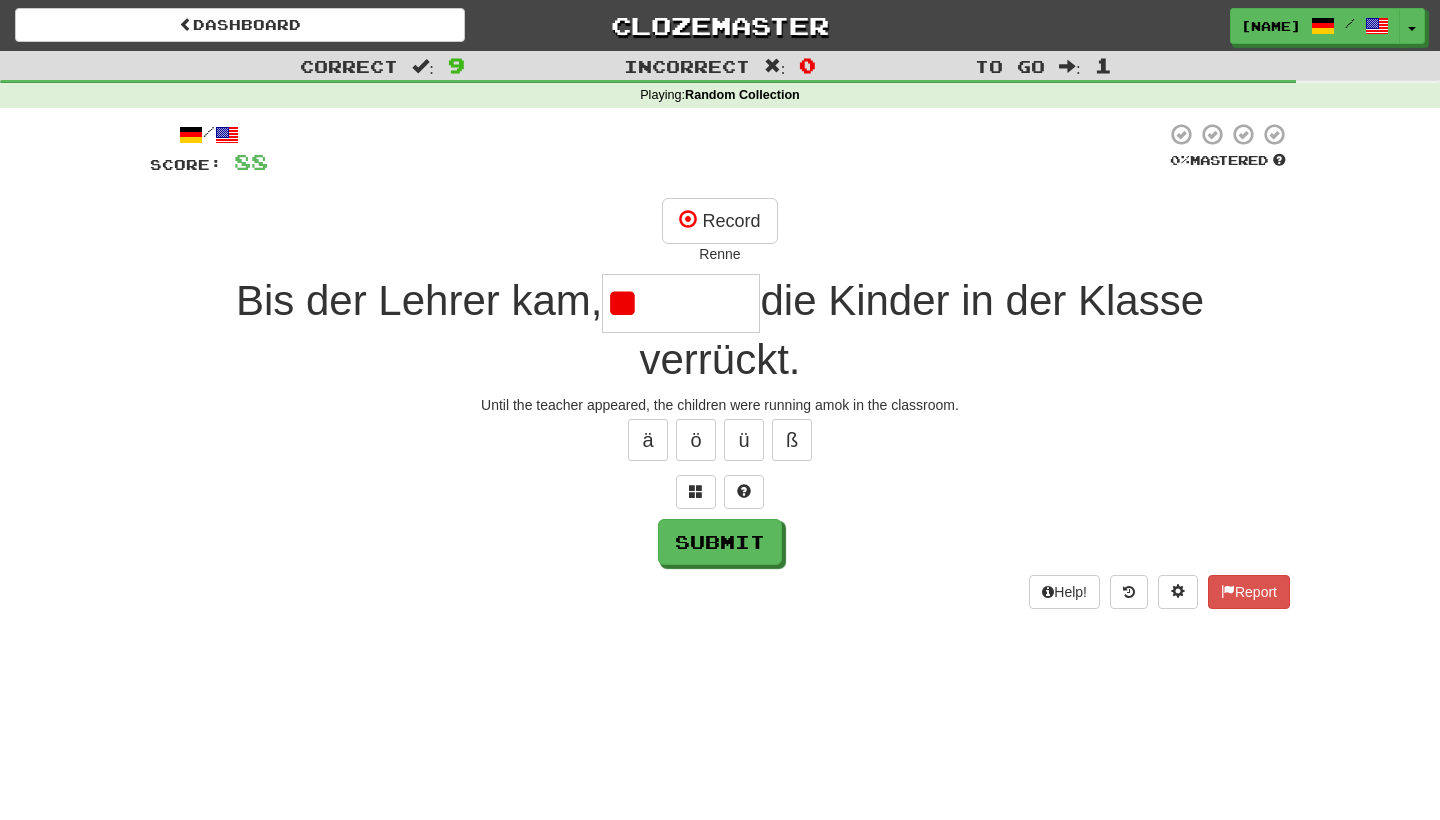 type on "*" 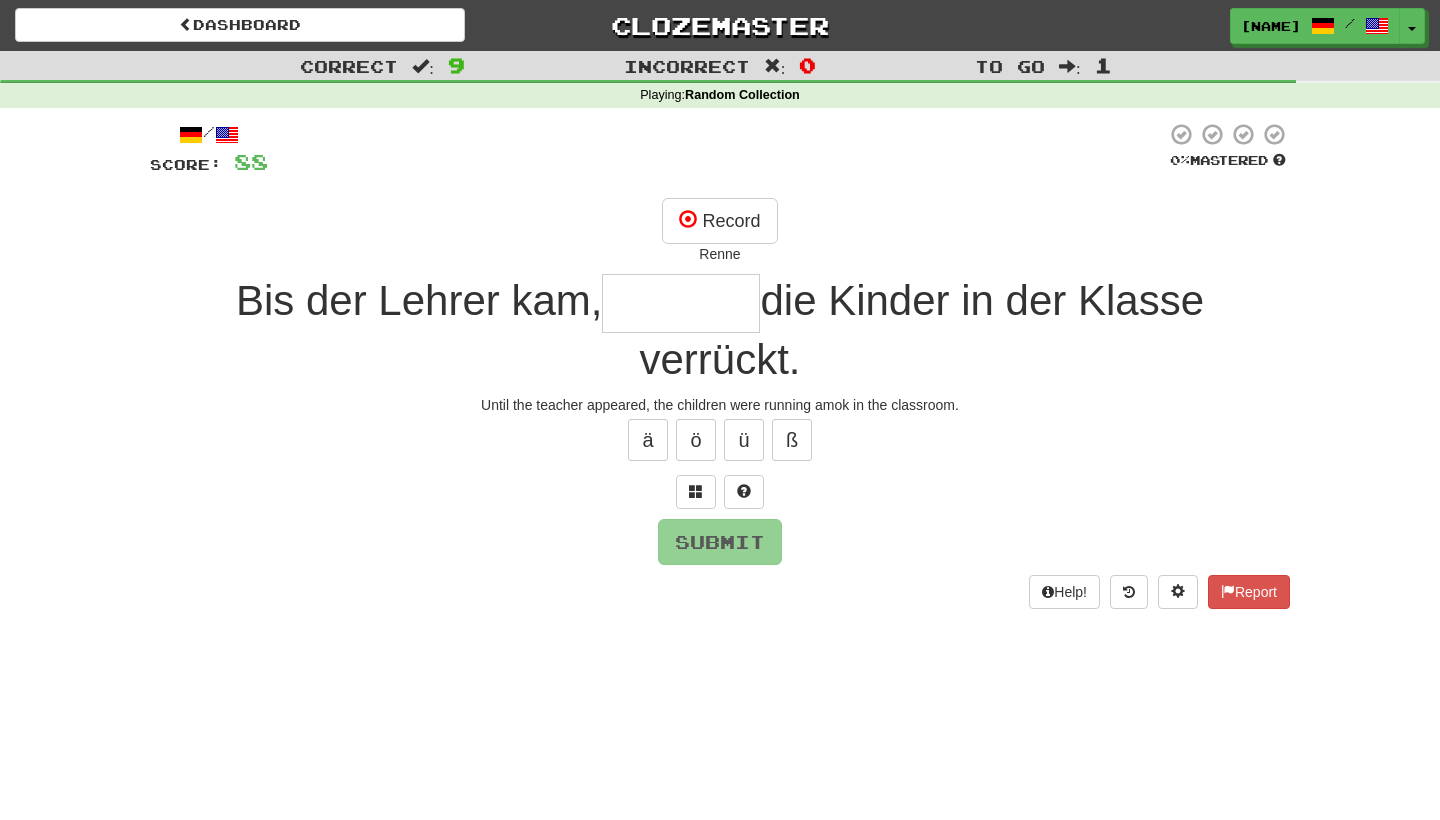type on "*" 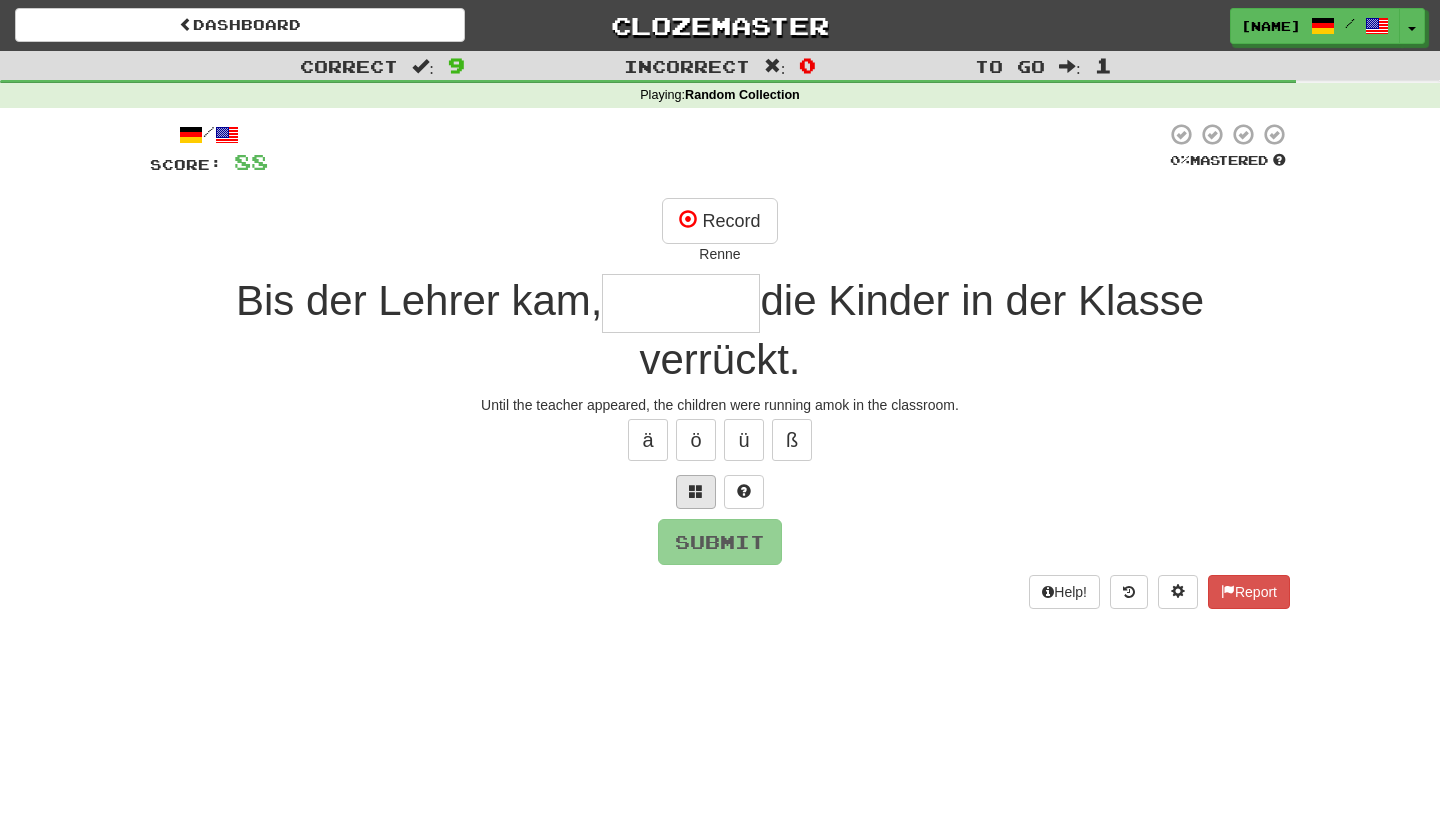 click at bounding box center [696, 492] 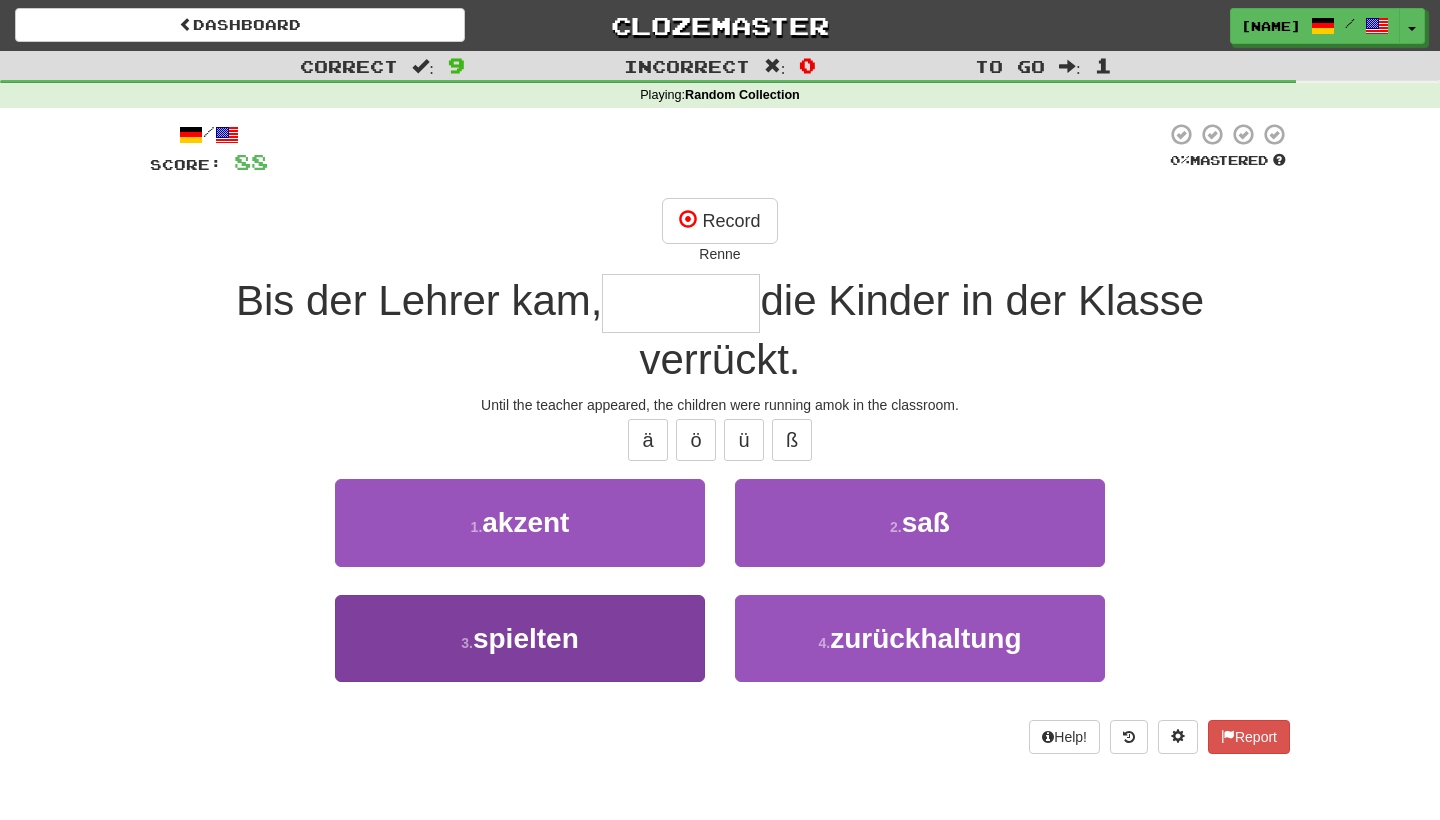 click on "3 .  spielten" at bounding box center [520, 638] 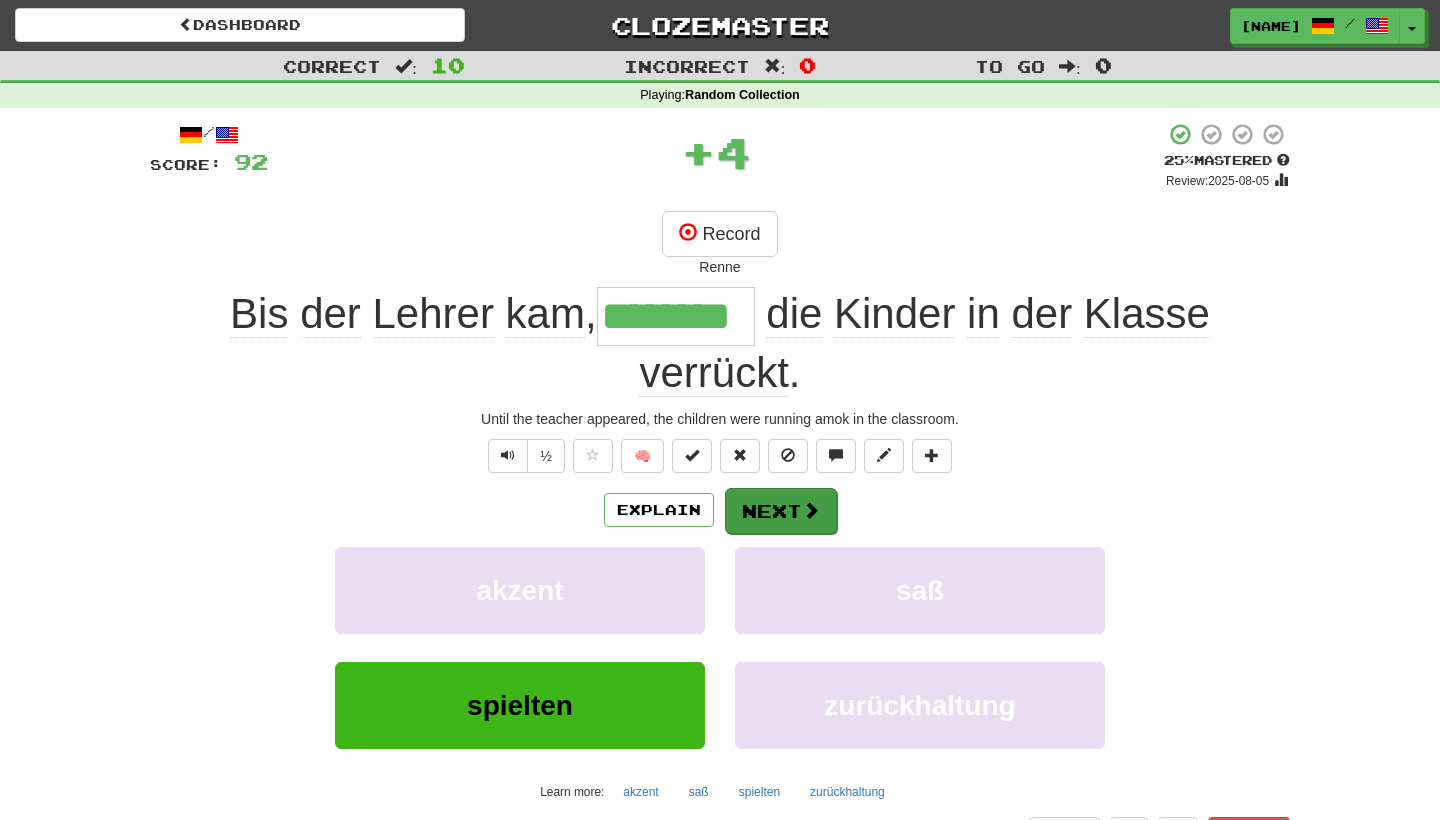 click on "Next" at bounding box center (781, 511) 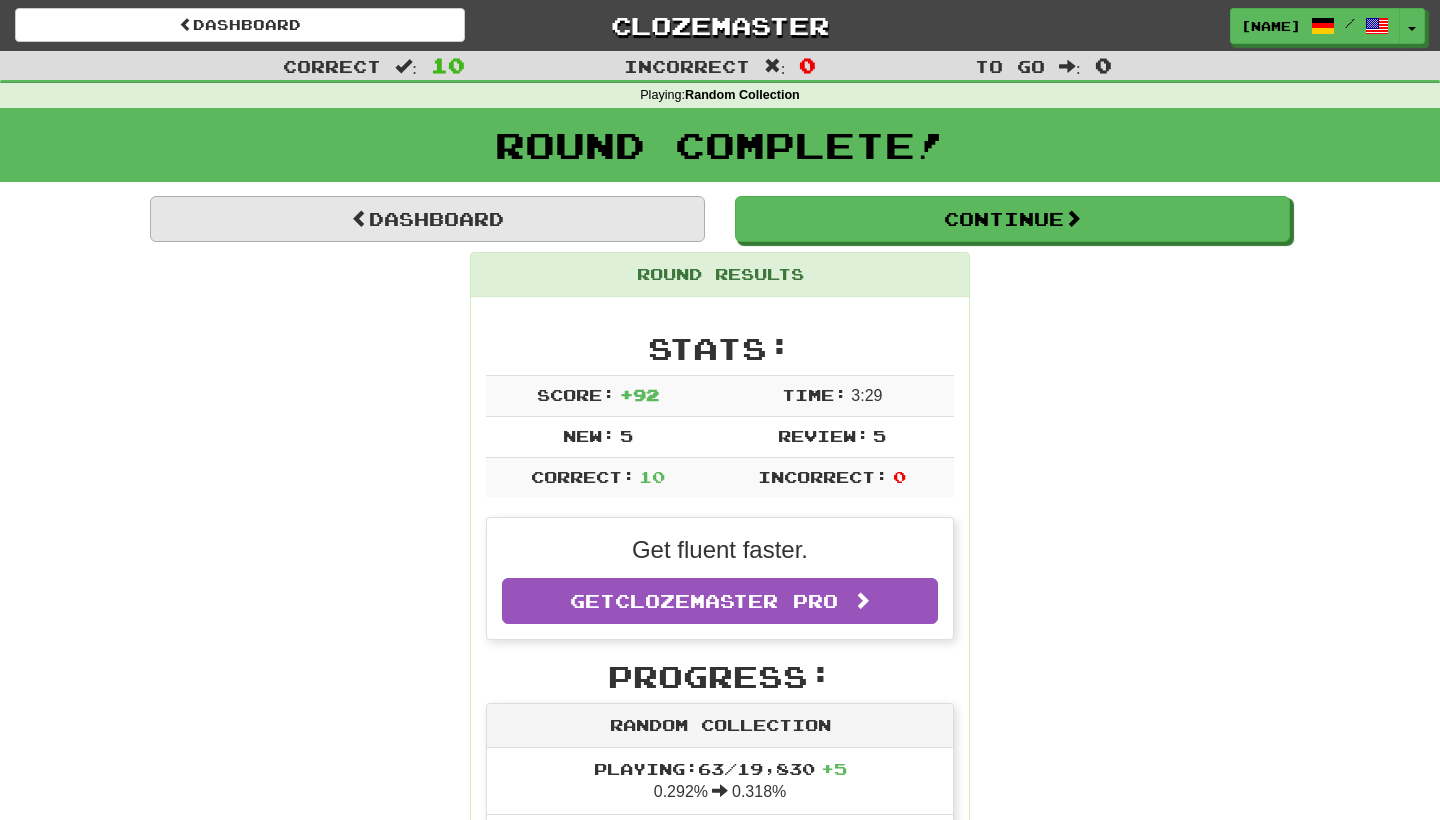 click on "Dashboard" at bounding box center (427, 219) 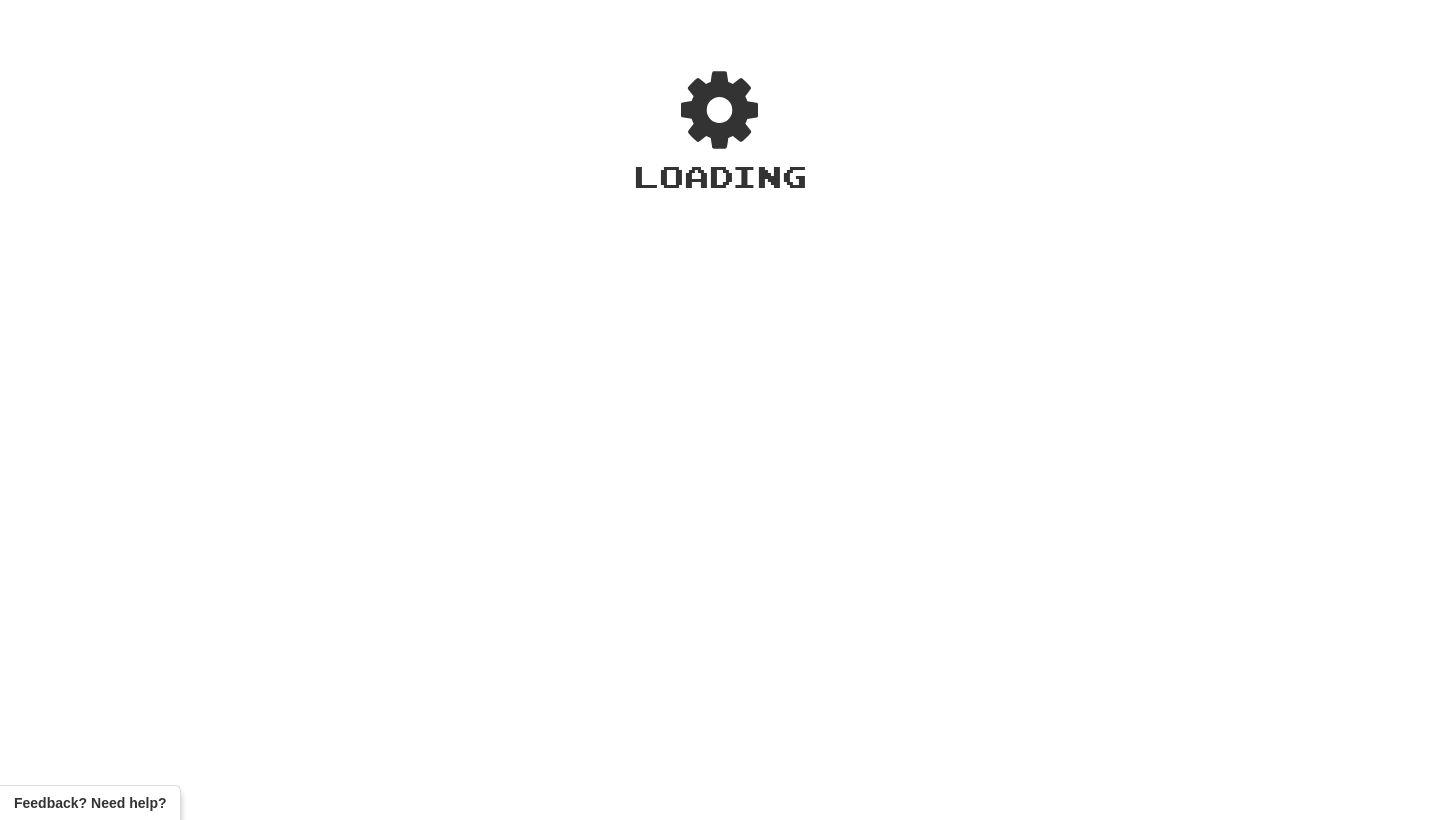 scroll, scrollTop: 0, scrollLeft: 0, axis: both 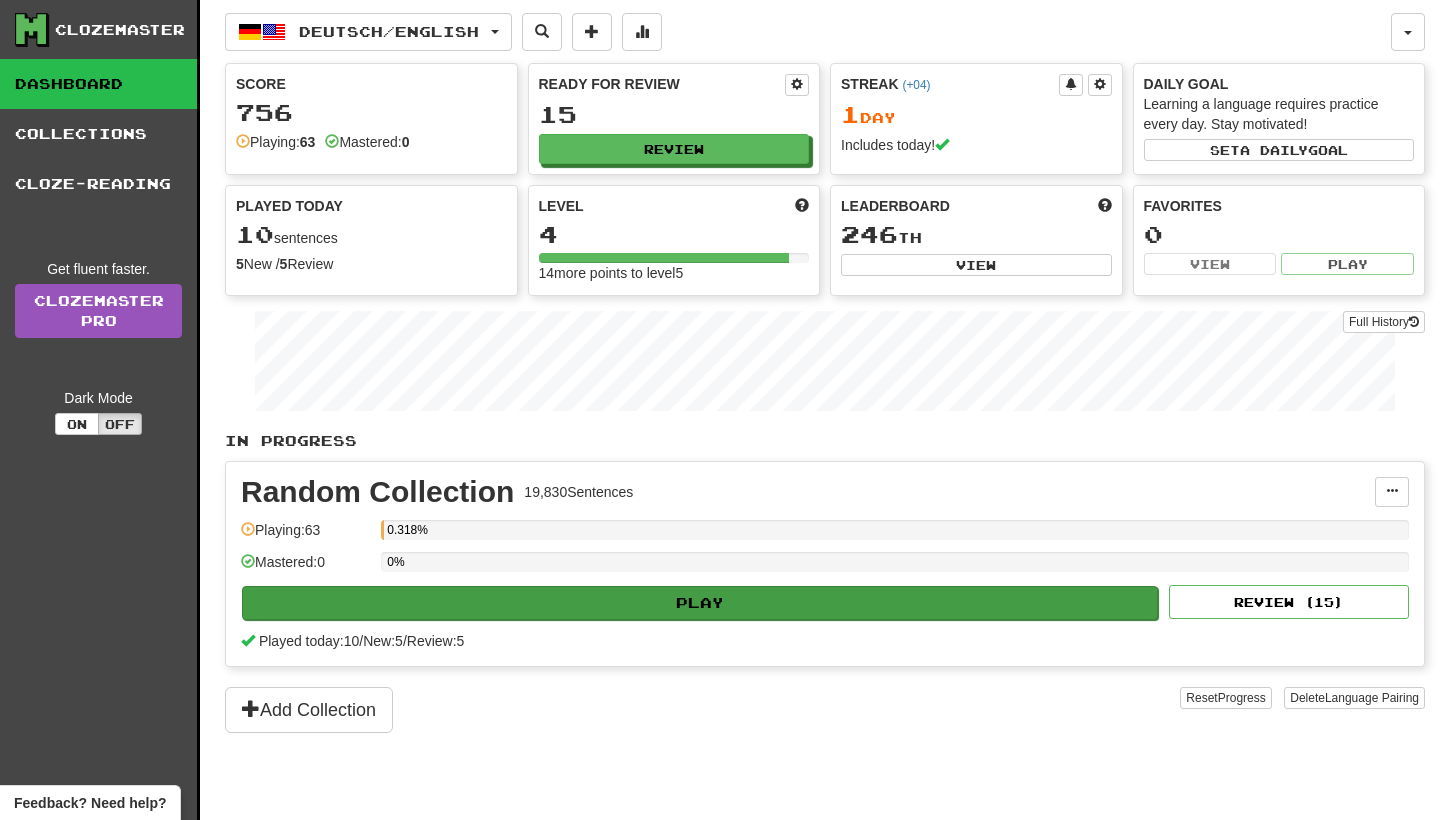 click on "Play" at bounding box center (700, 603) 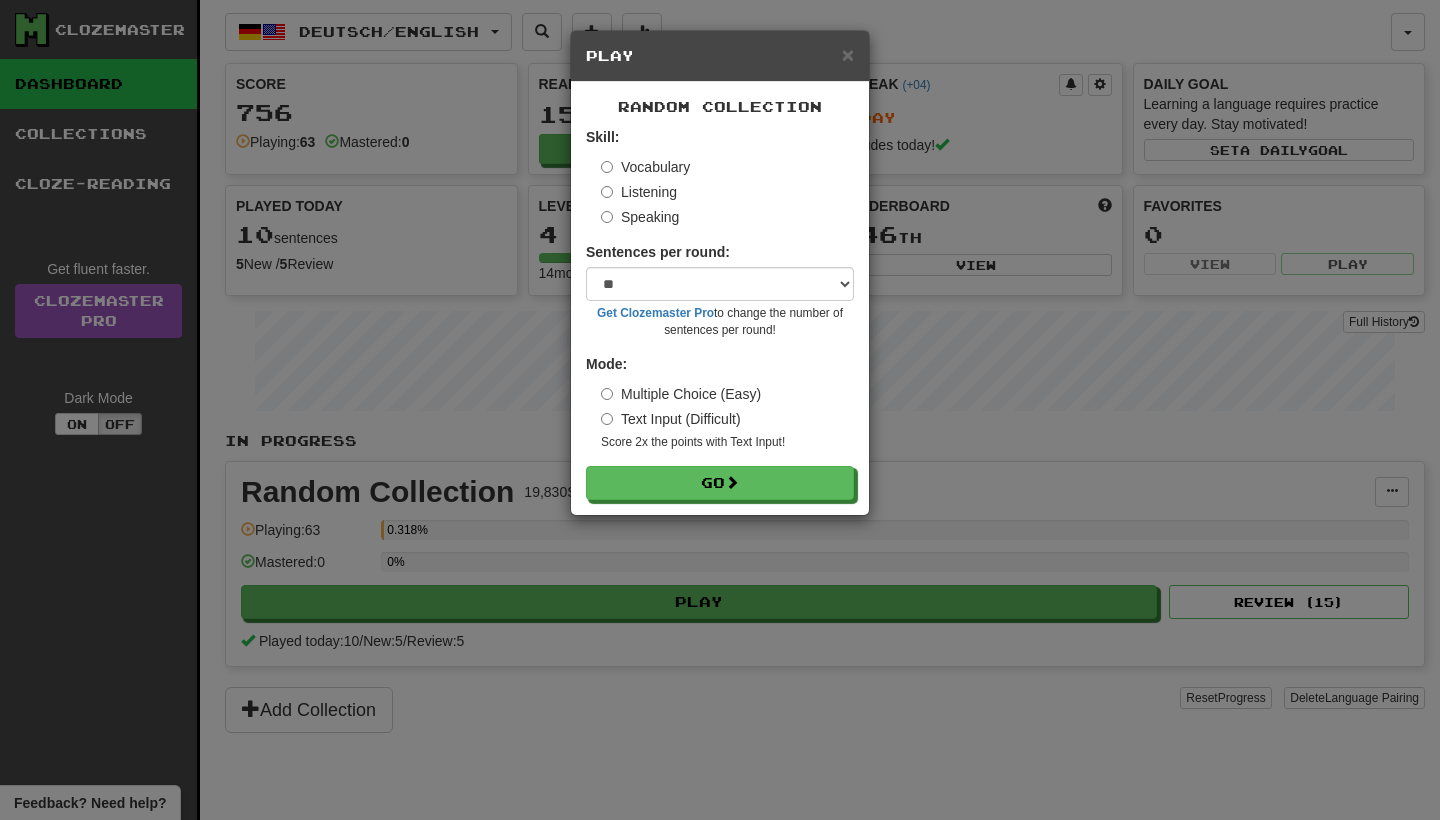click on "Listening" at bounding box center (639, 192) 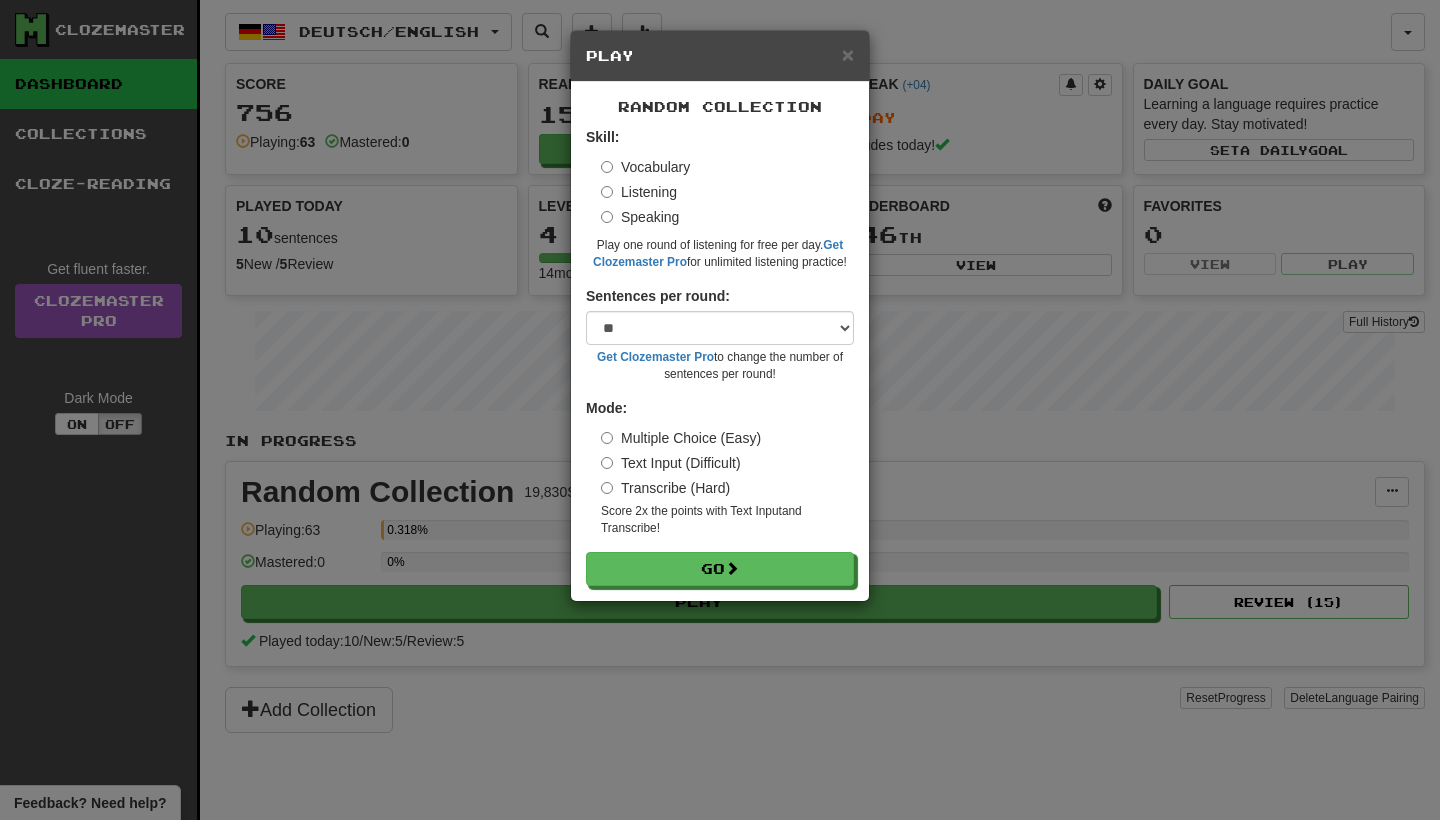 click on "Transcribe (Hard)" at bounding box center (665, 488) 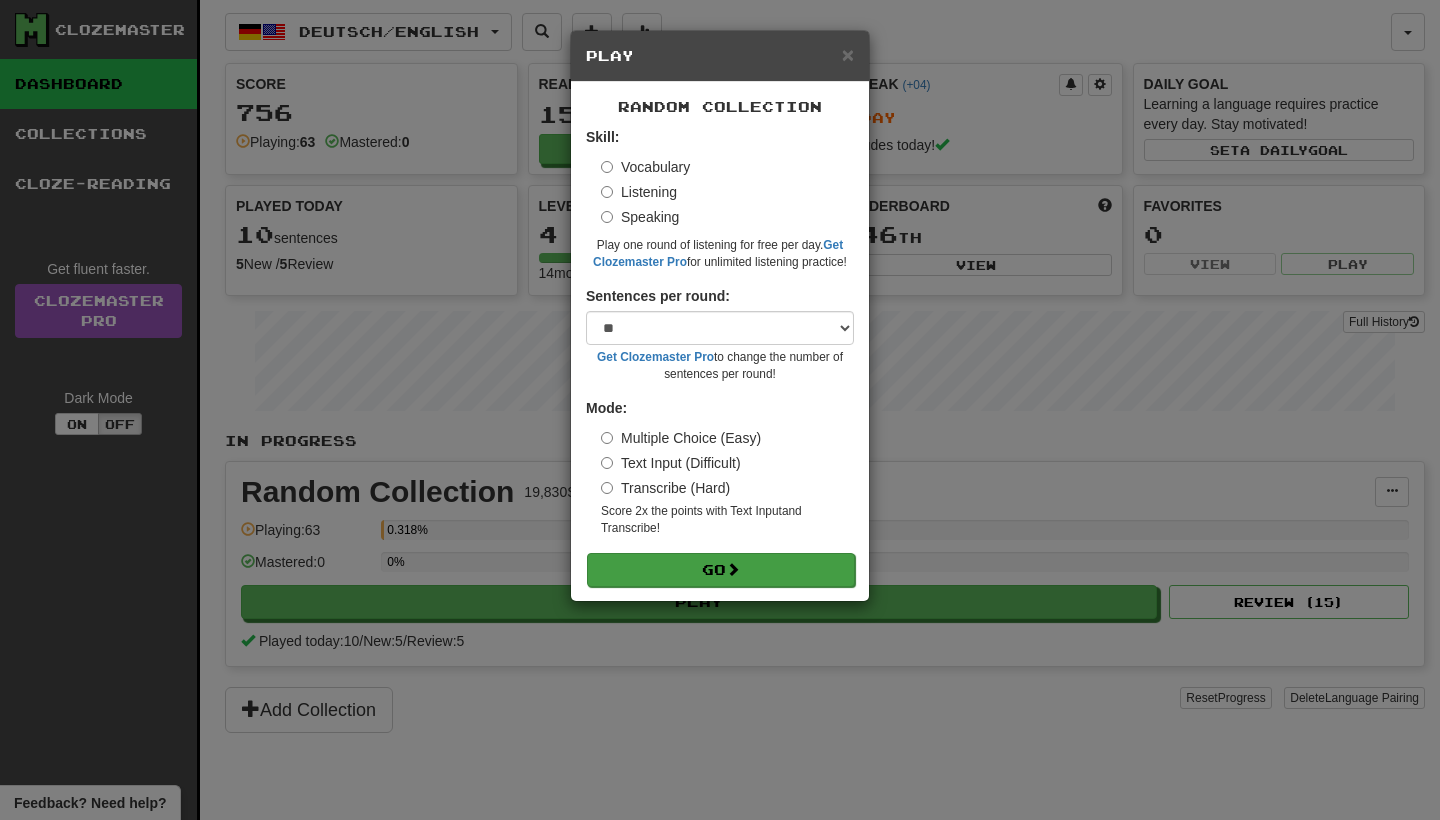 click on "Go" at bounding box center [721, 570] 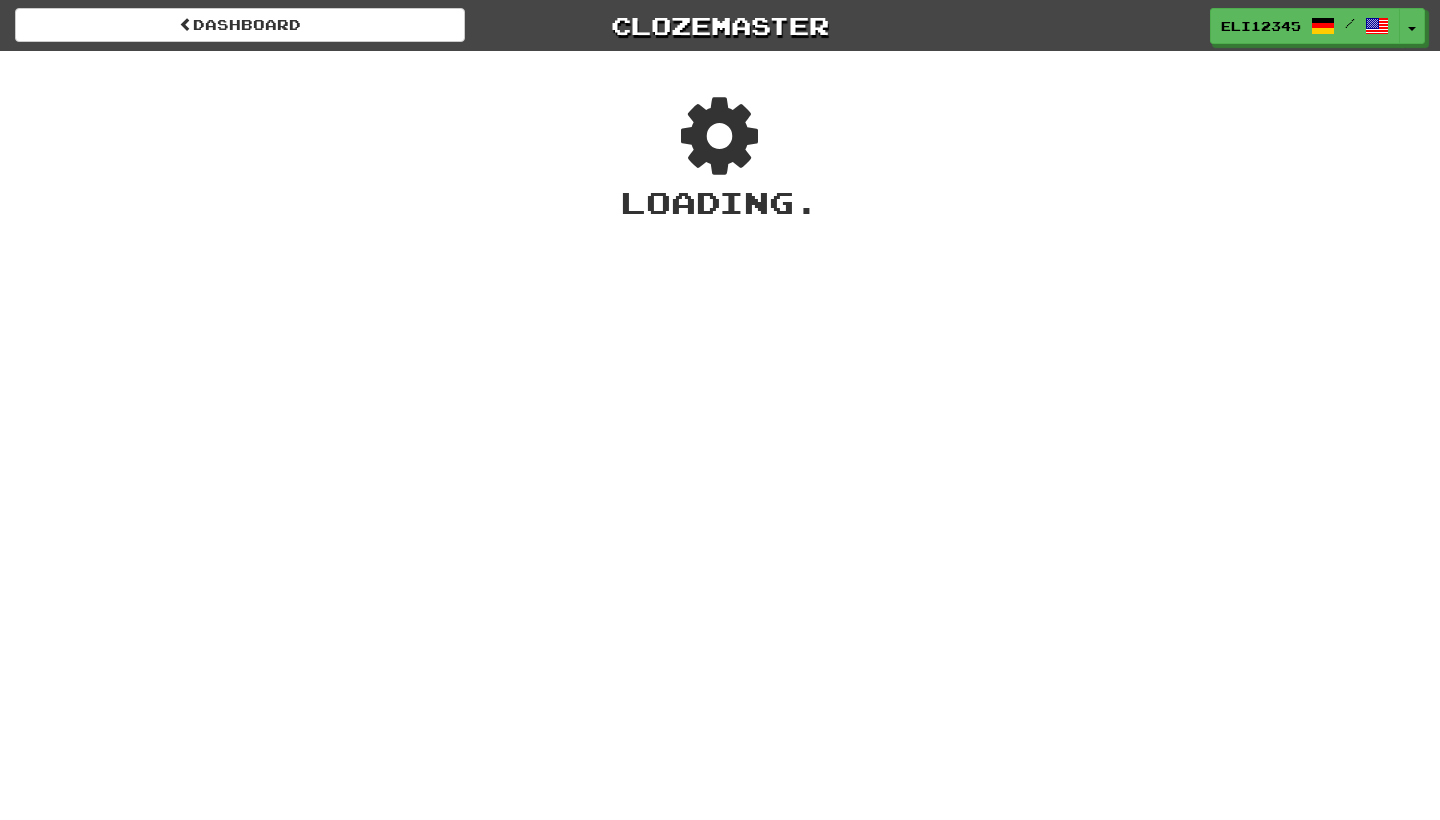 scroll, scrollTop: 0, scrollLeft: 0, axis: both 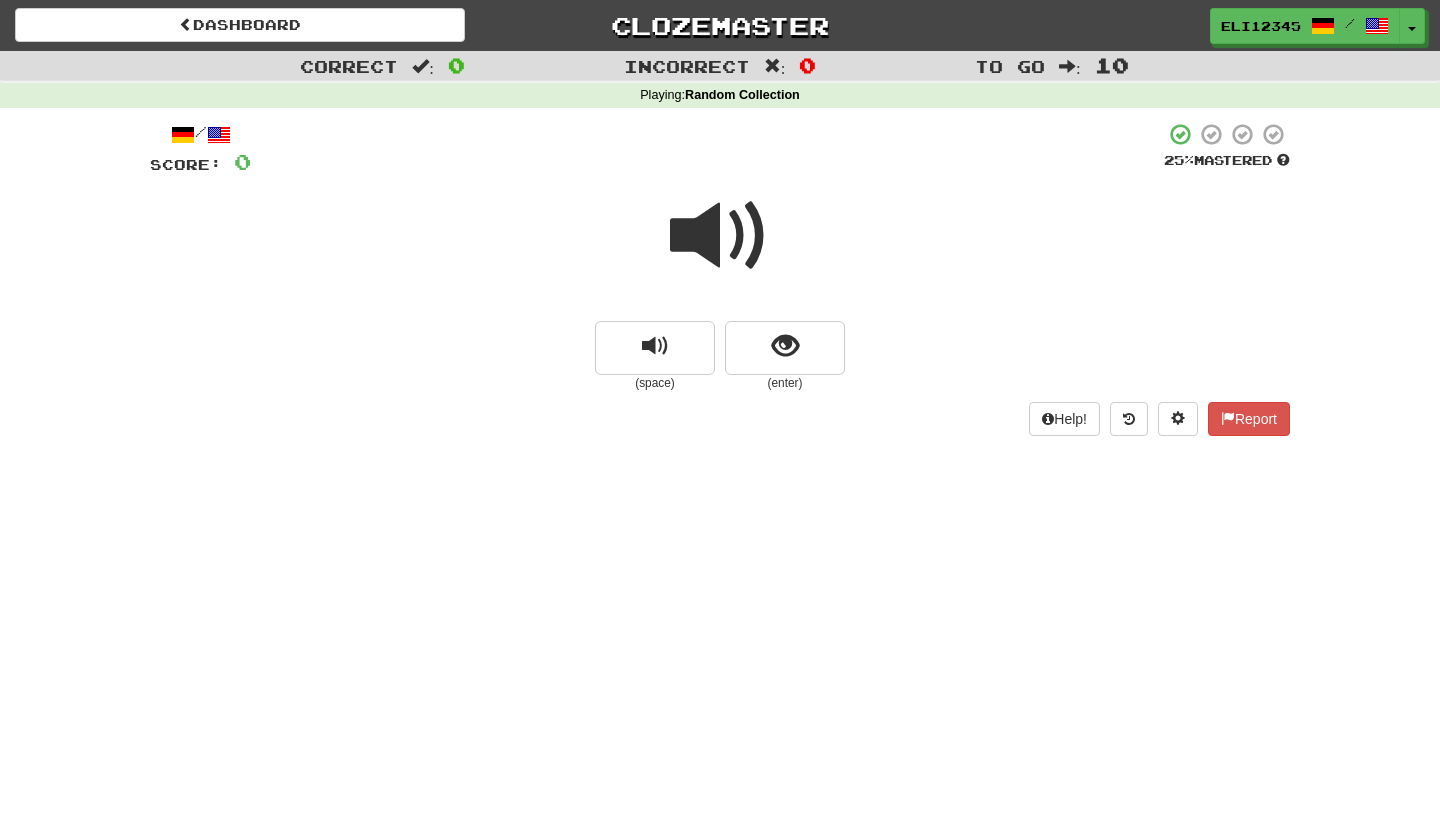 click at bounding box center [720, 236] 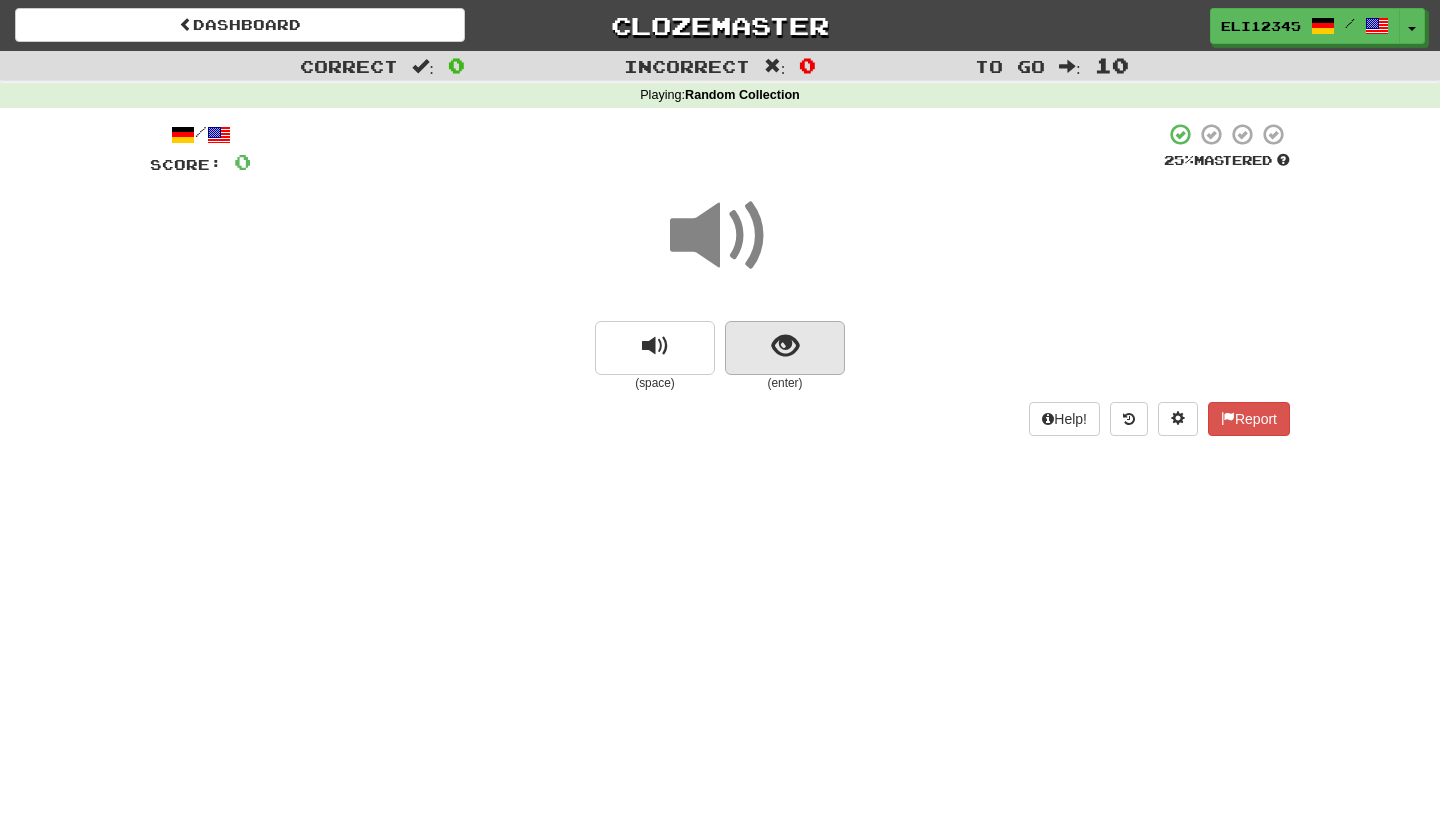 click at bounding box center [785, 348] 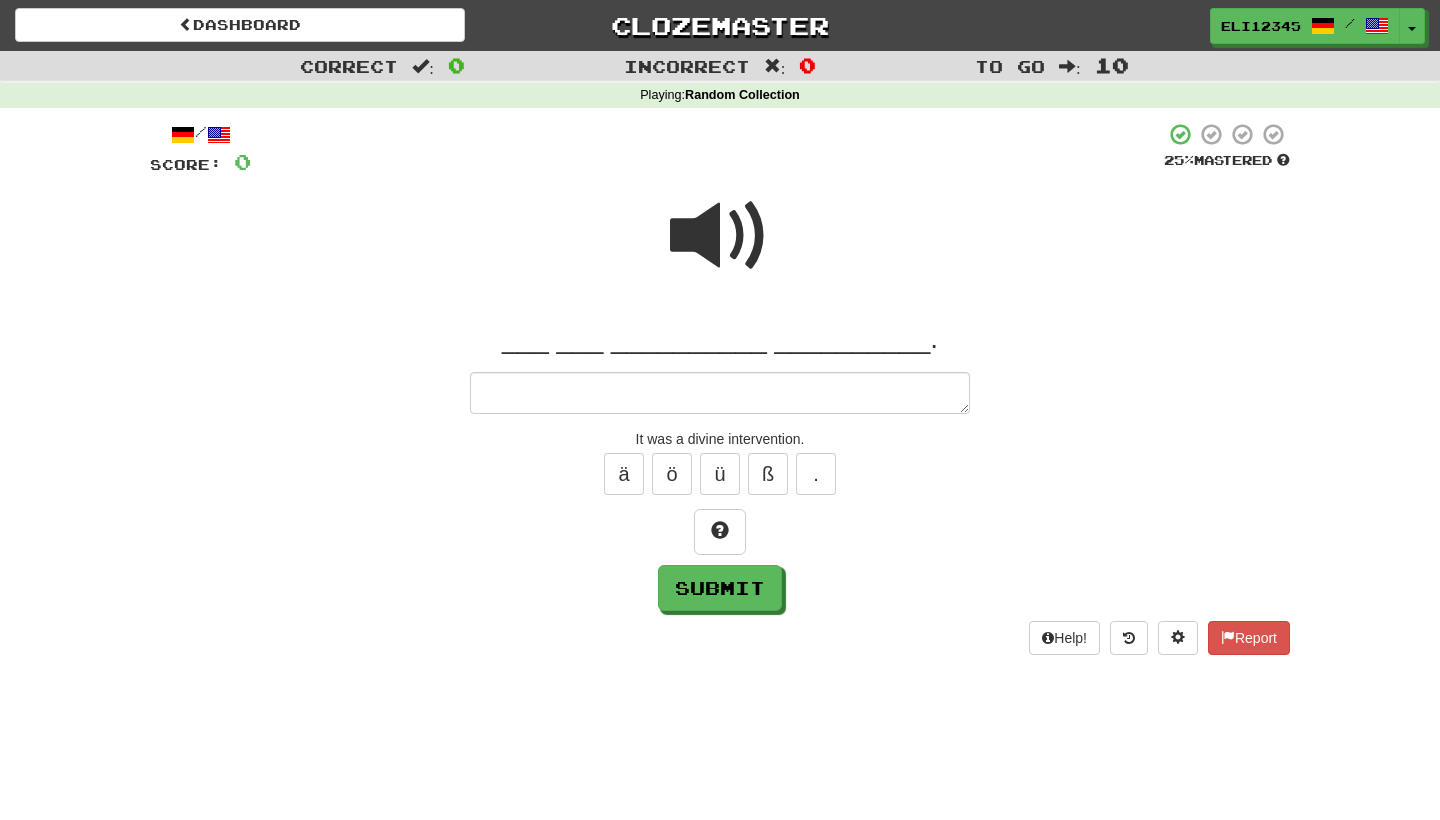 type on "*" 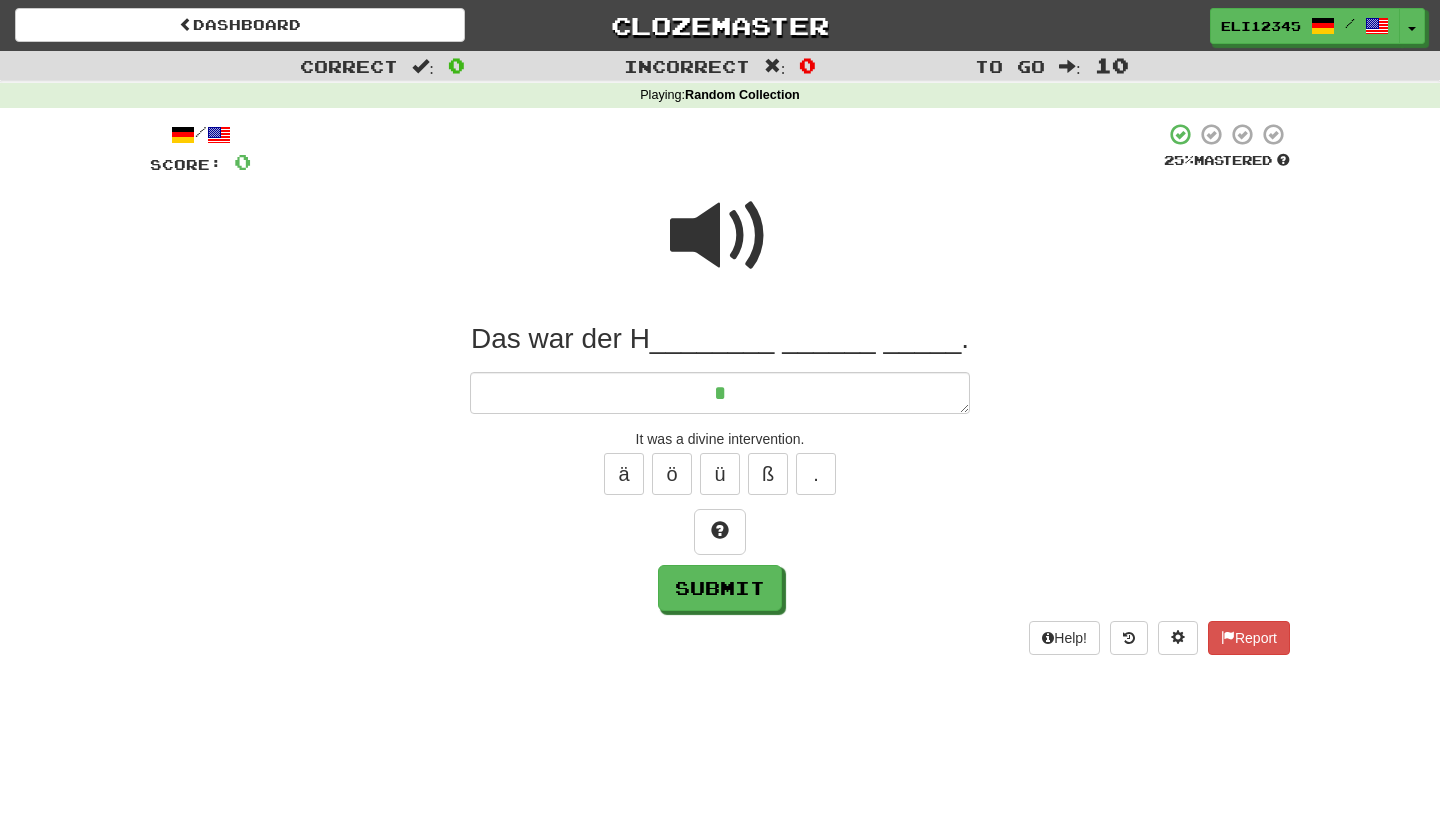 type on "*" 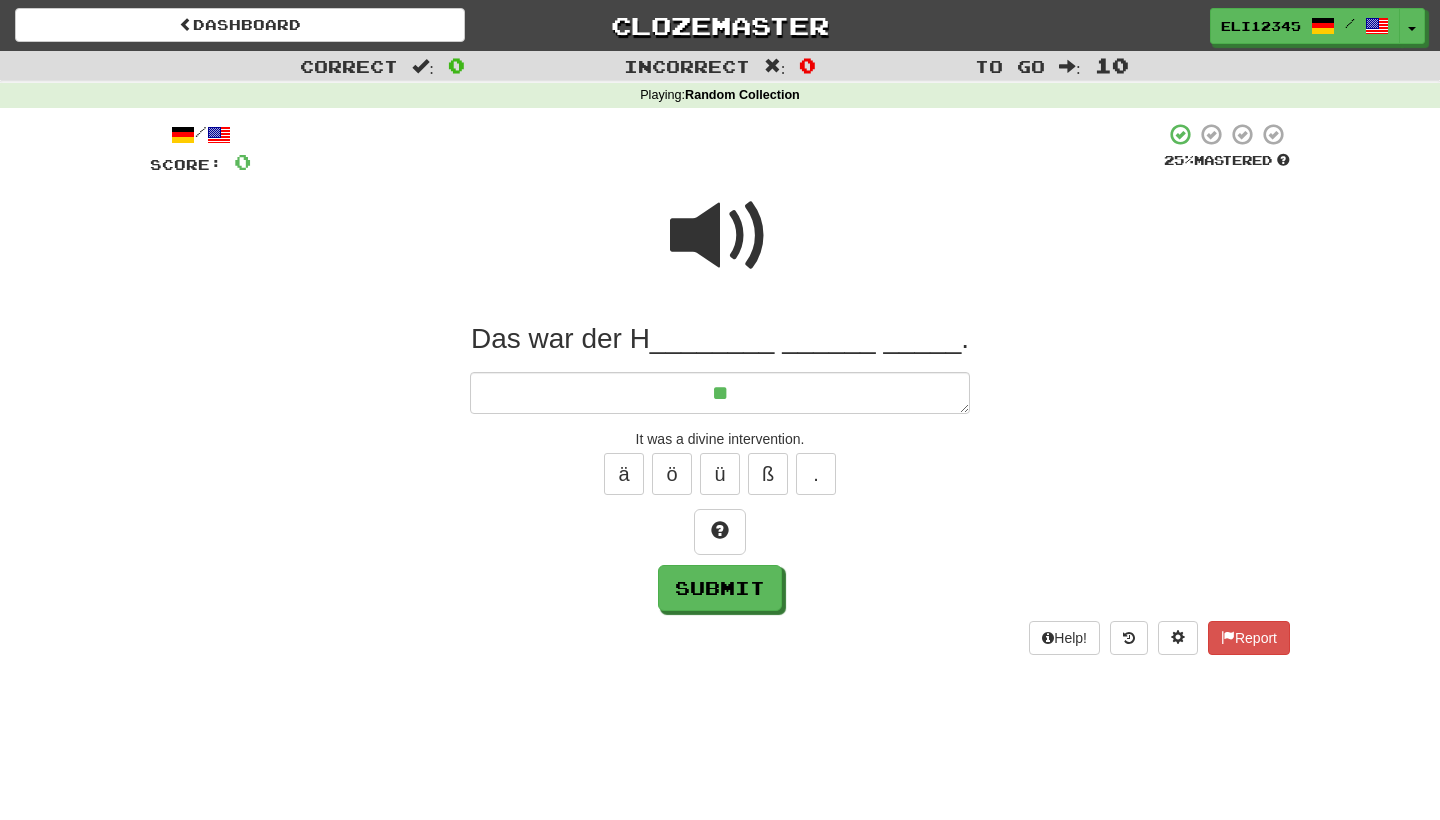 type on "*" 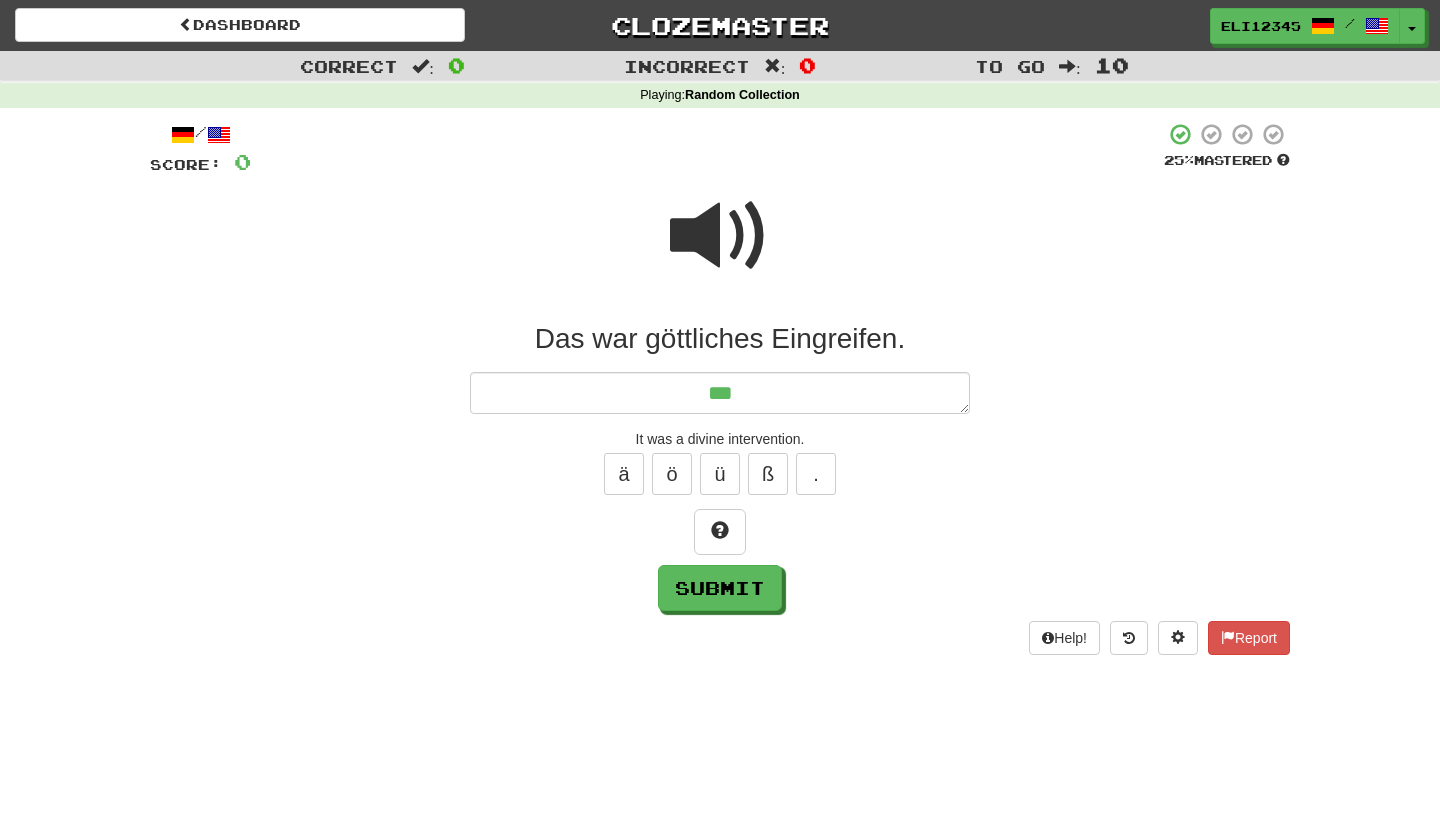 type on "*" 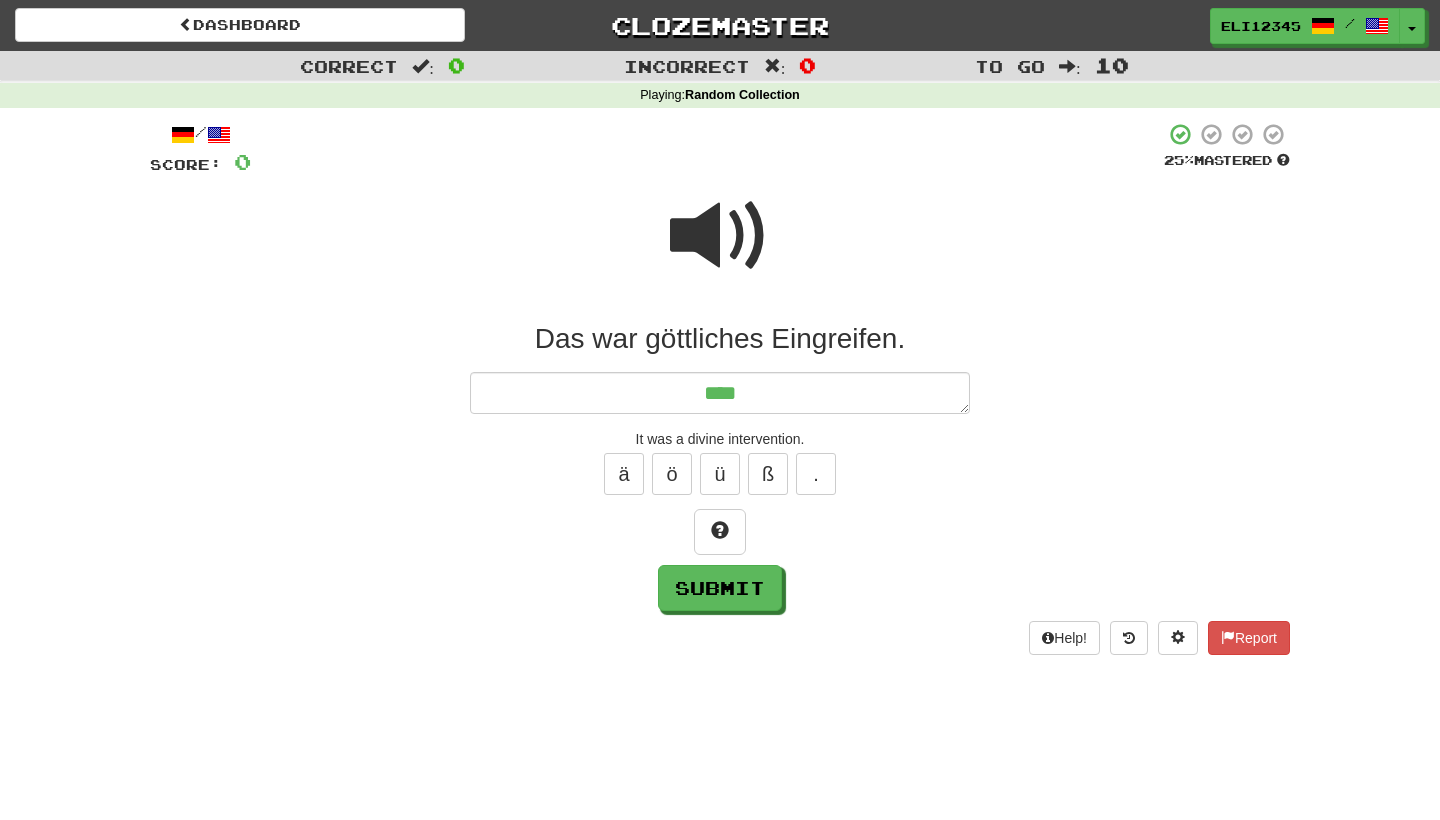type on "*" 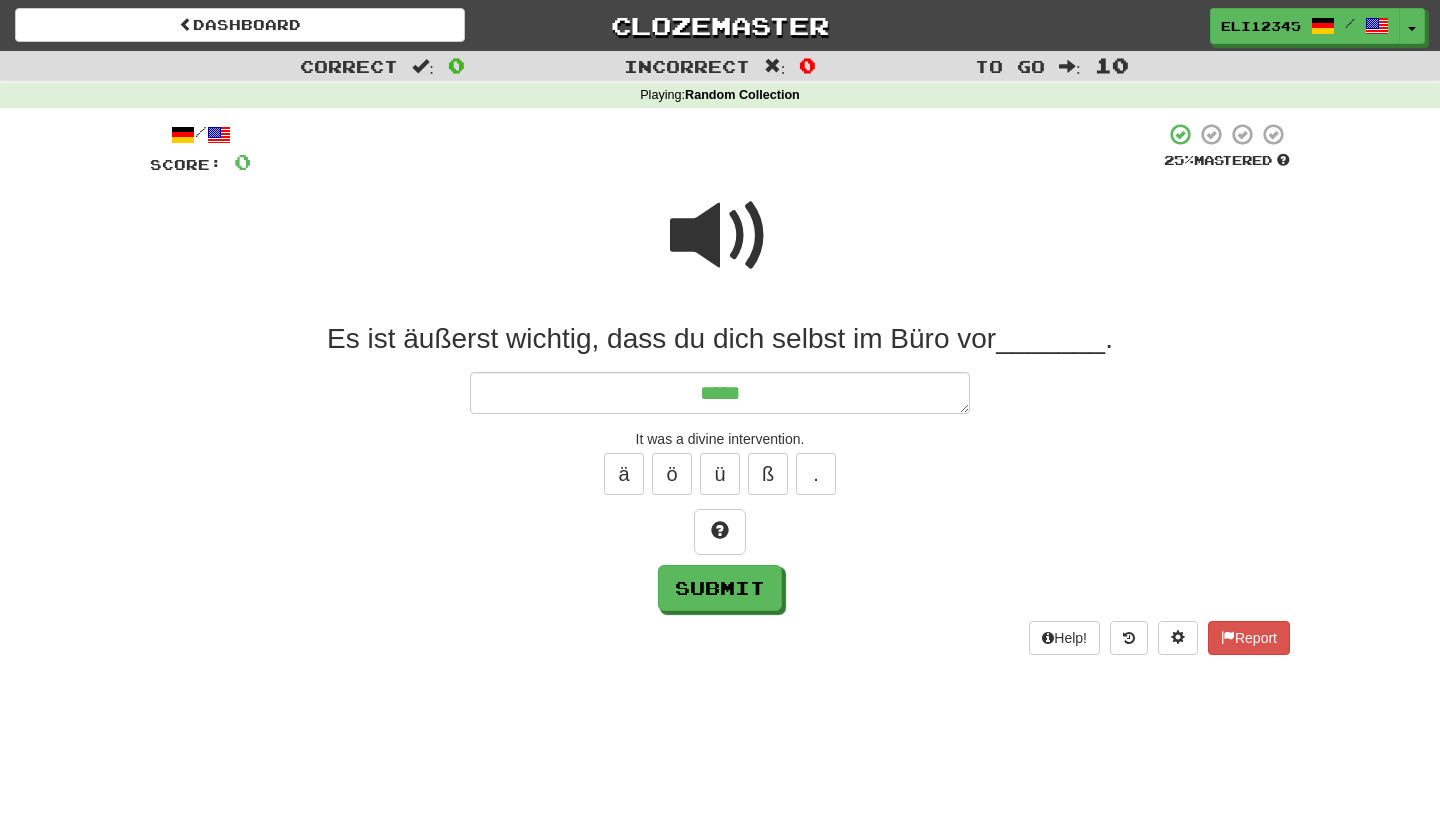 type on "*" 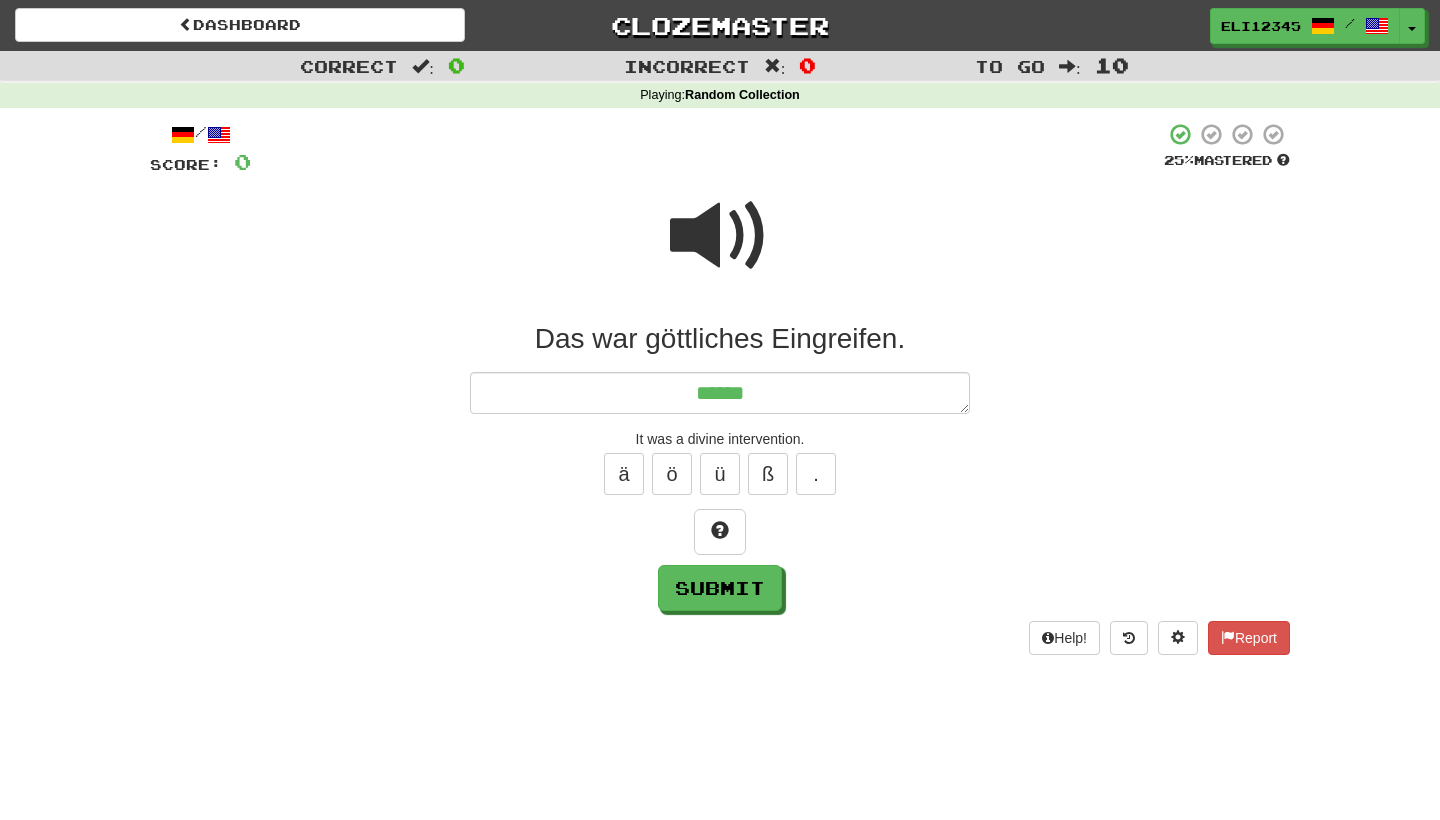 type on "*" 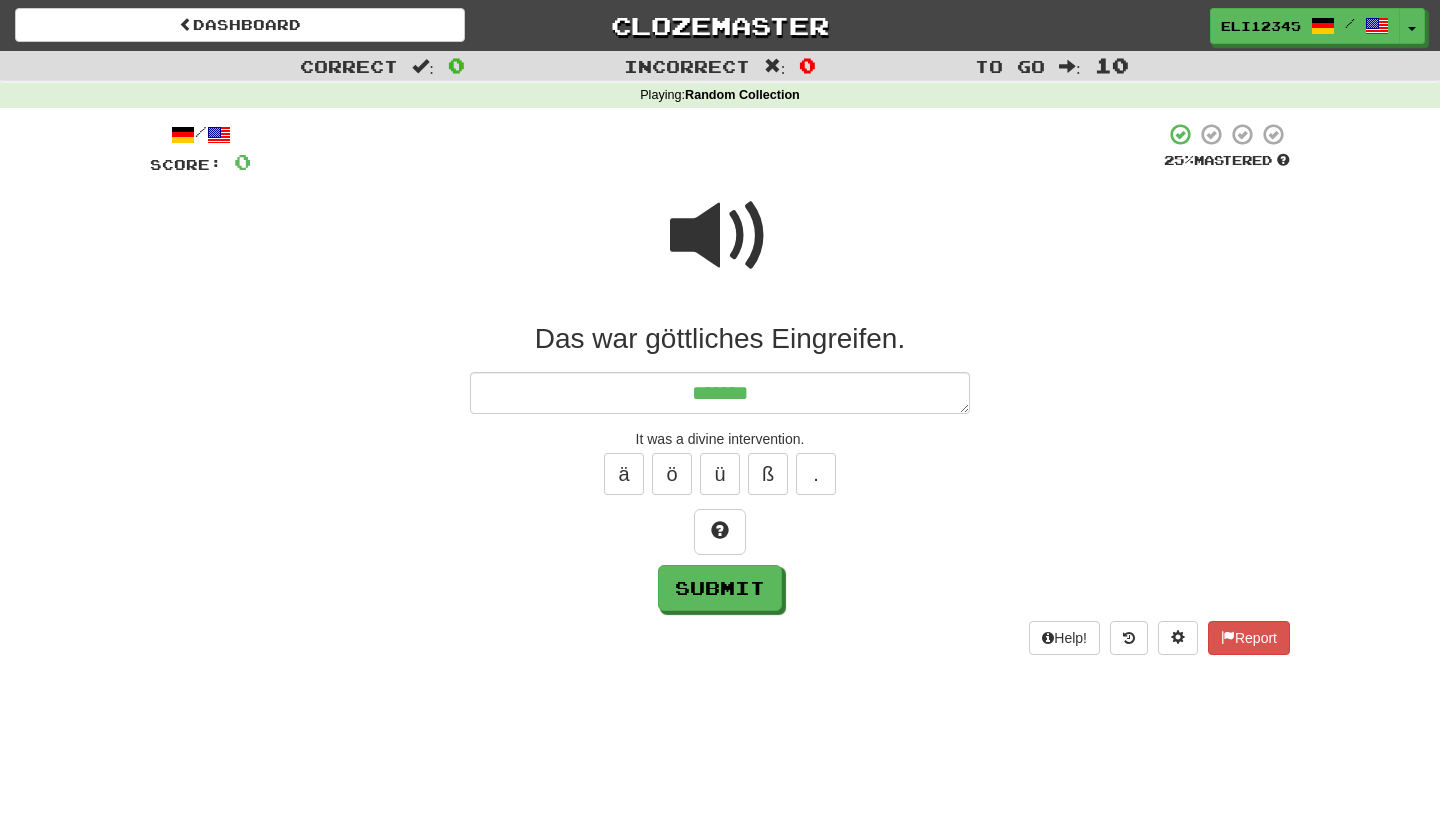 type on "*" 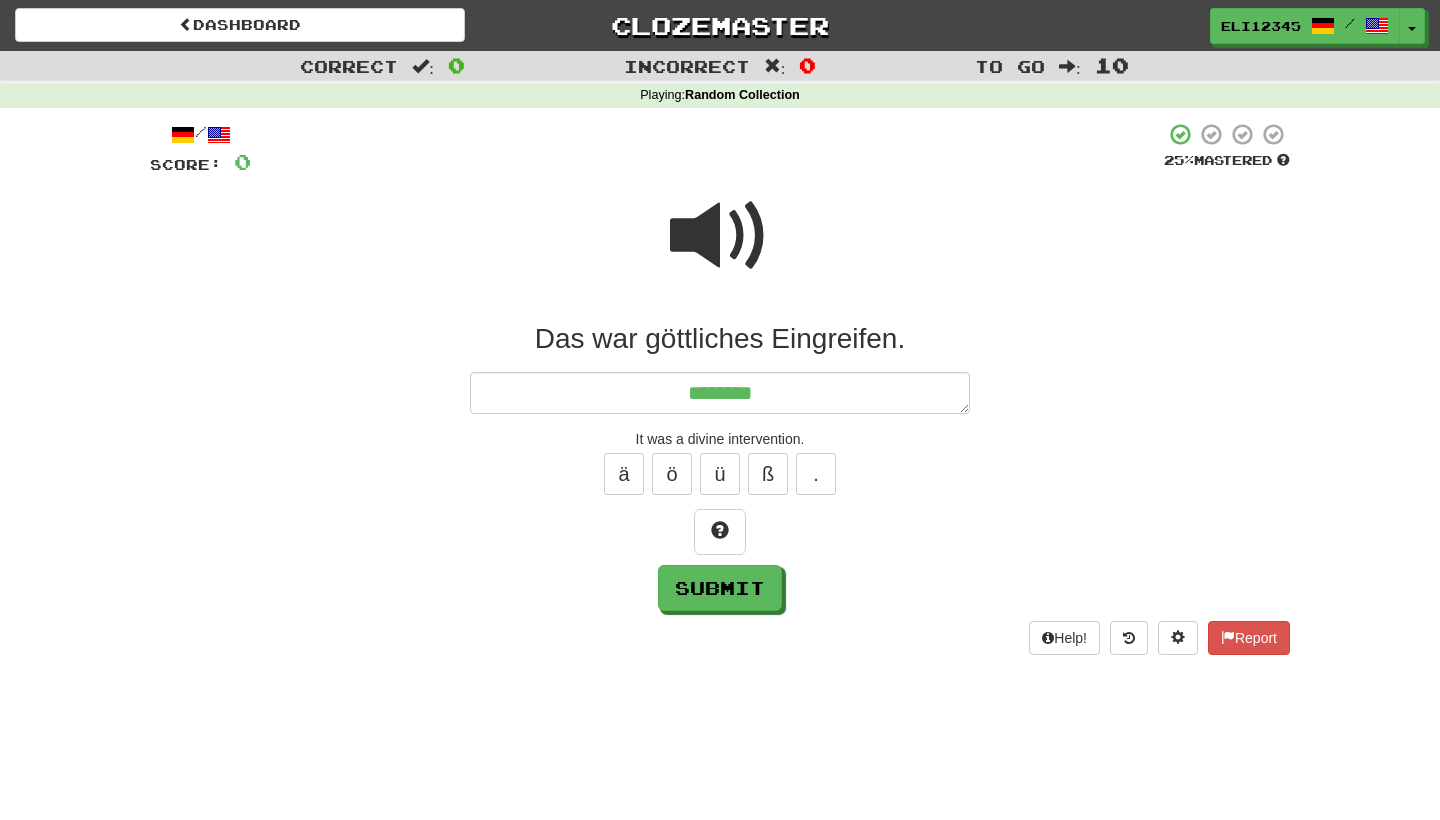 type on "*" 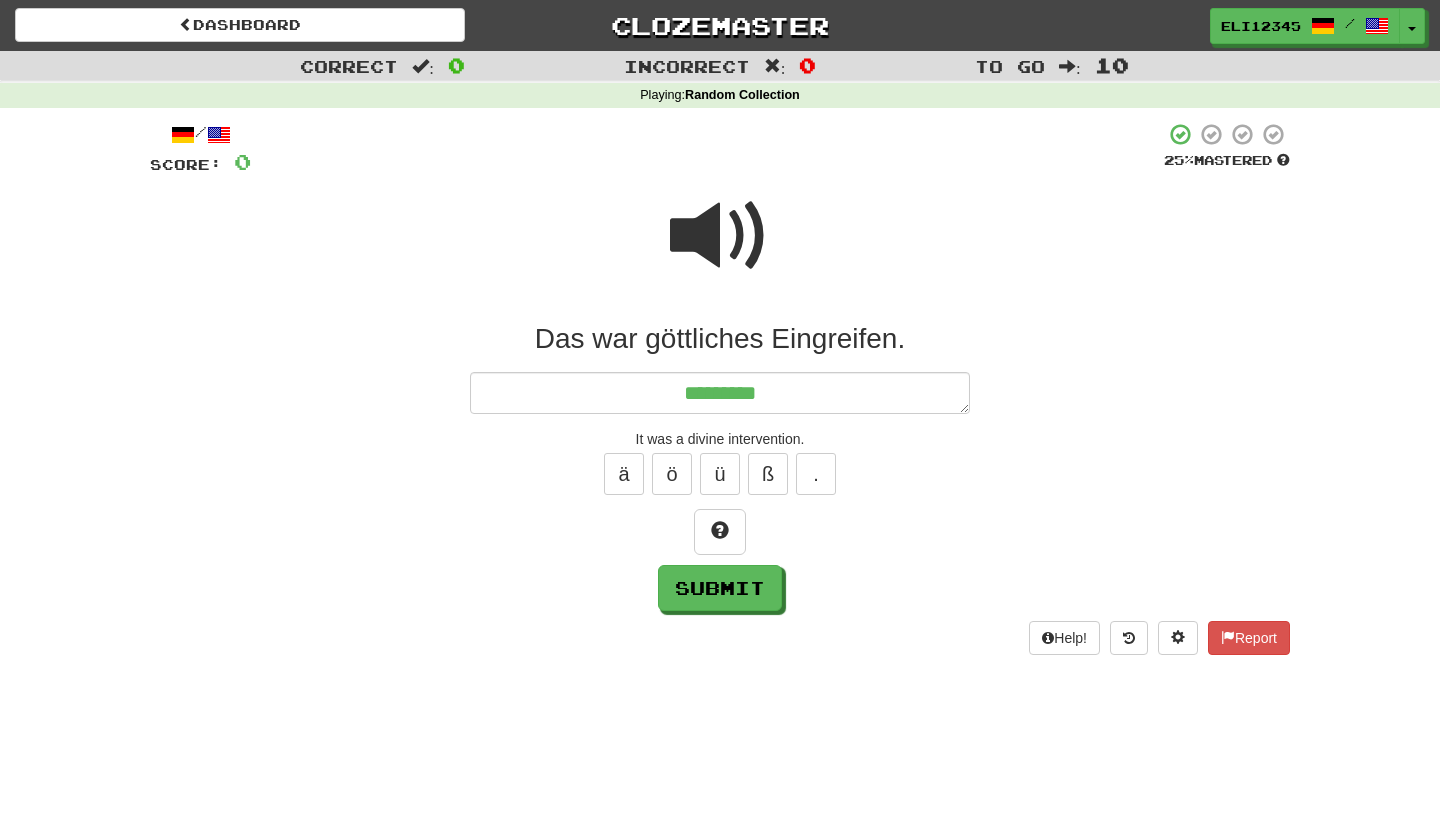 type on "*" 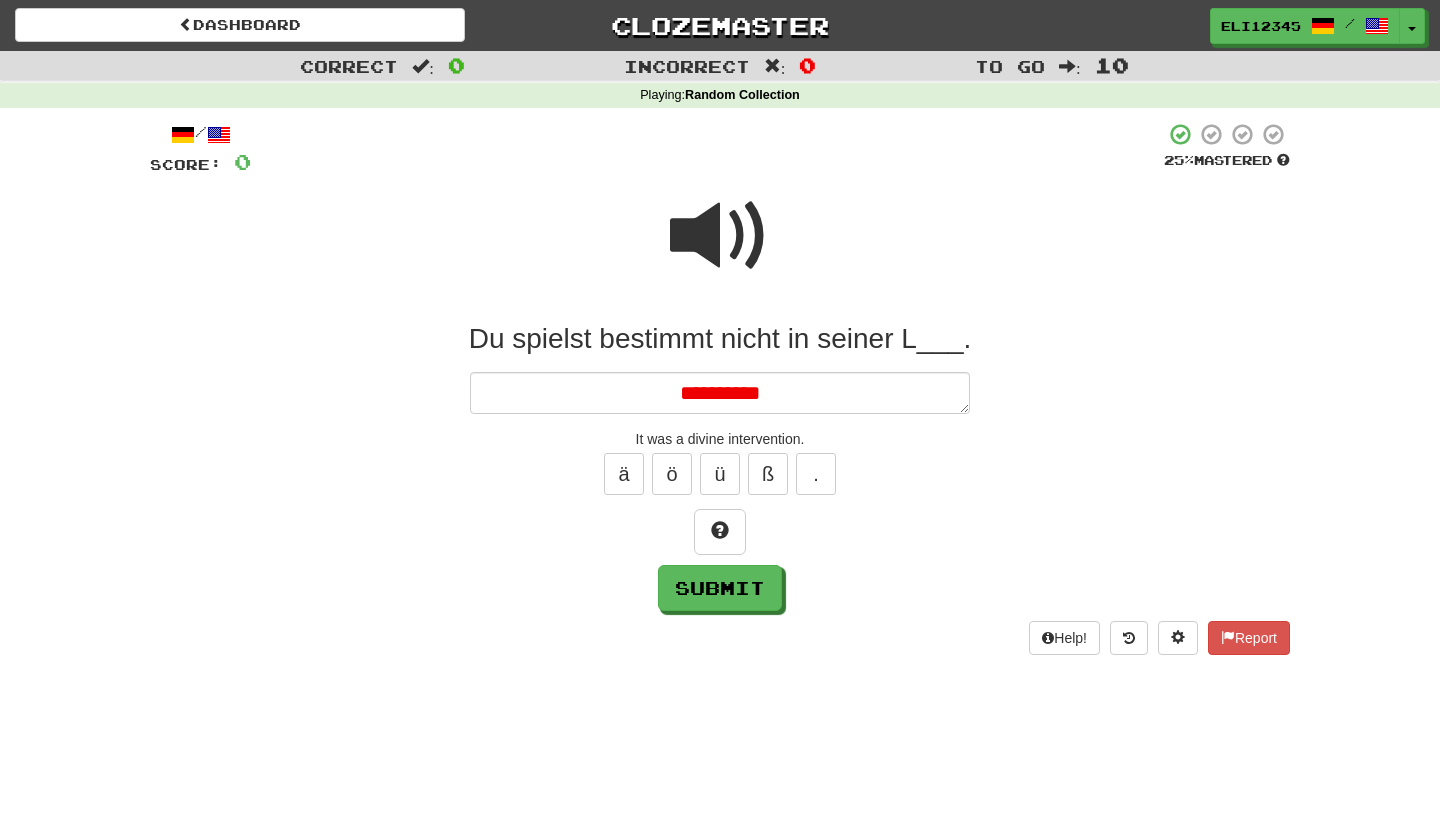 type on "*" 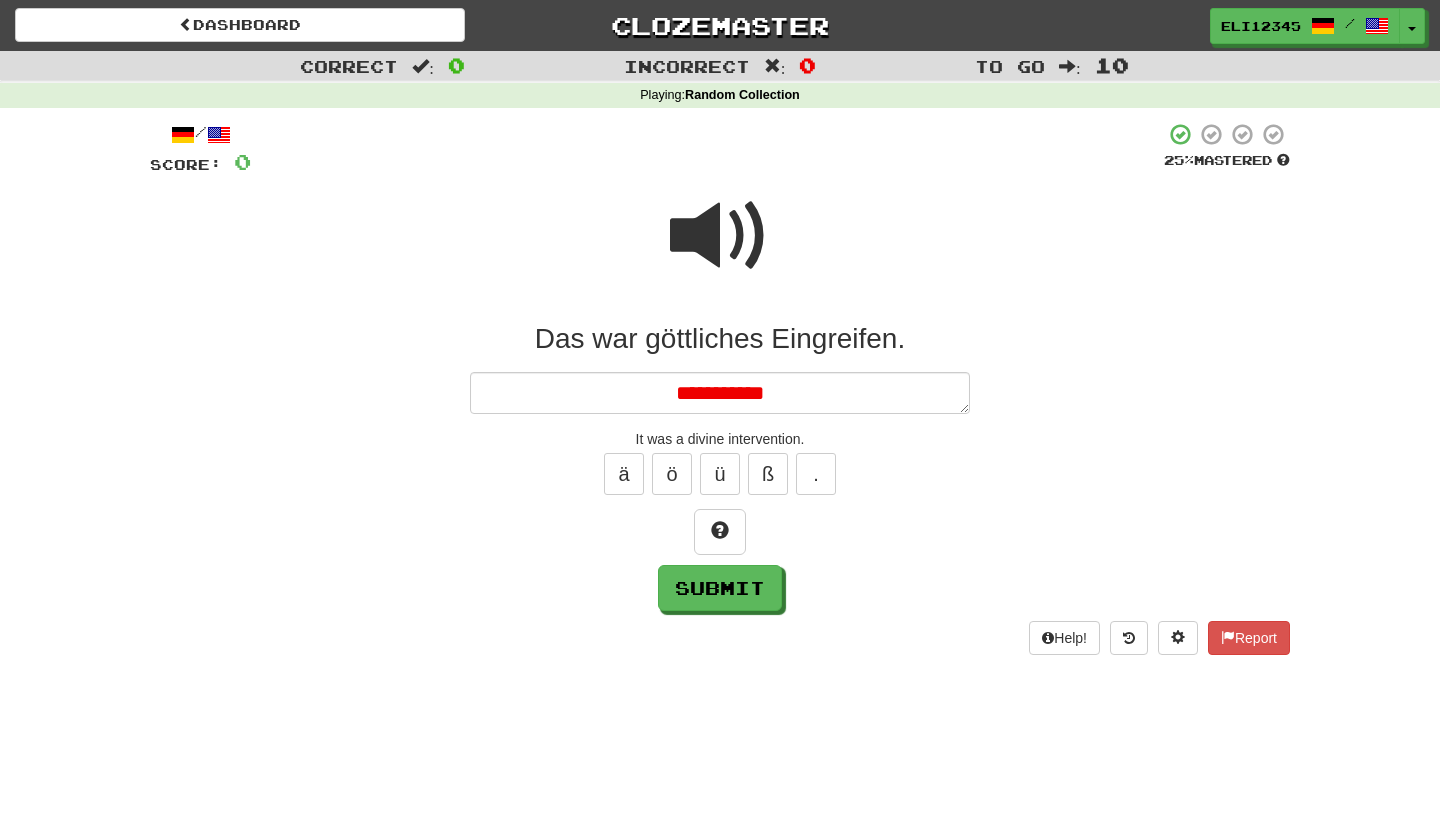 type on "*" 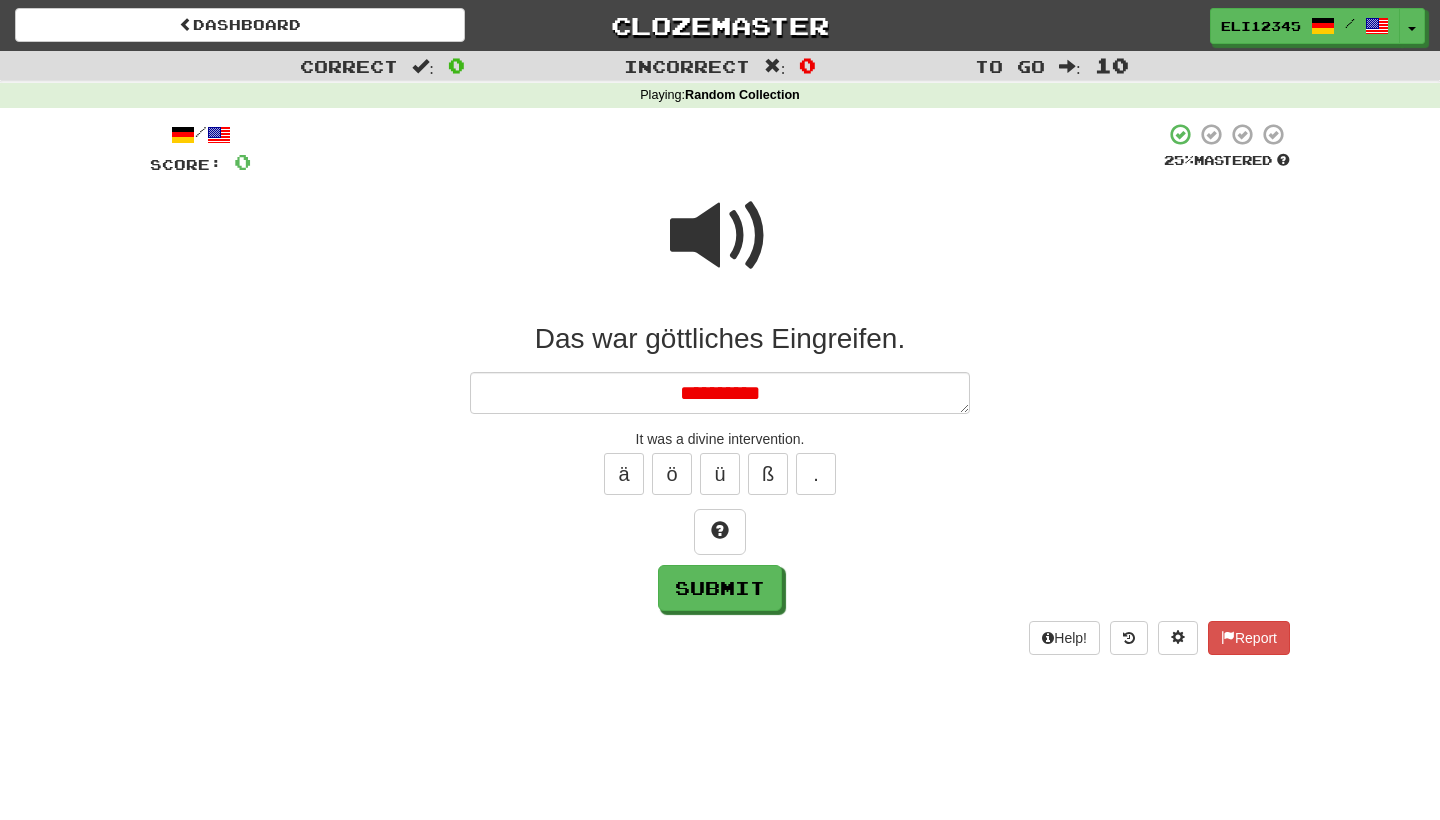 type on "*" 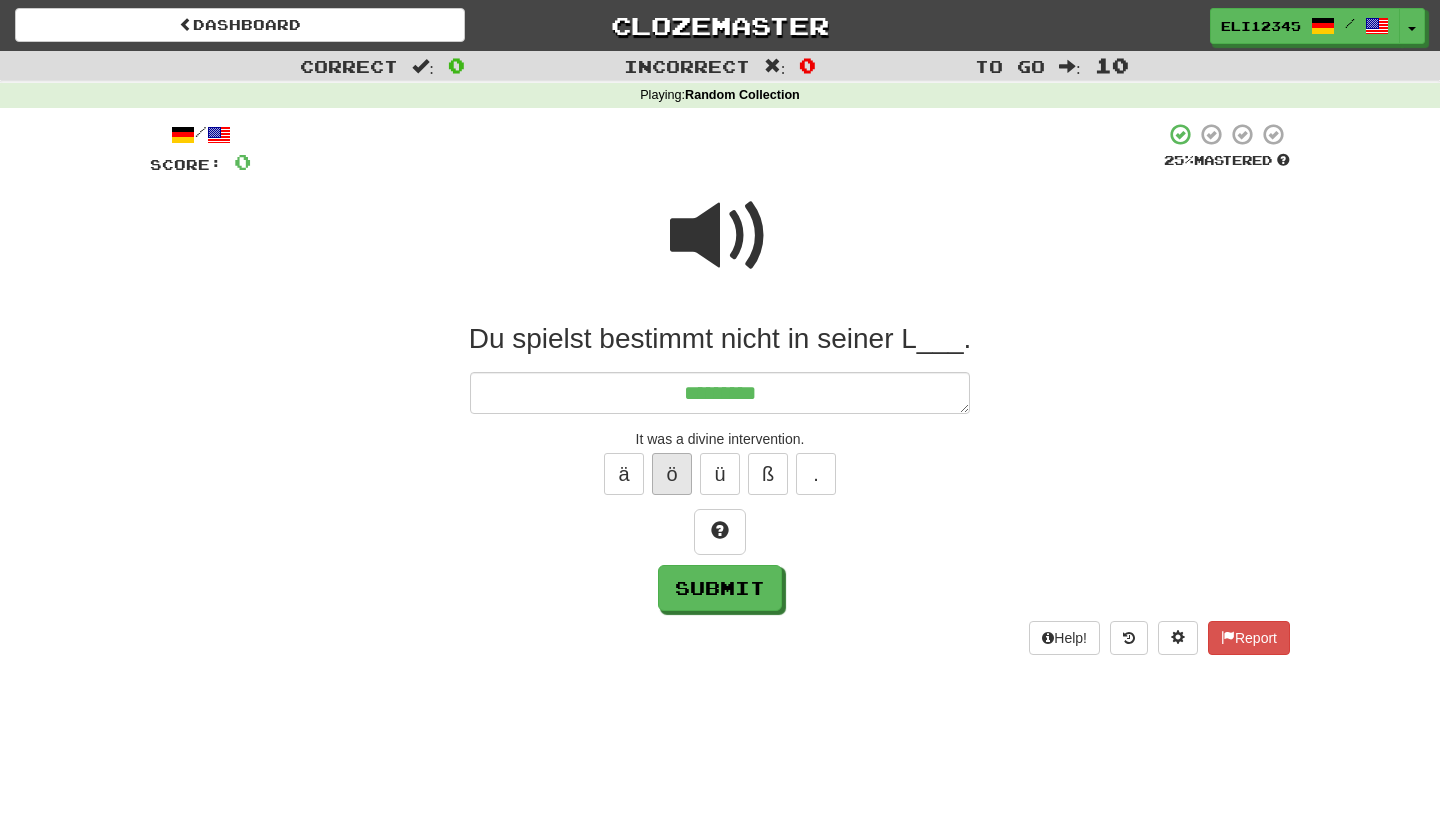 type on "*********" 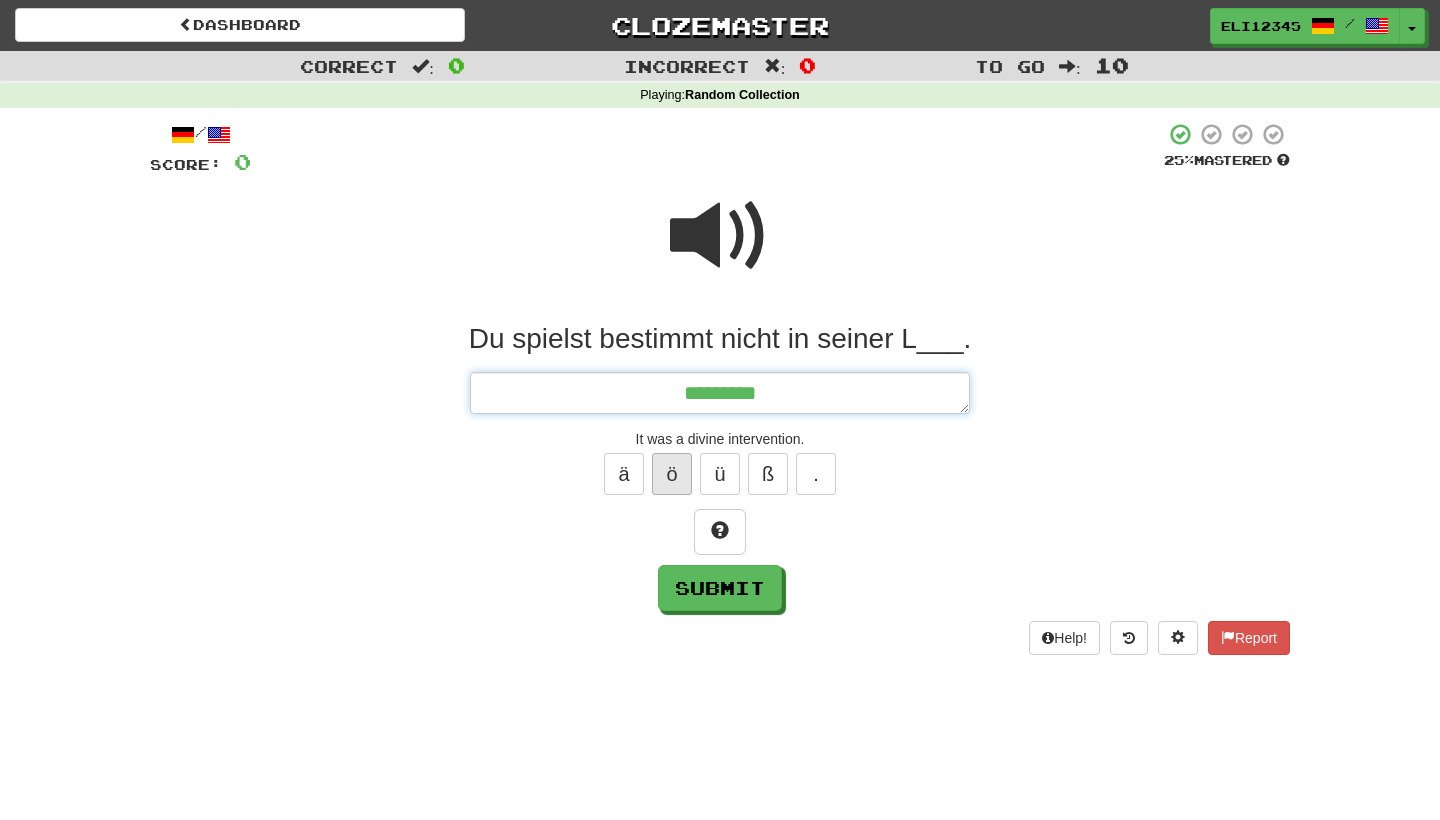 type on "*" 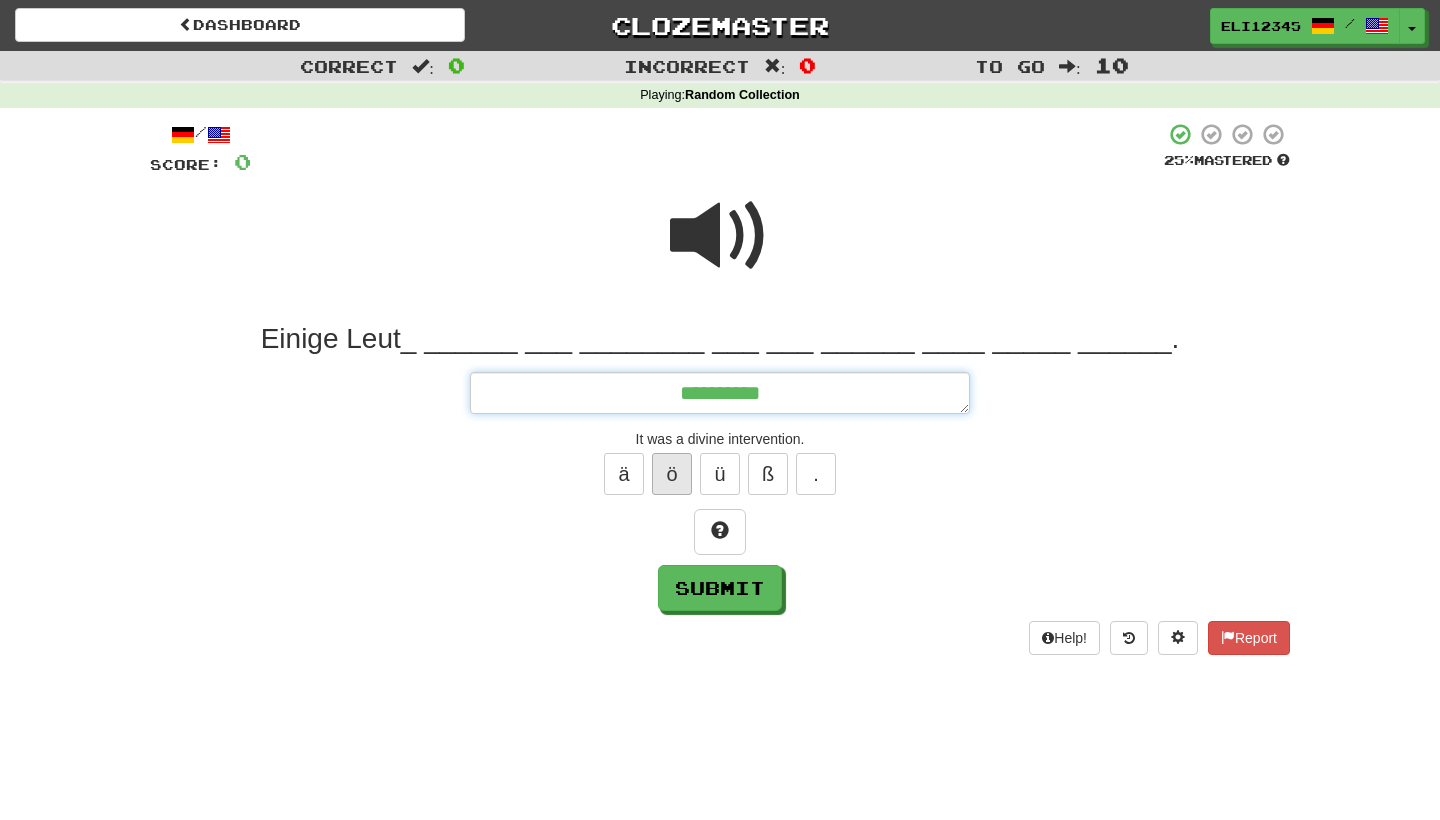 type on "*" 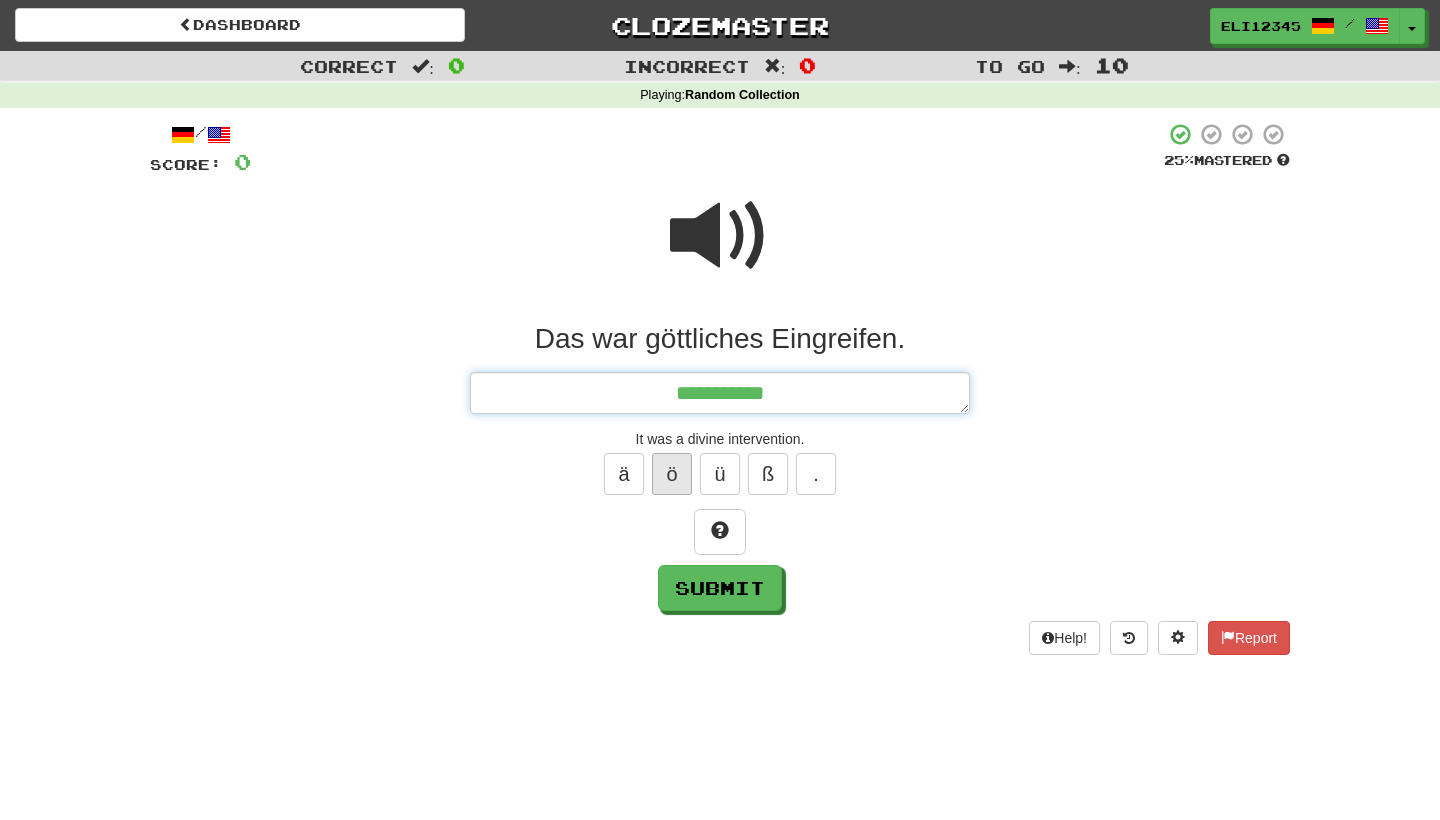 type on "*" 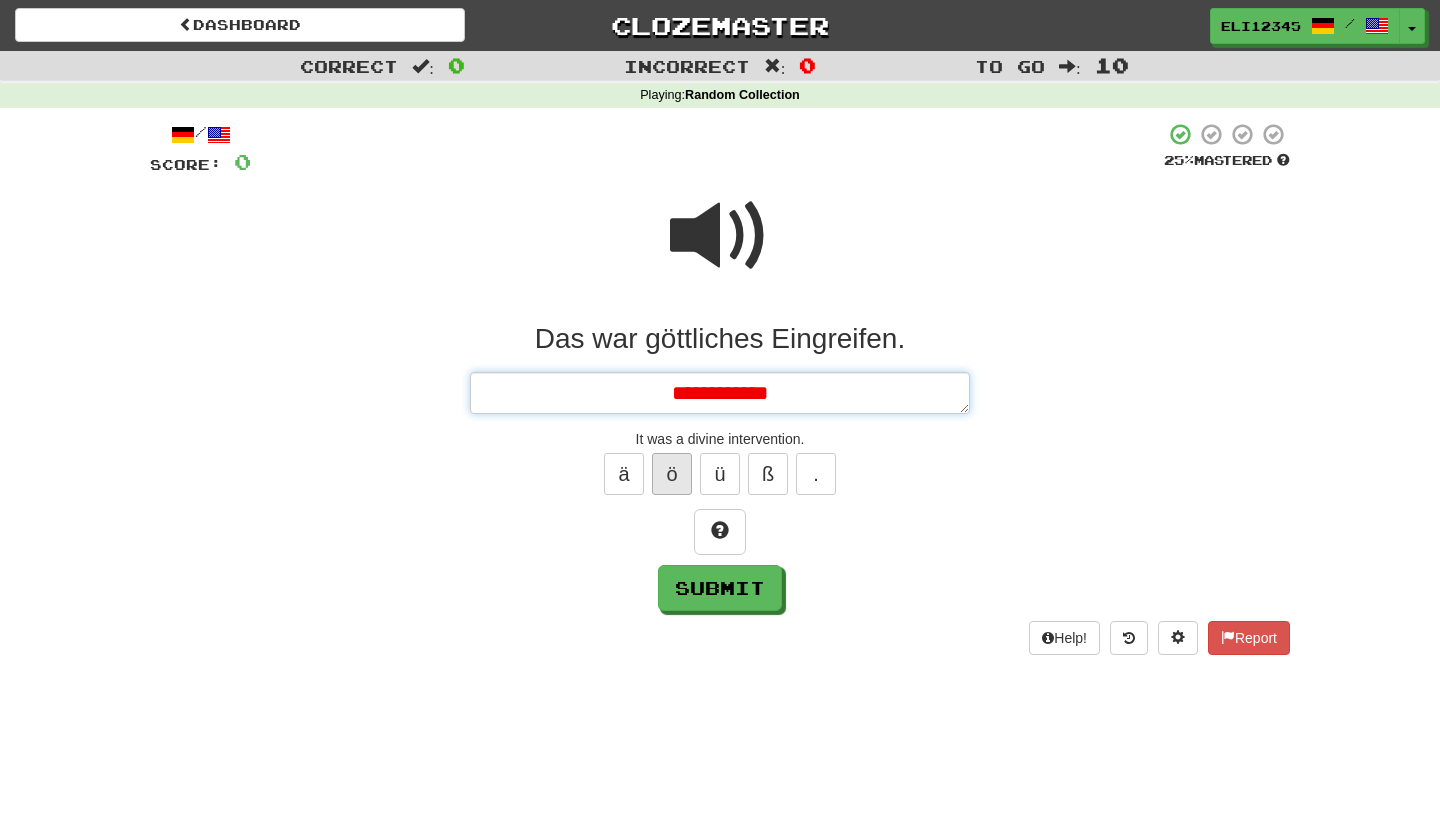 type on "*" 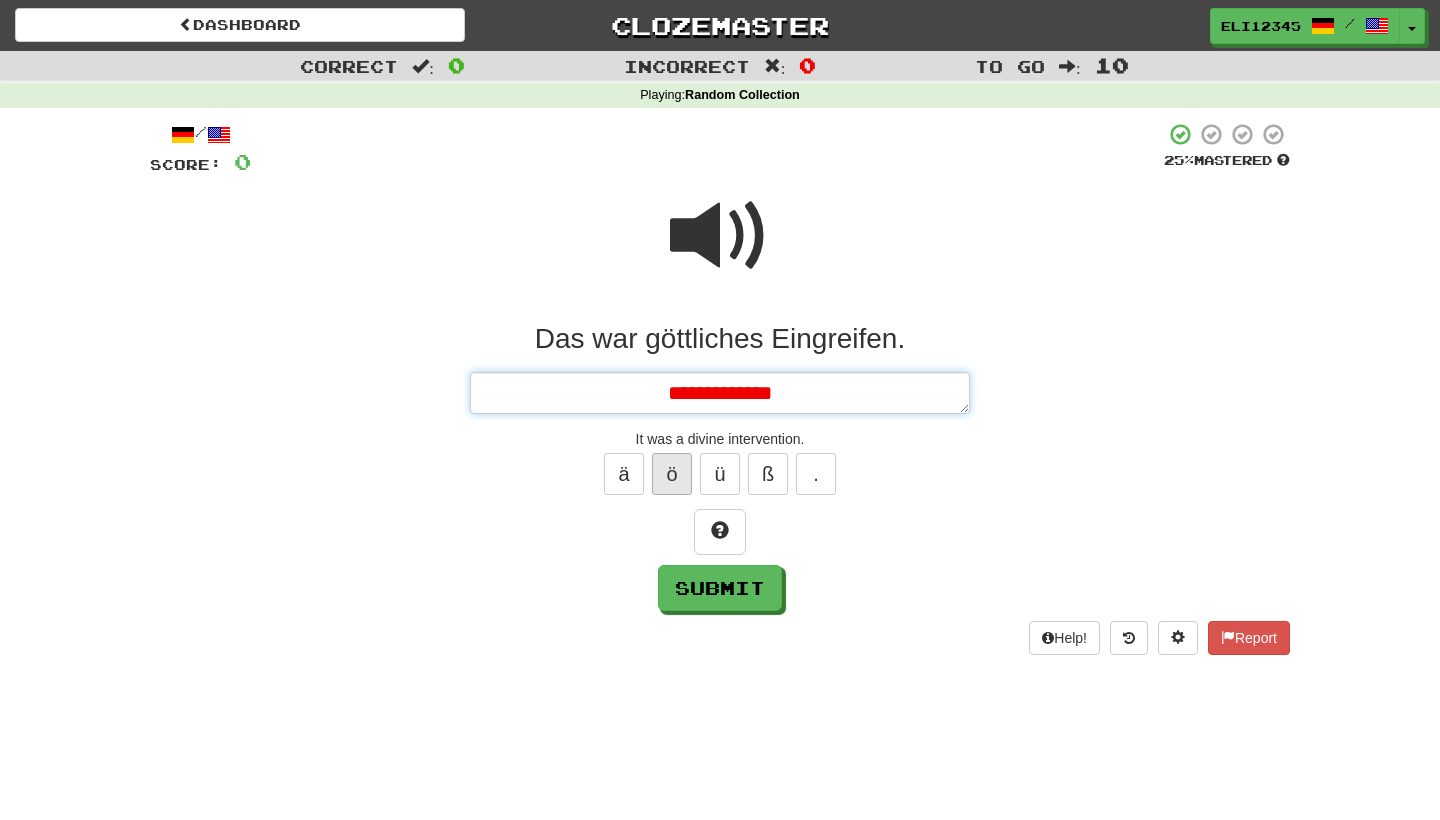 type on "*" 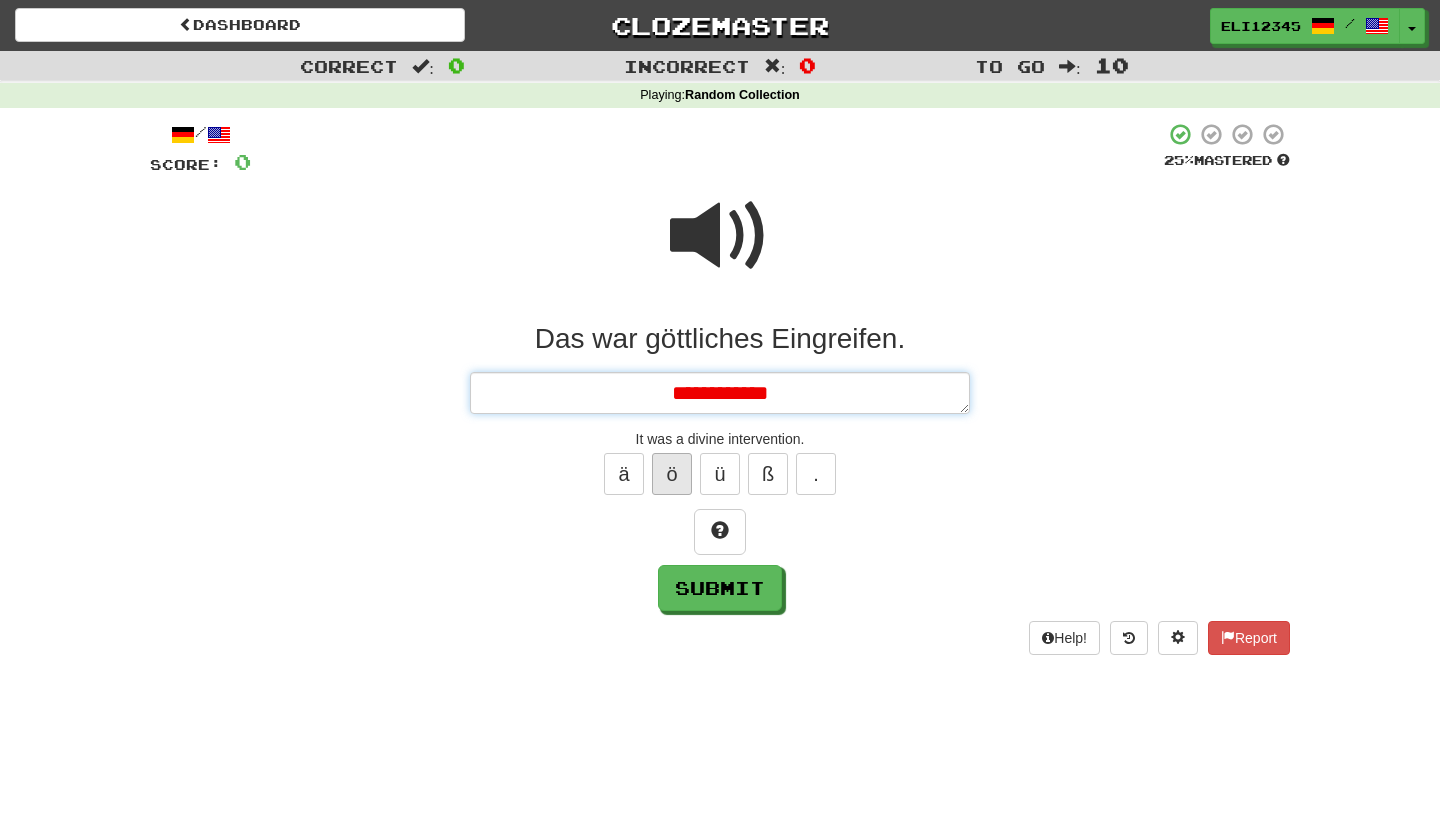 type on "*" 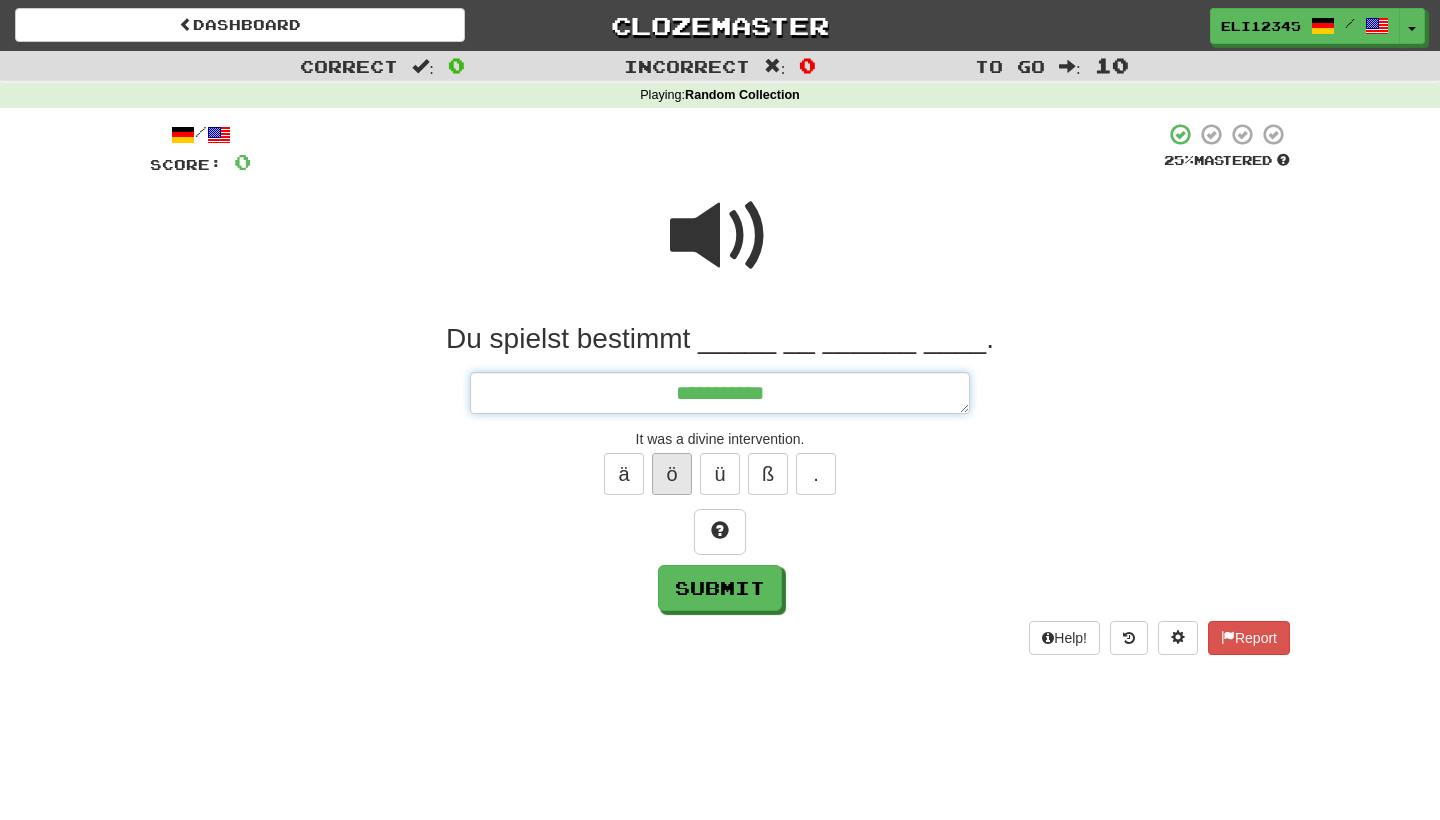 type on "*" 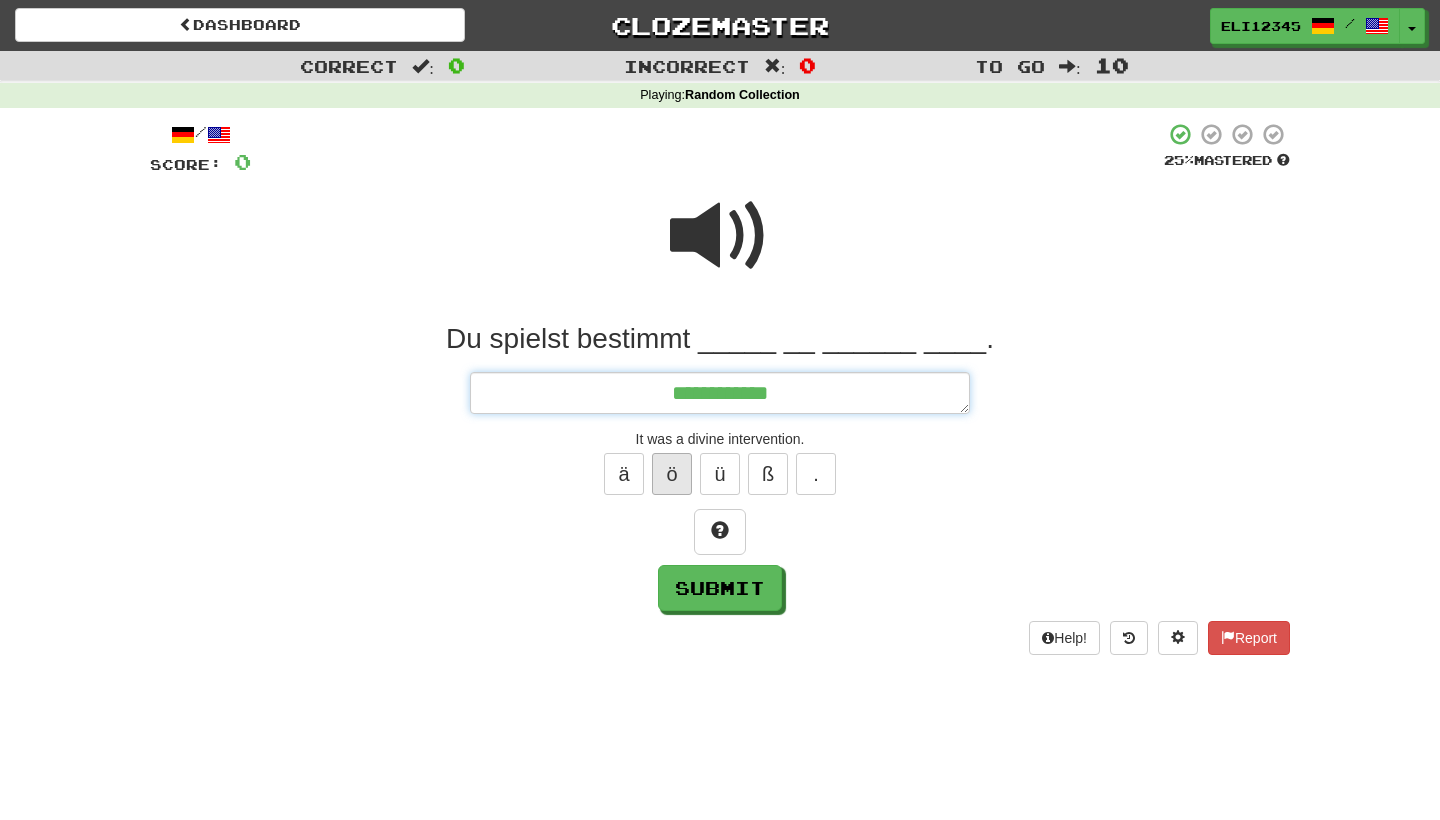 type on "*" 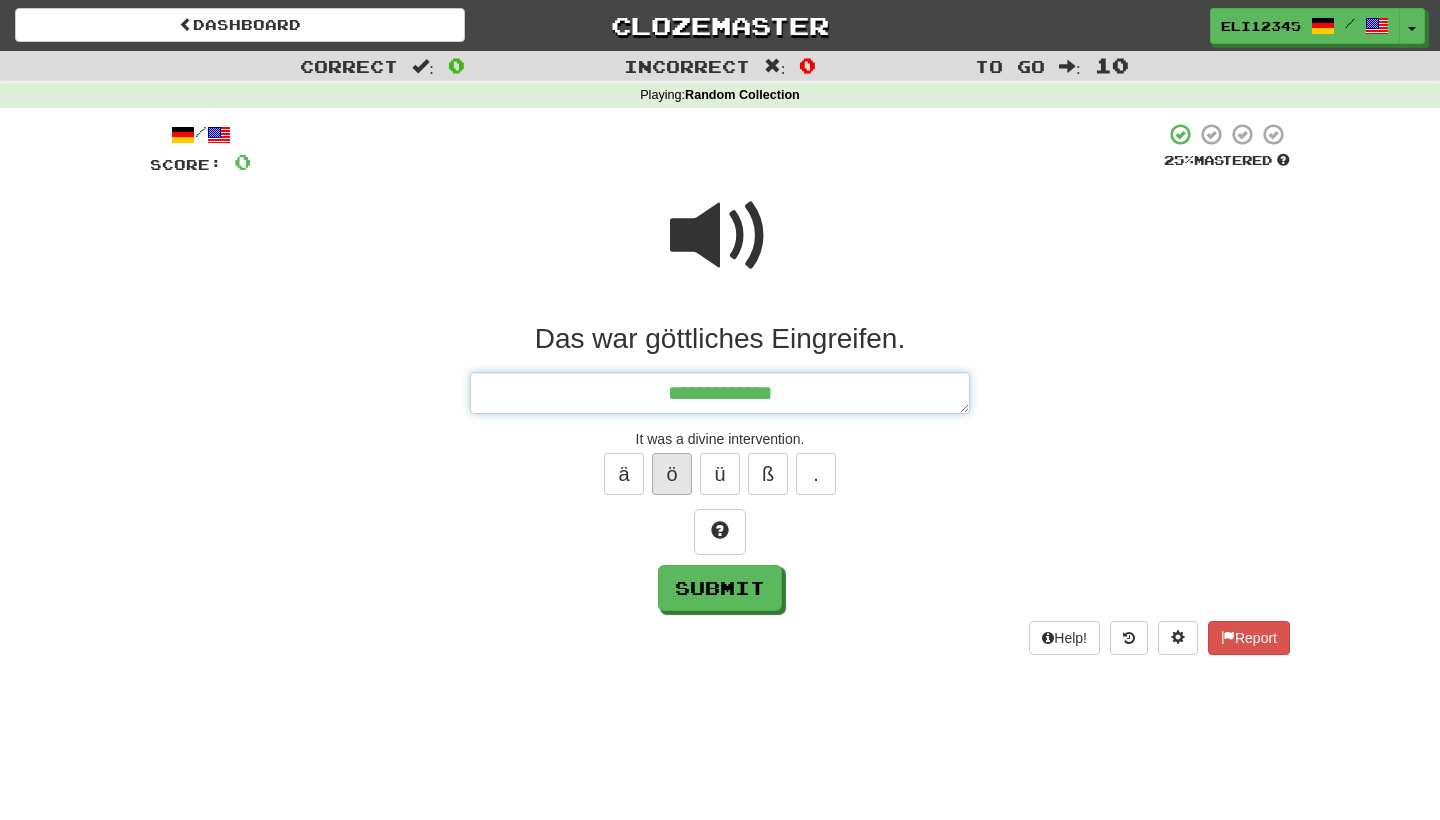 type on "*" 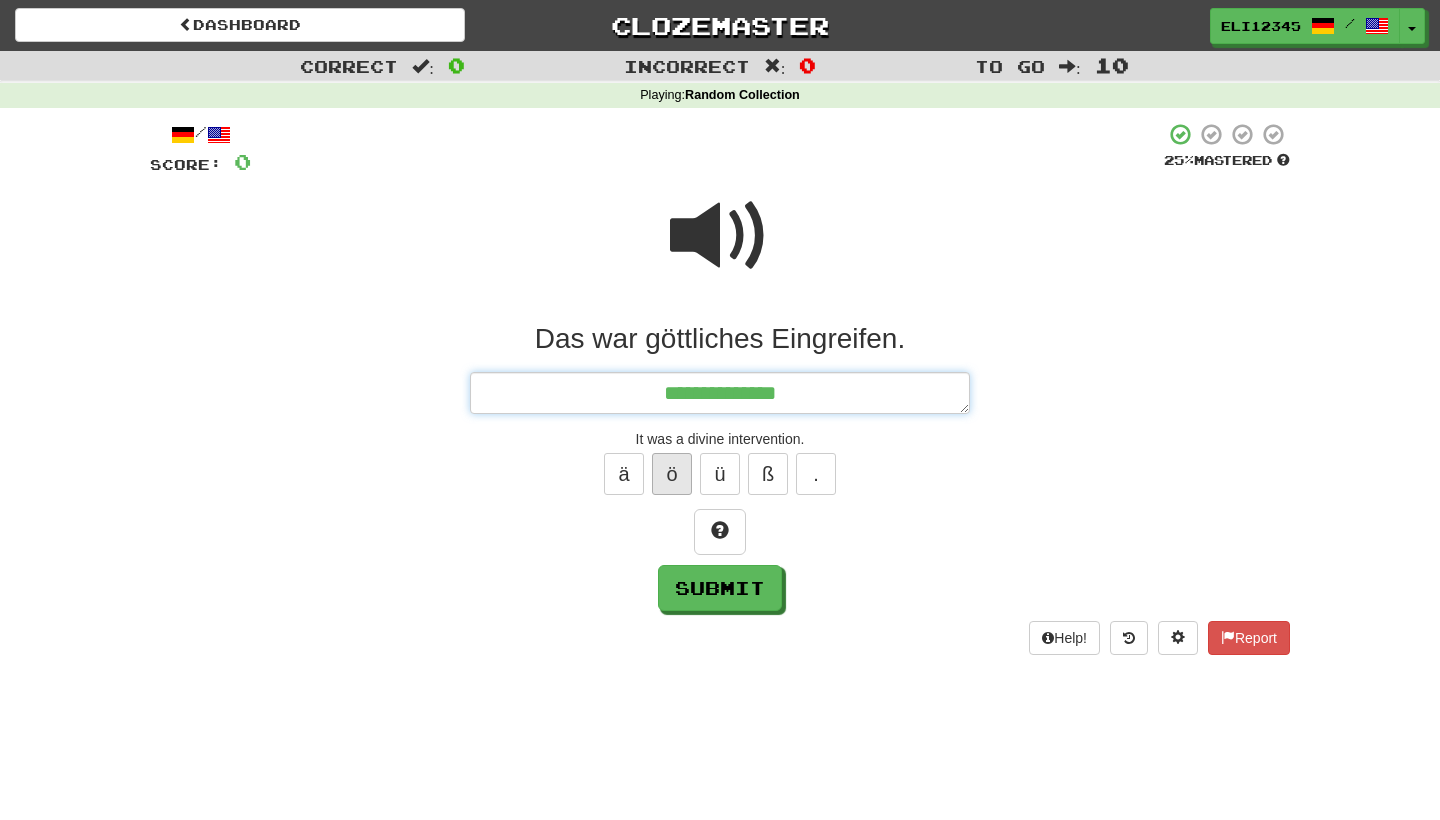 type on "*" 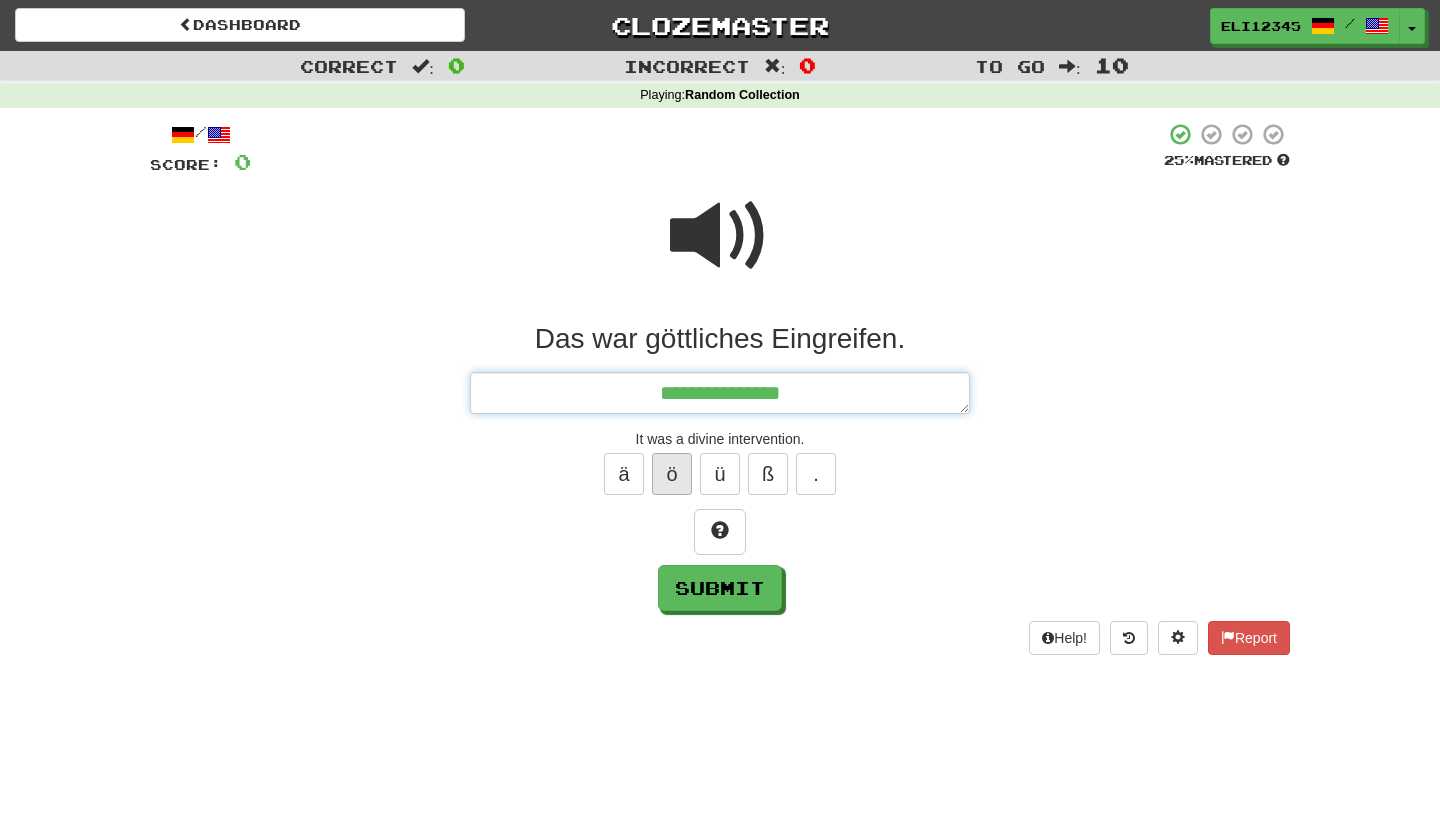 type on "*" 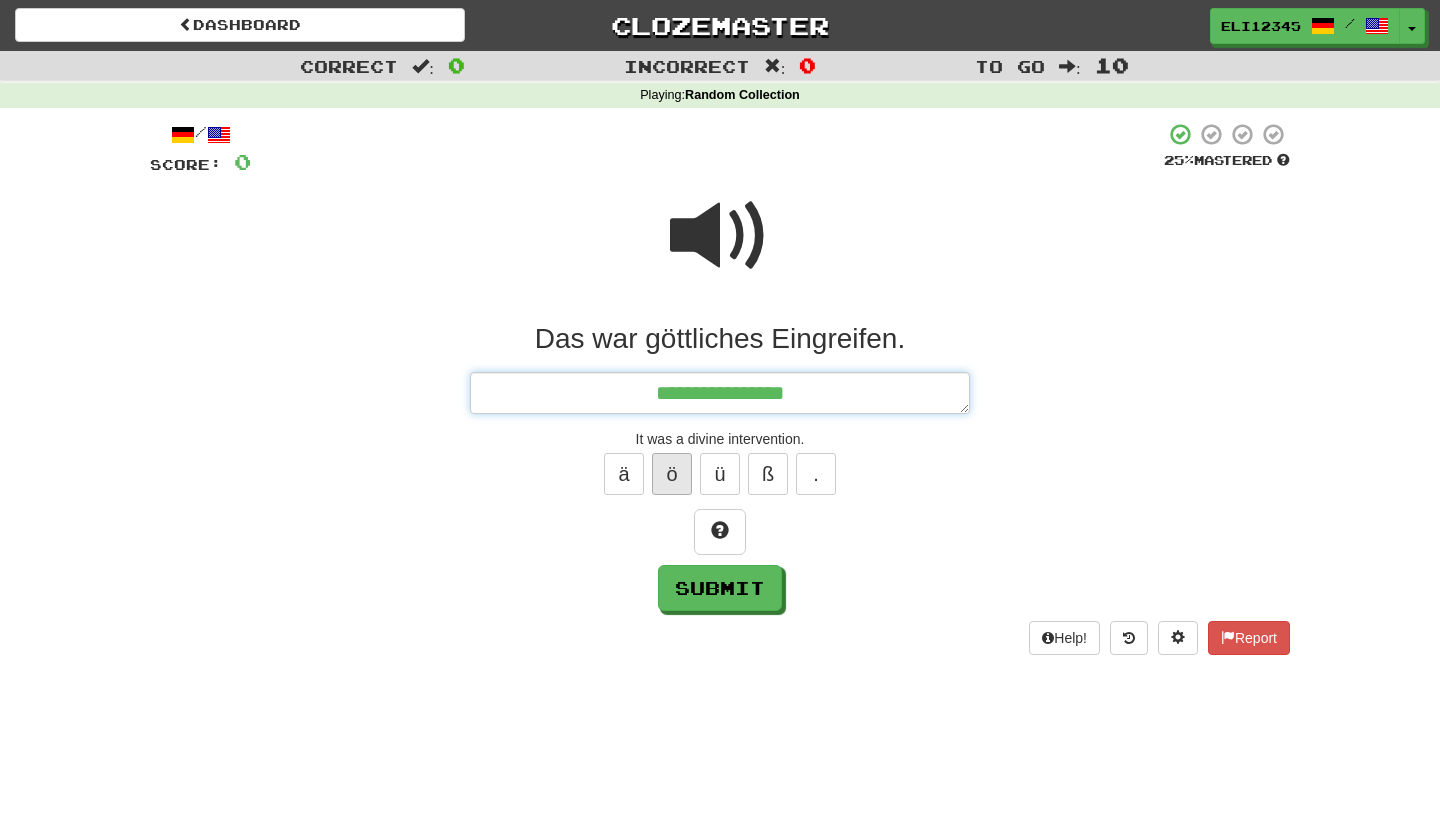 type on "*" 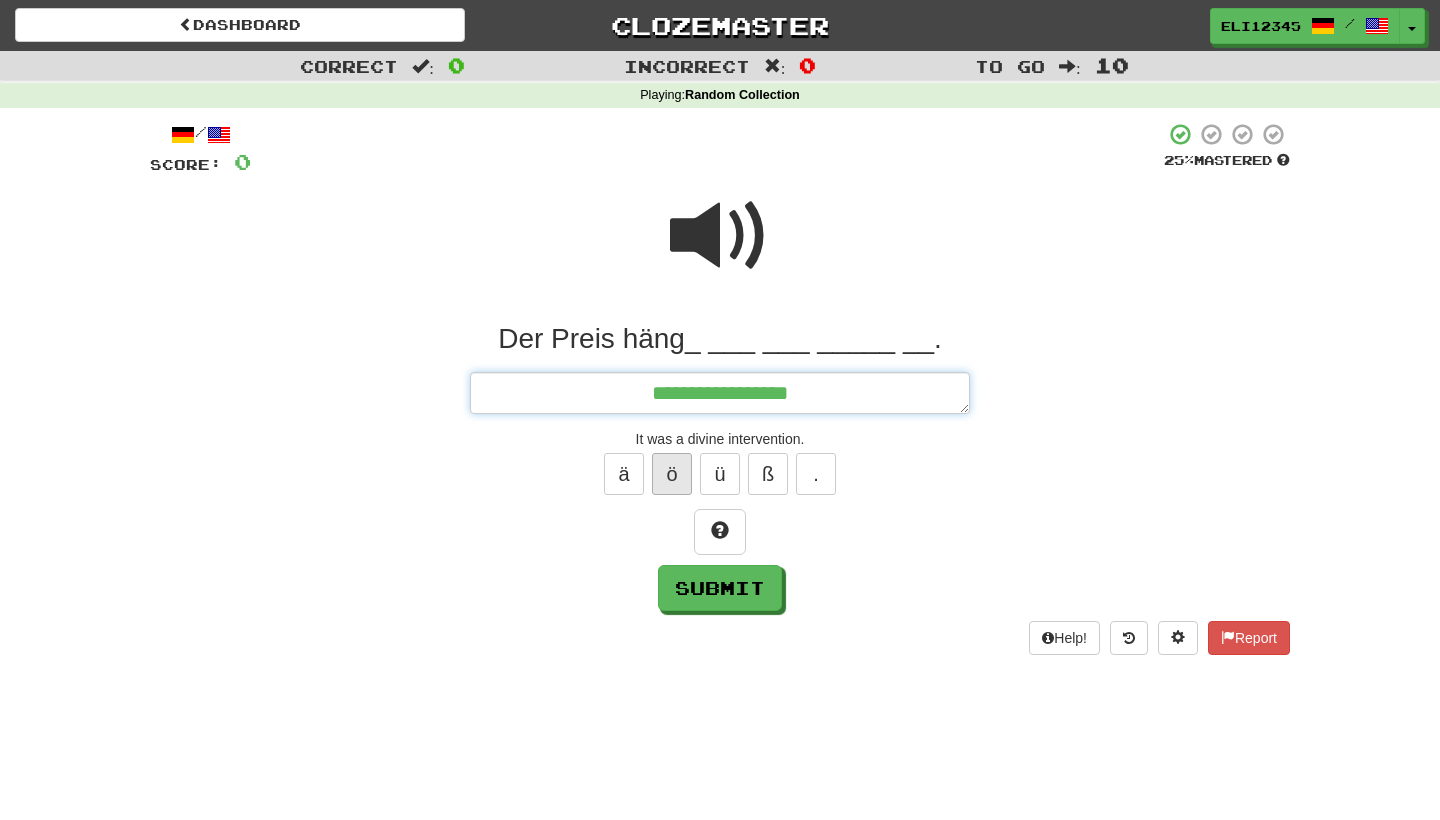 type on "*" 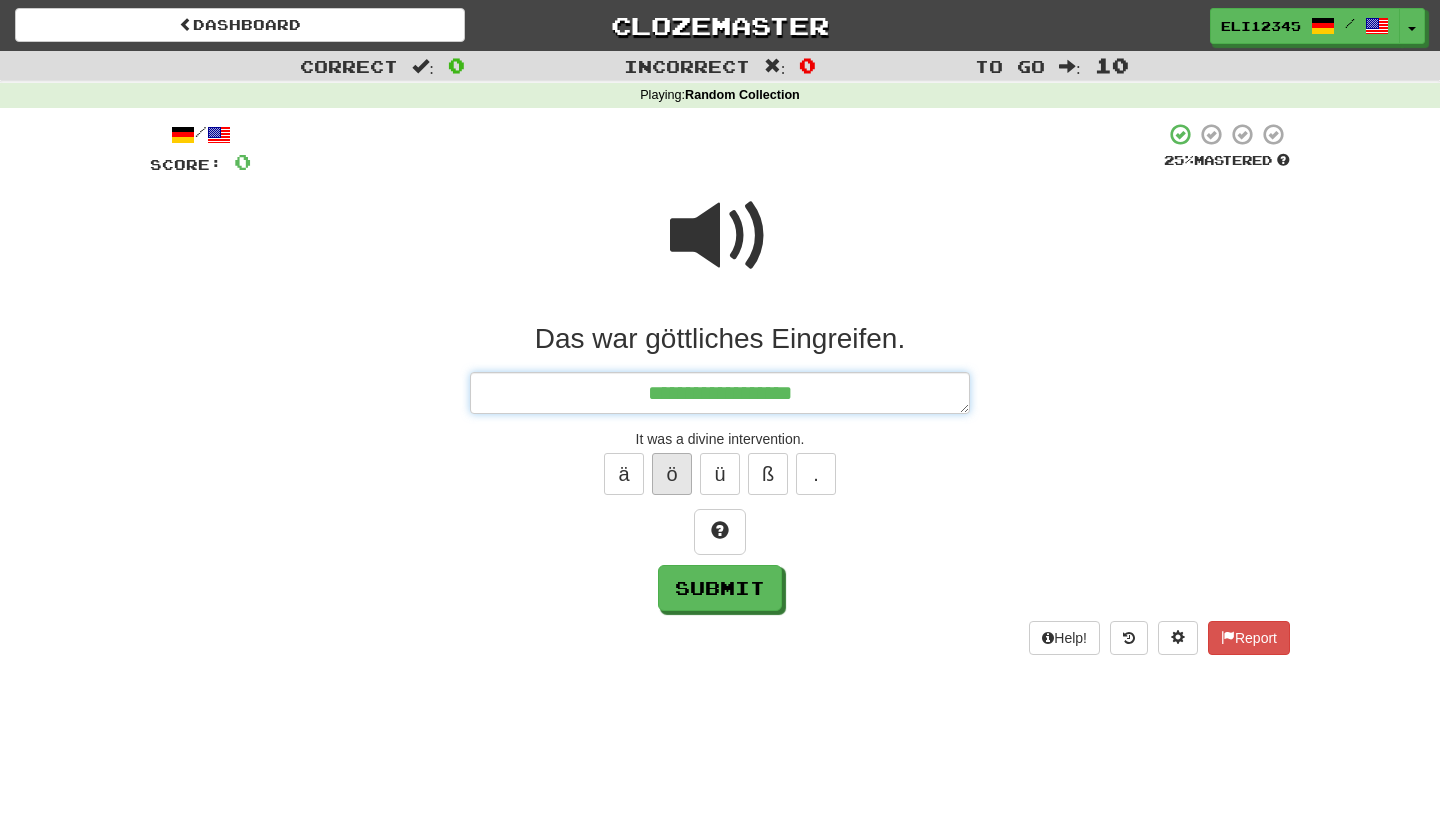 type on "*" 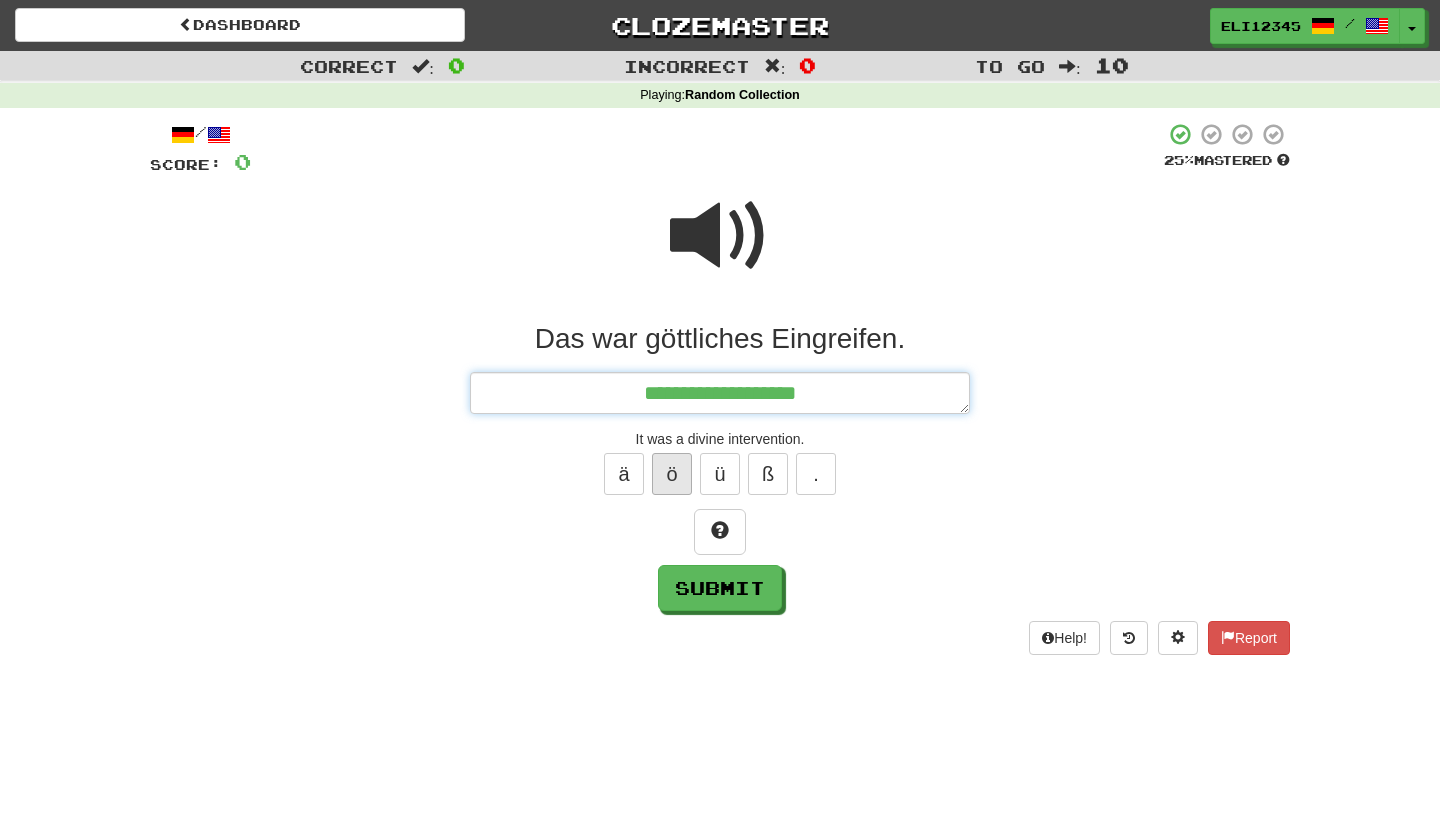 type on "*" 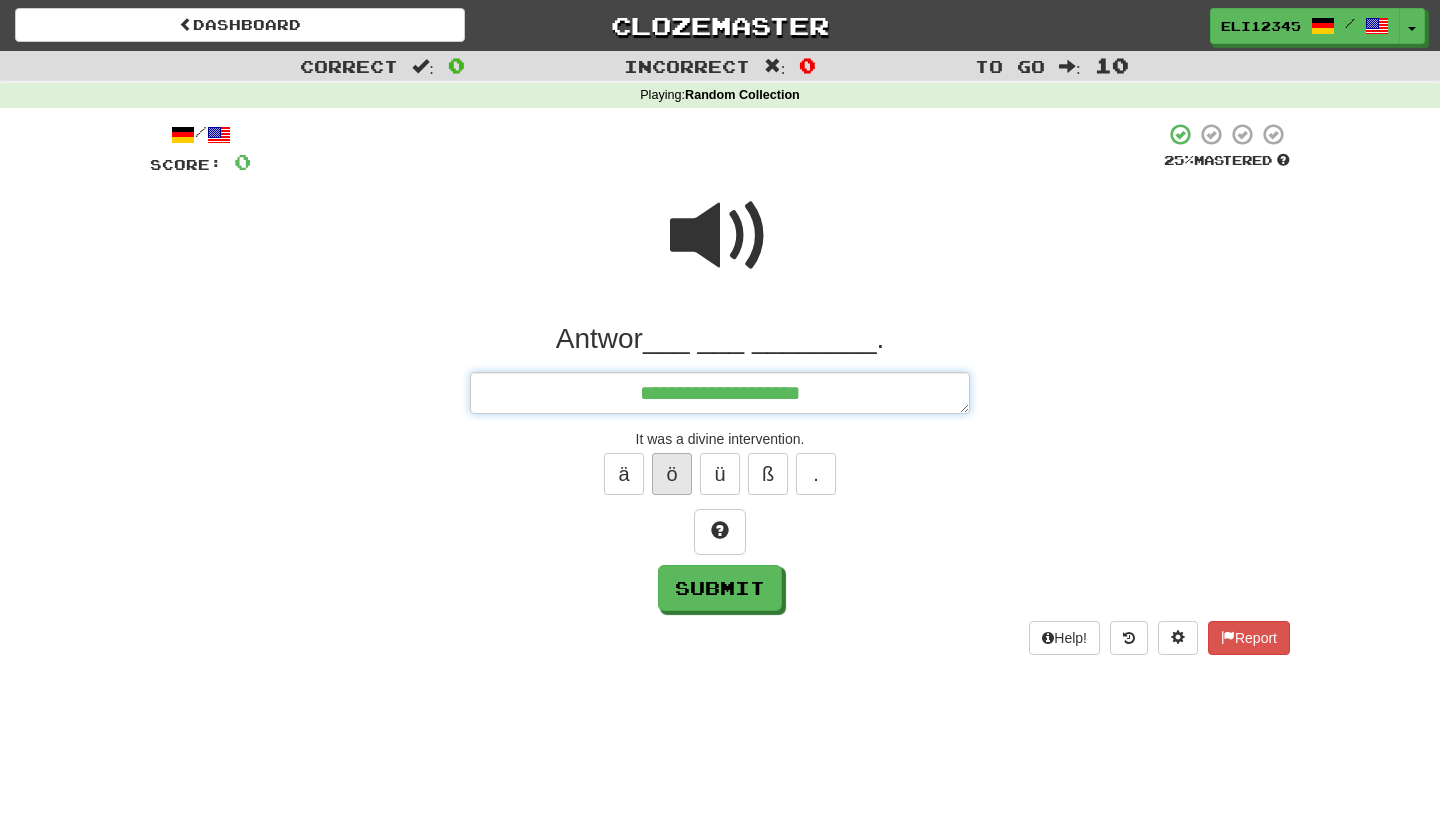 type on "*" 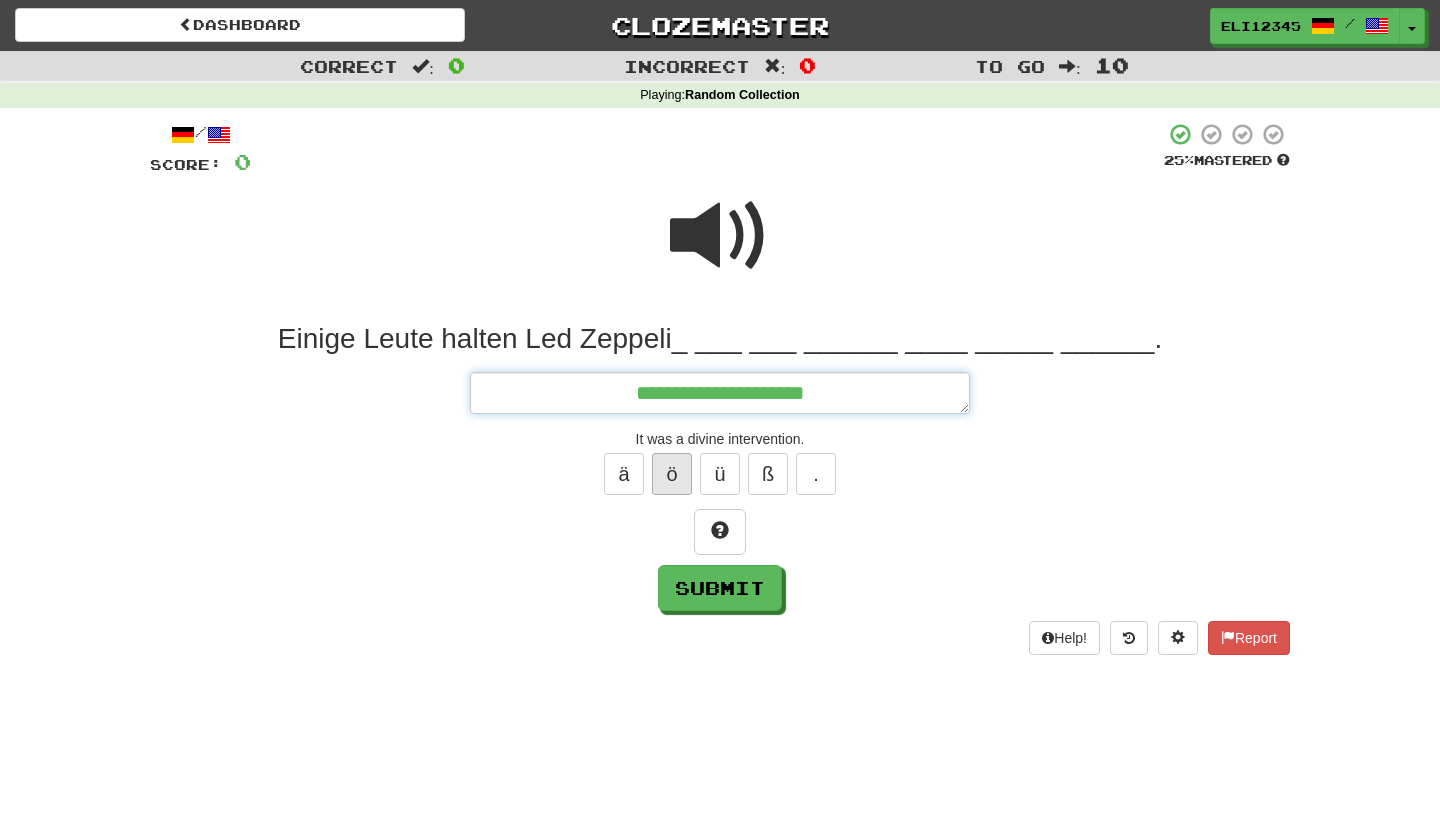 type on "*" 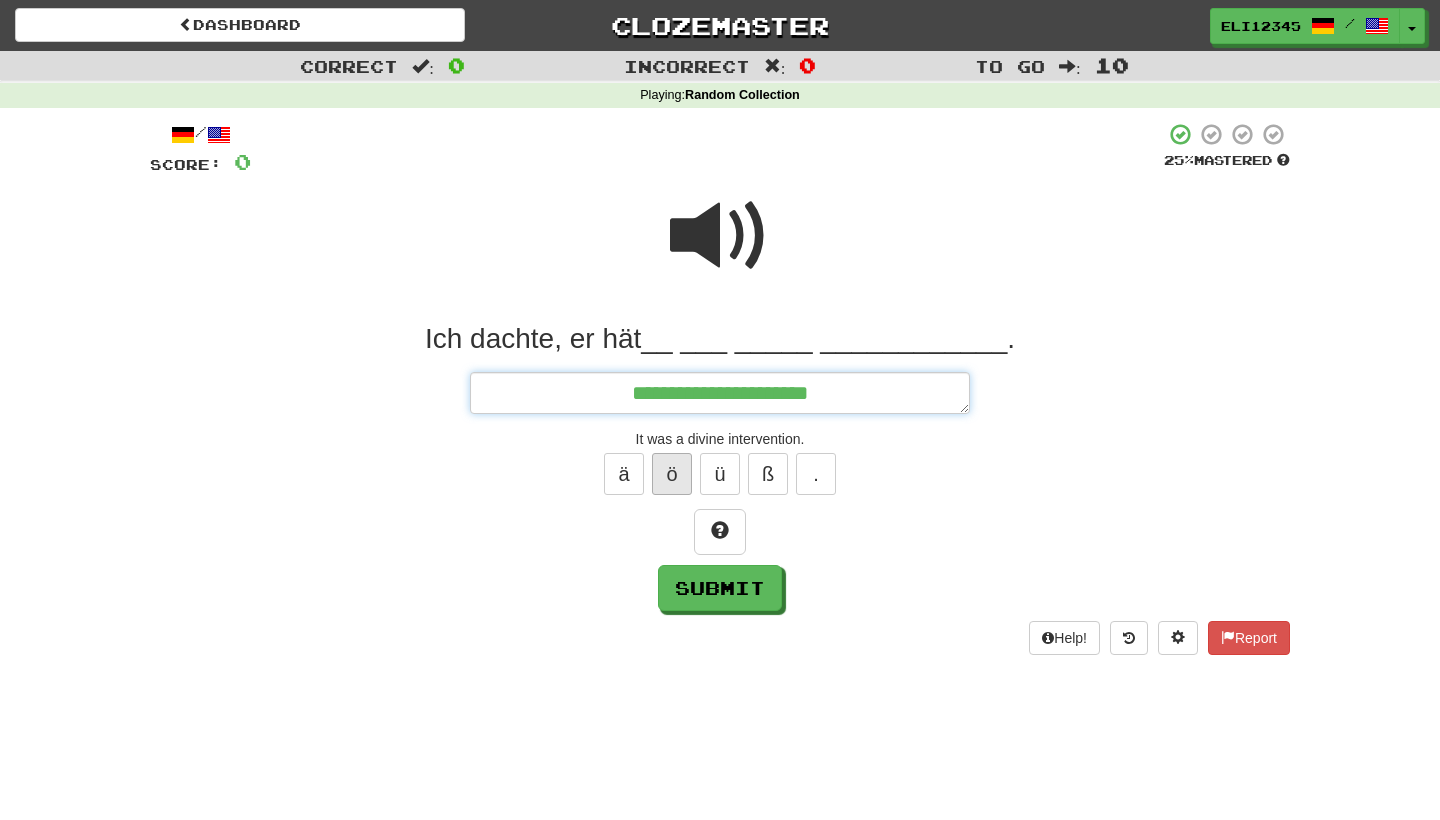type on "*" 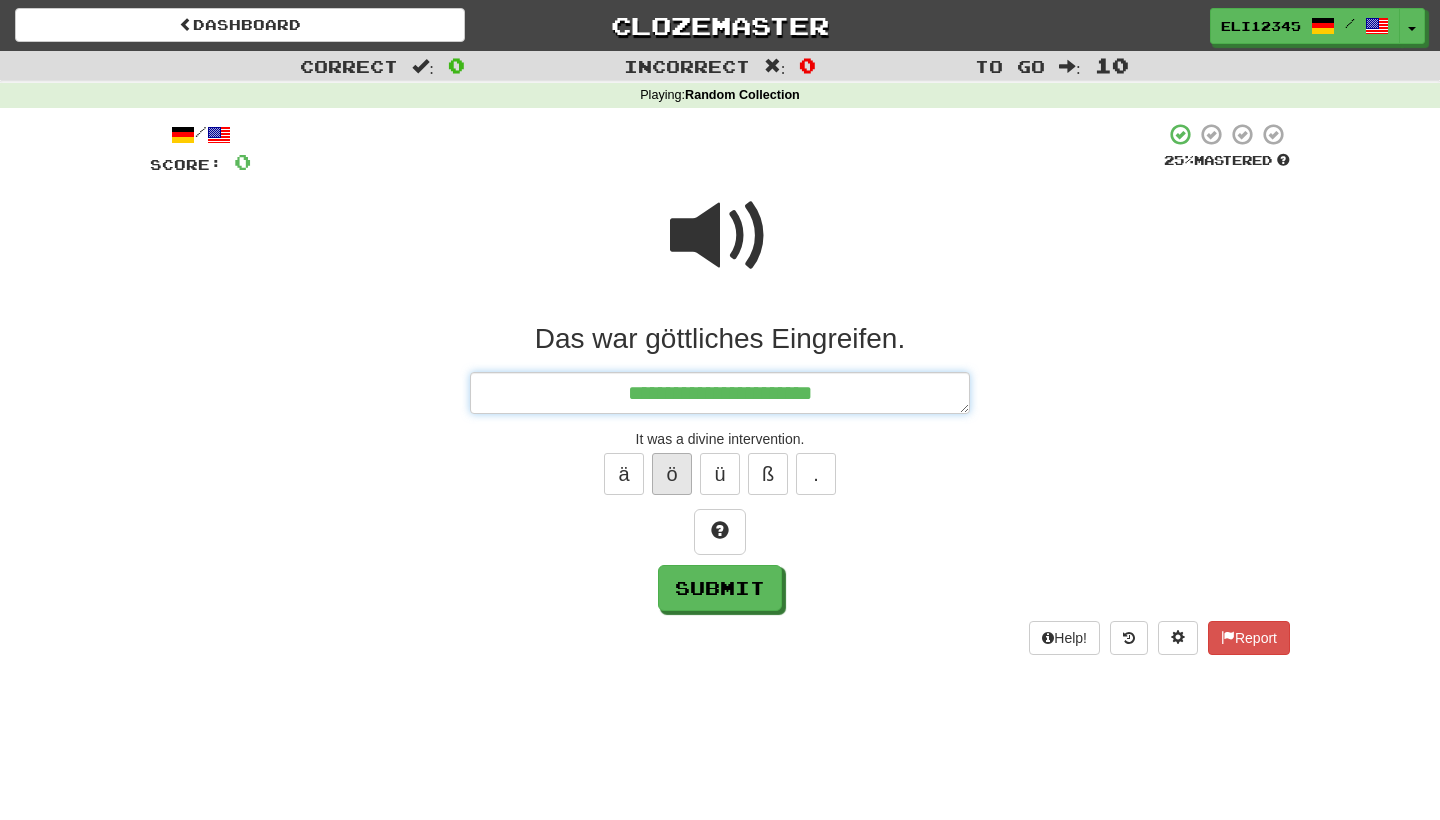 type on "*" 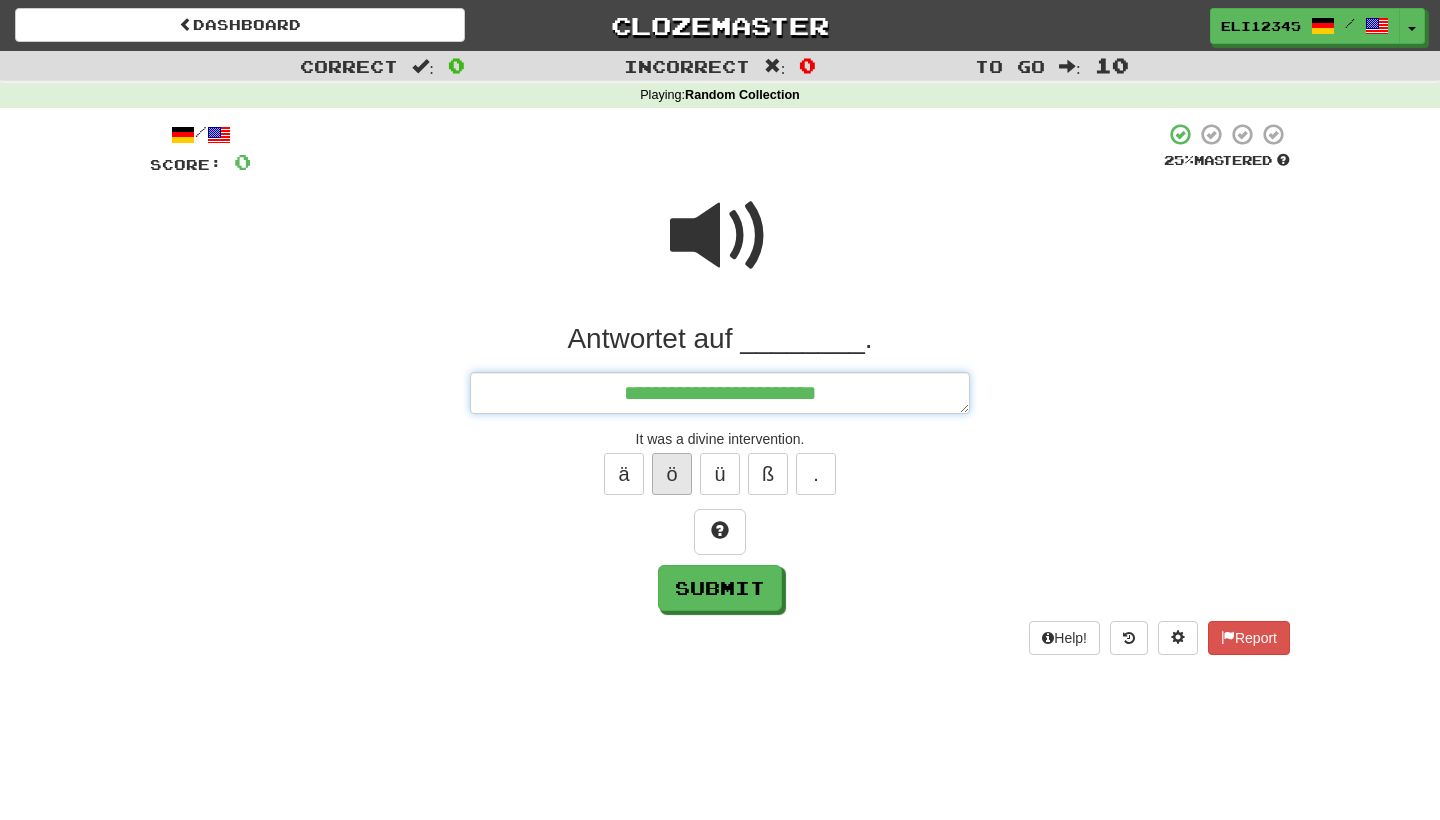 type on "*" 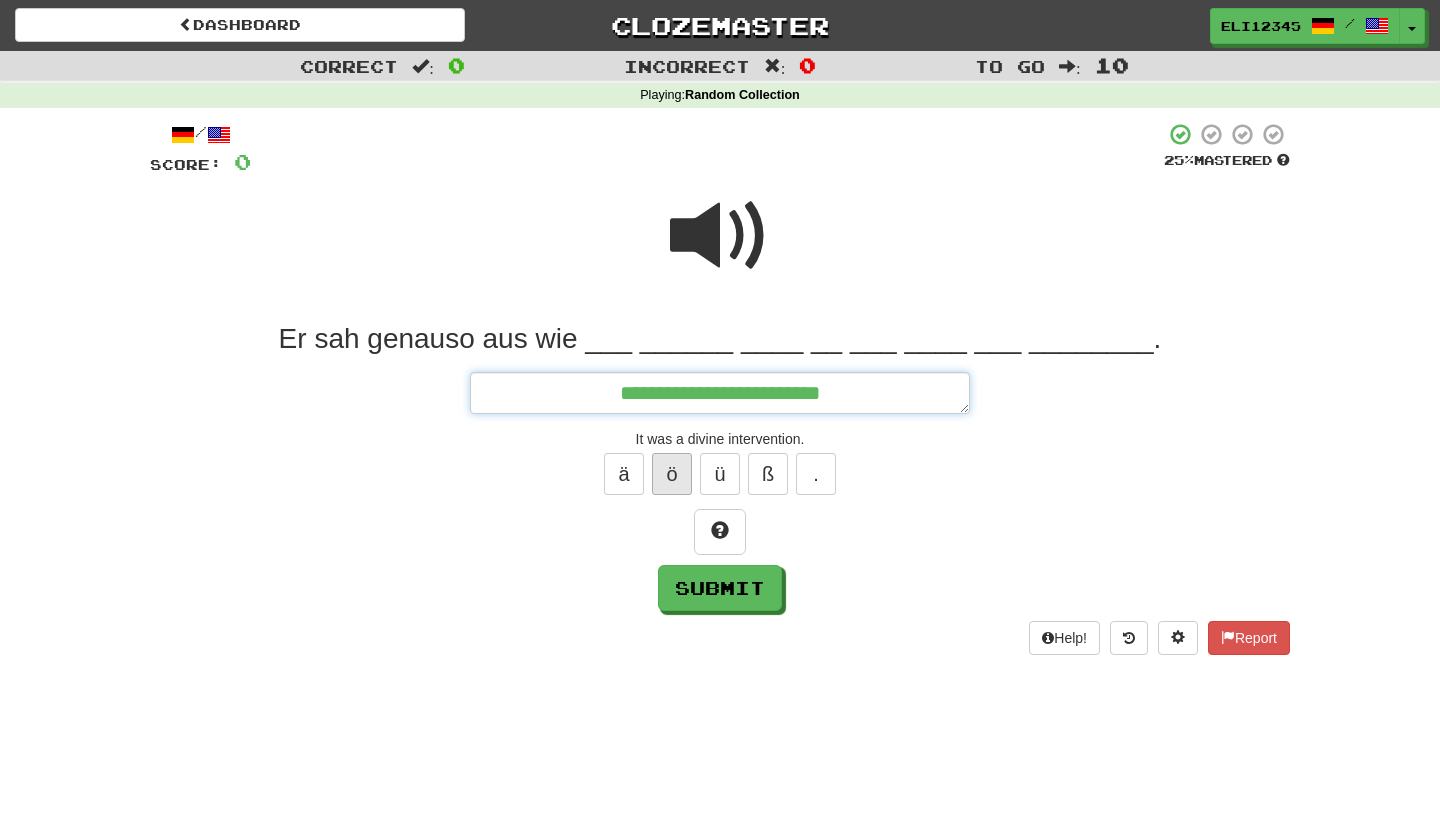 type on "*" 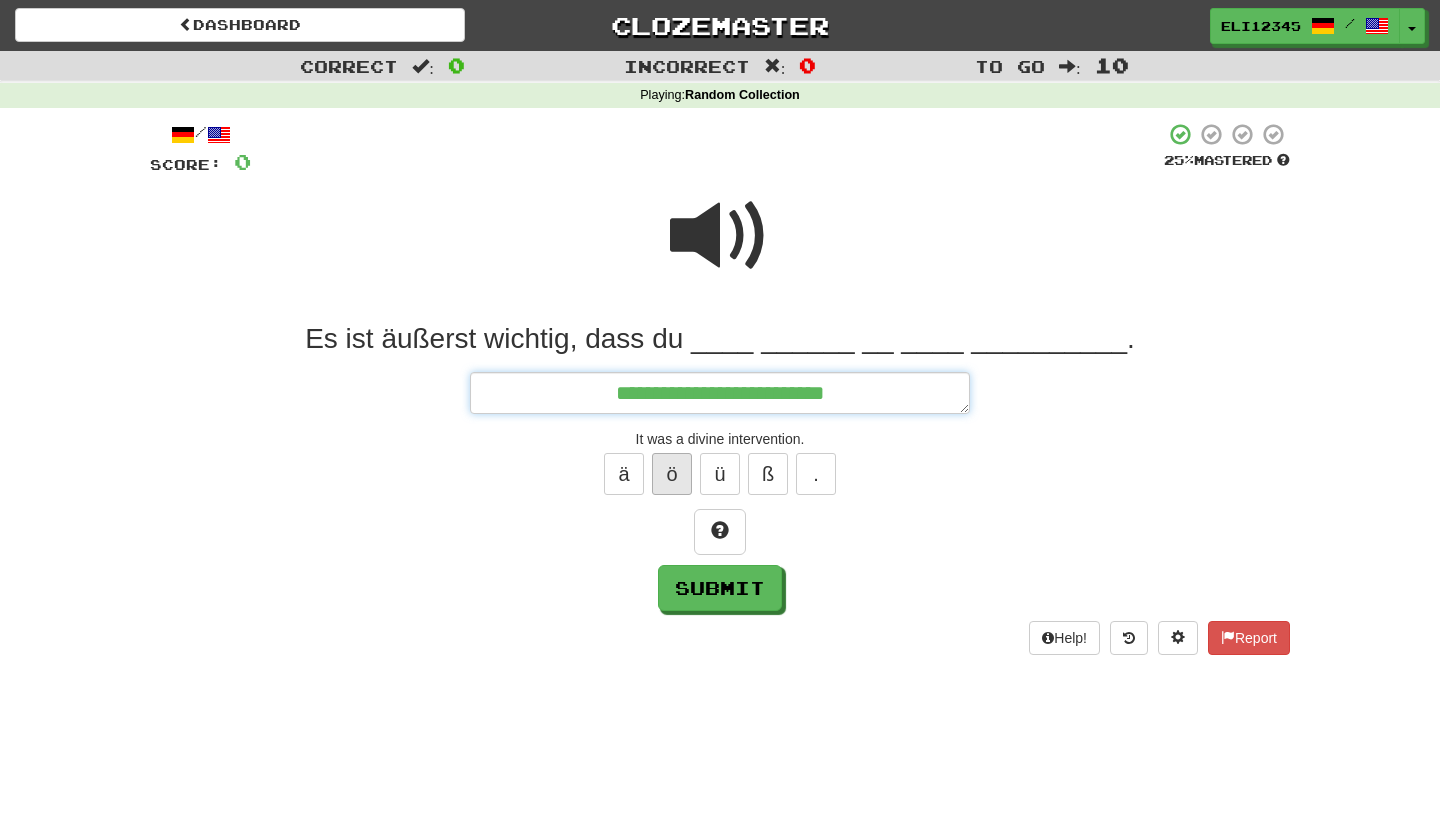 type on "*" 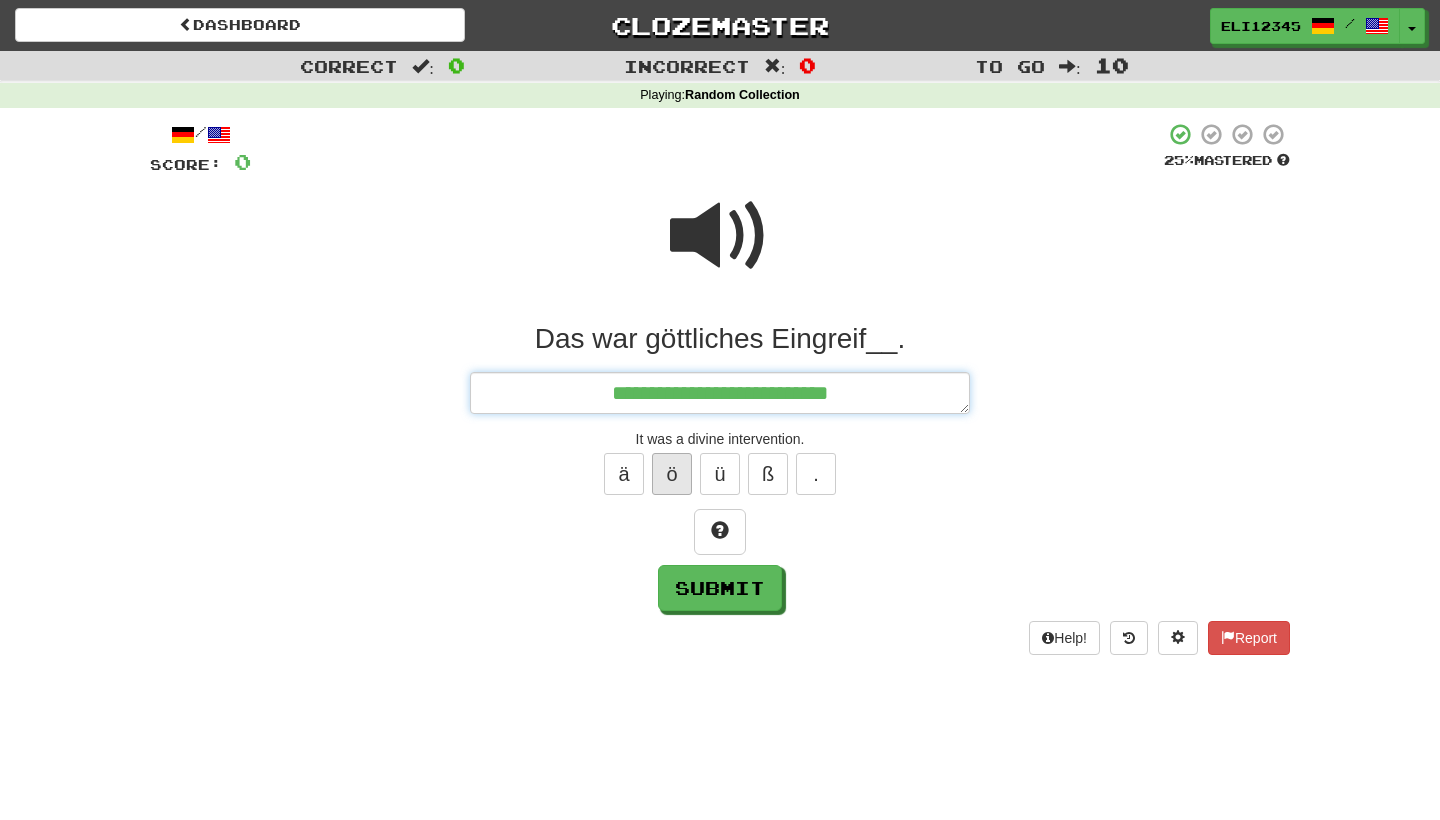 type on "*" 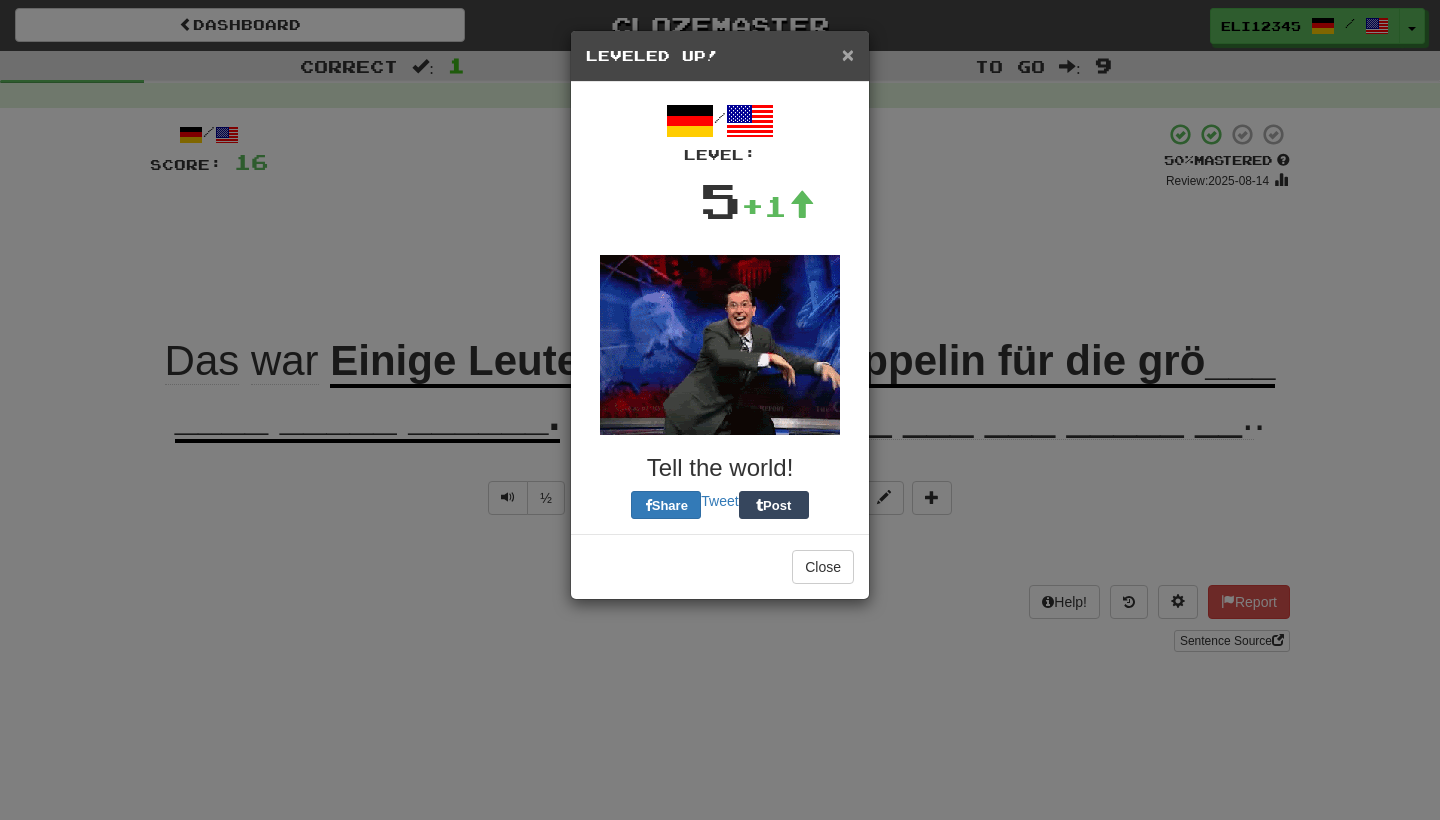 click on "×" at bounding box center (848, 54) 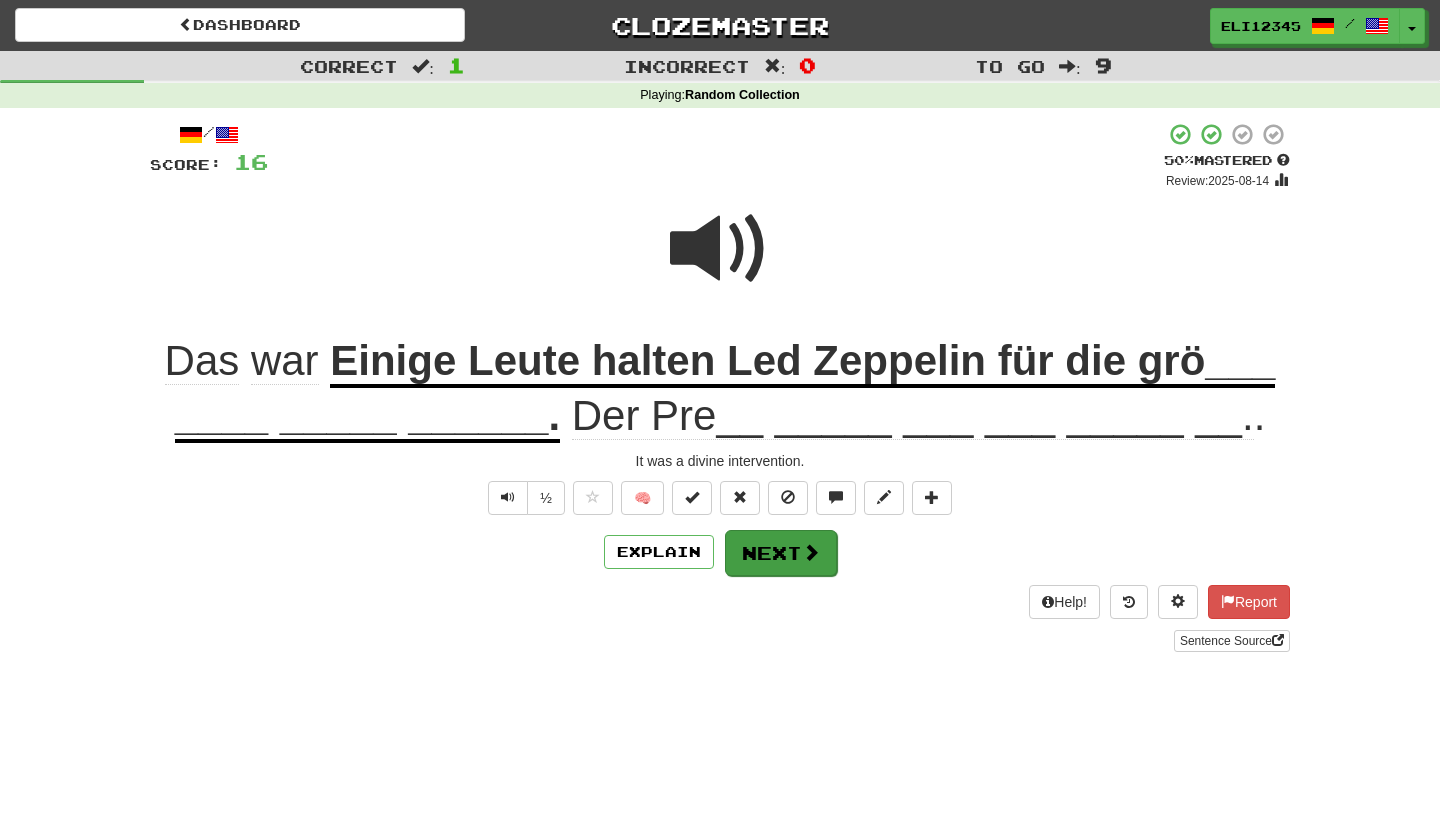 click on "Next" at bounding box center [781, 553] 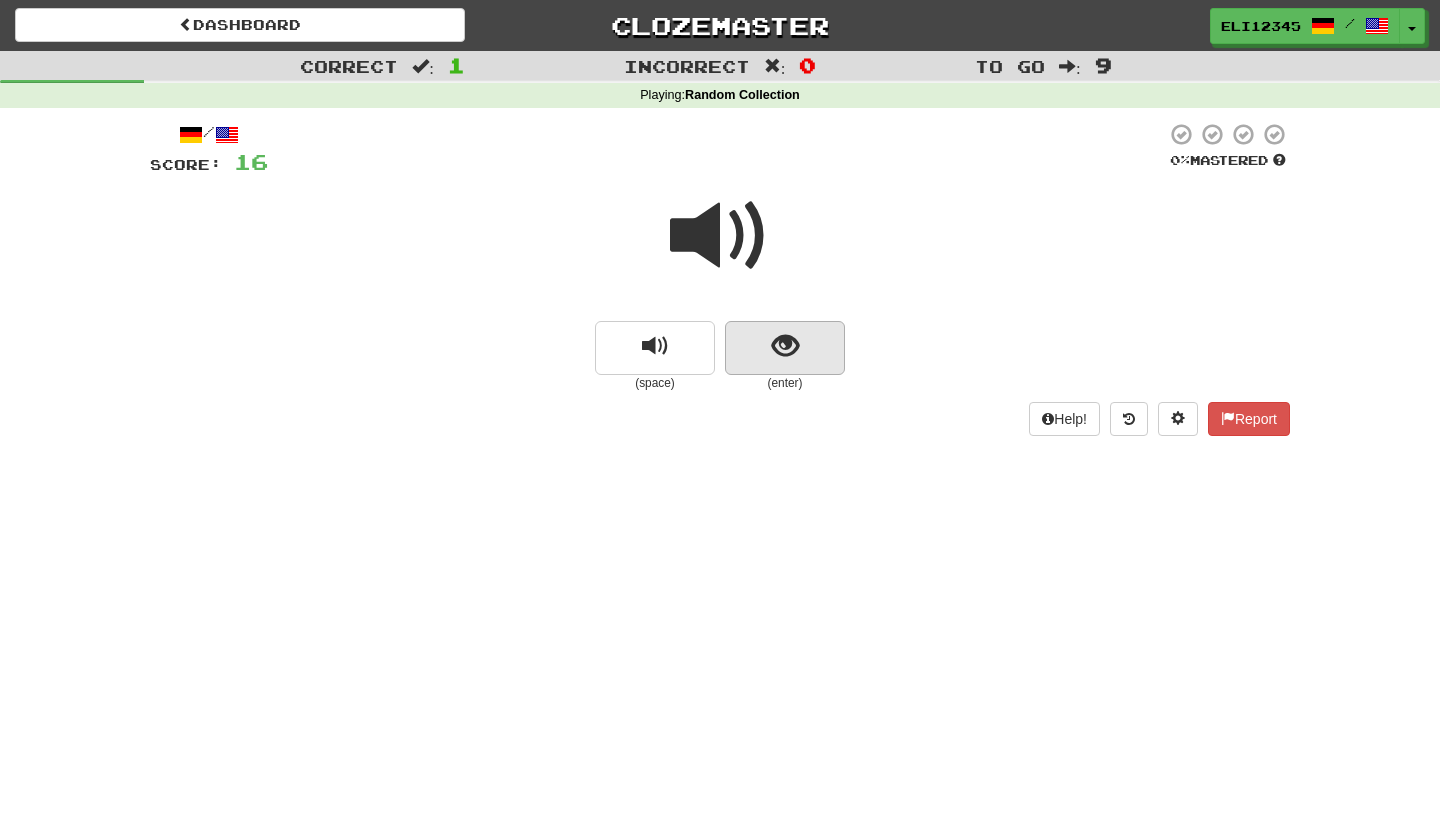 click at bounding box center [785, 348] 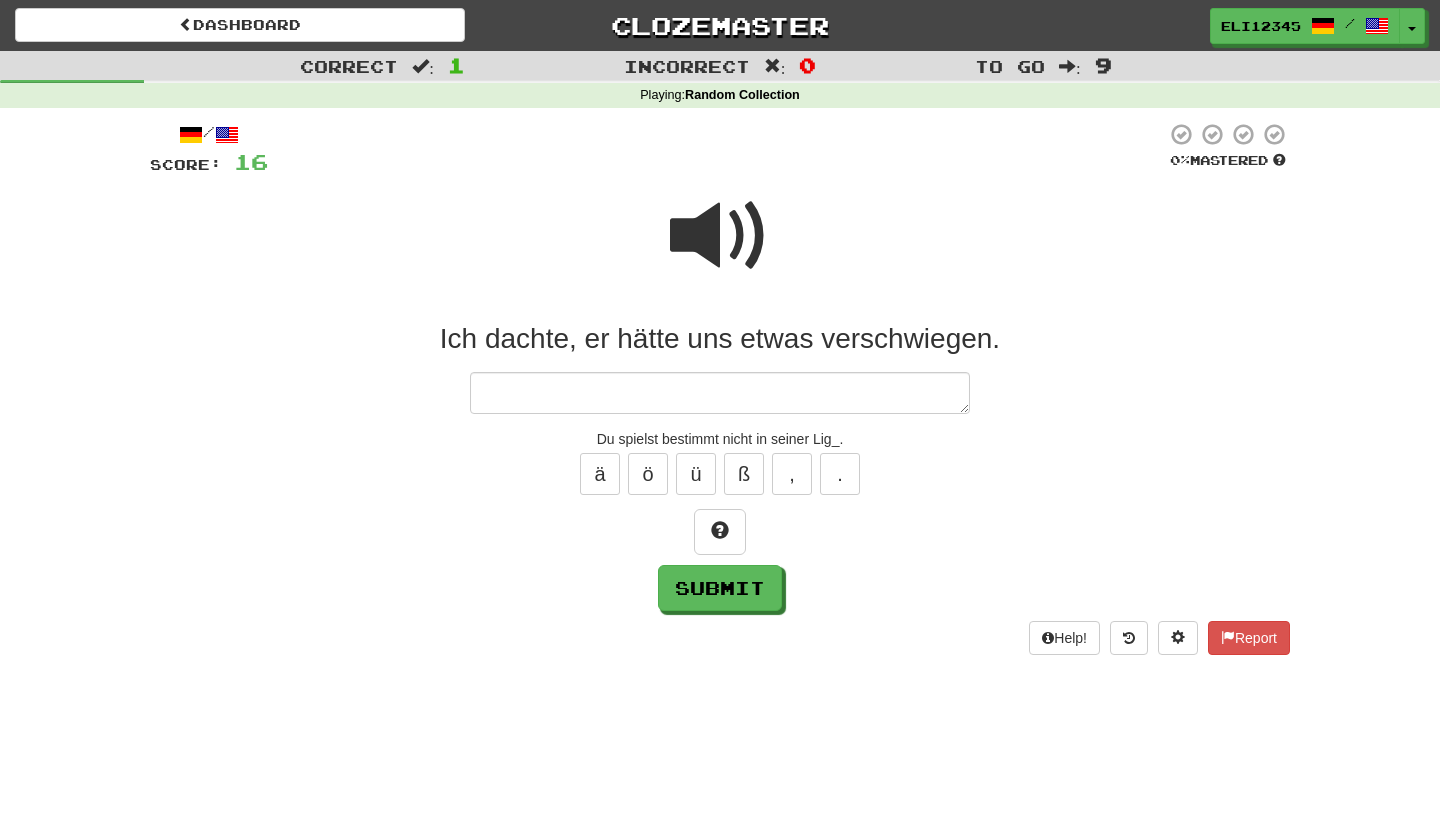 type on "*" 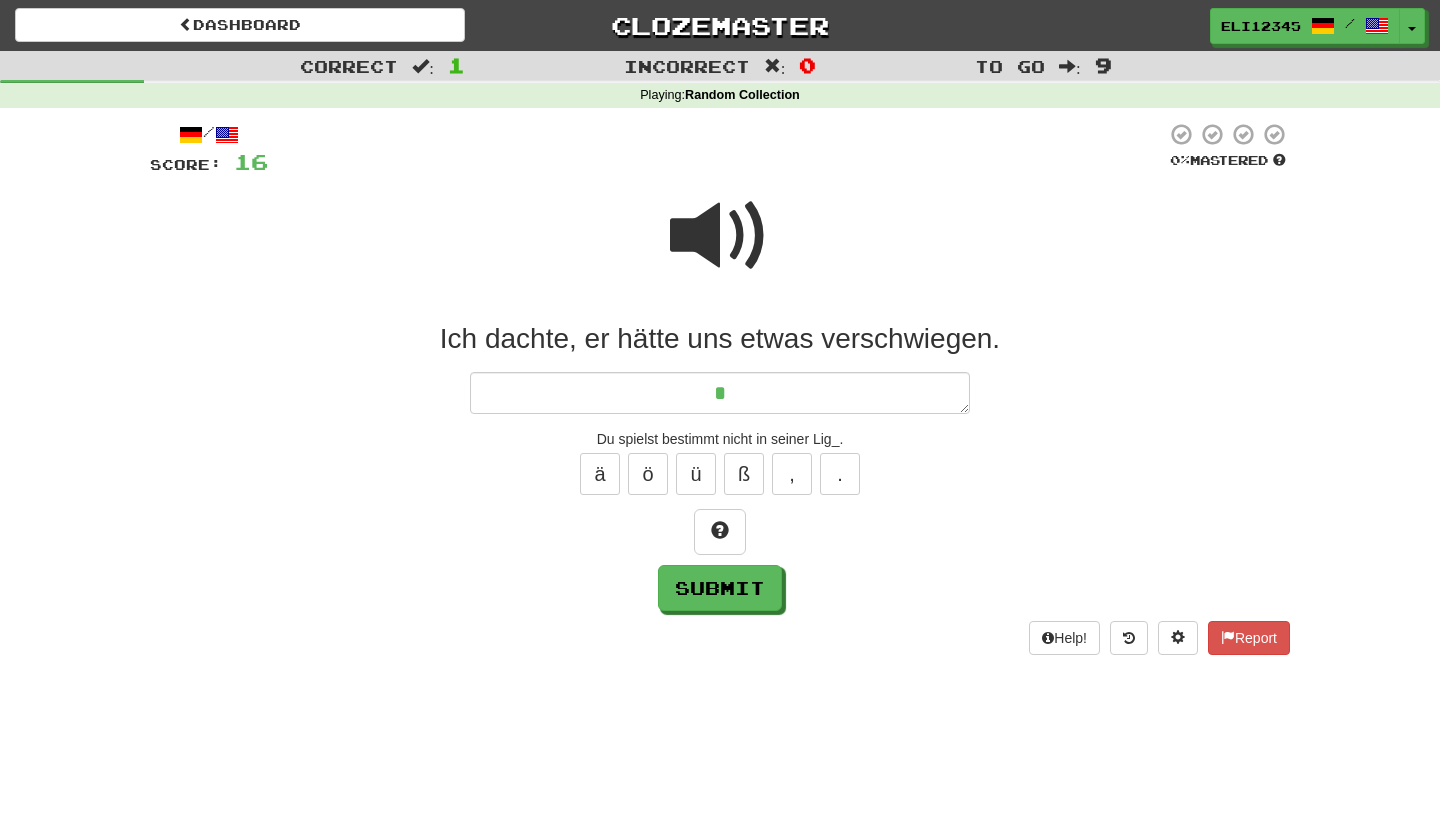 type on "*" 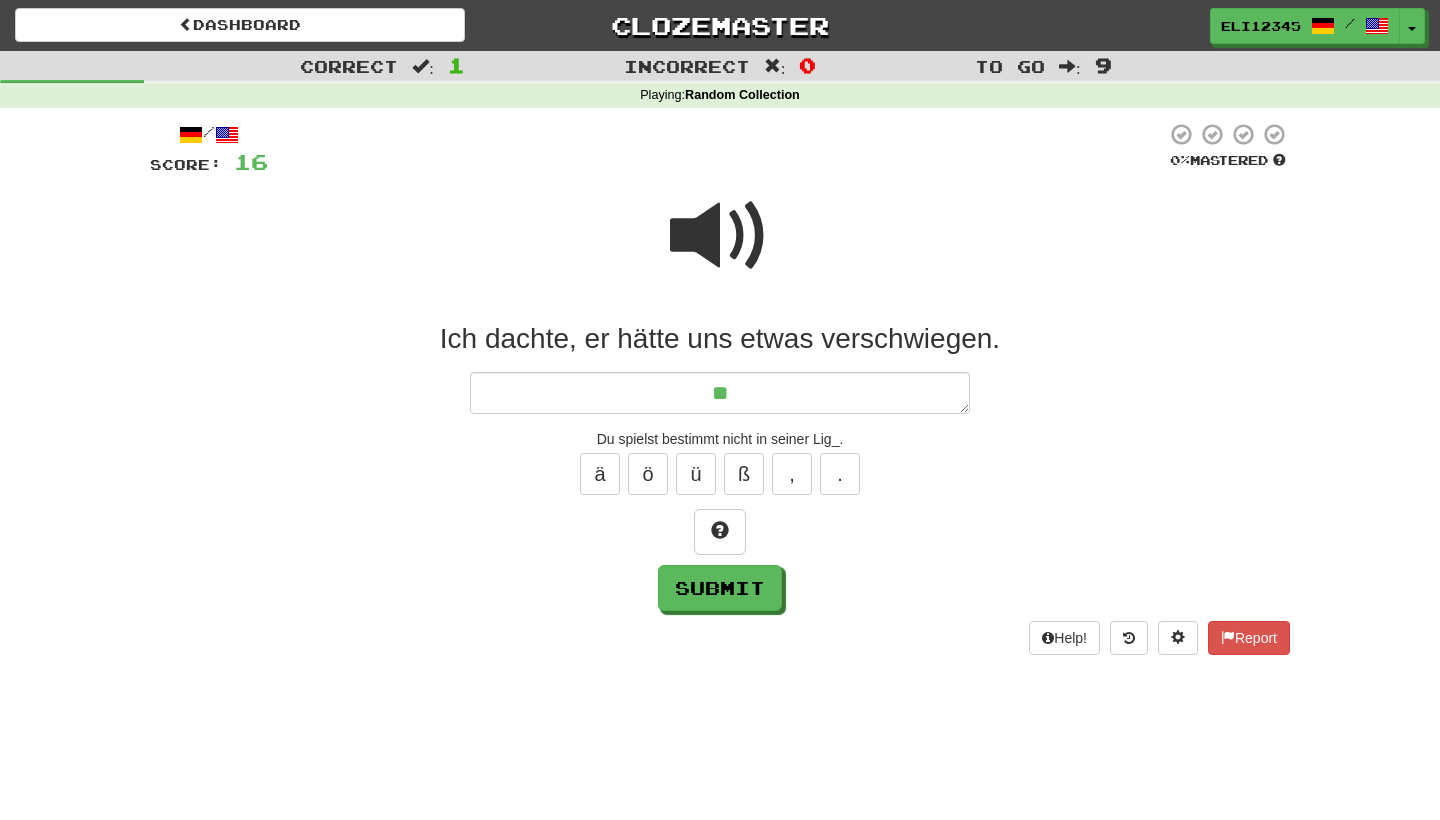 type on "*" 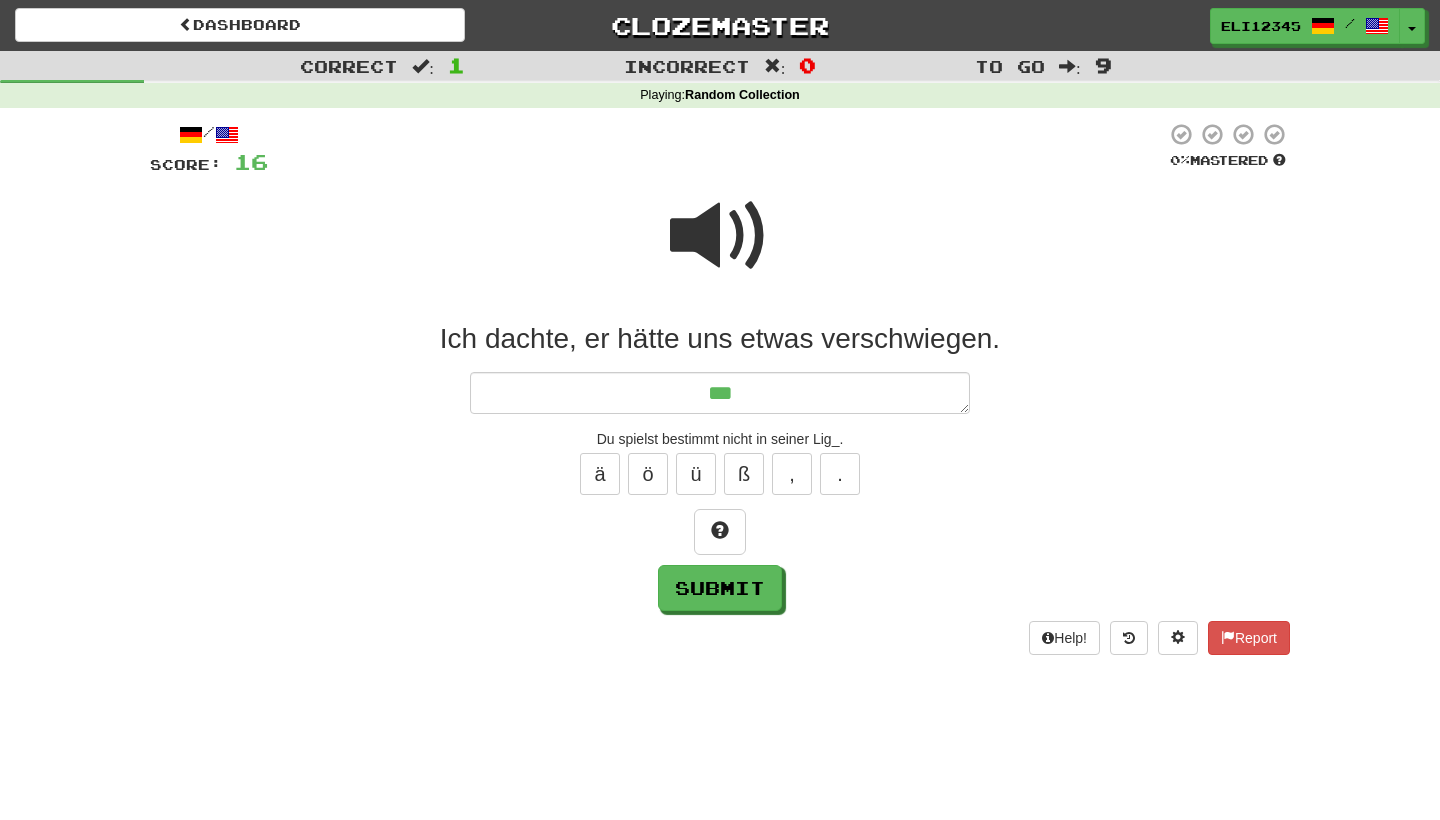 type on "*" 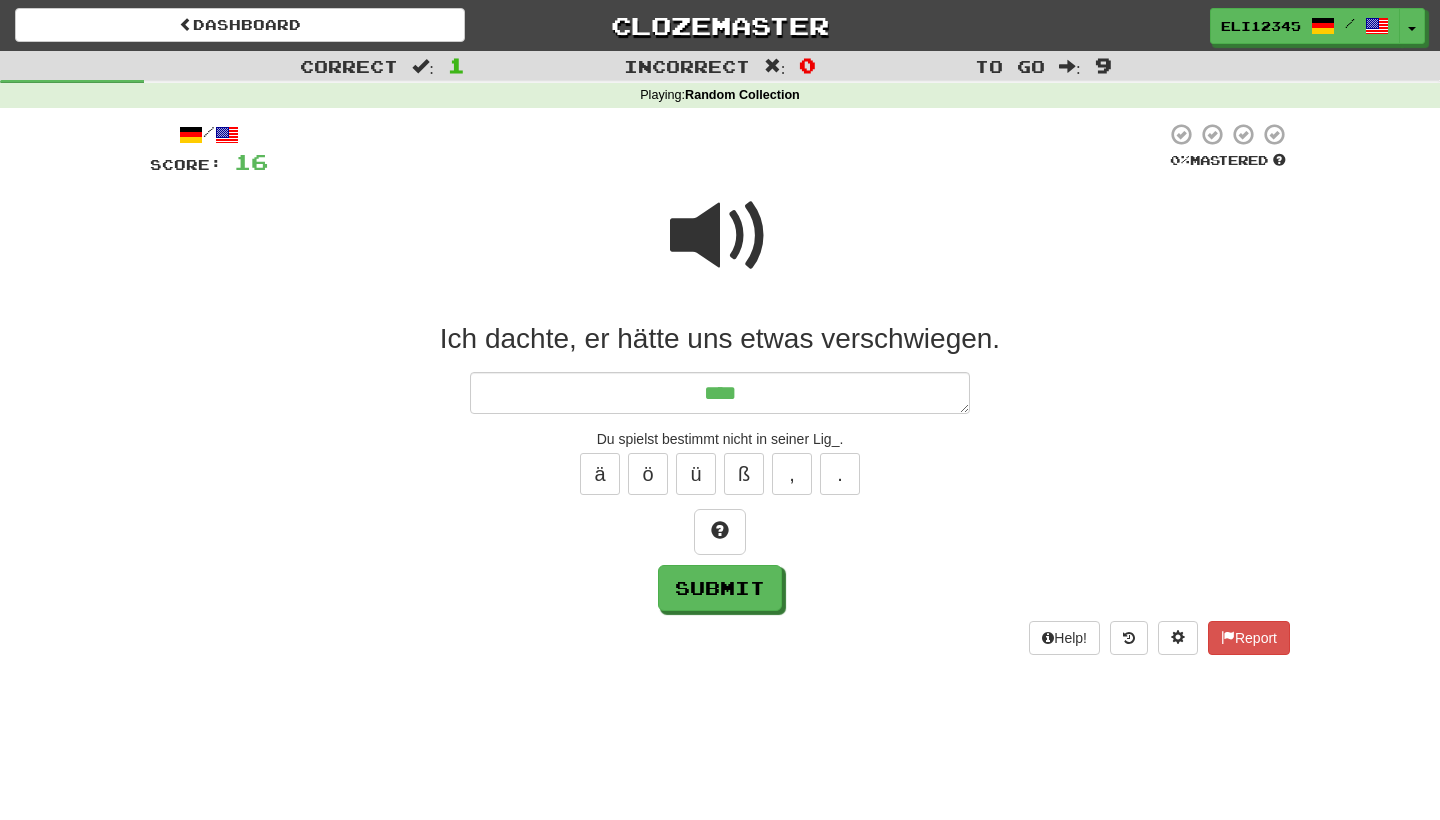 type on "*" 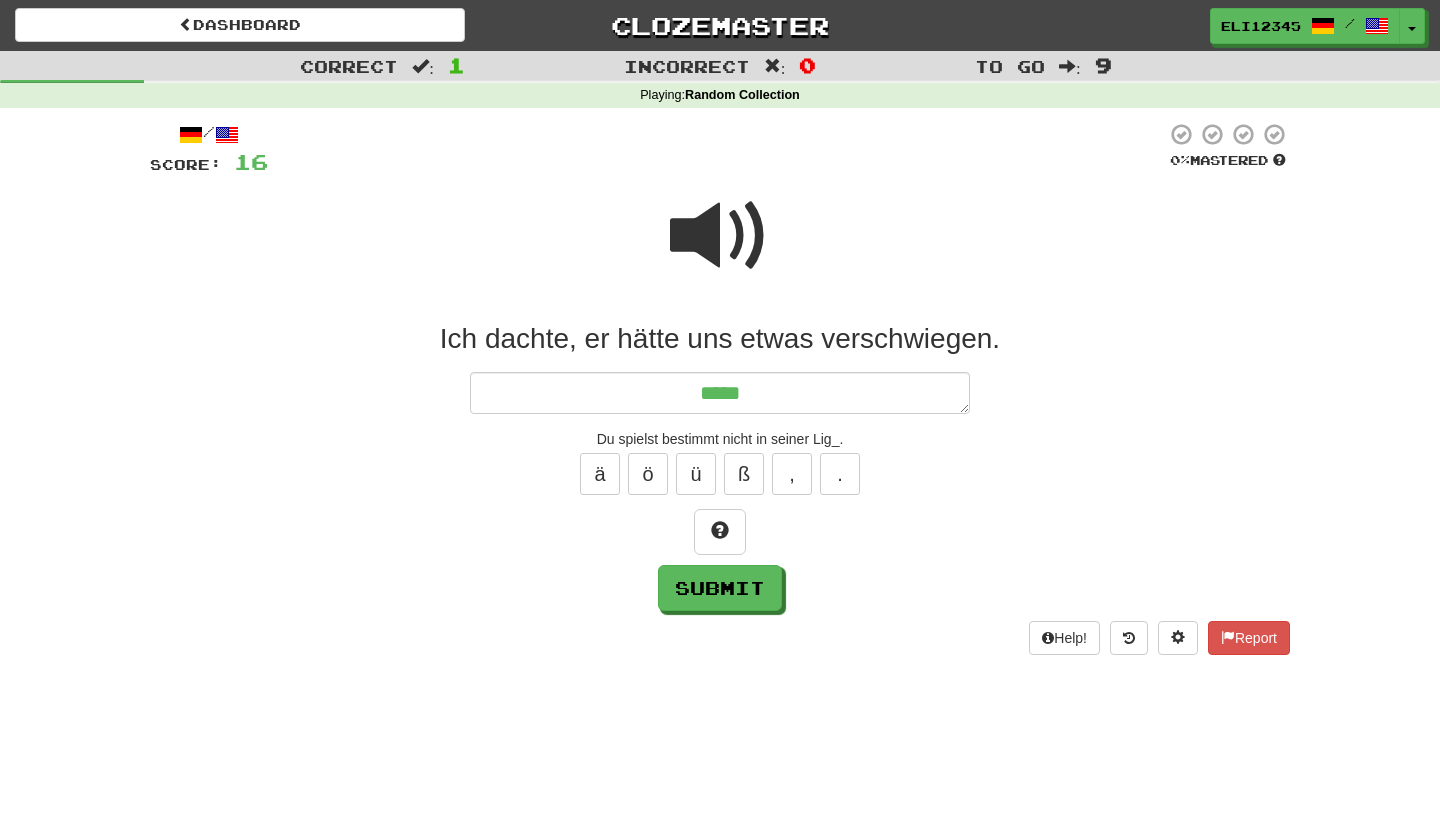 type on "*" 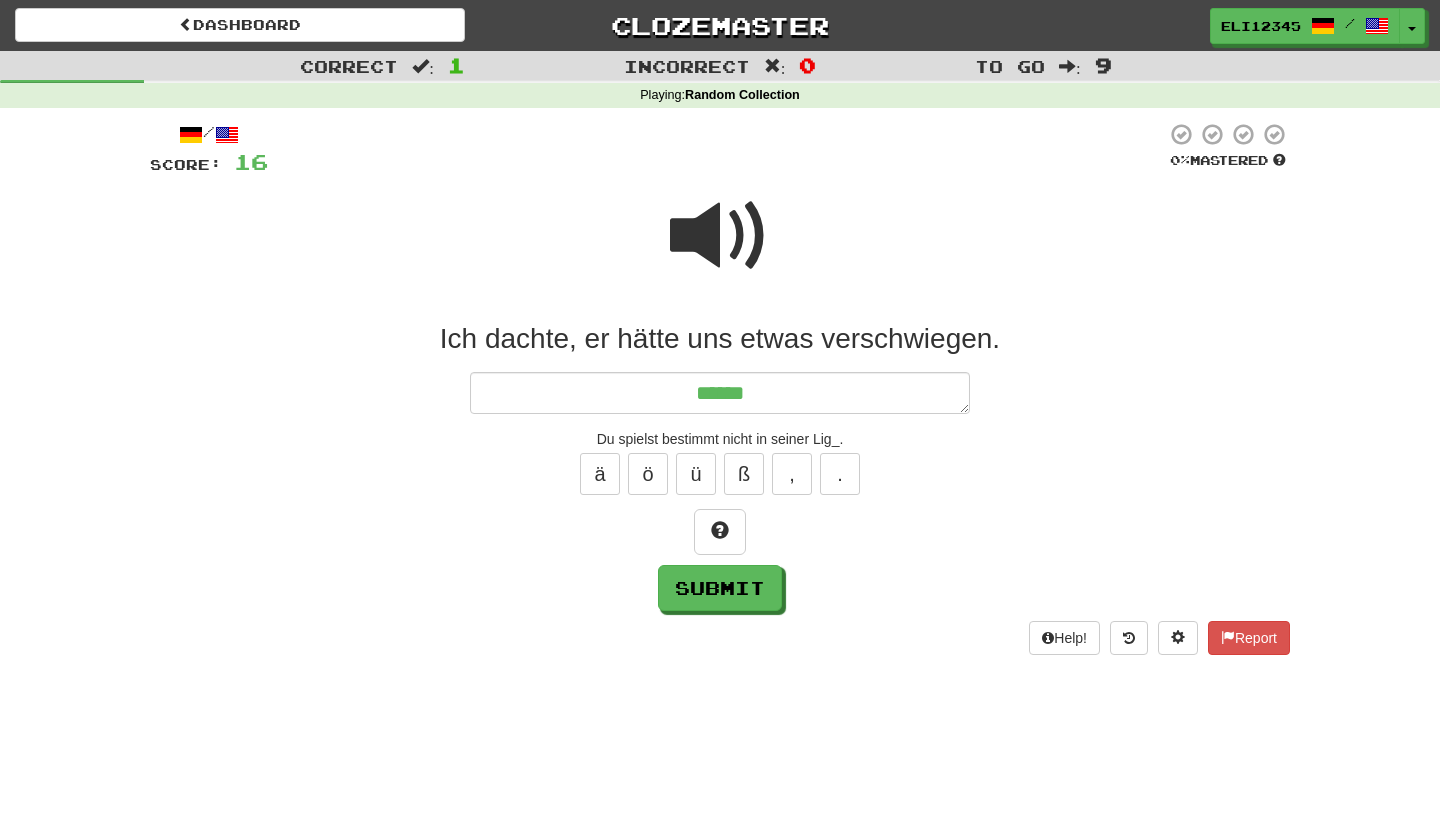type on "*" 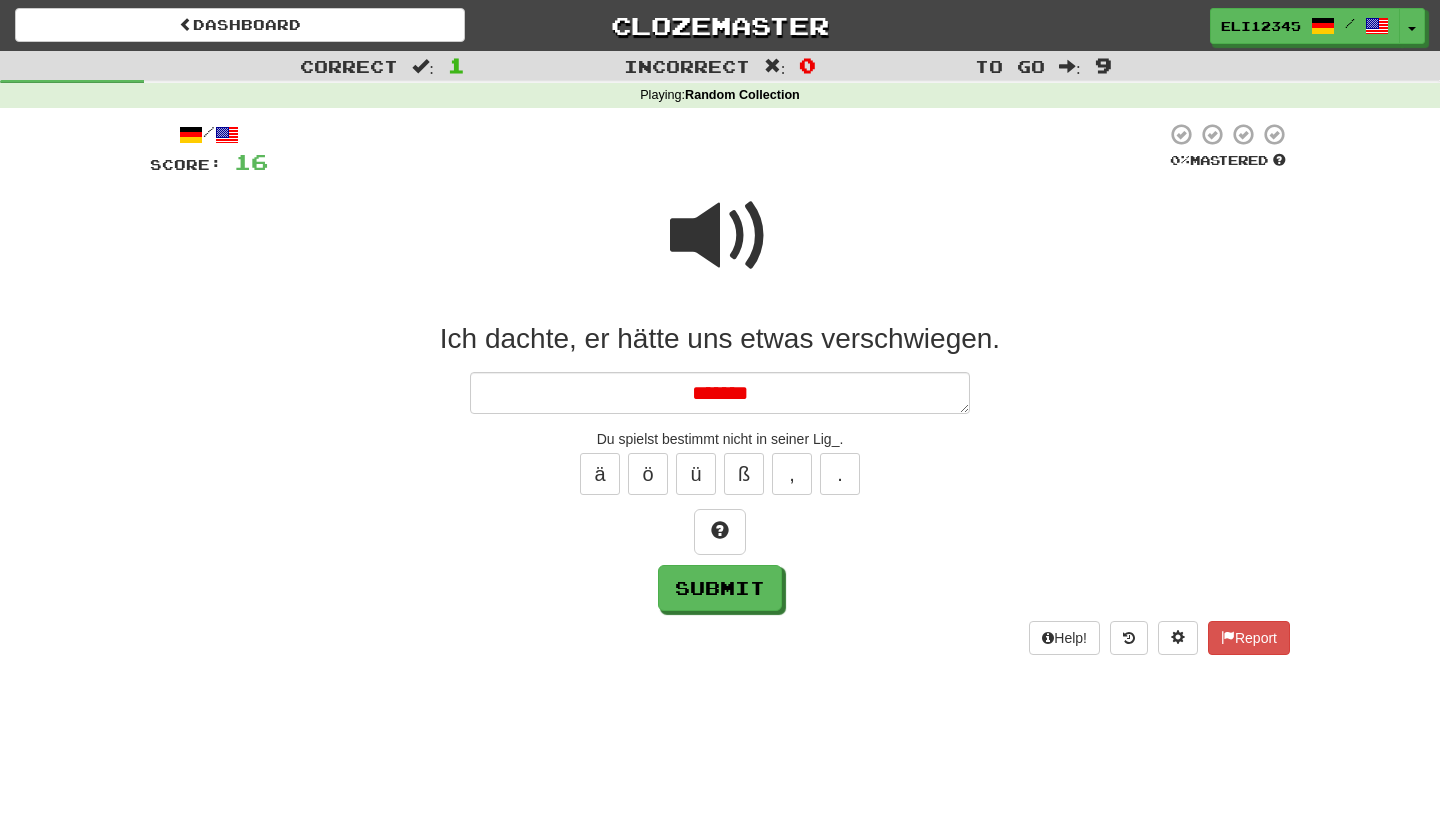 type on "*" 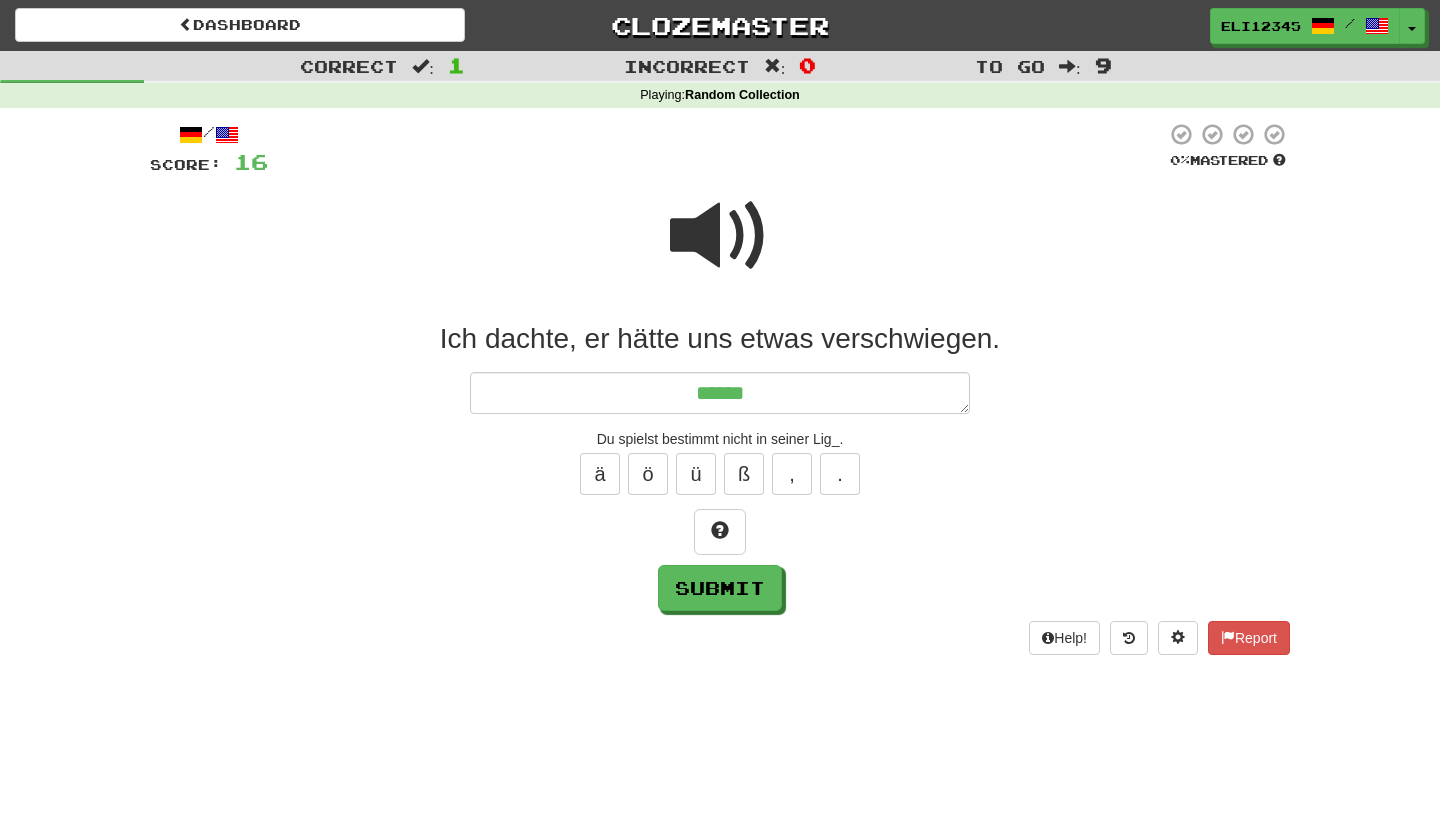 type on "*" 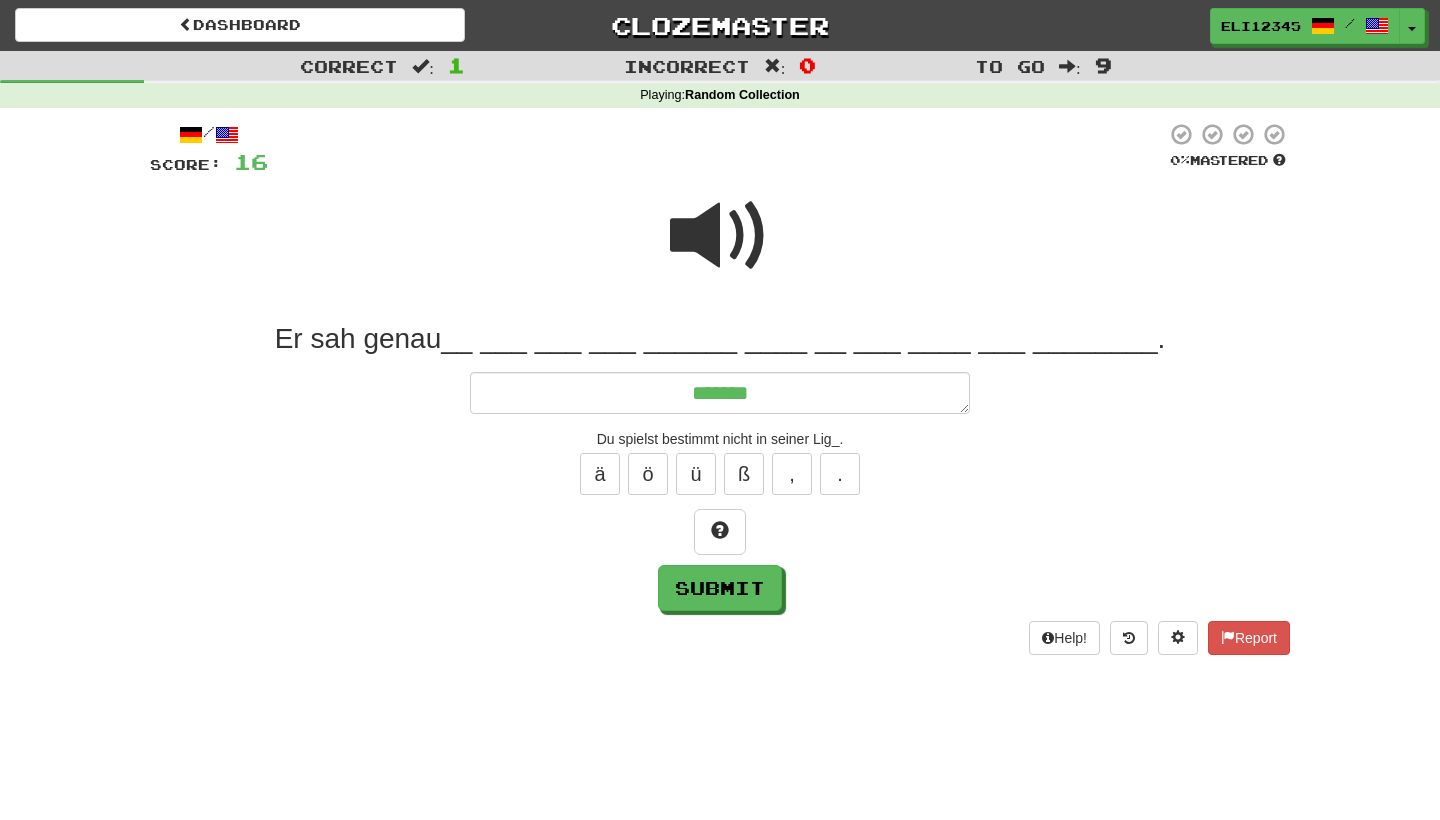 type on "*" 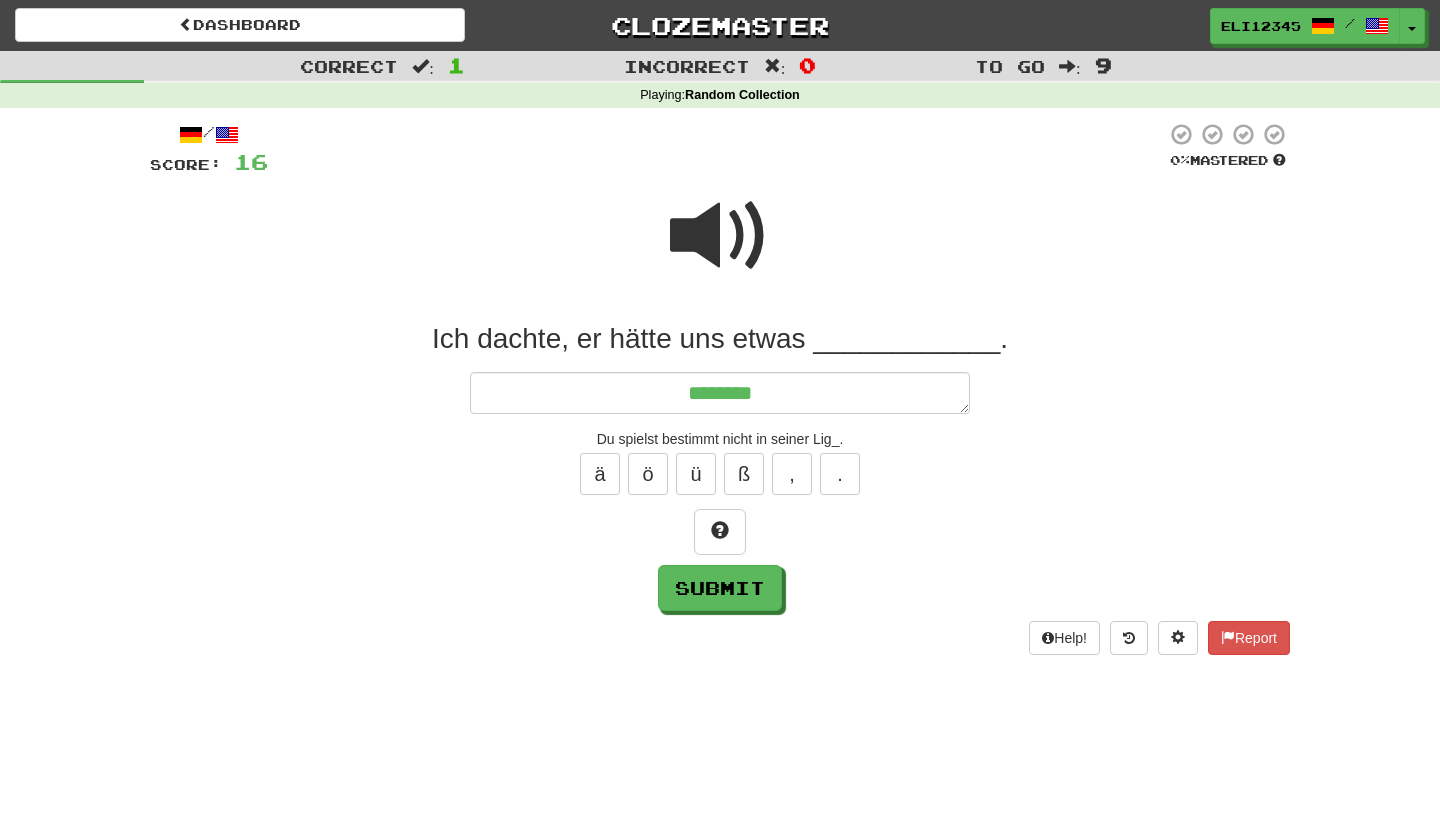 type on "*" 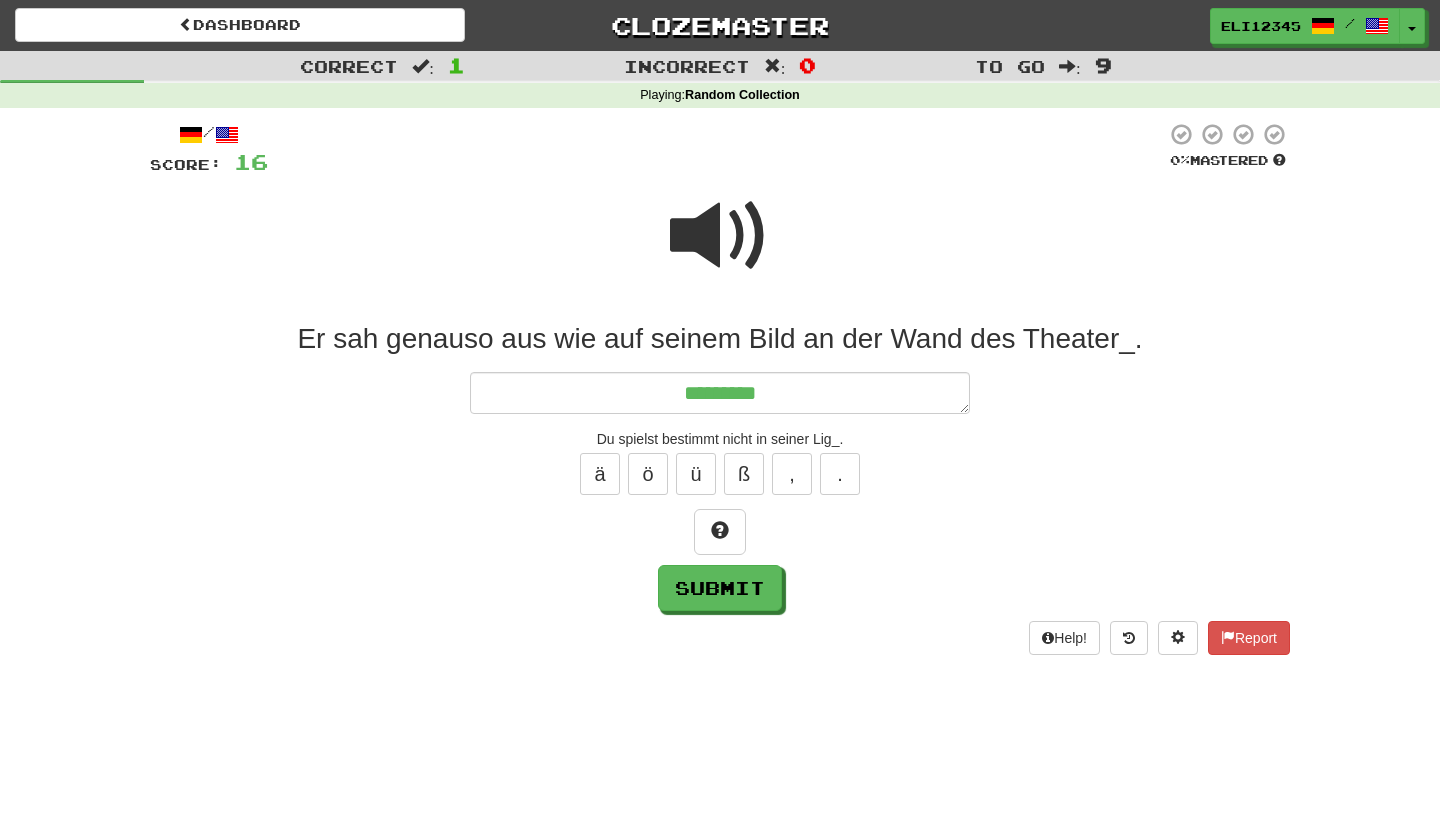 type on "*" 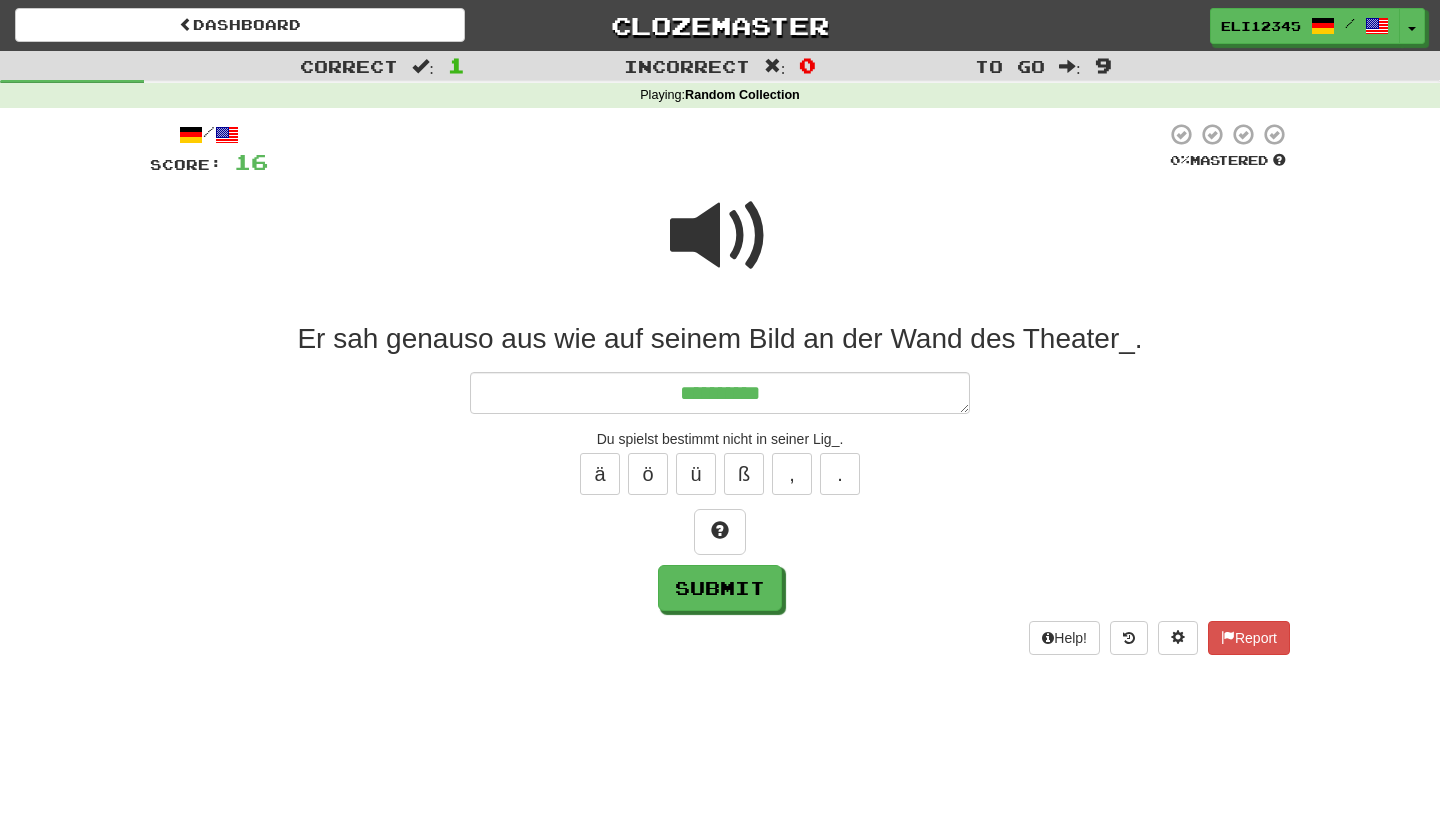 type on "*" 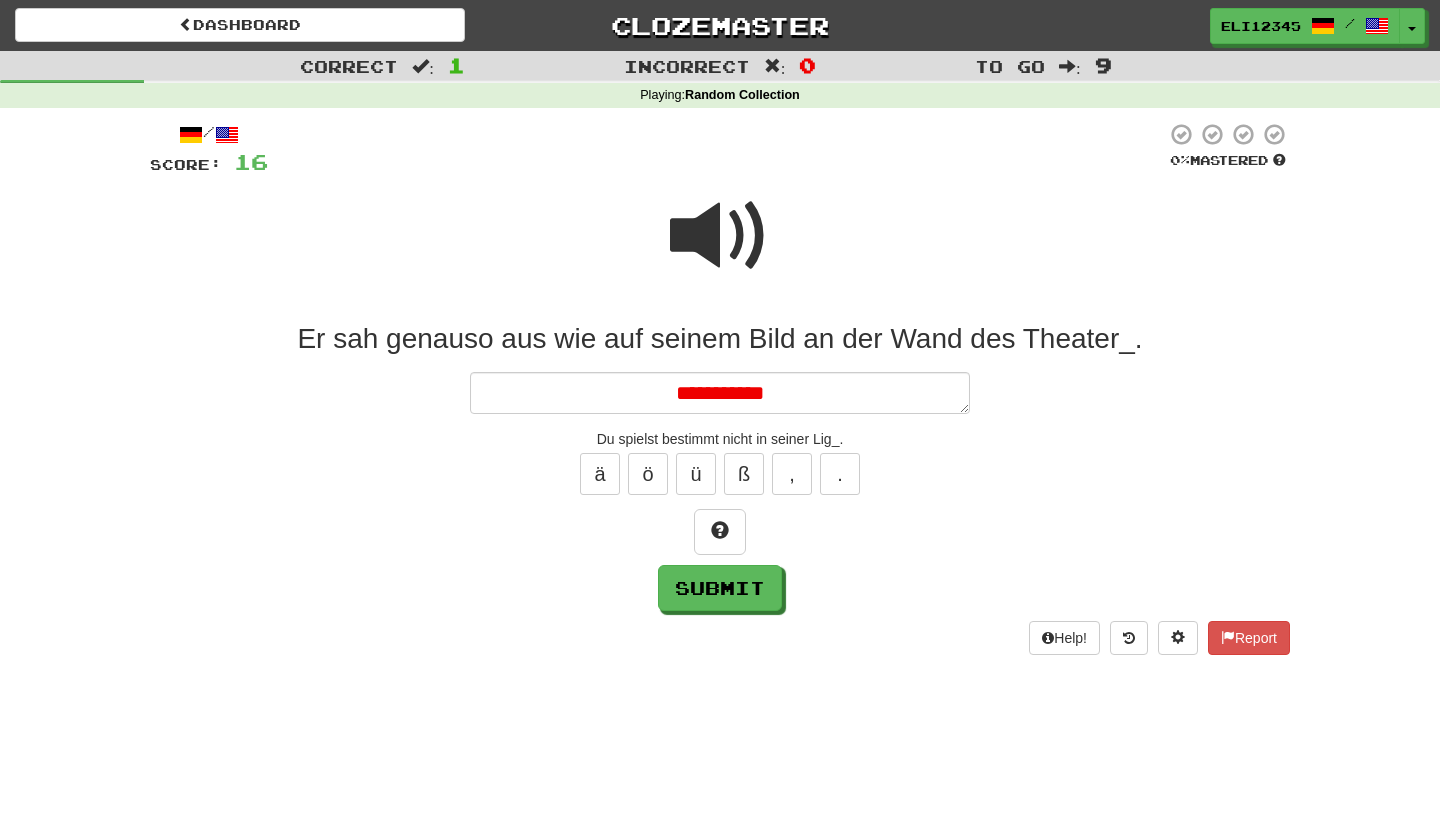 type on "*" 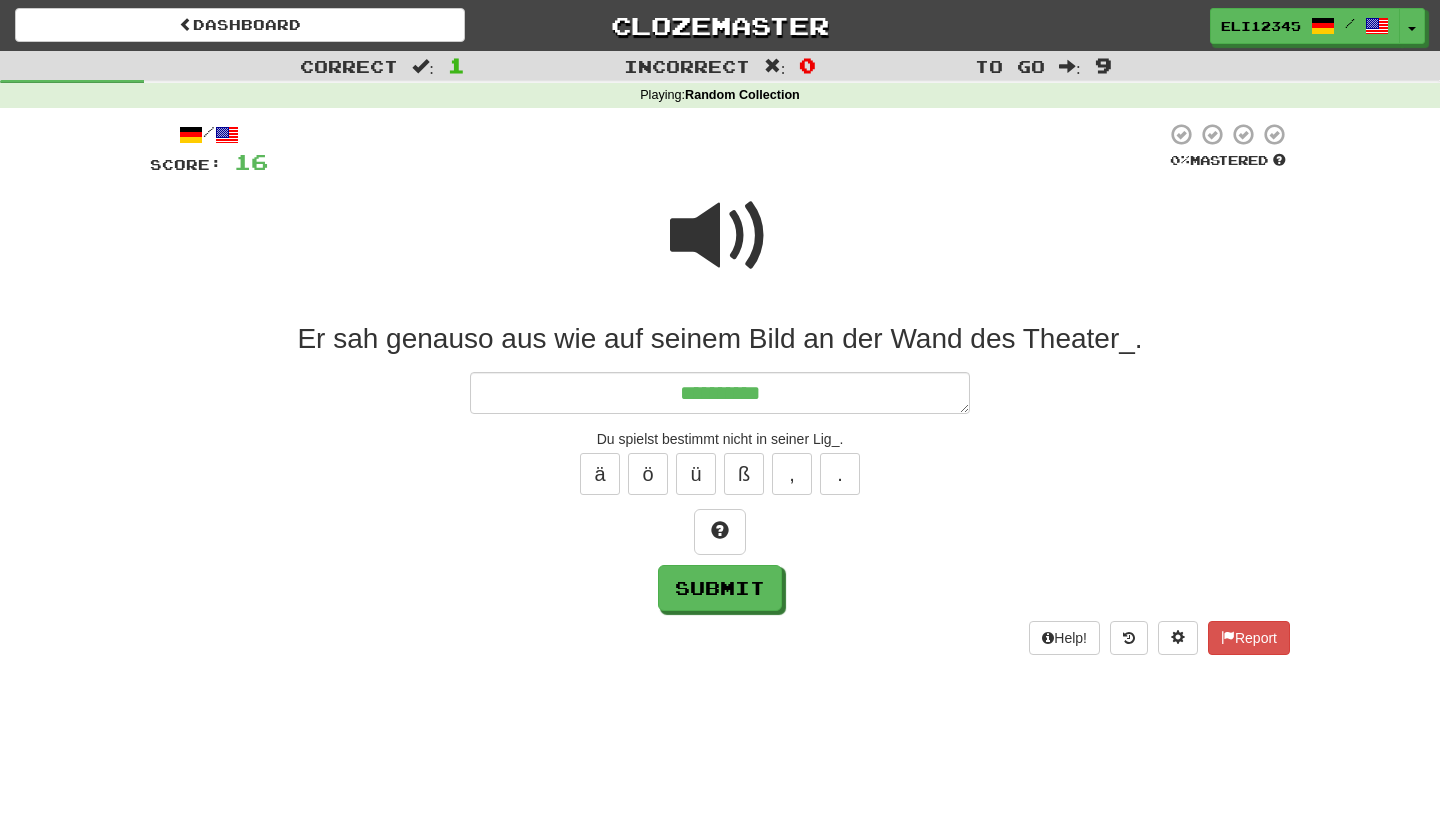 type on "*" 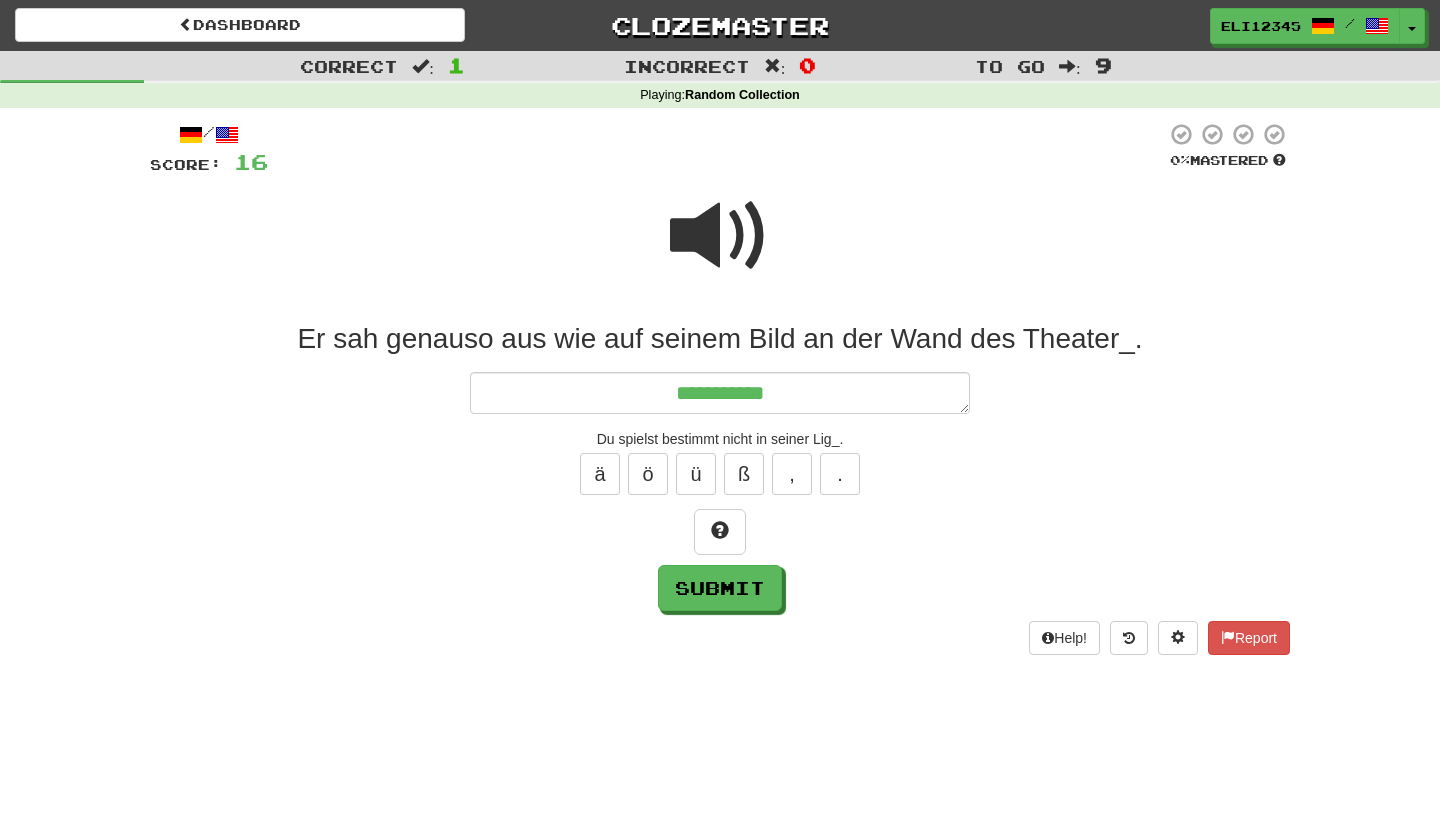 type on "*" 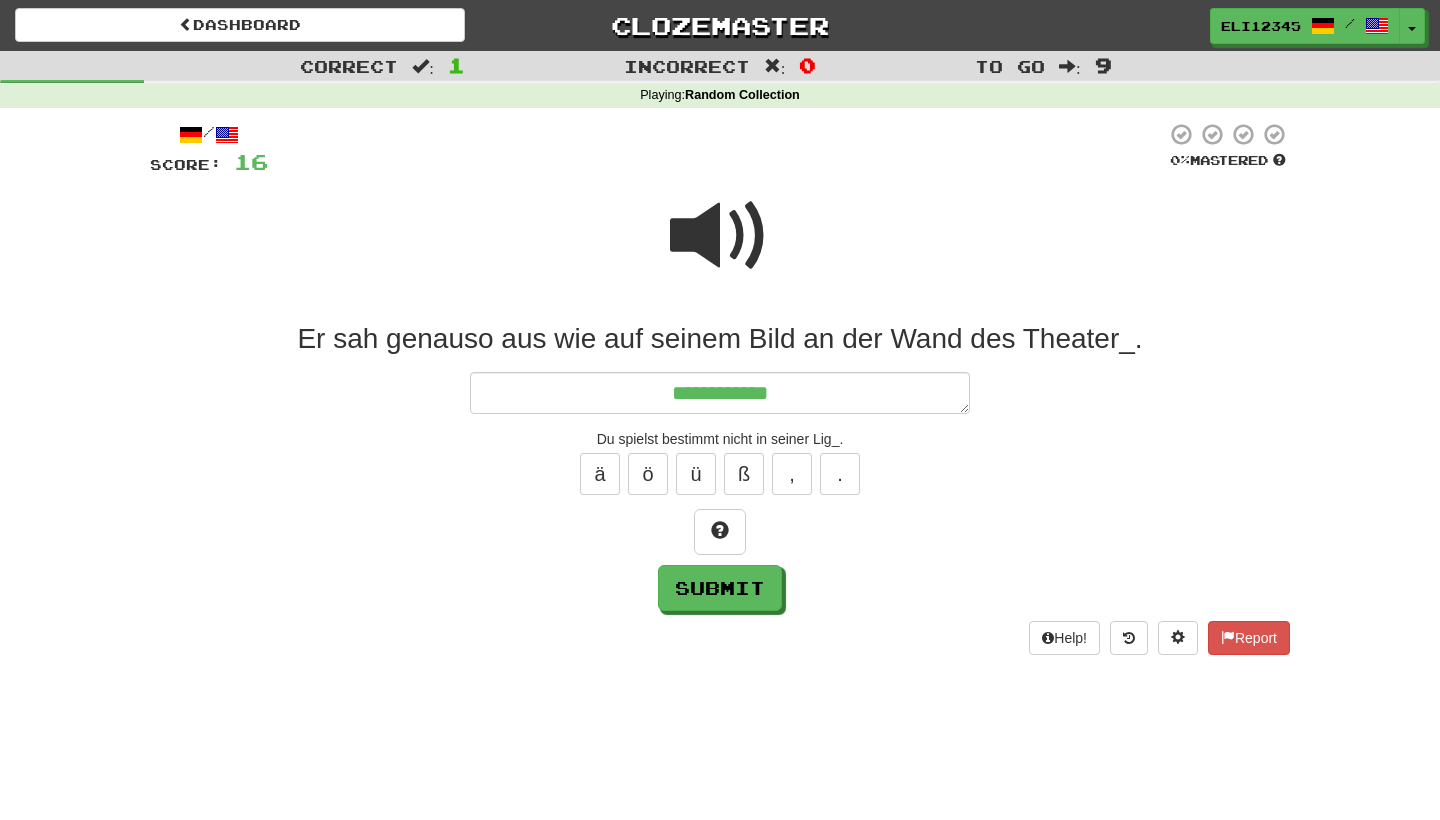 type on "*" 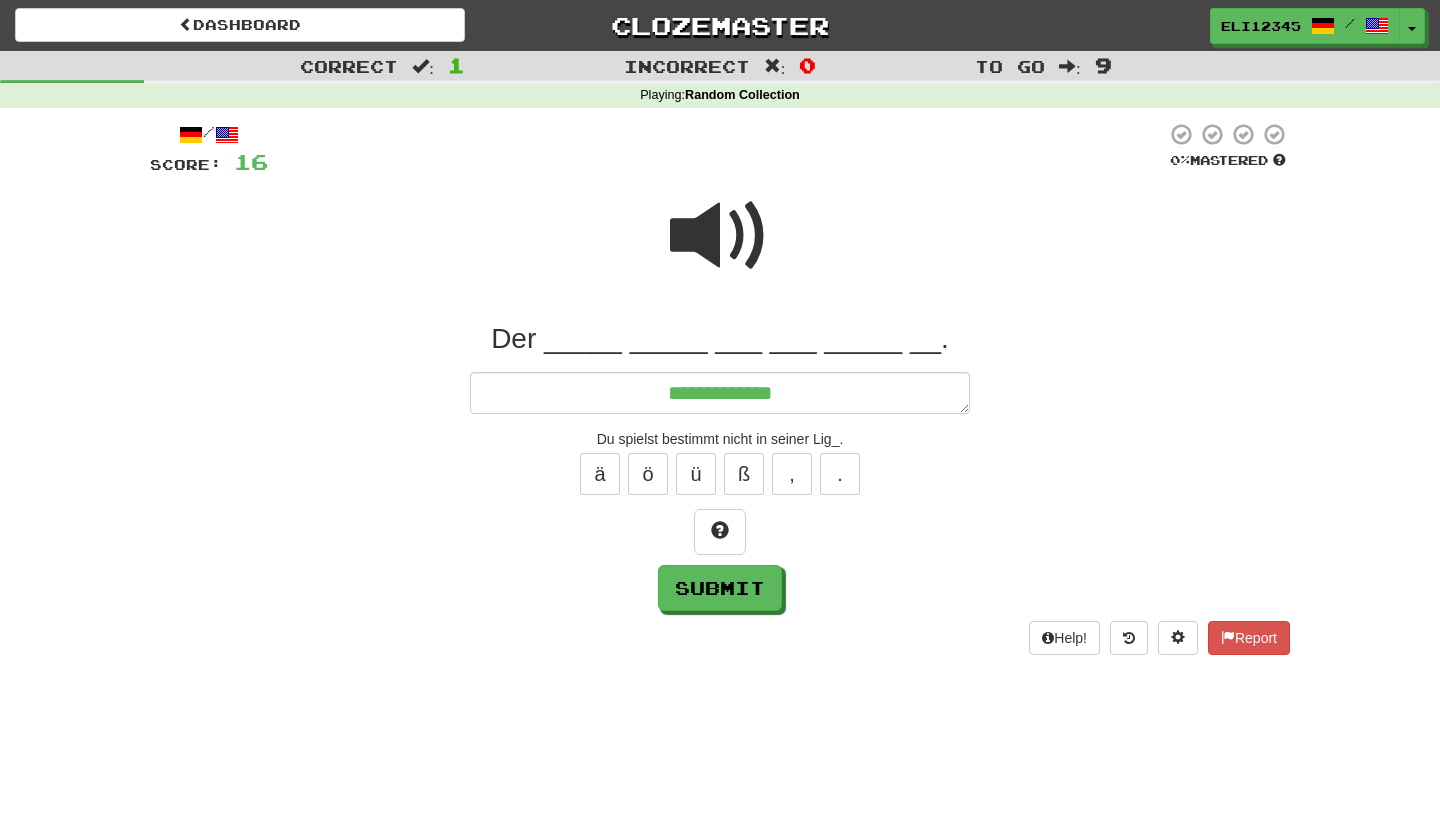 type on "*" 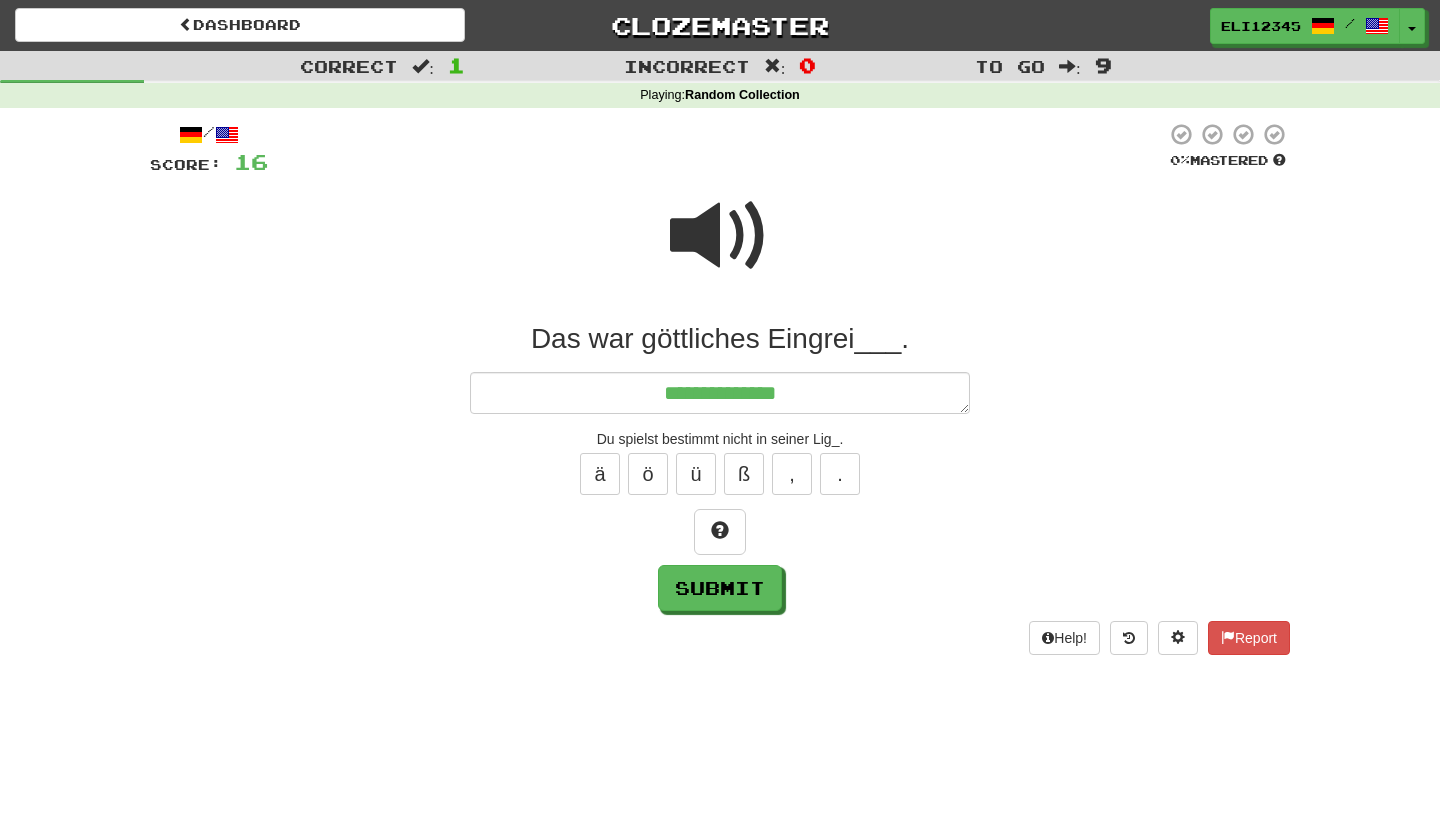 type on "*" 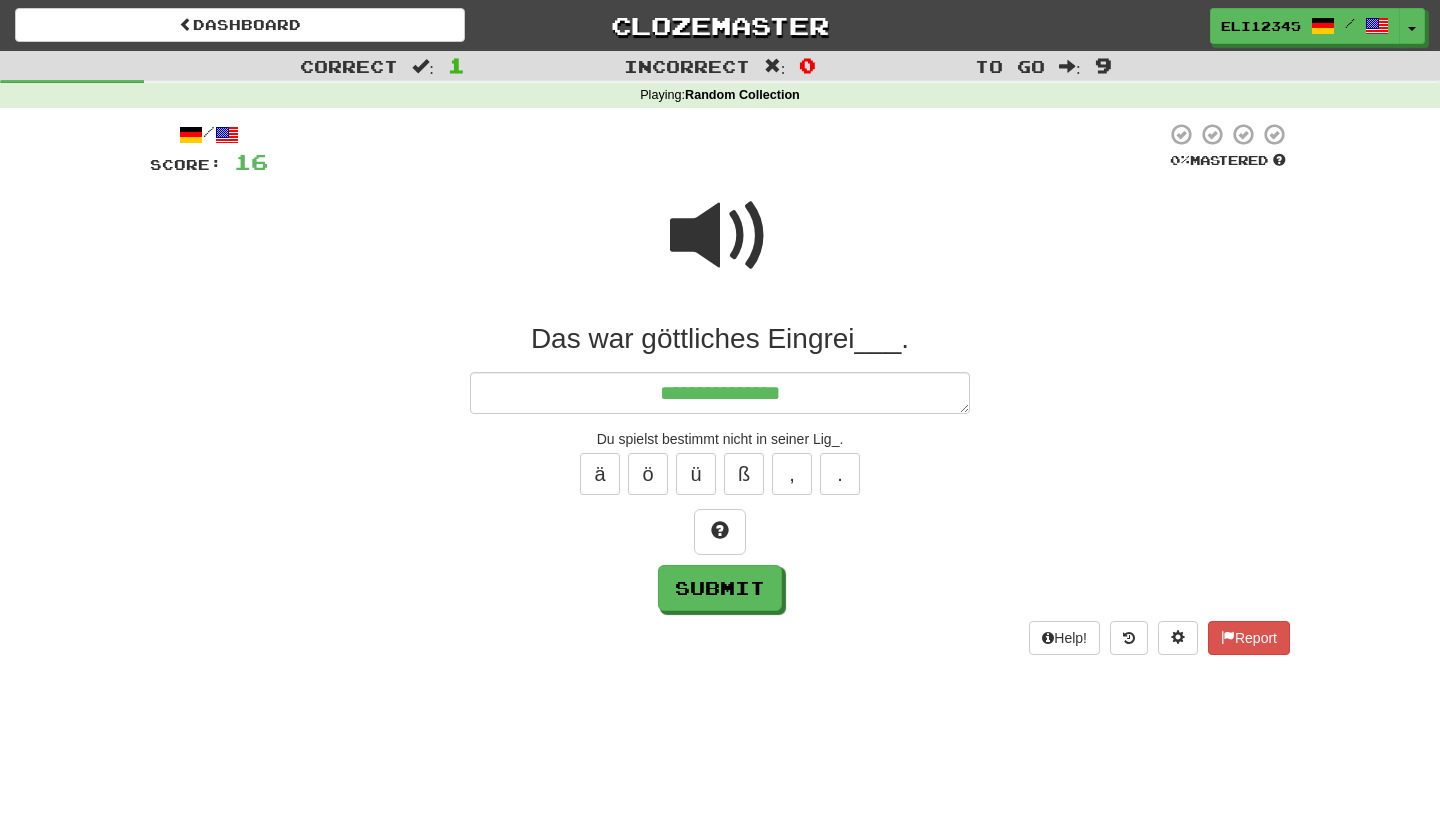 type on "*" 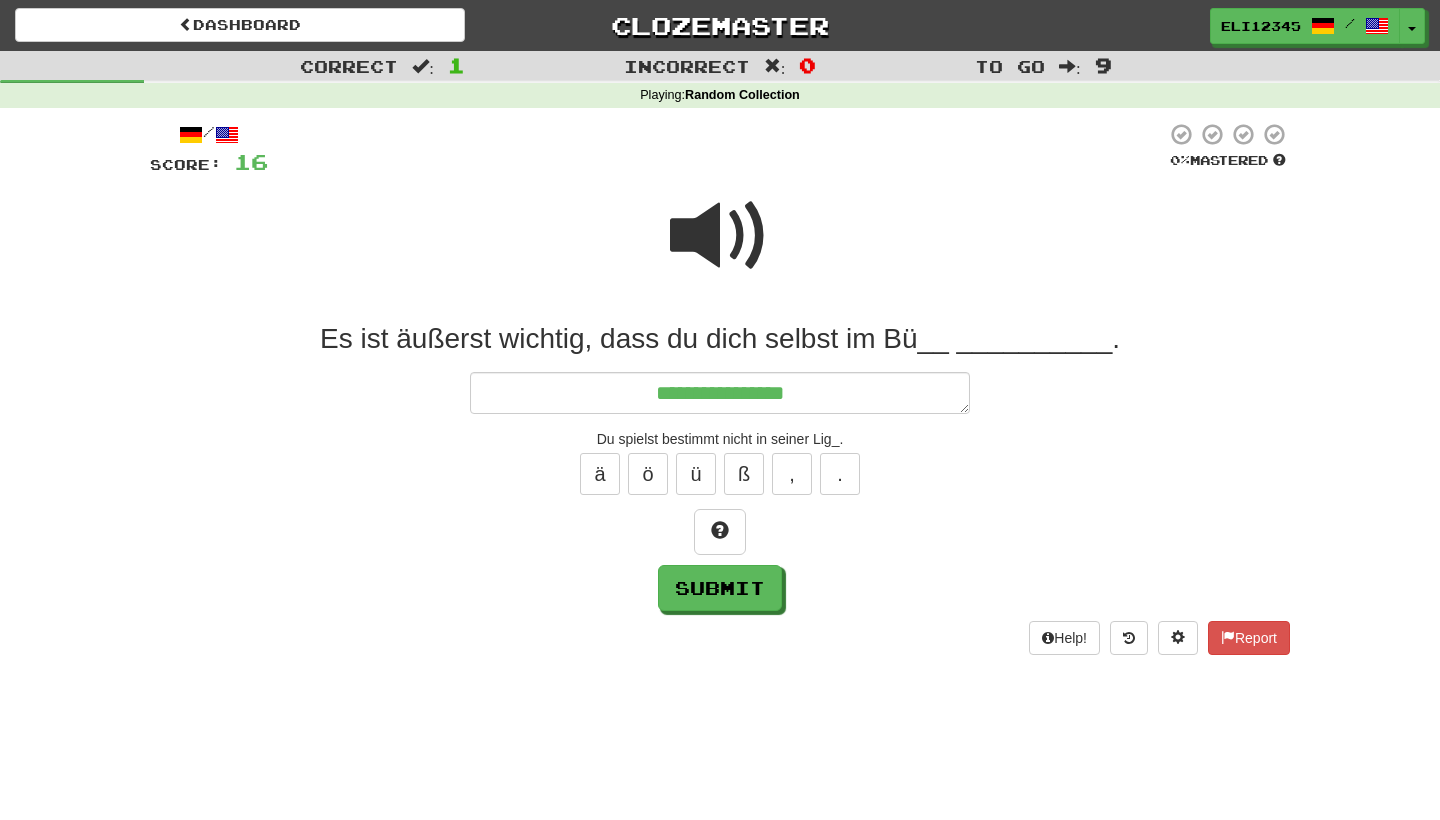 type on "*" 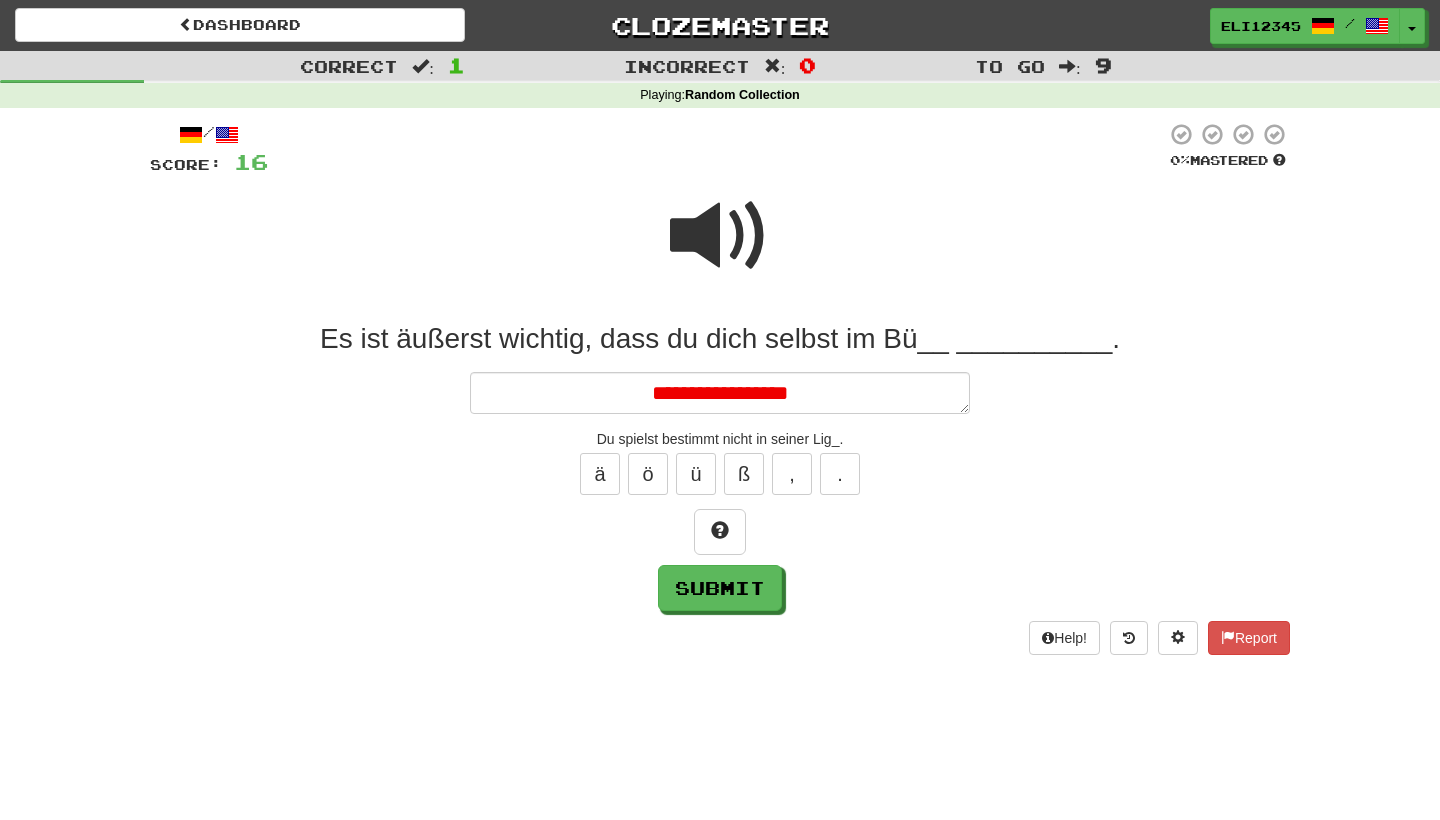 type on "*" 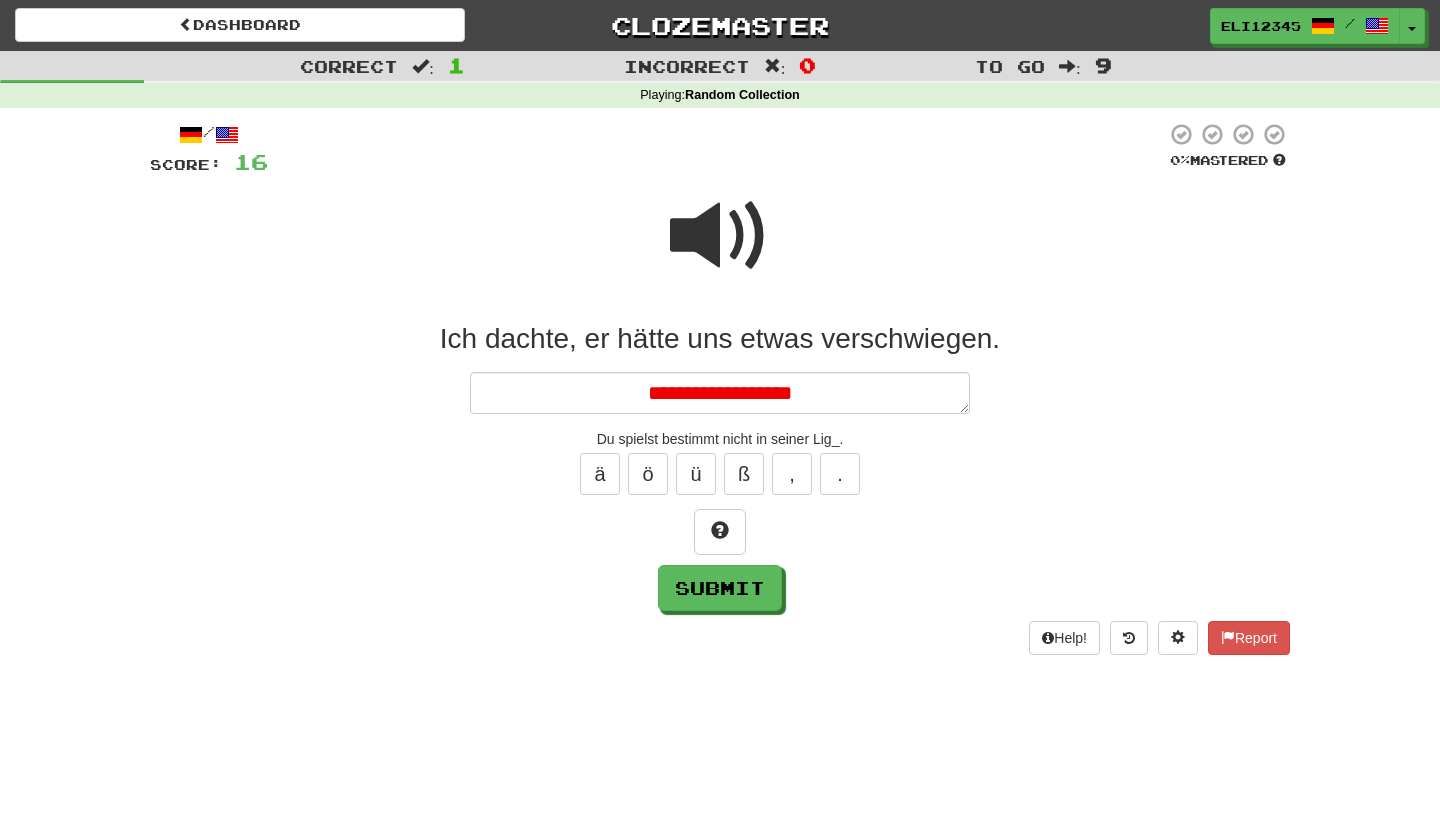 type on "*" 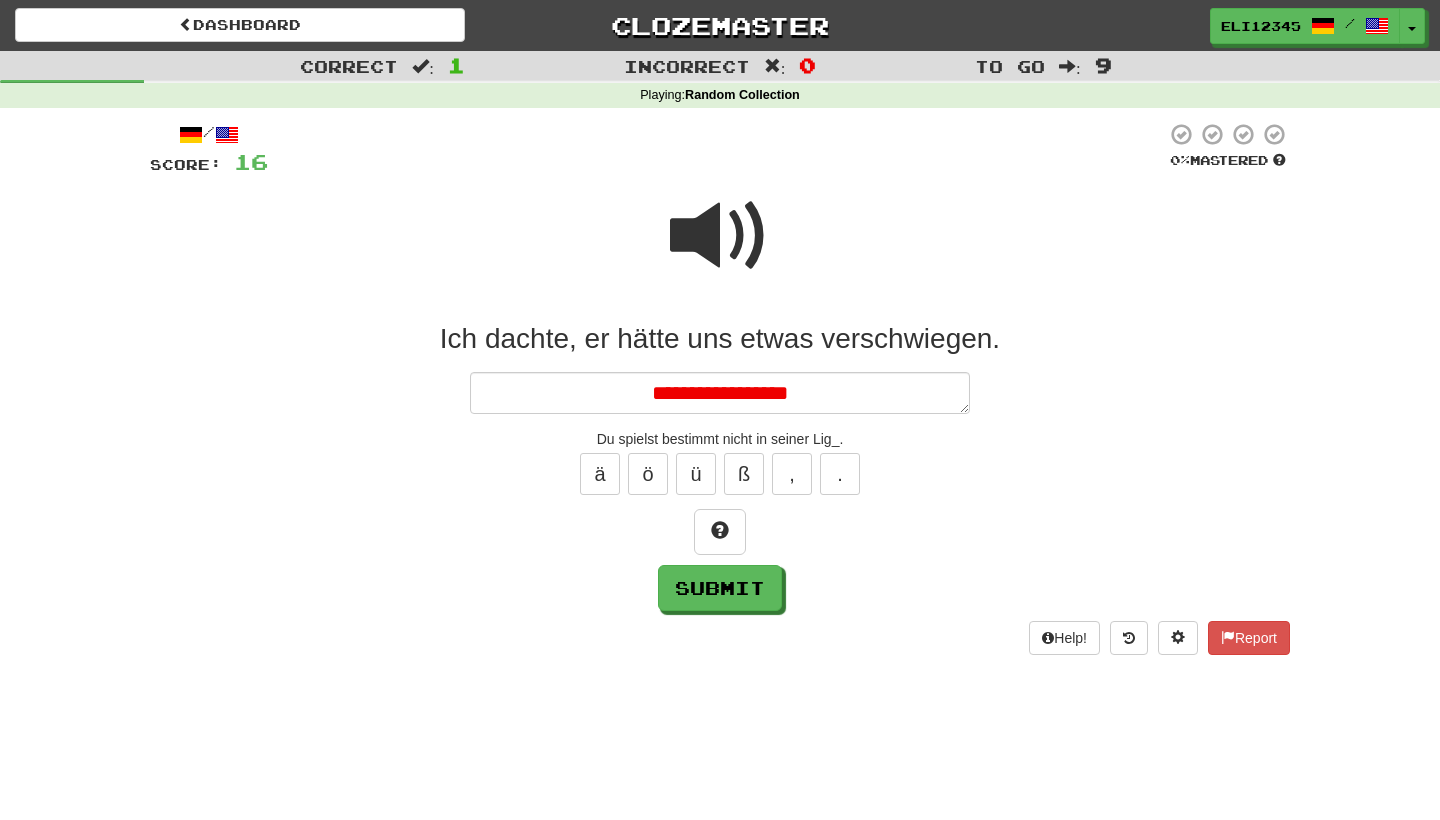 type on "*" 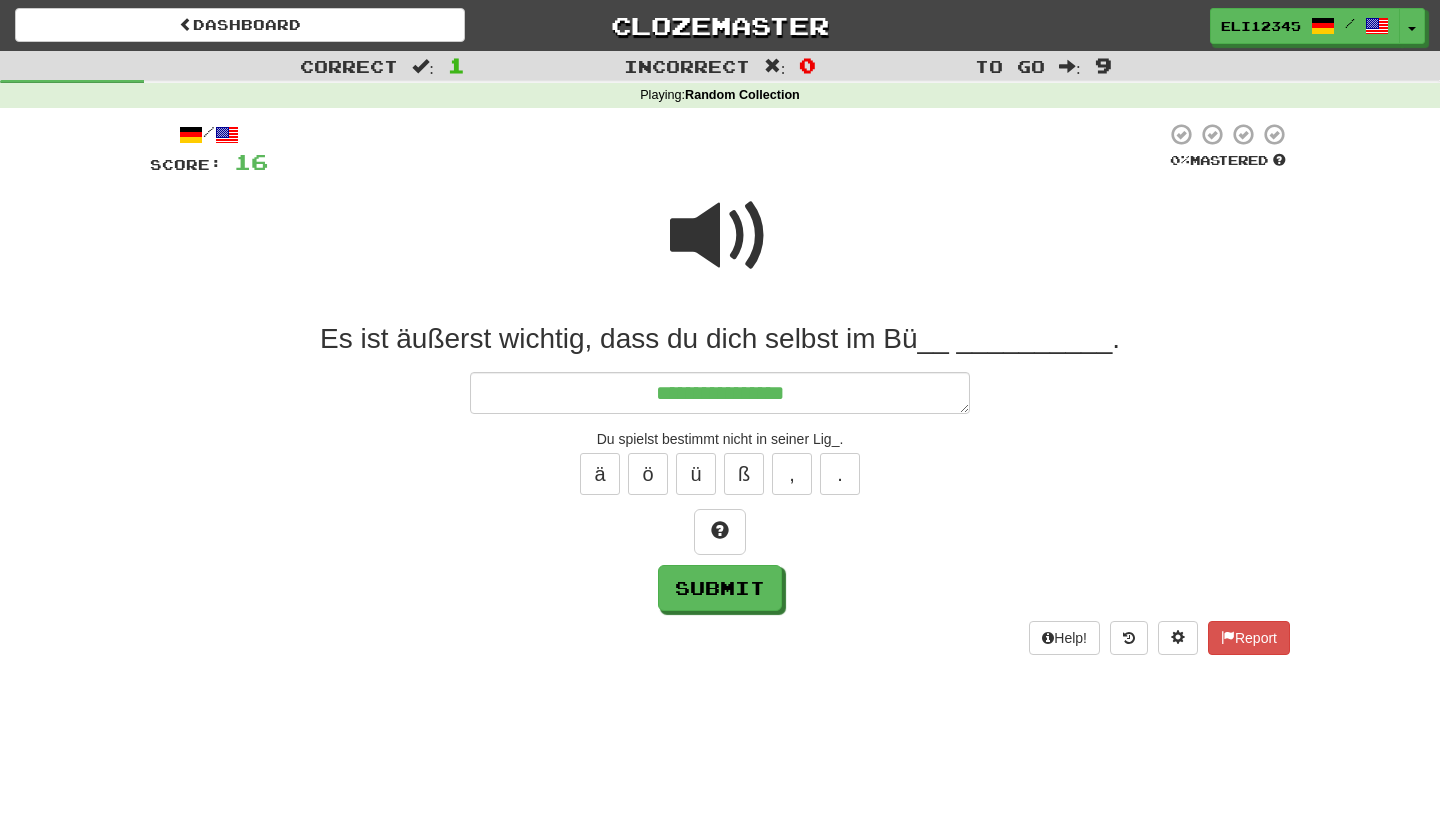 type on "*" 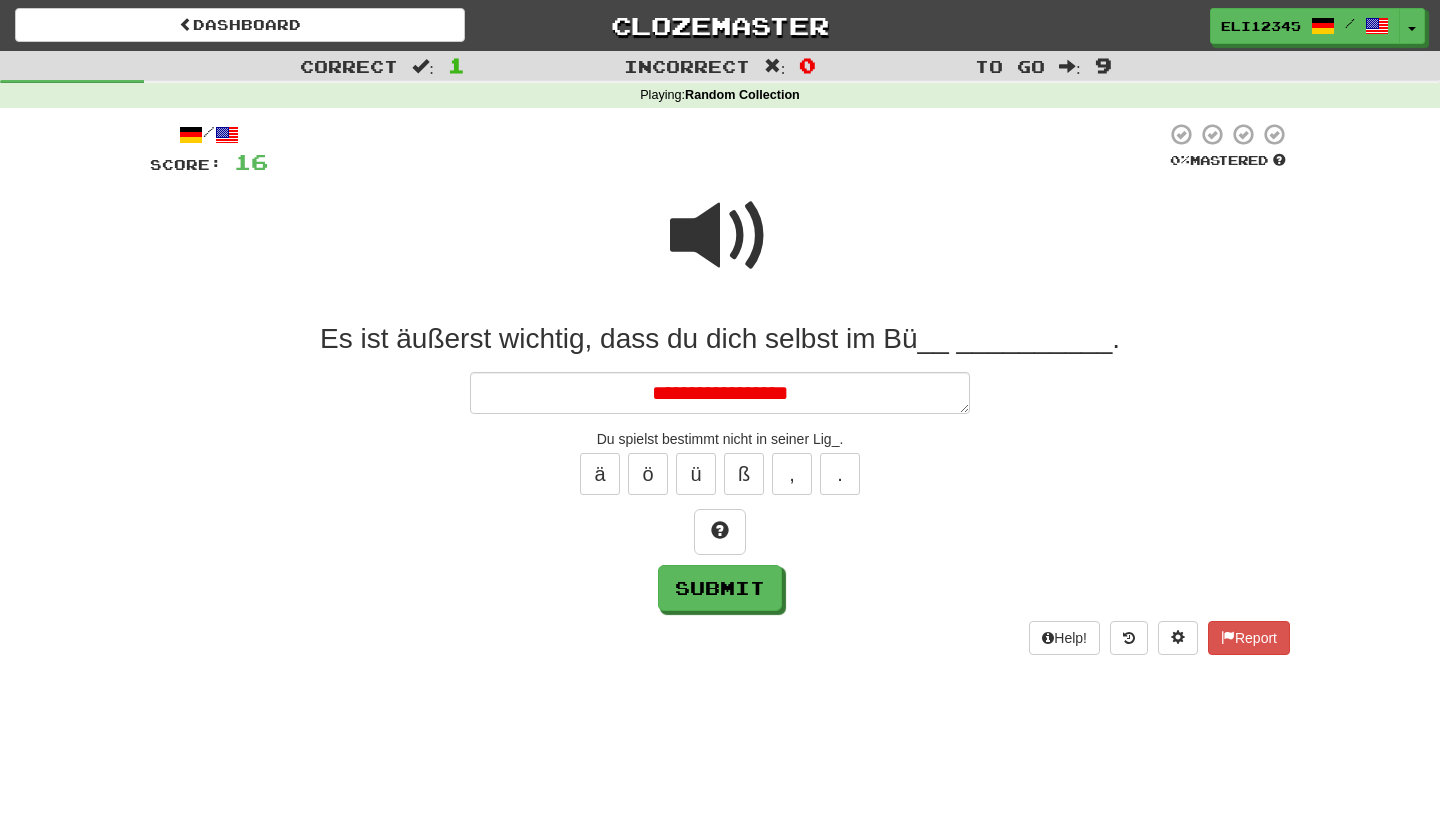 type on "*" 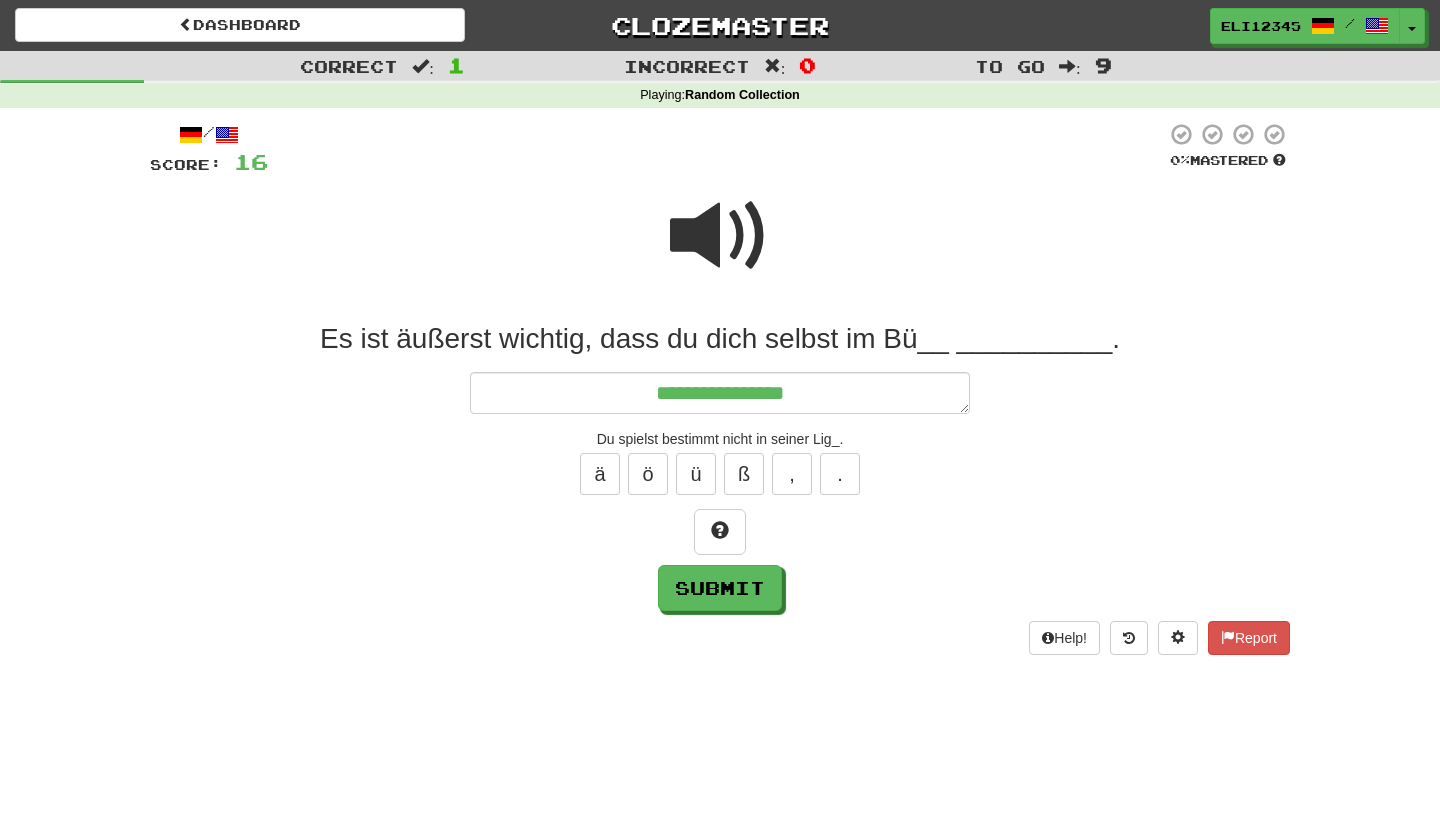 type on "**********" 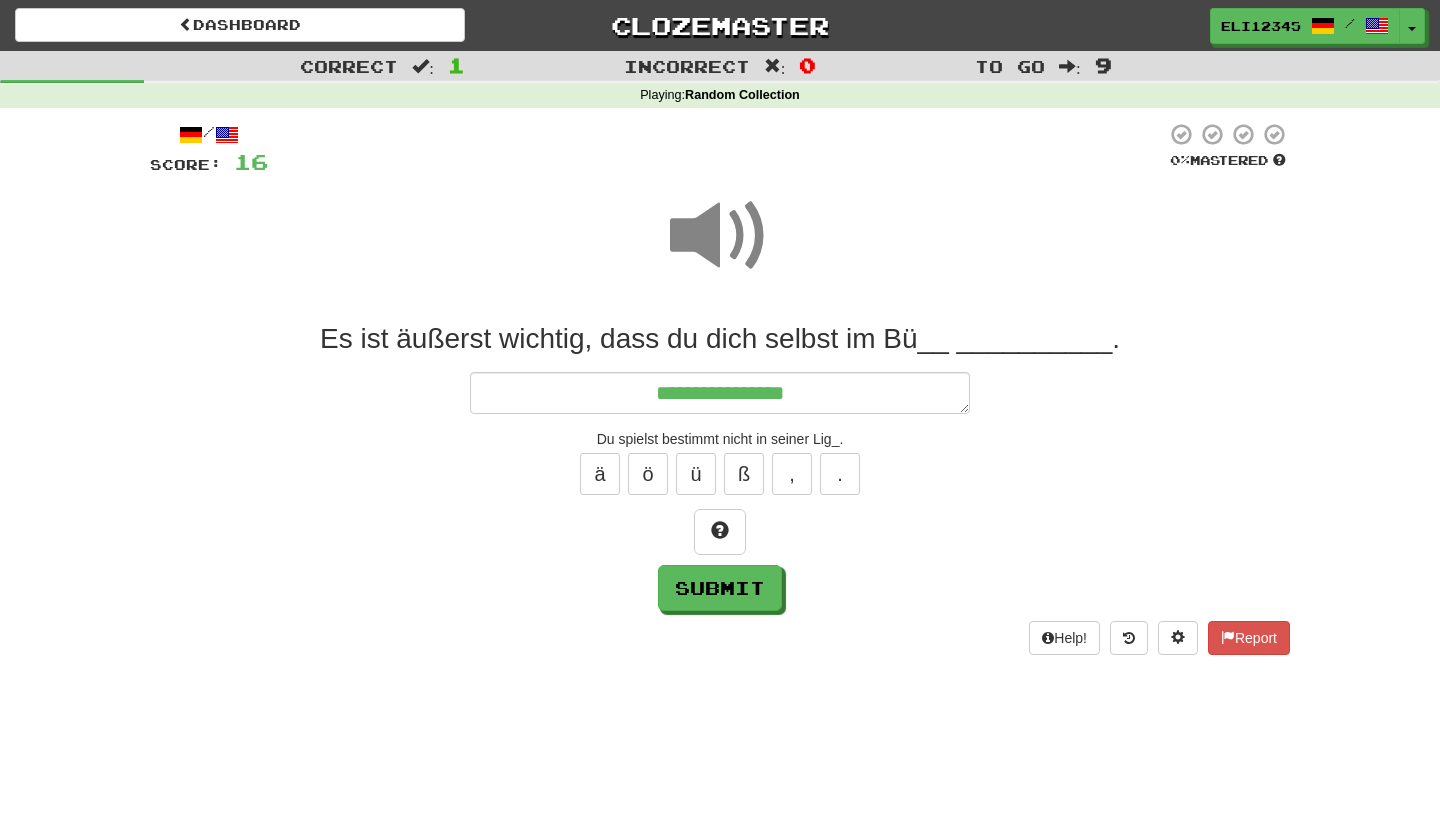 click on "Ich dachte, er h____ ___ _____ ____________." at bounding box center (720, 339) 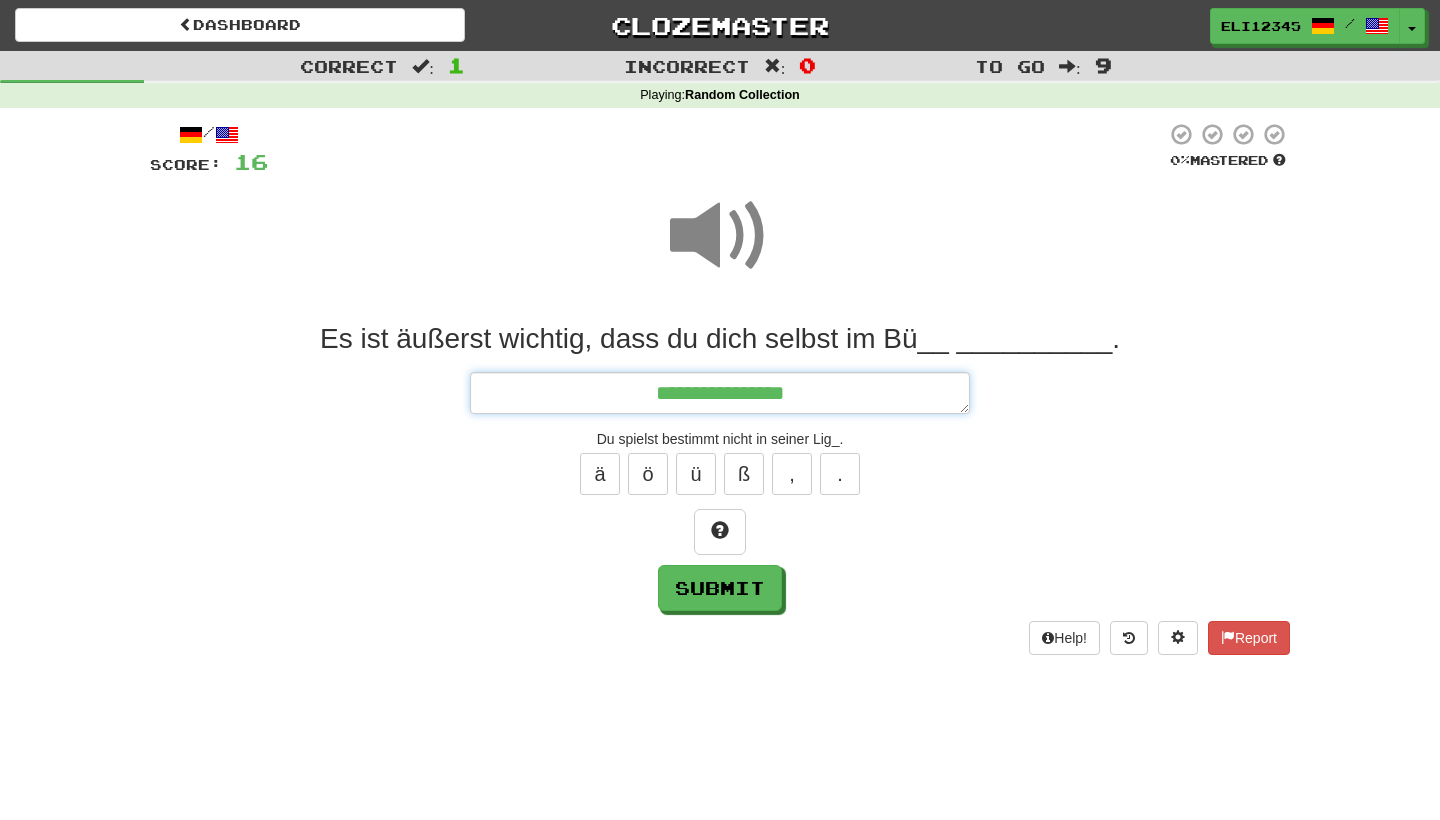 click on "**********" at bounding box center [720, 393] 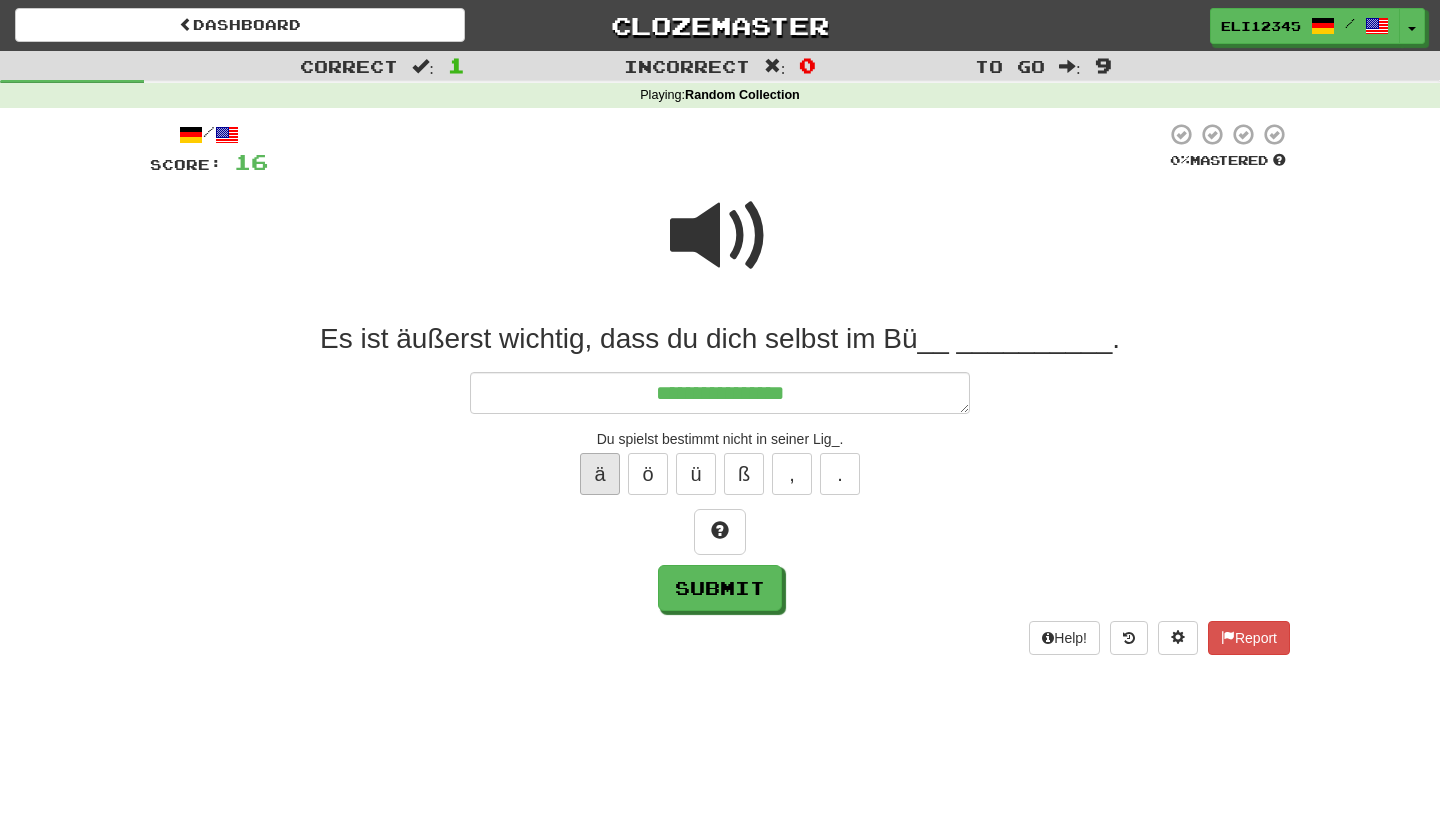 click on "ä" at bounding box center (600, 474) 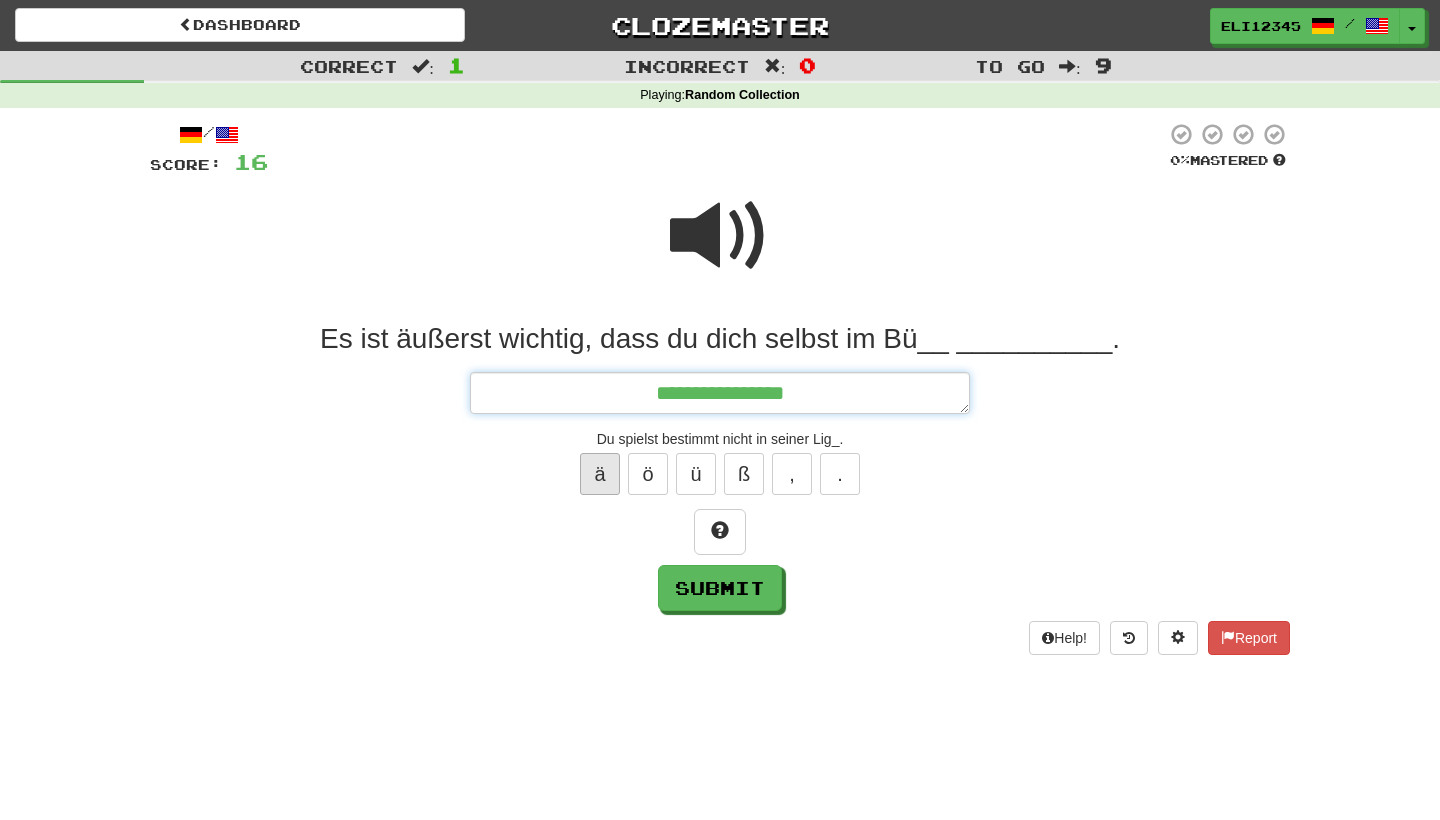 type on "*" 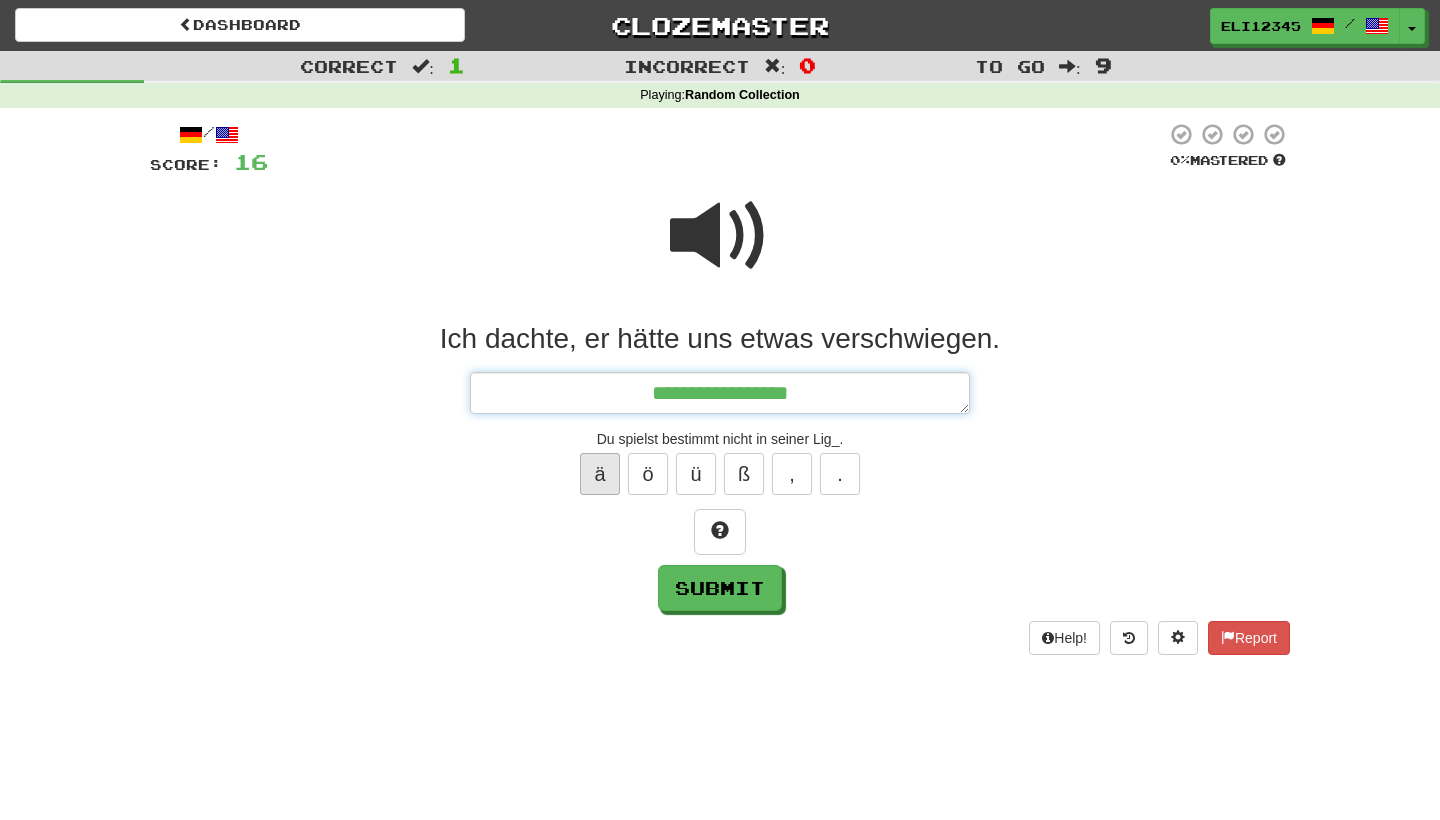 type on "*" 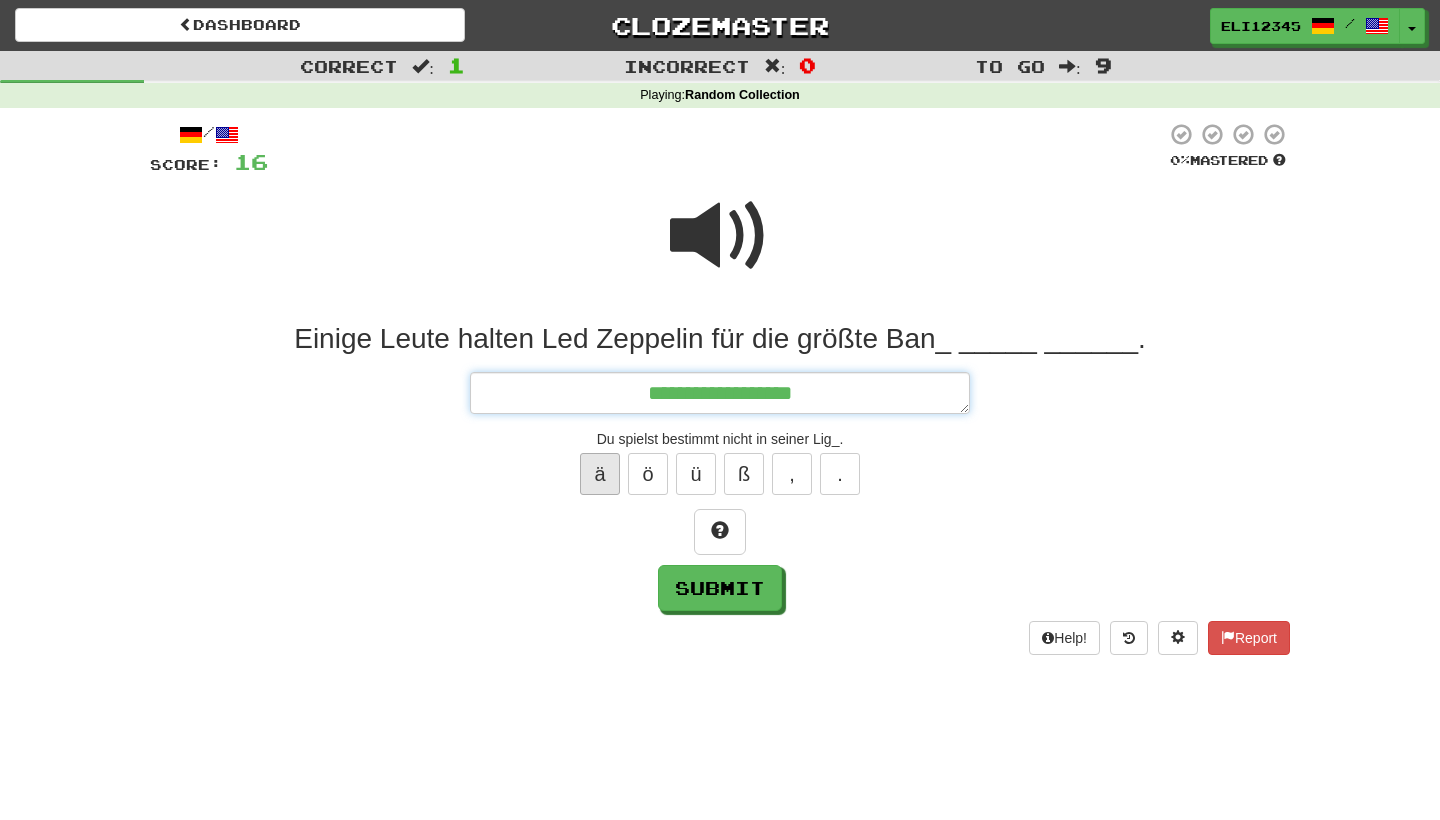 type on "*" 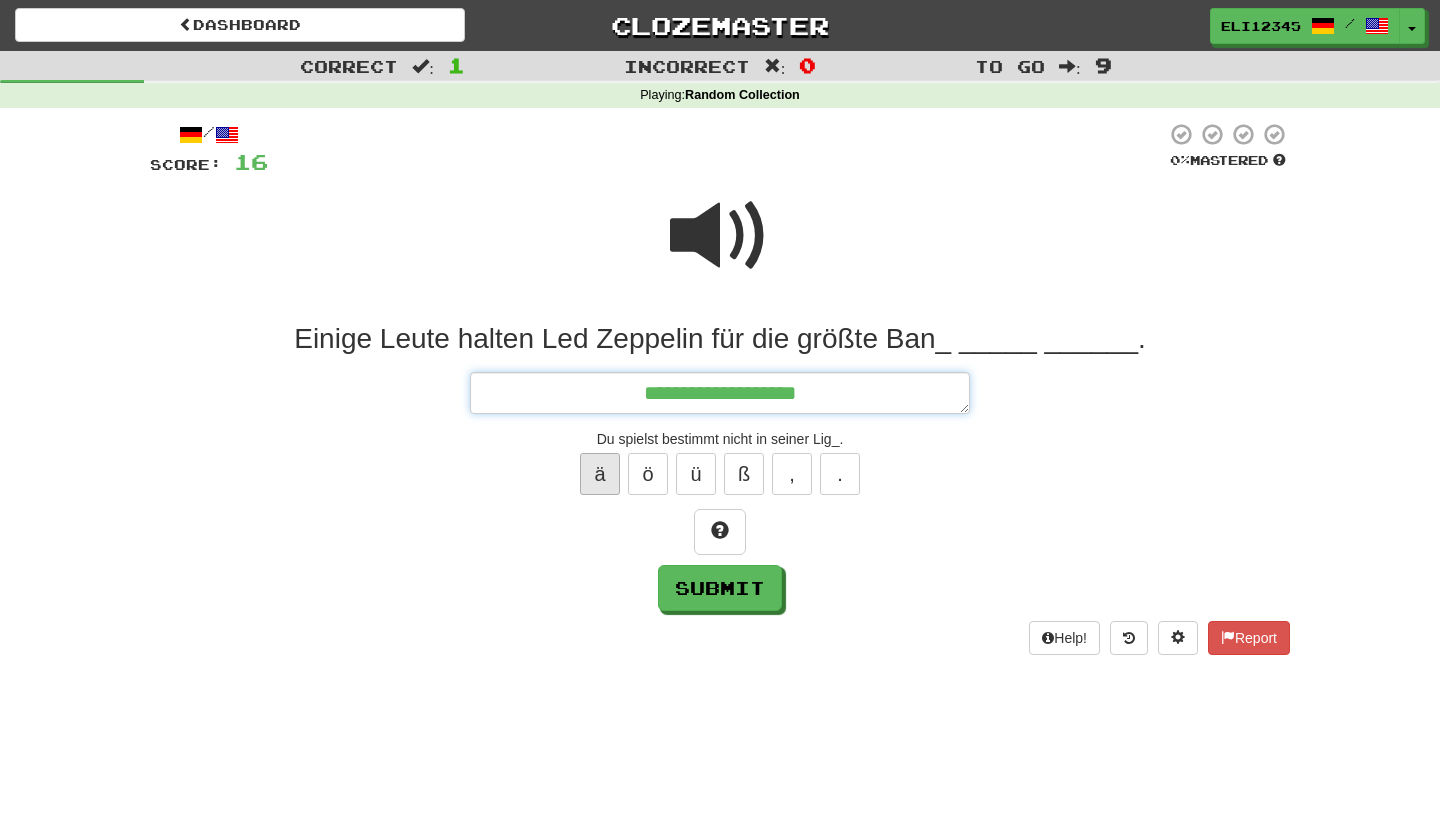 type on "*" 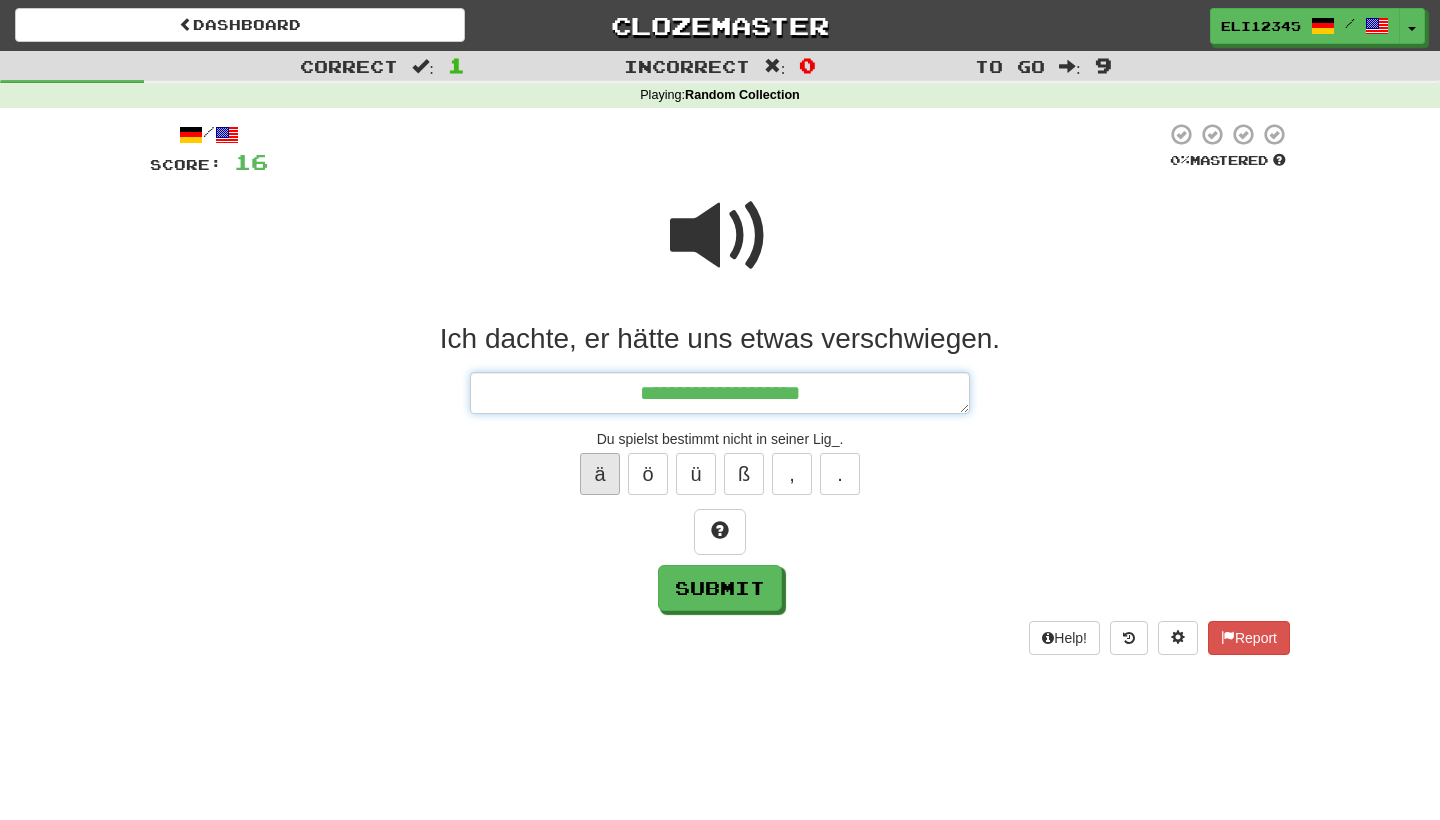 type on "*" 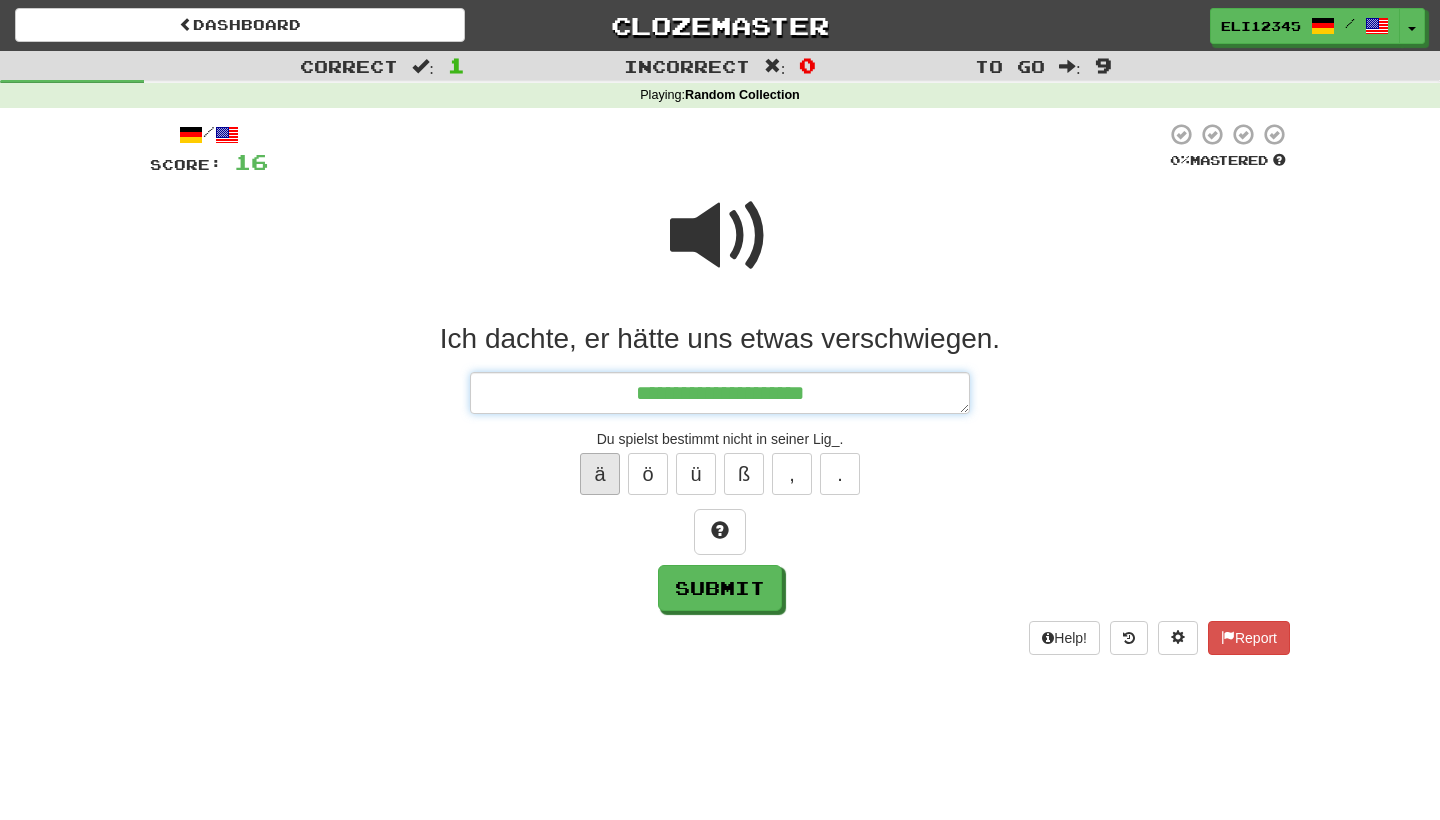 type on "*" 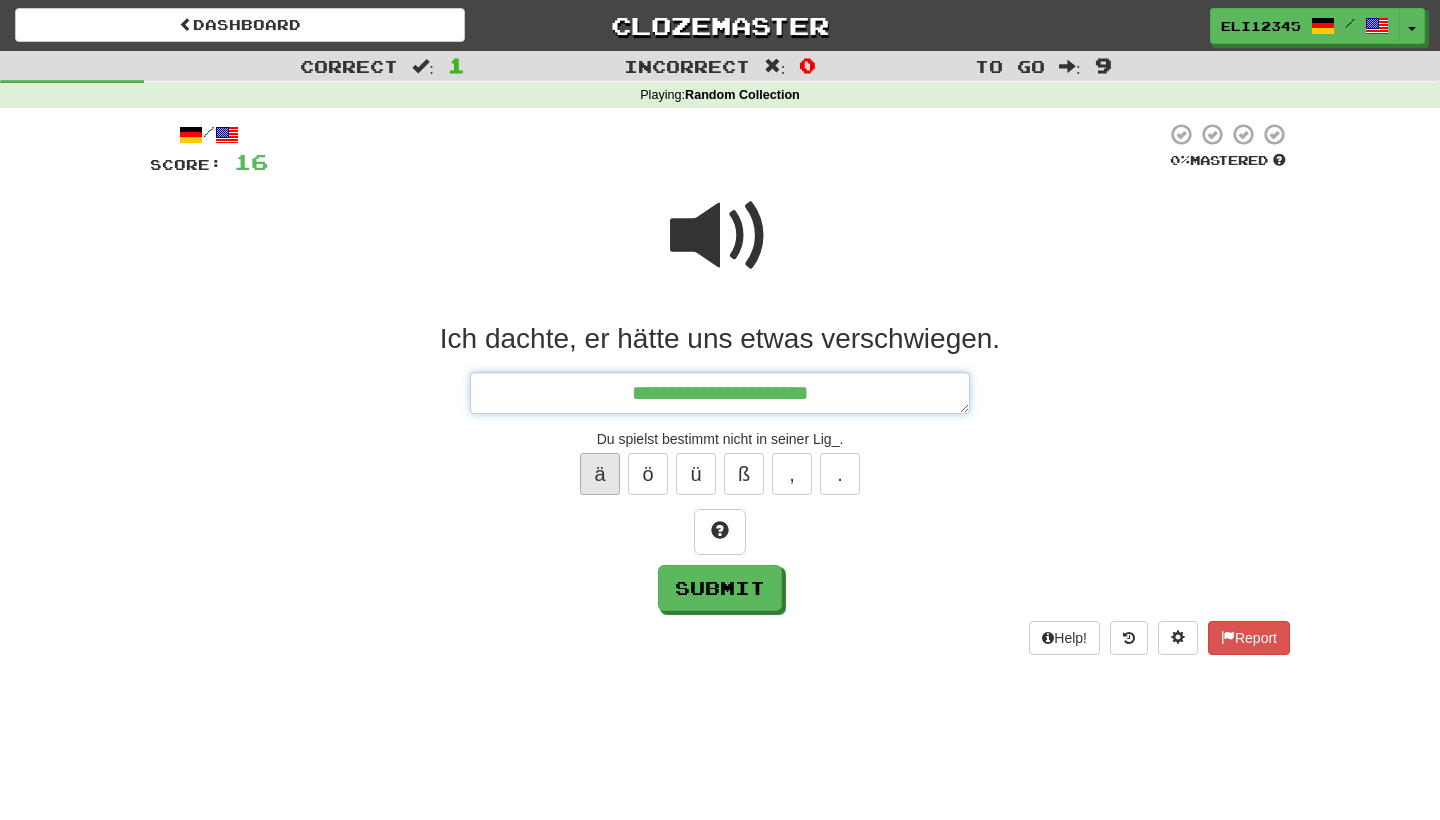 type on "*" 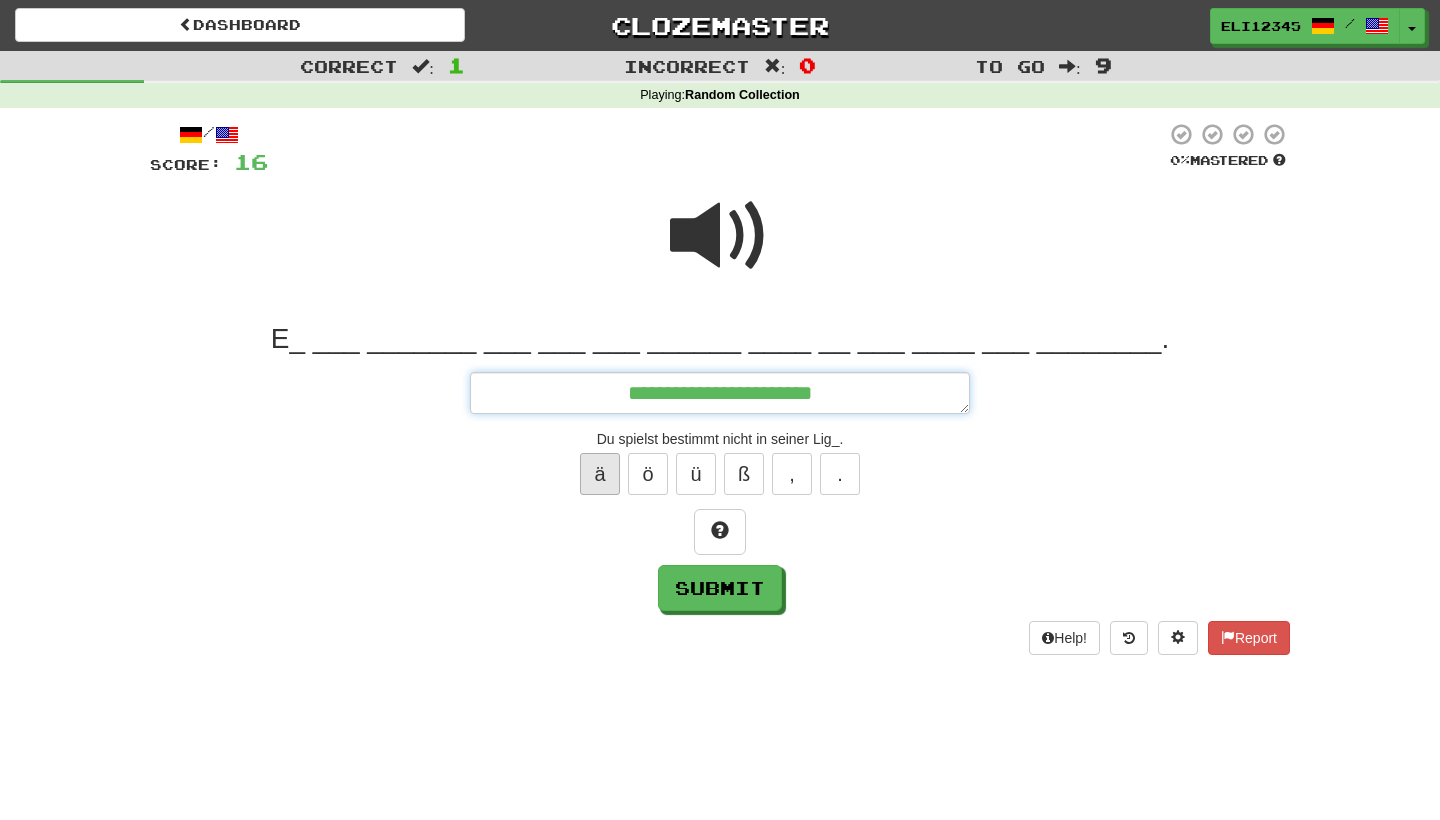 type on "*" 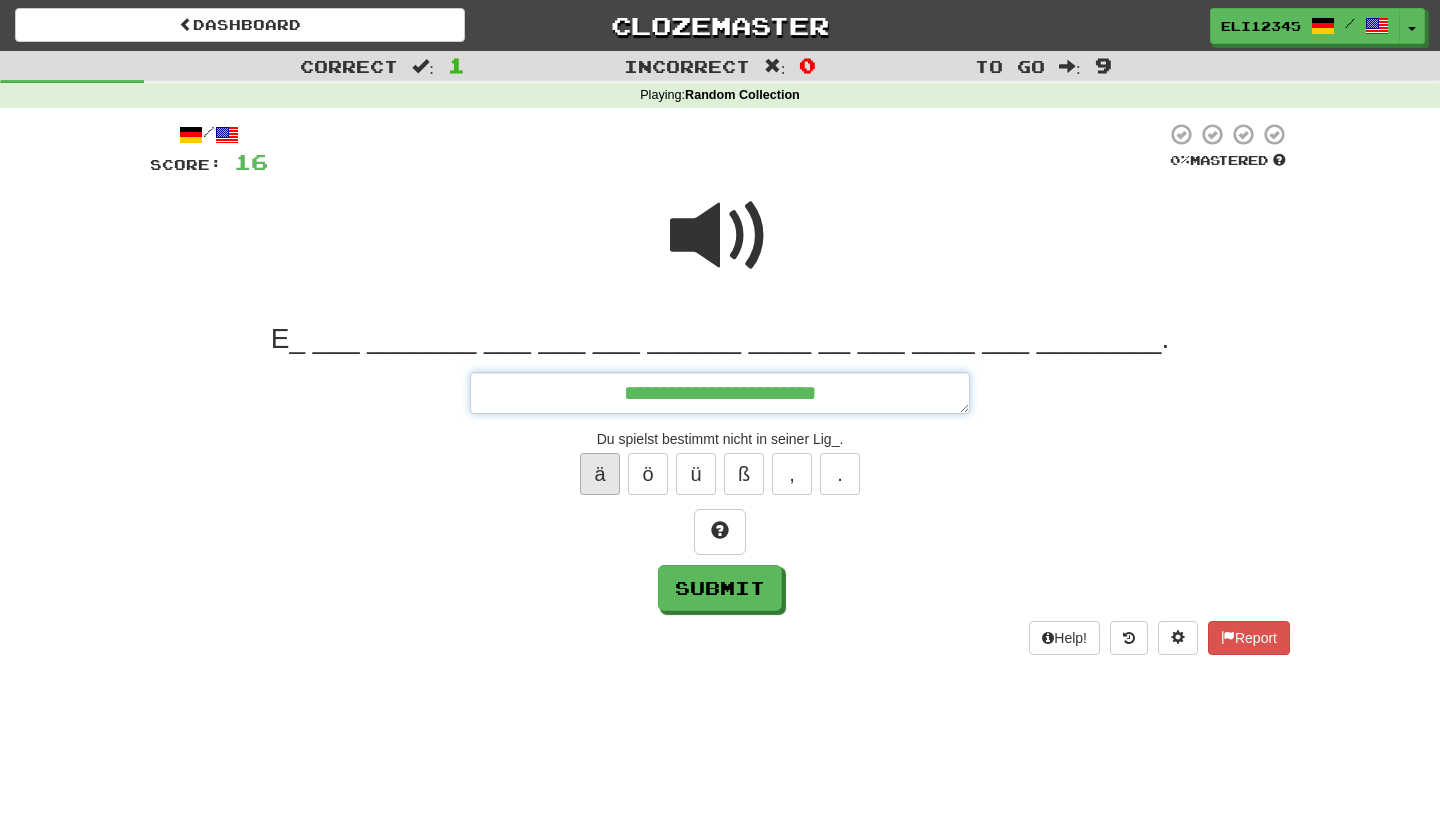 type on "*" 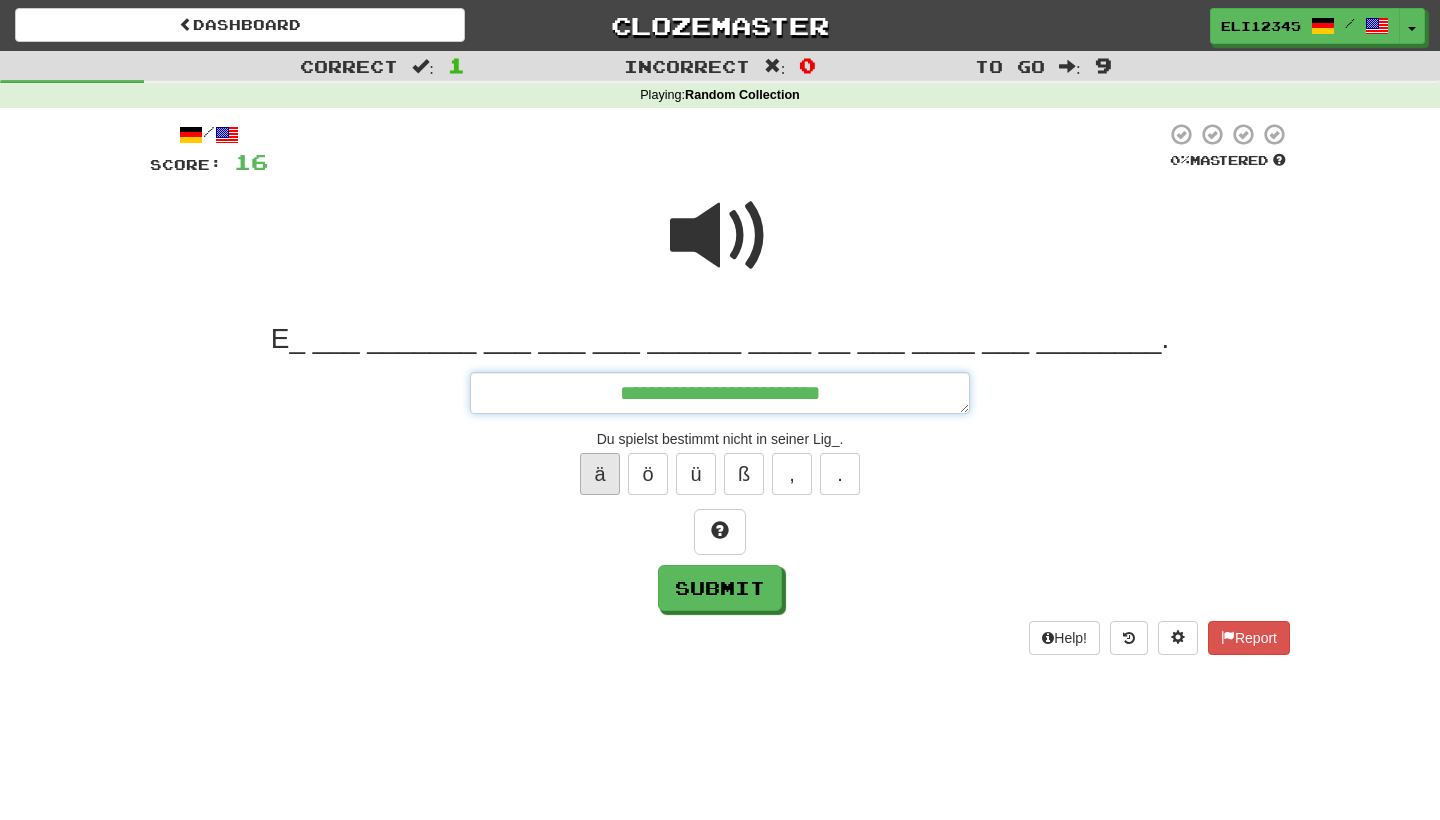 type on "*" 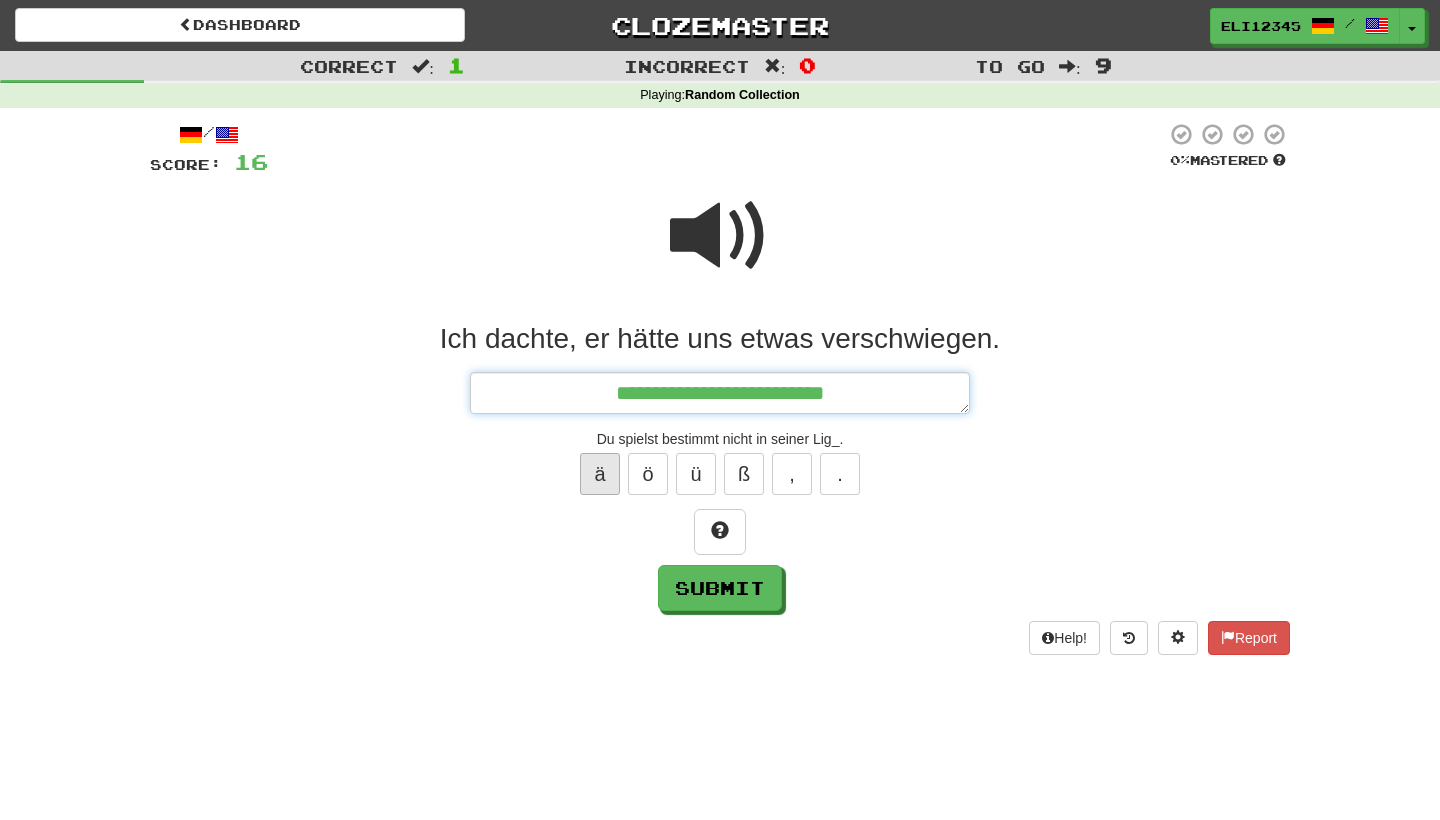type on "*" 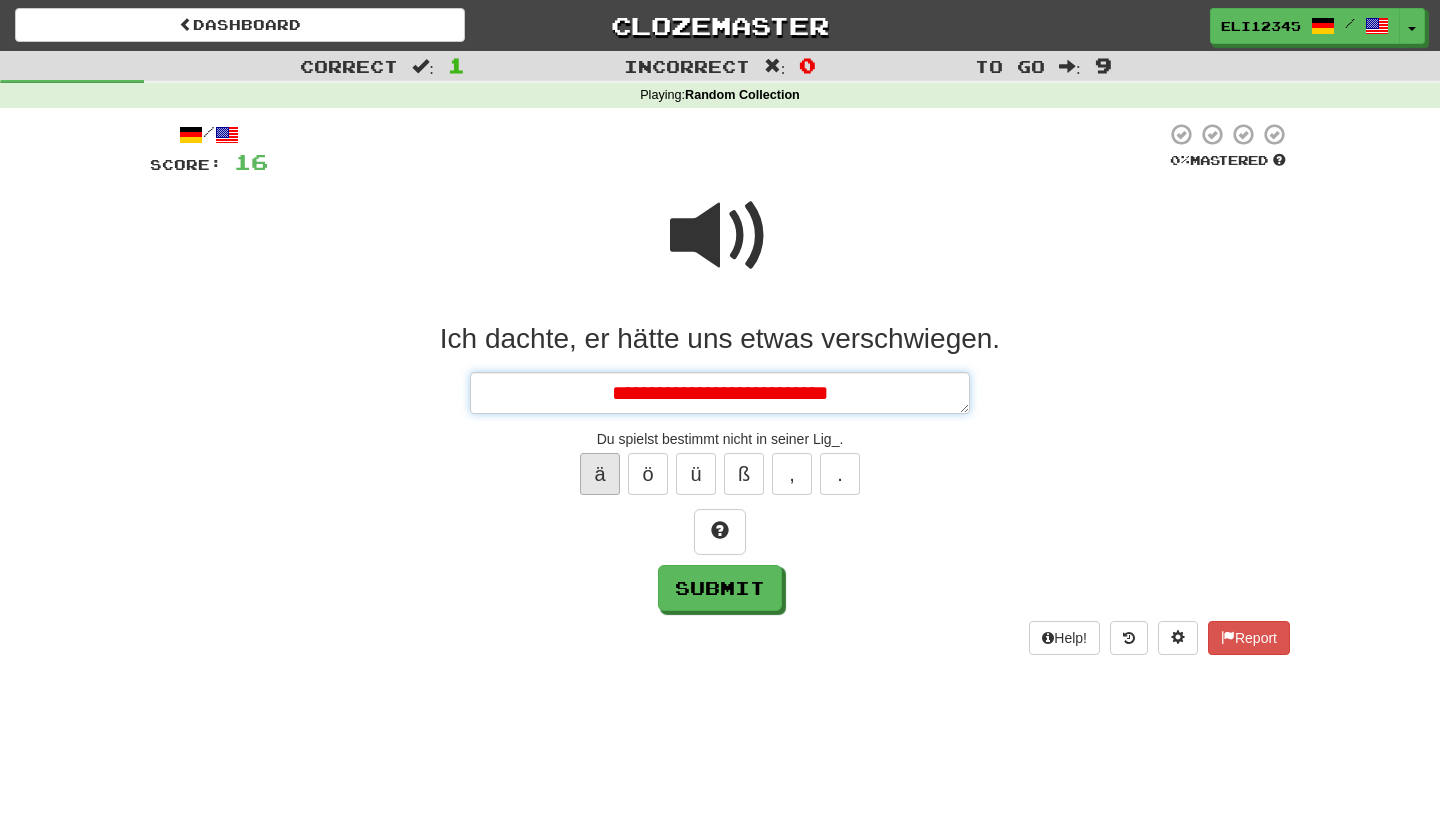 type on "*" 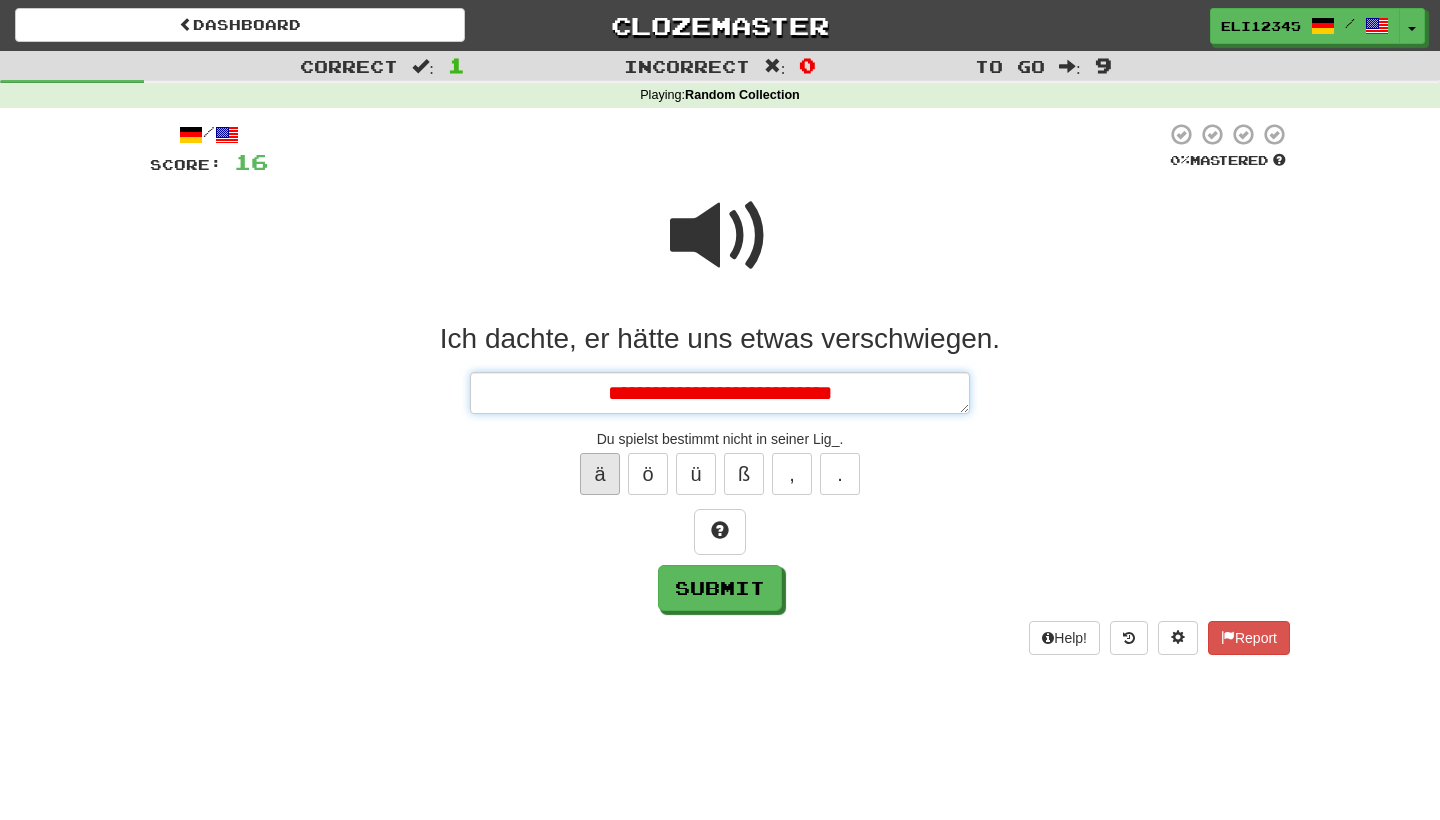 type on "*" 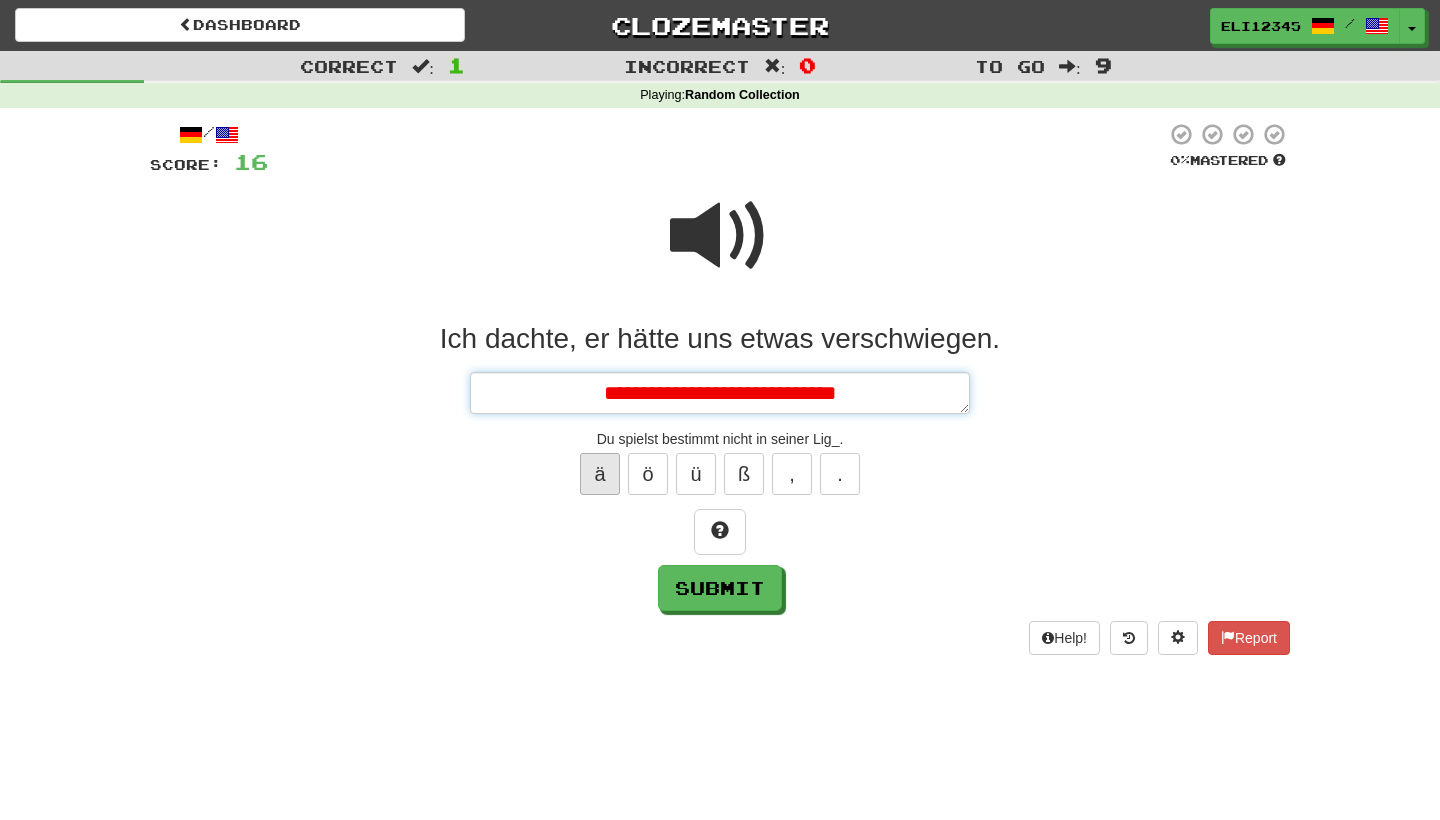 type on "*" 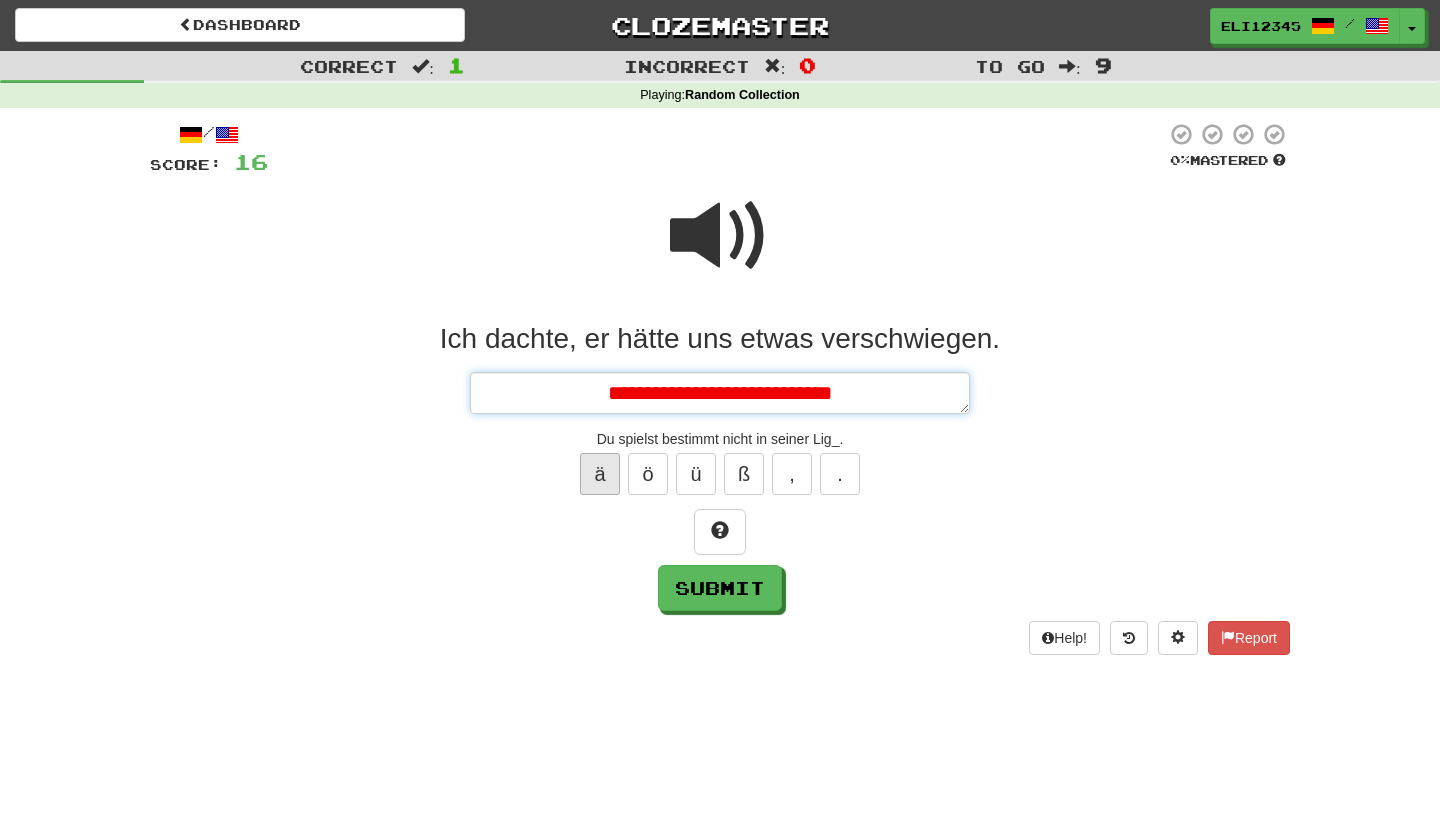 type on "*" 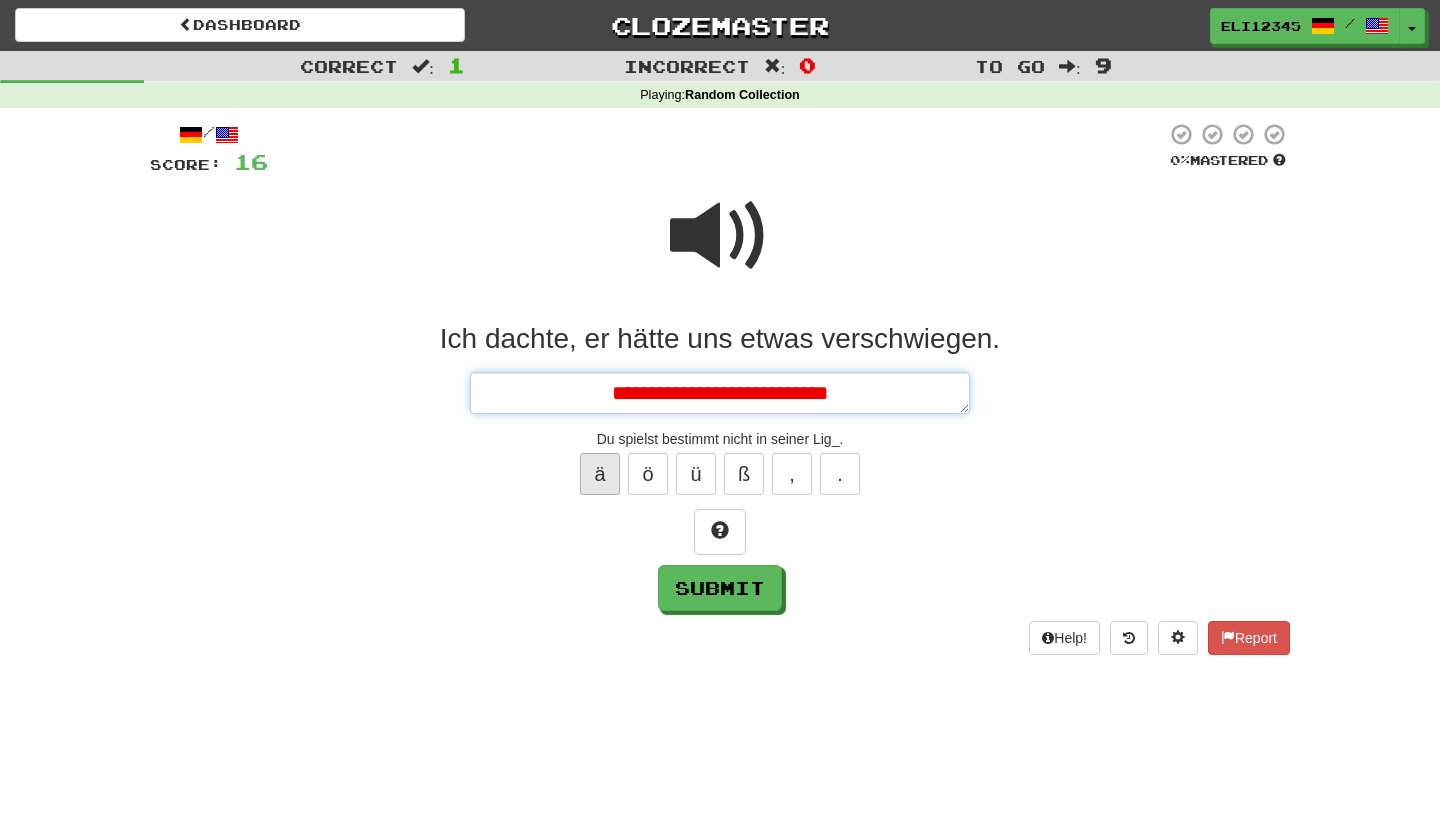 type on "*" 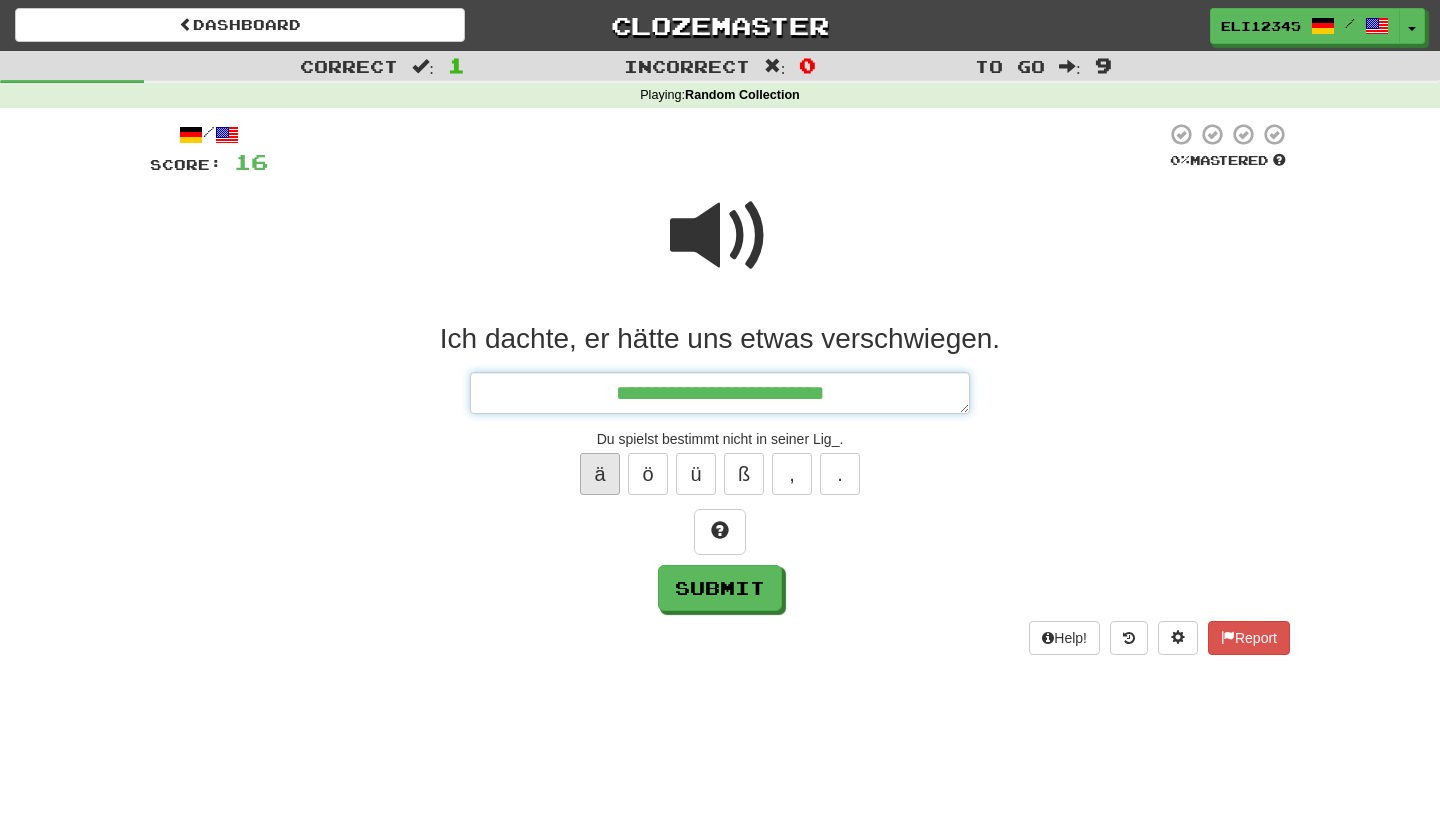 type on "*" 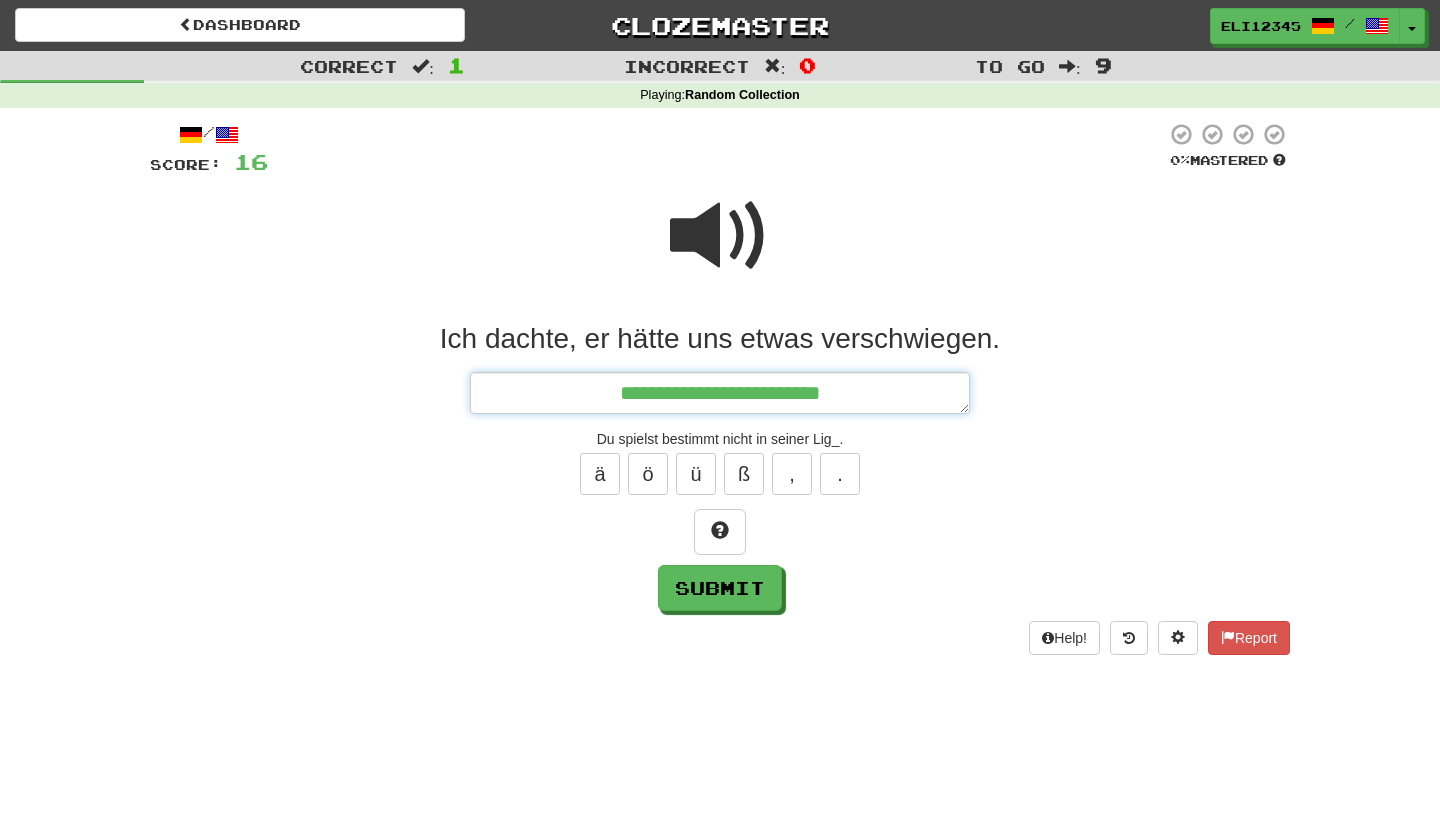 type on "**********" 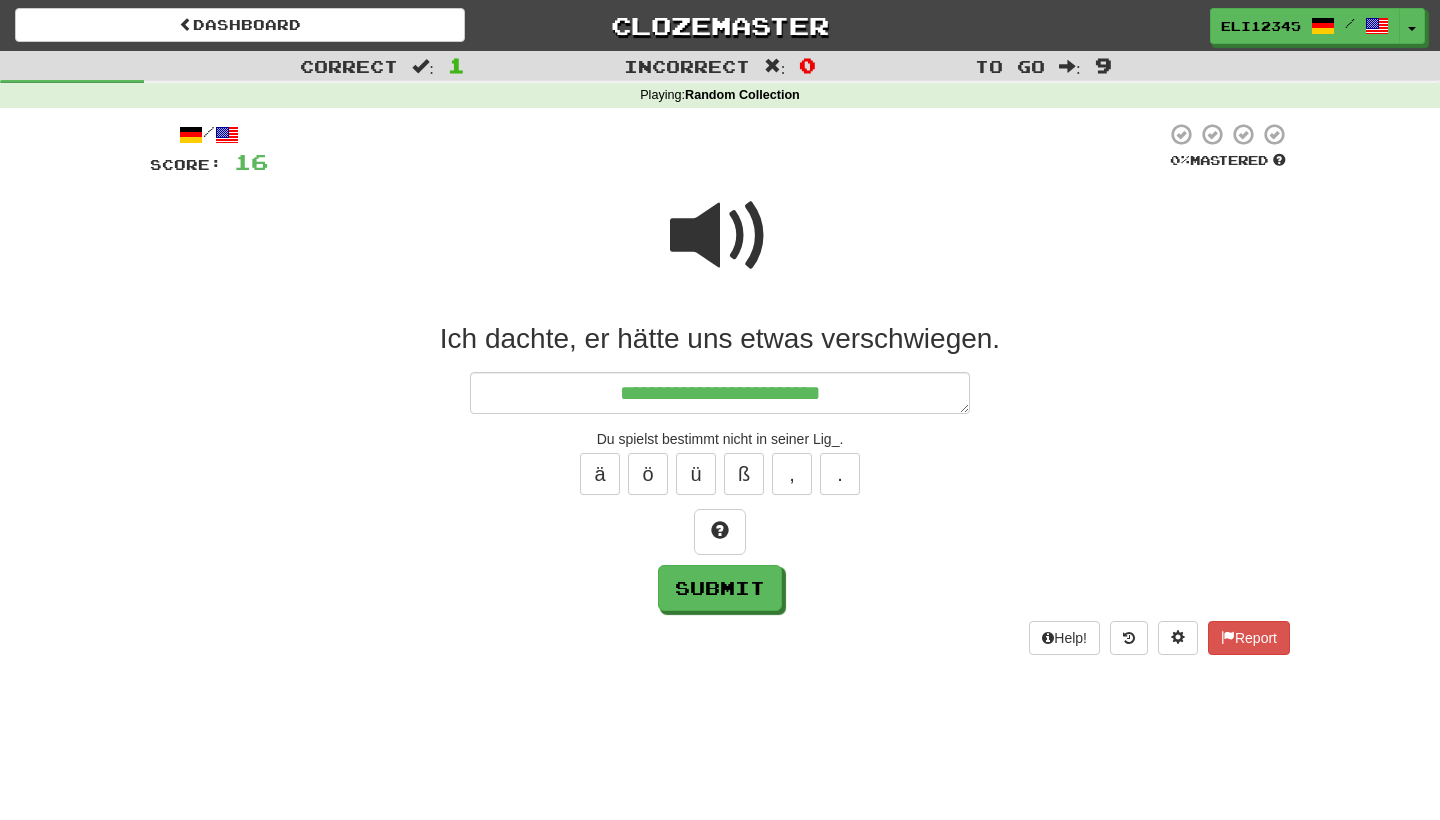 click at bounding box center (720, 236) 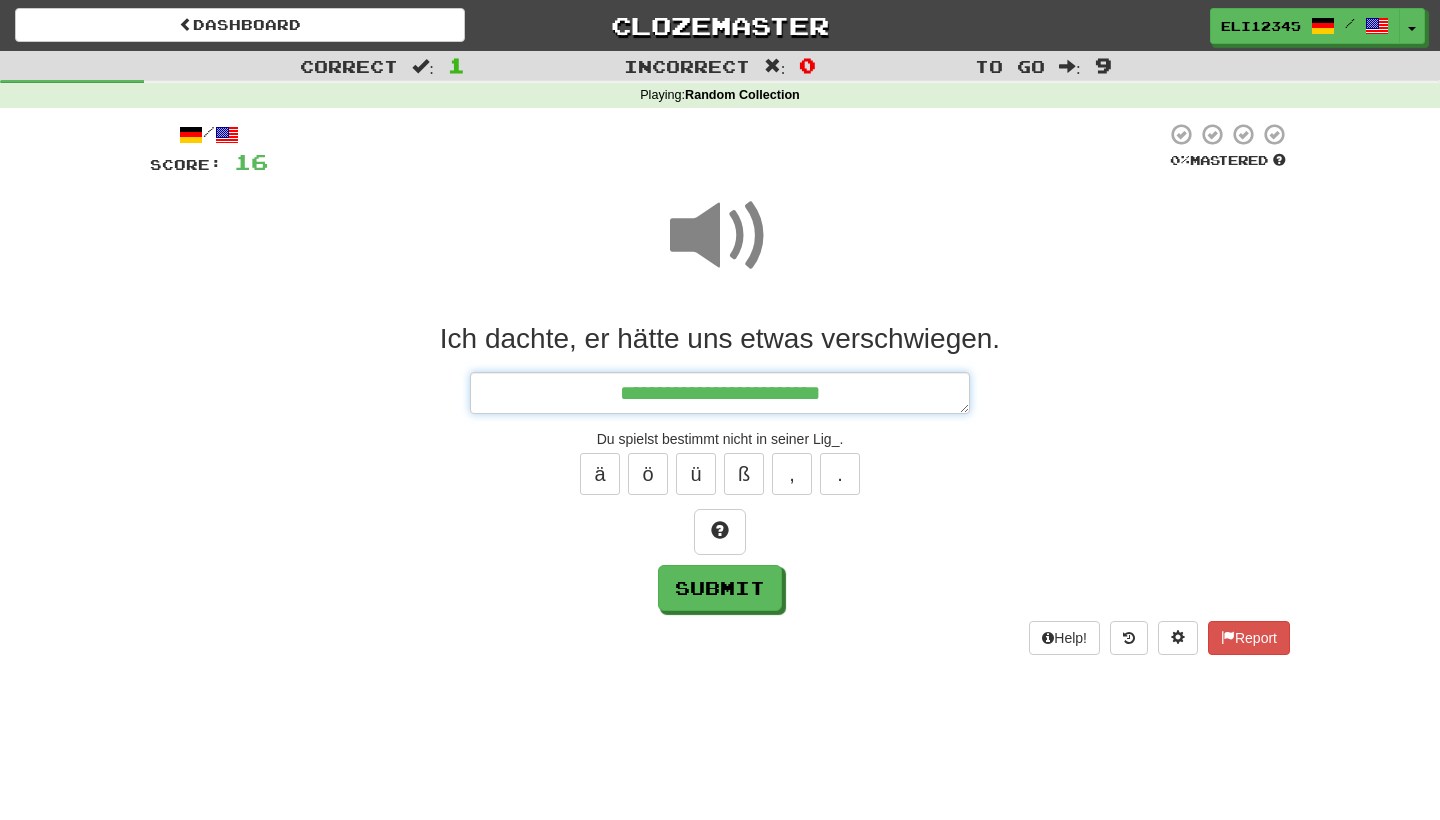 click on "**********" at bounding box center [720, 393] 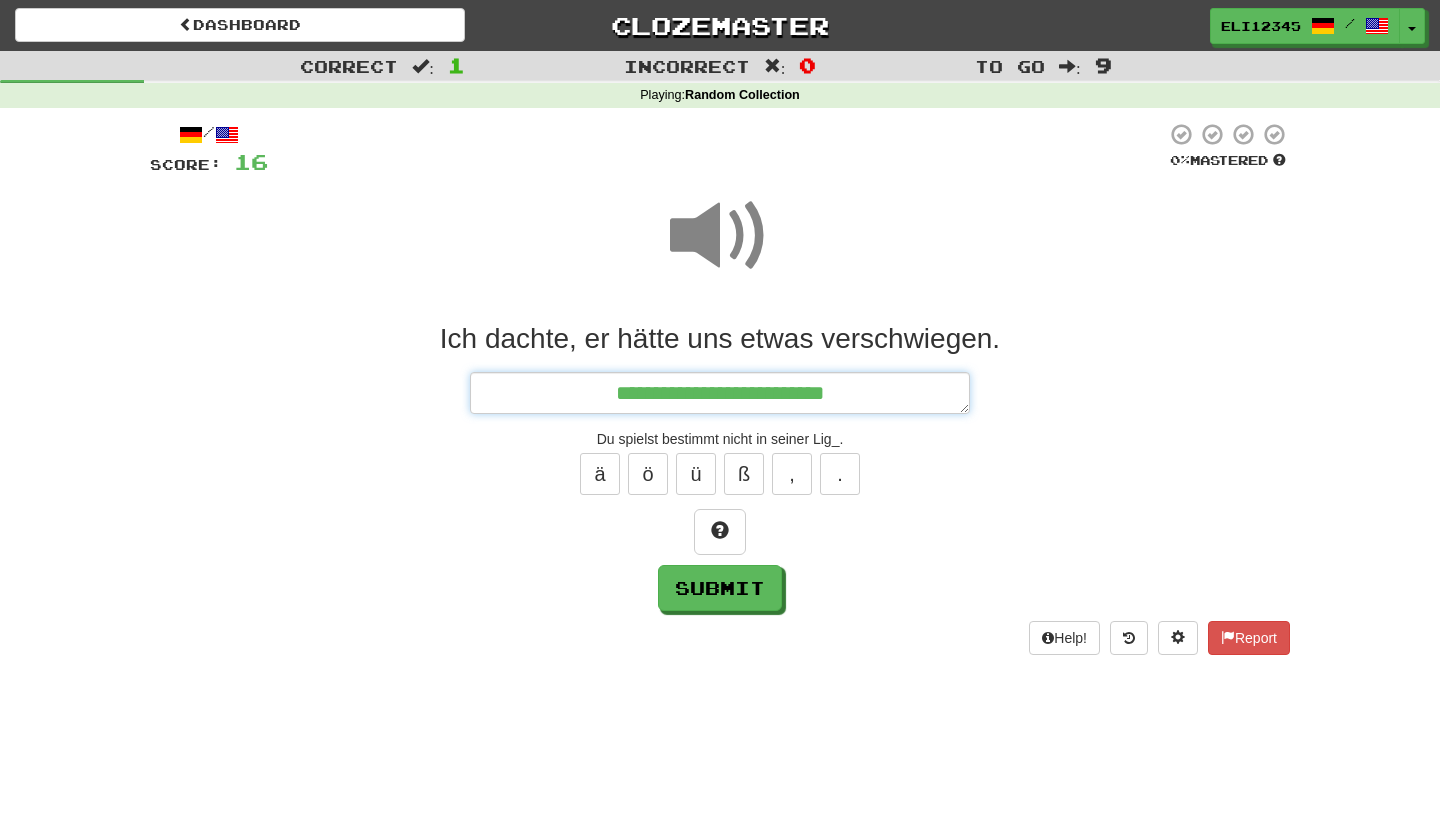 type on "*" 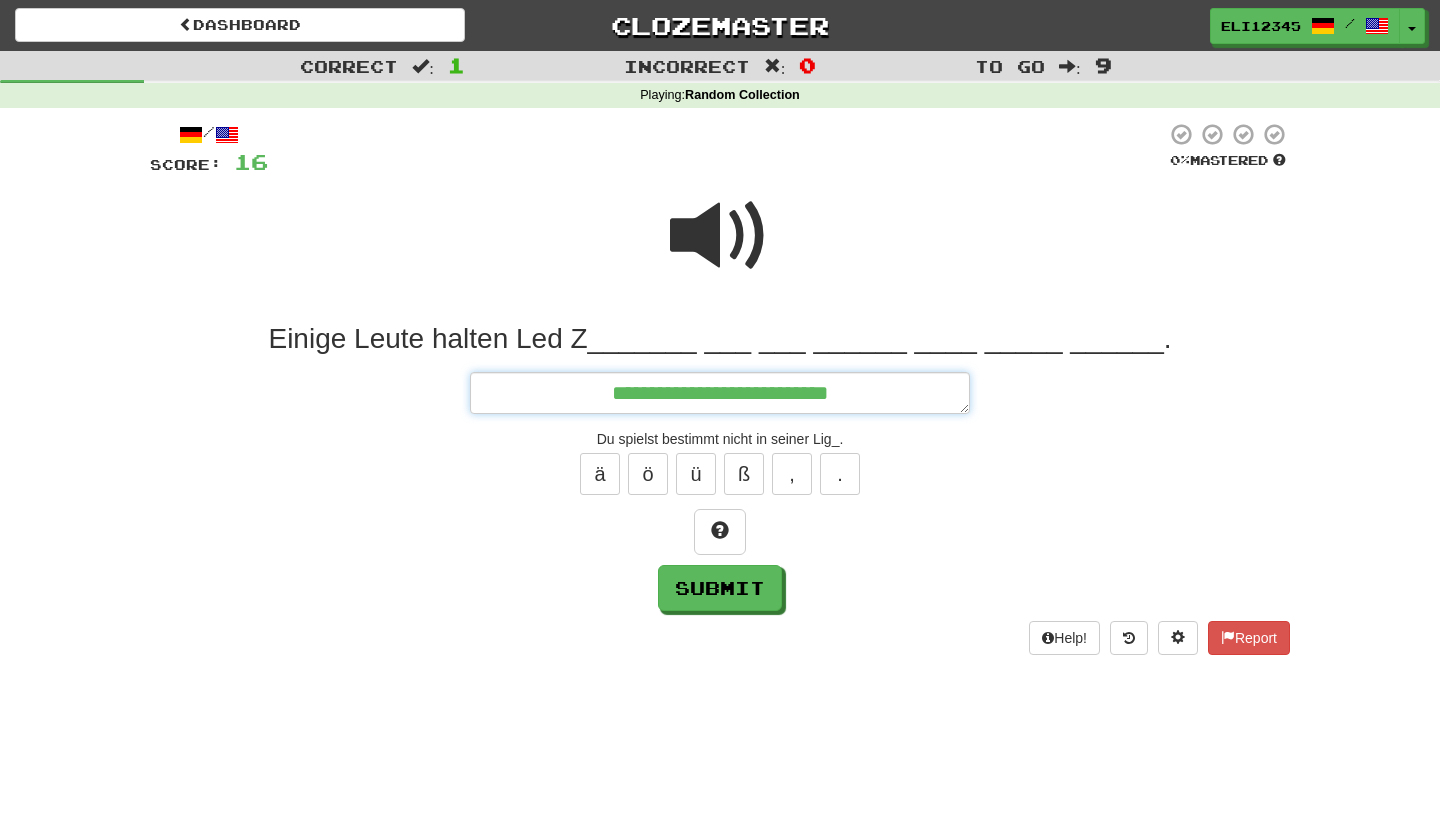 type on "*" 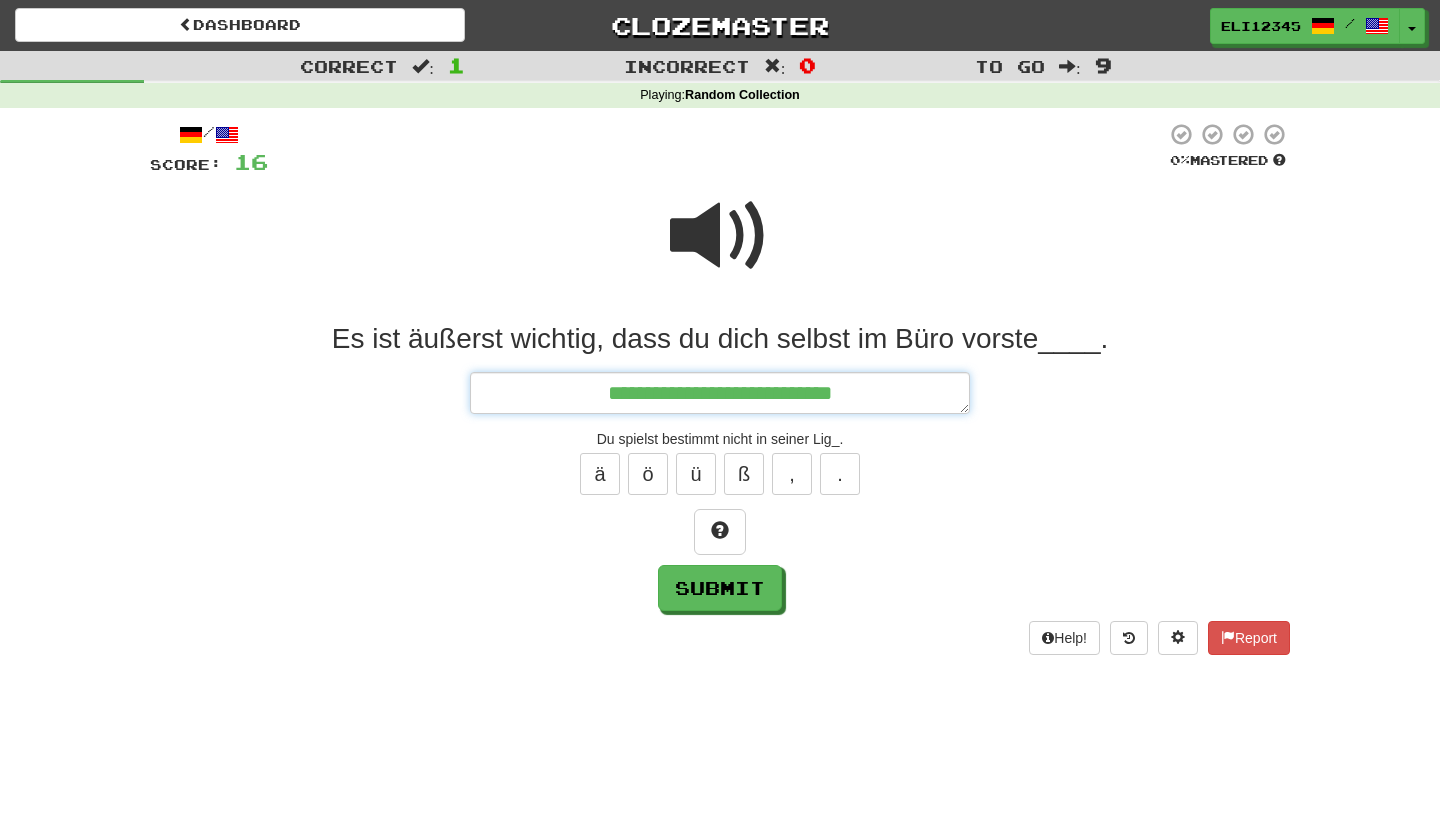 type on "*" 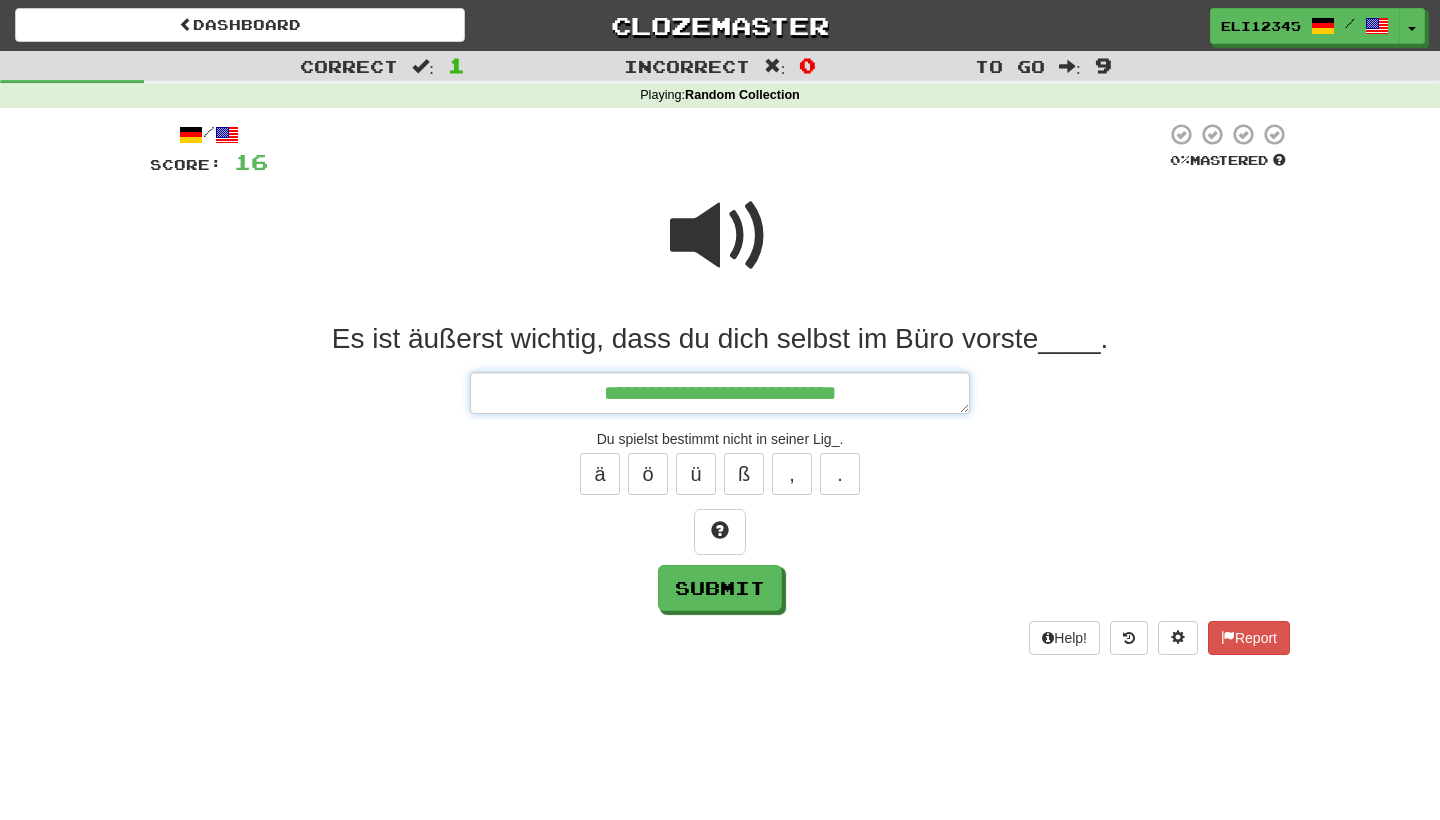 type on "*" 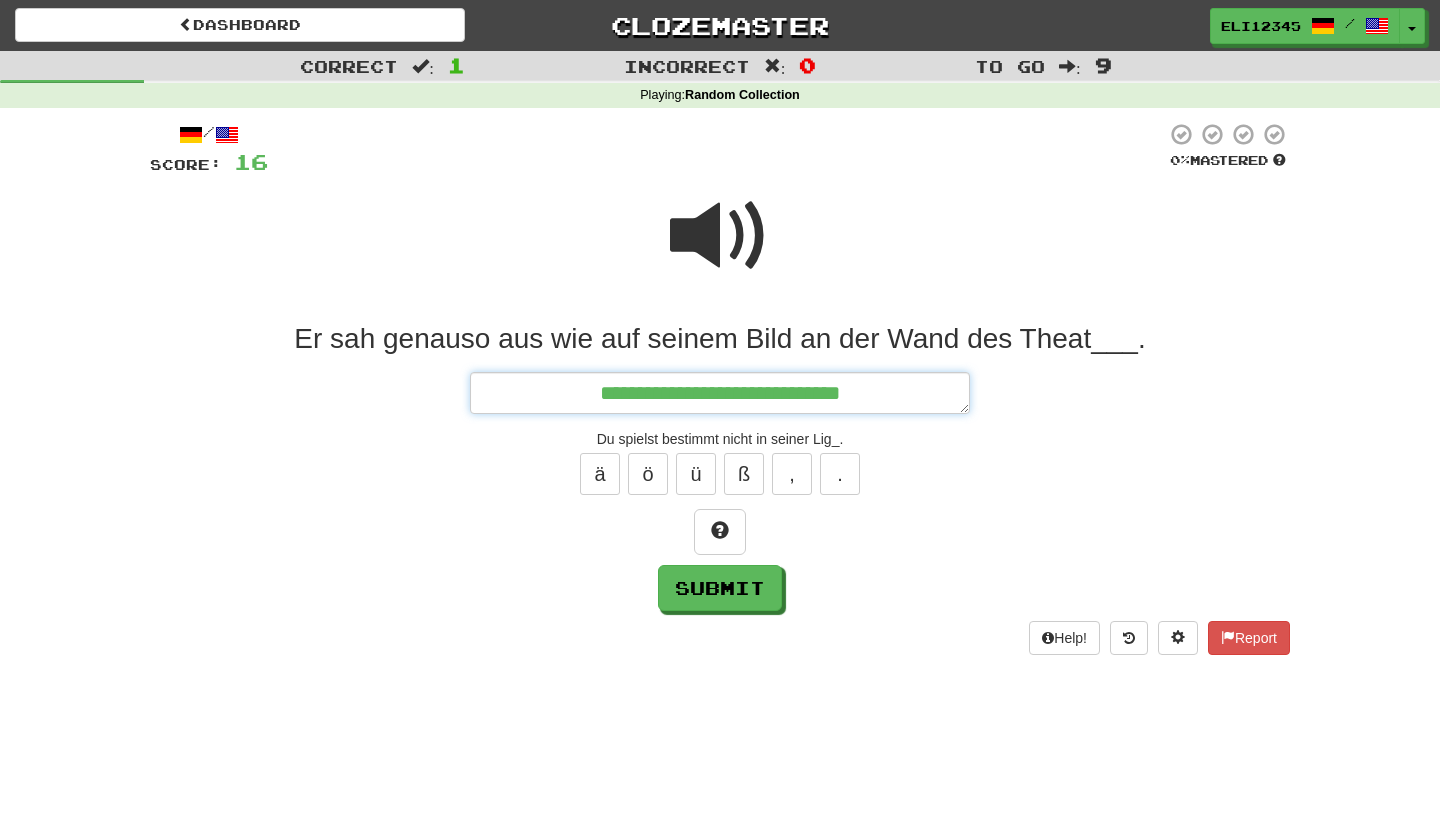 type on "*" 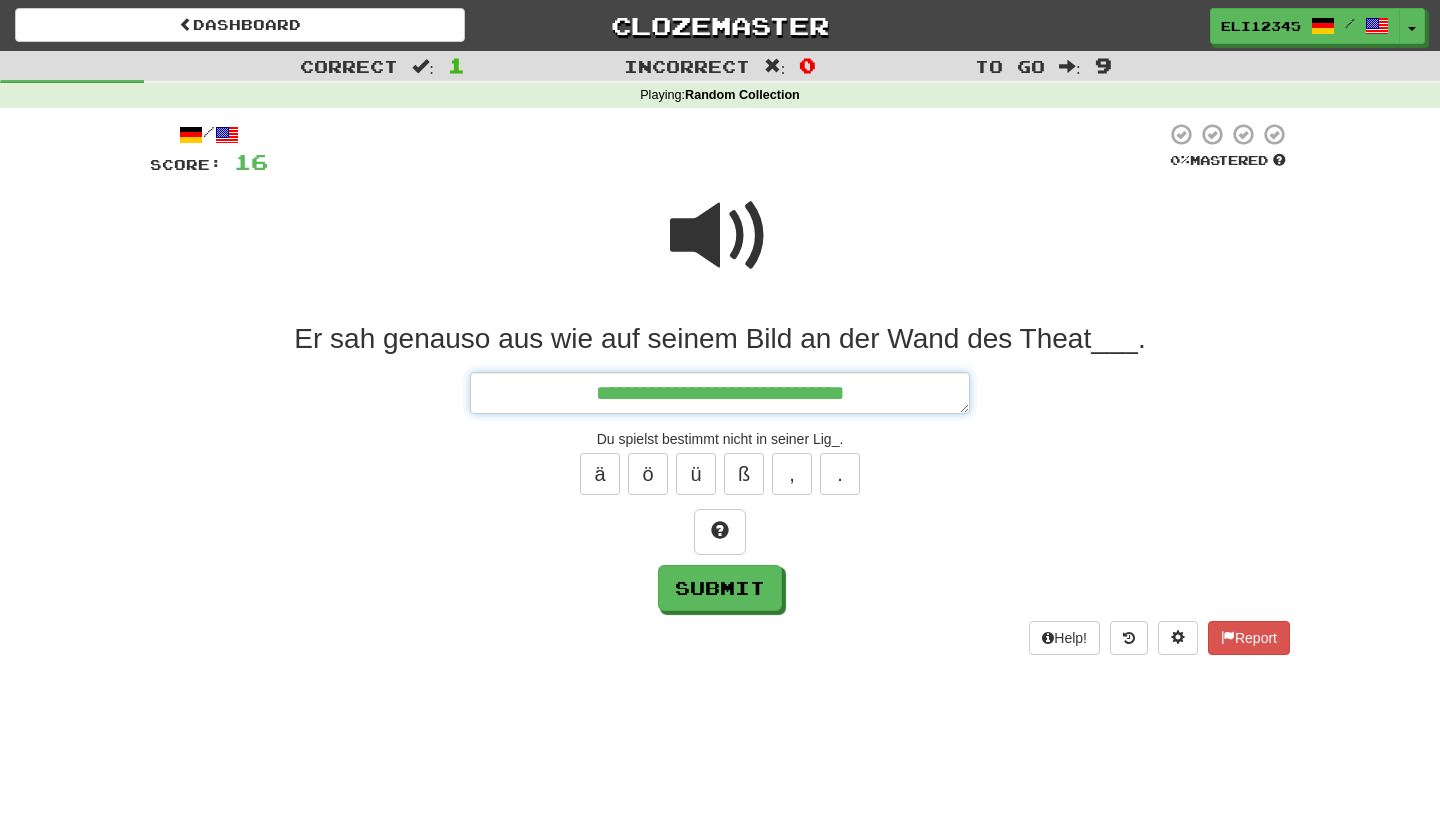 type on "*" 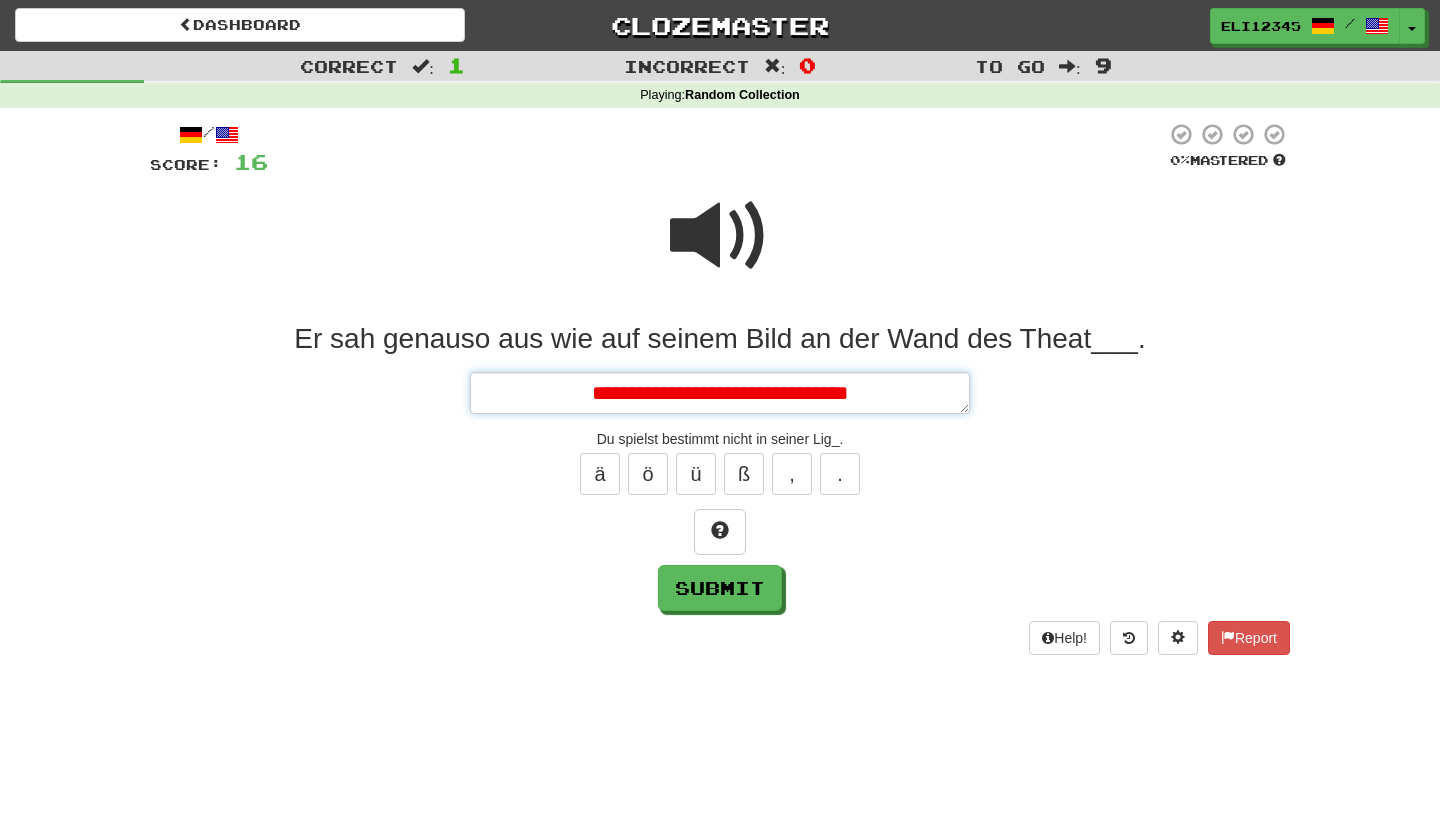 type on "*" 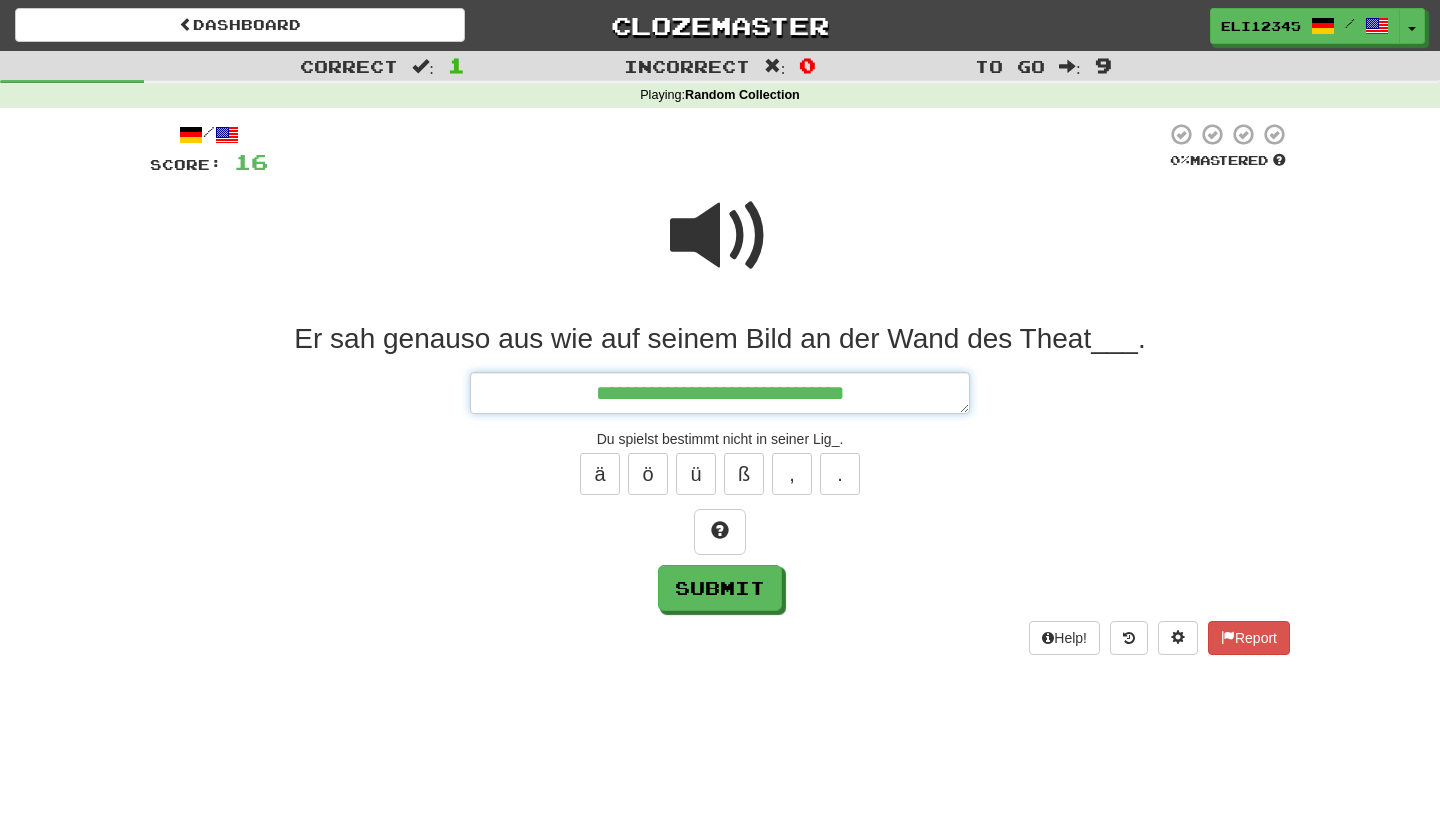 type on "*" 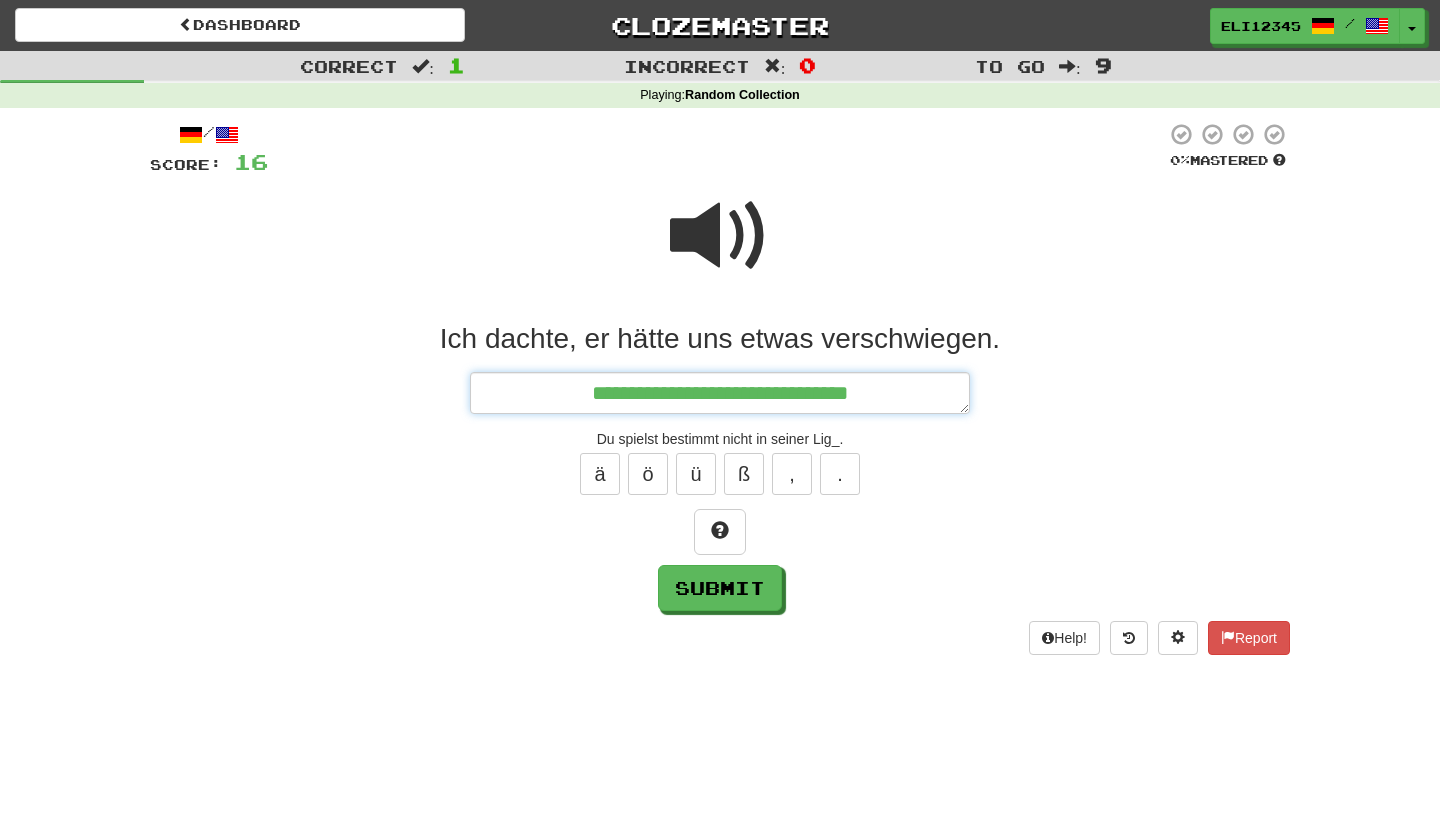 type on "*" 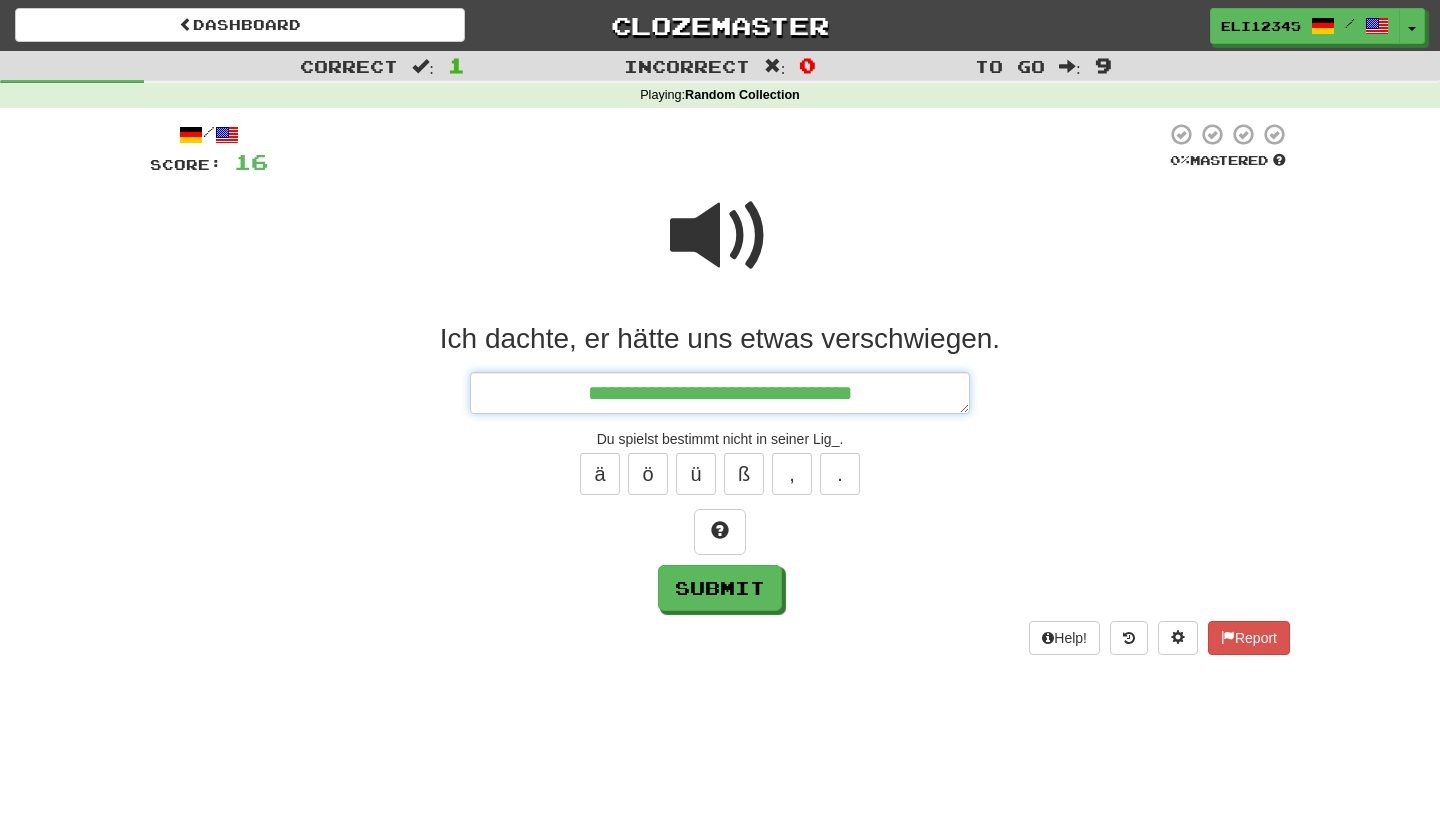 type on "*" 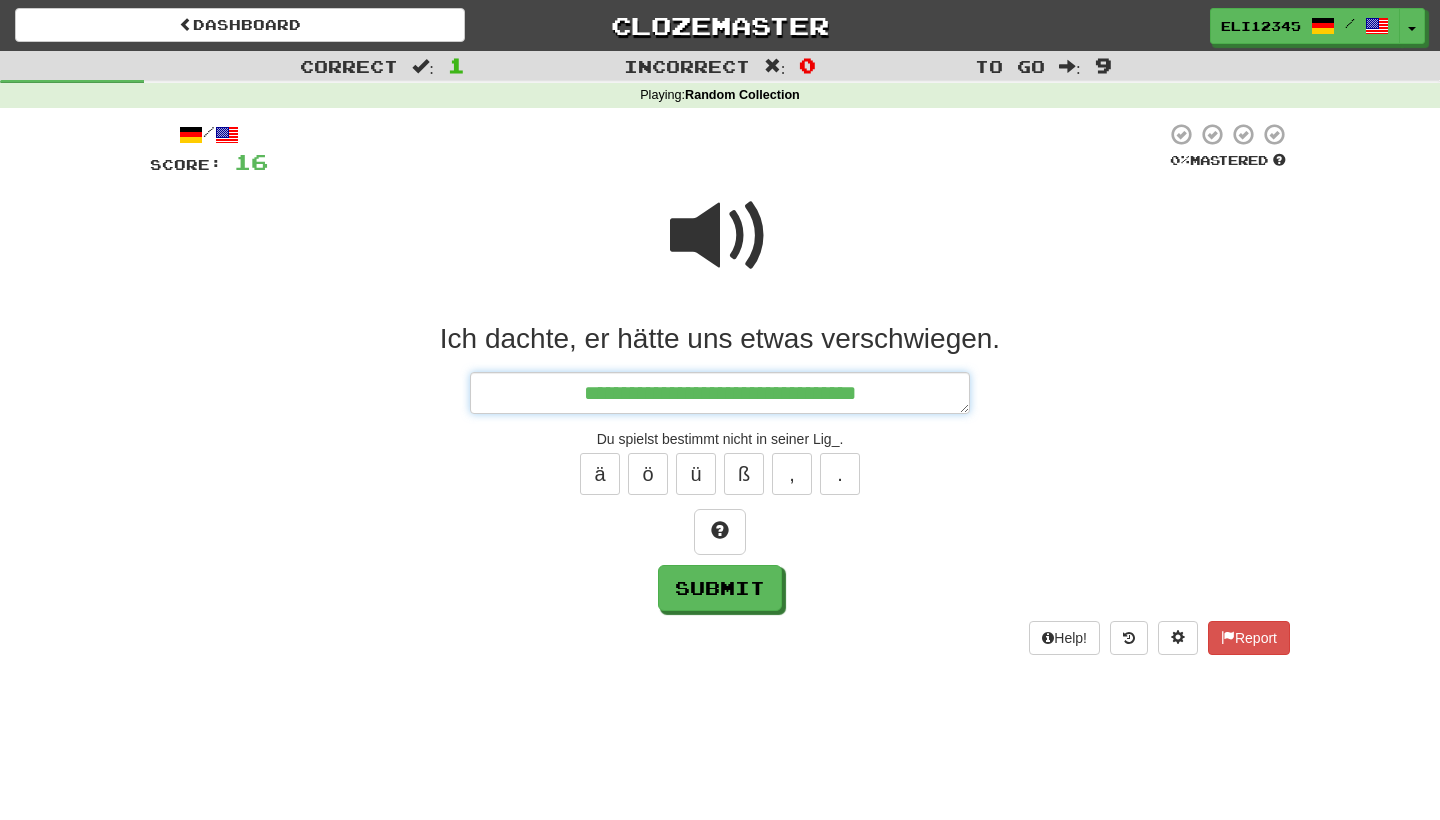 type on "*" 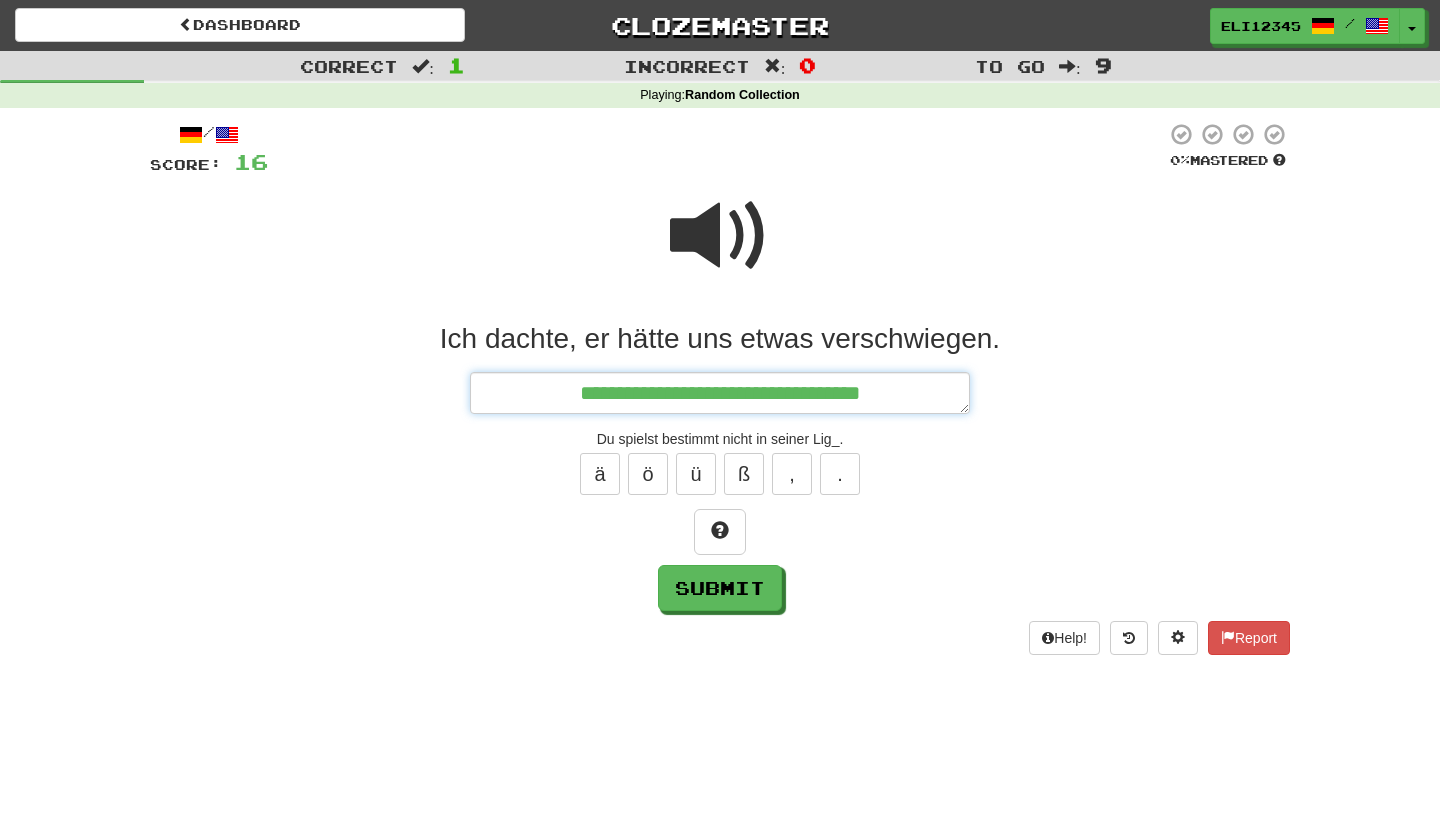 type on "*" 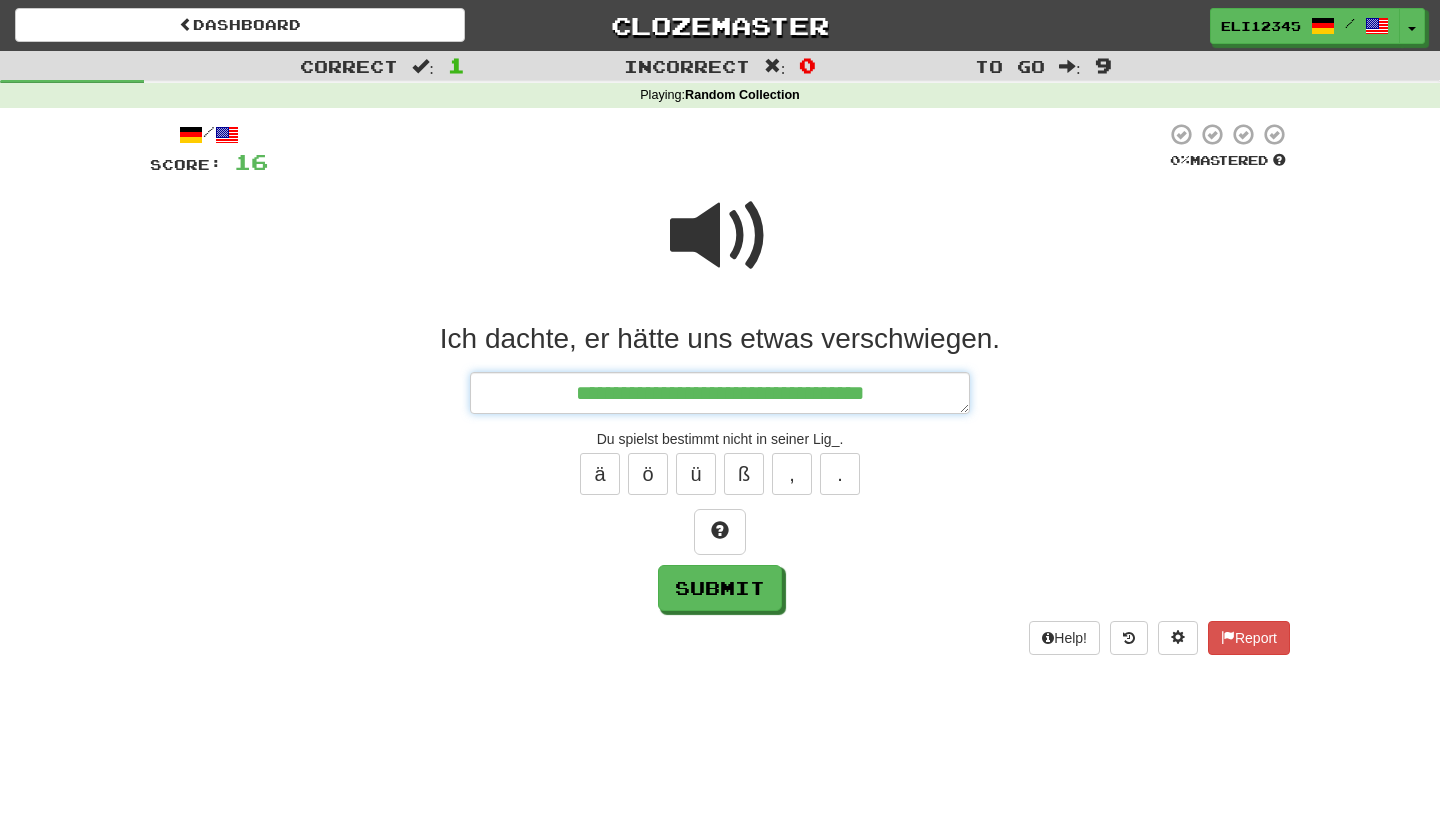 type on "*" 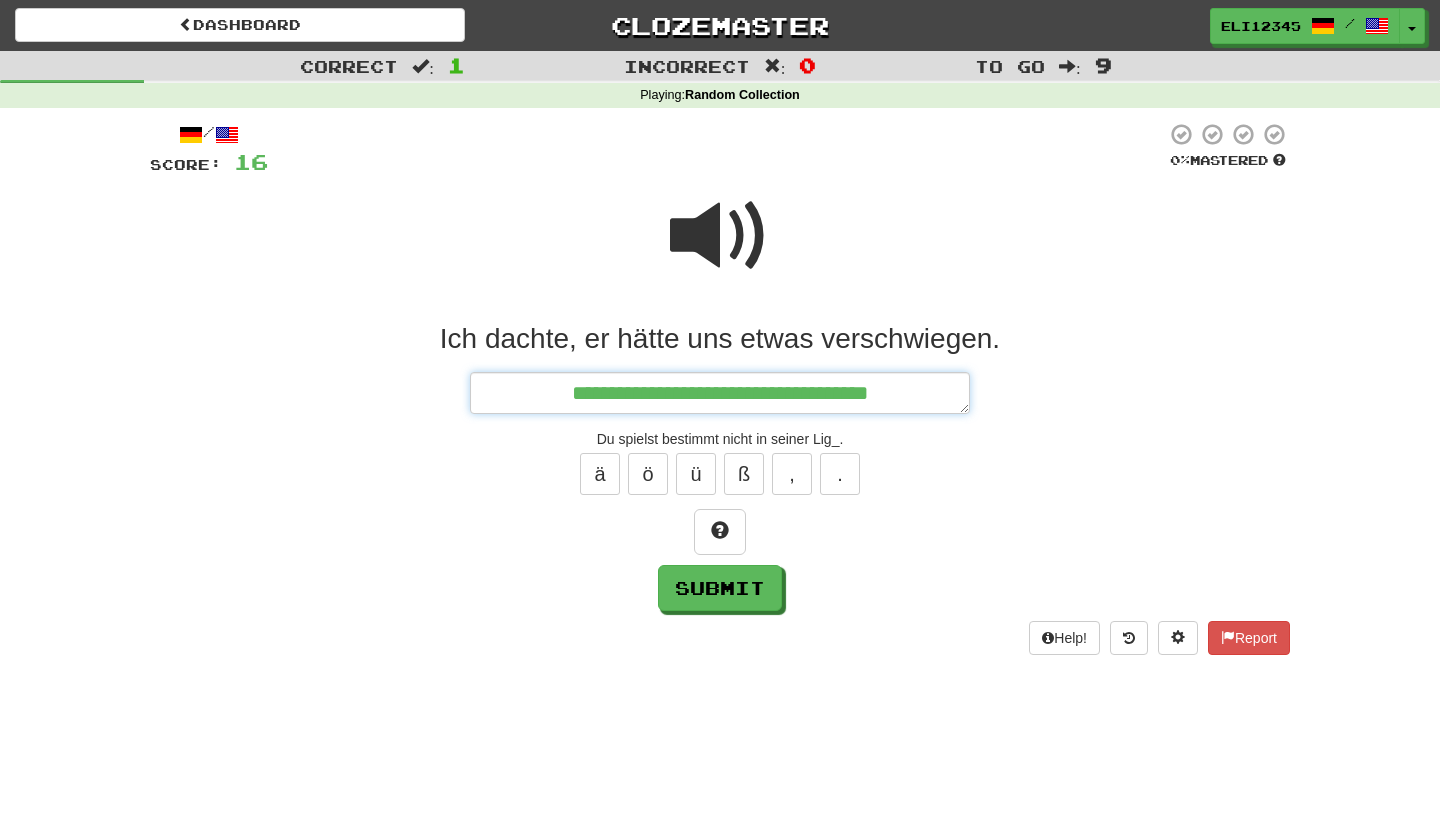 type on "*" 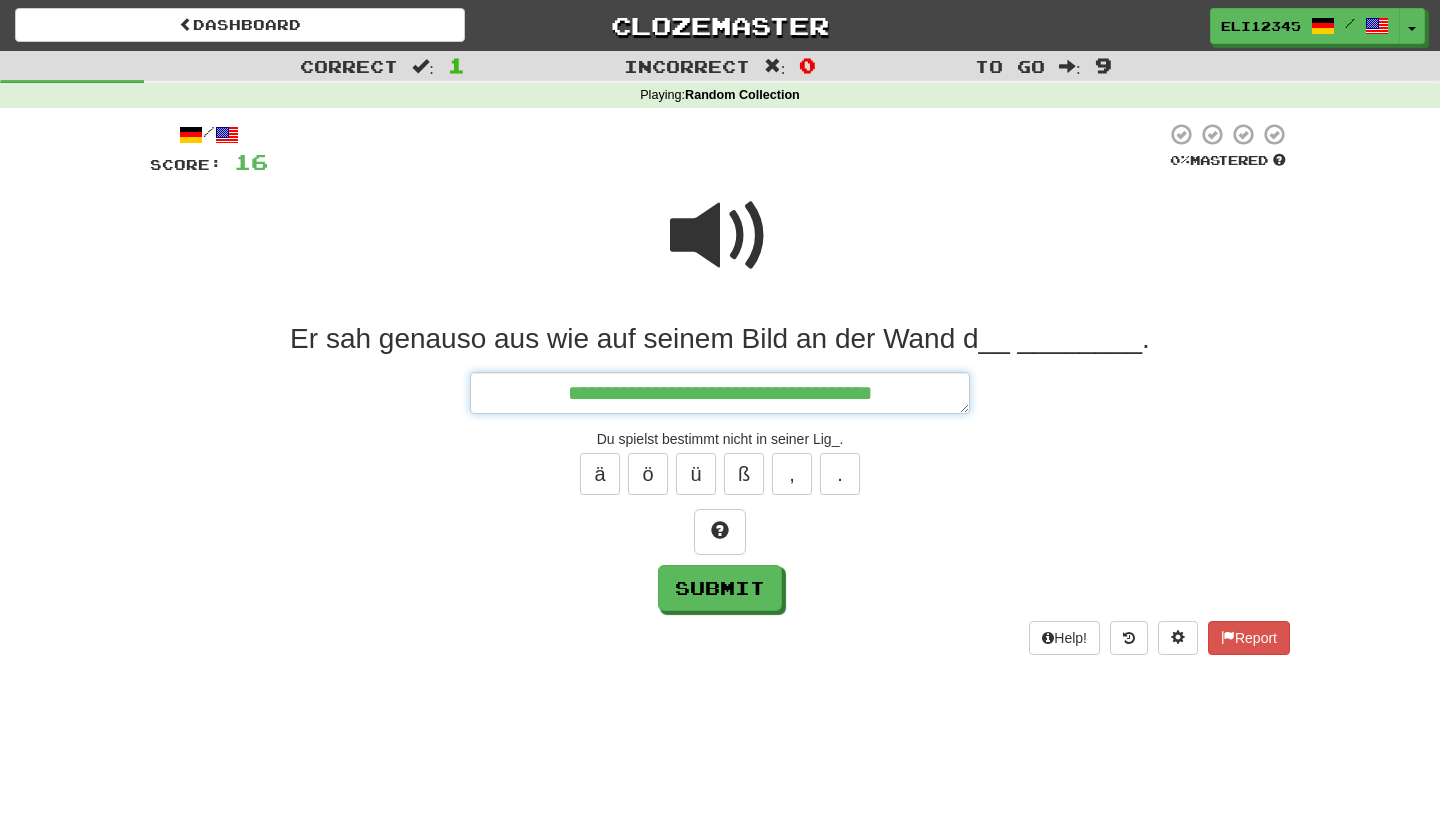type on "*" 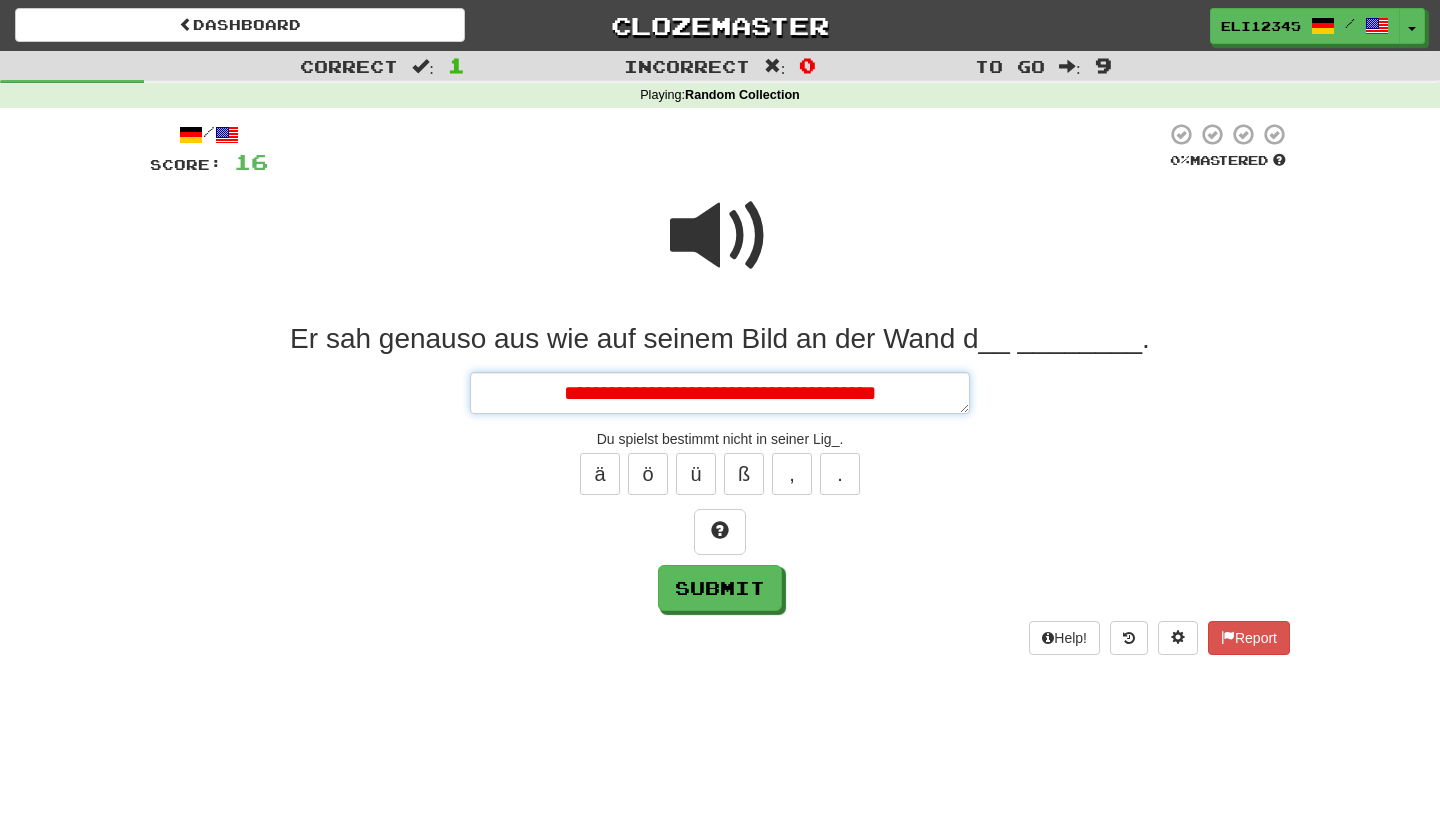 type on "*" 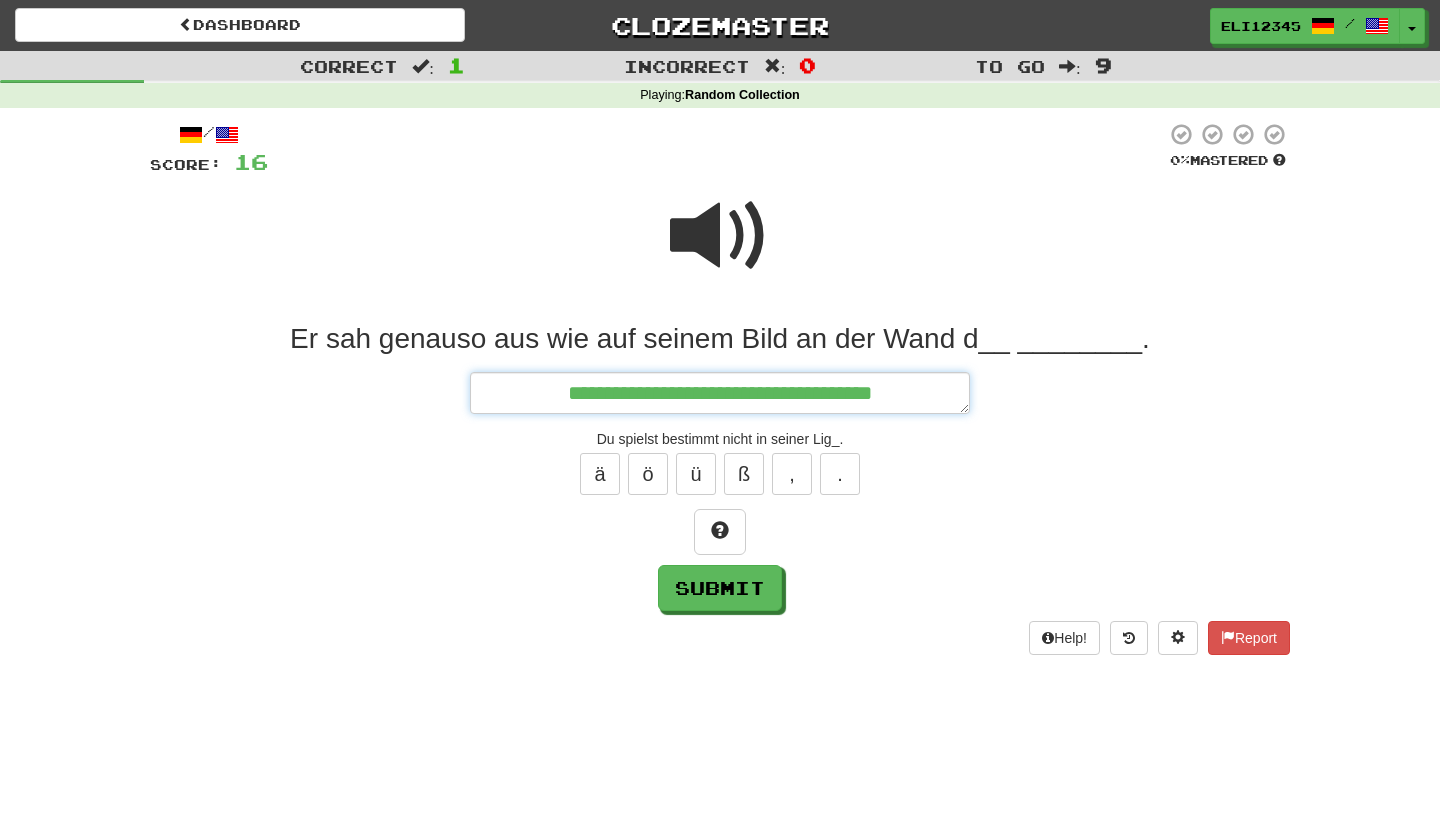 type on "*" 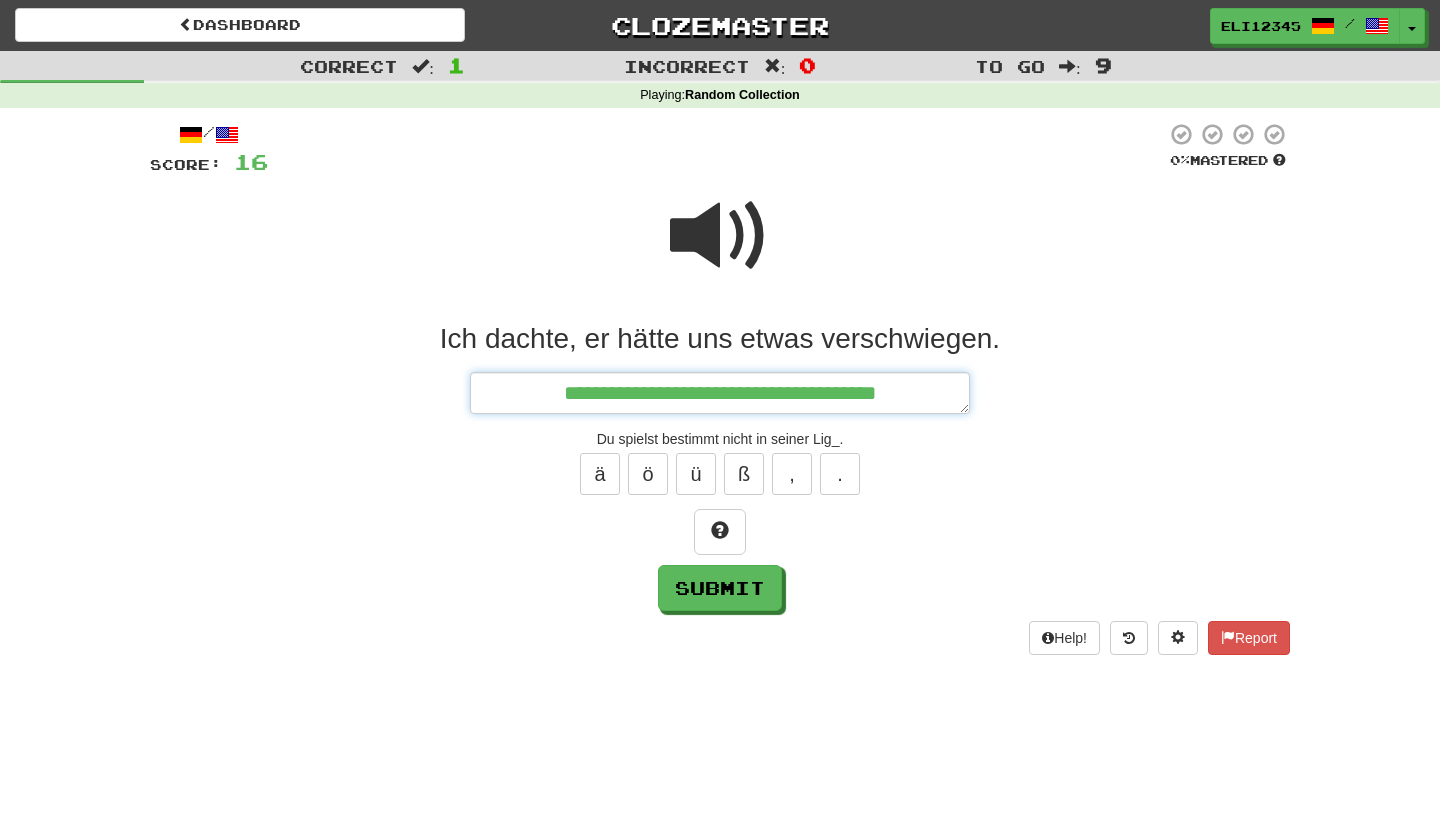 type on "*" 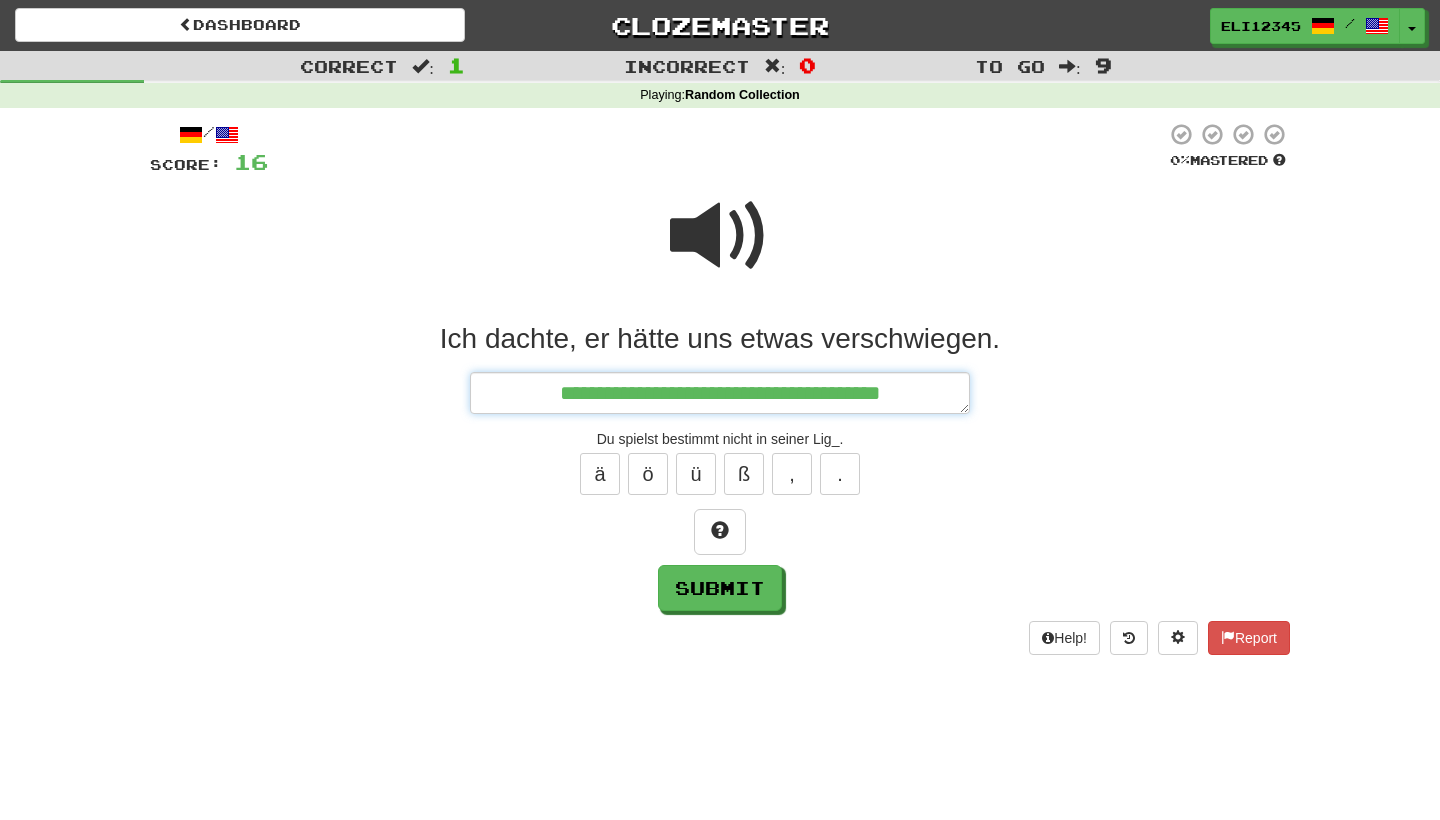 type on "*" 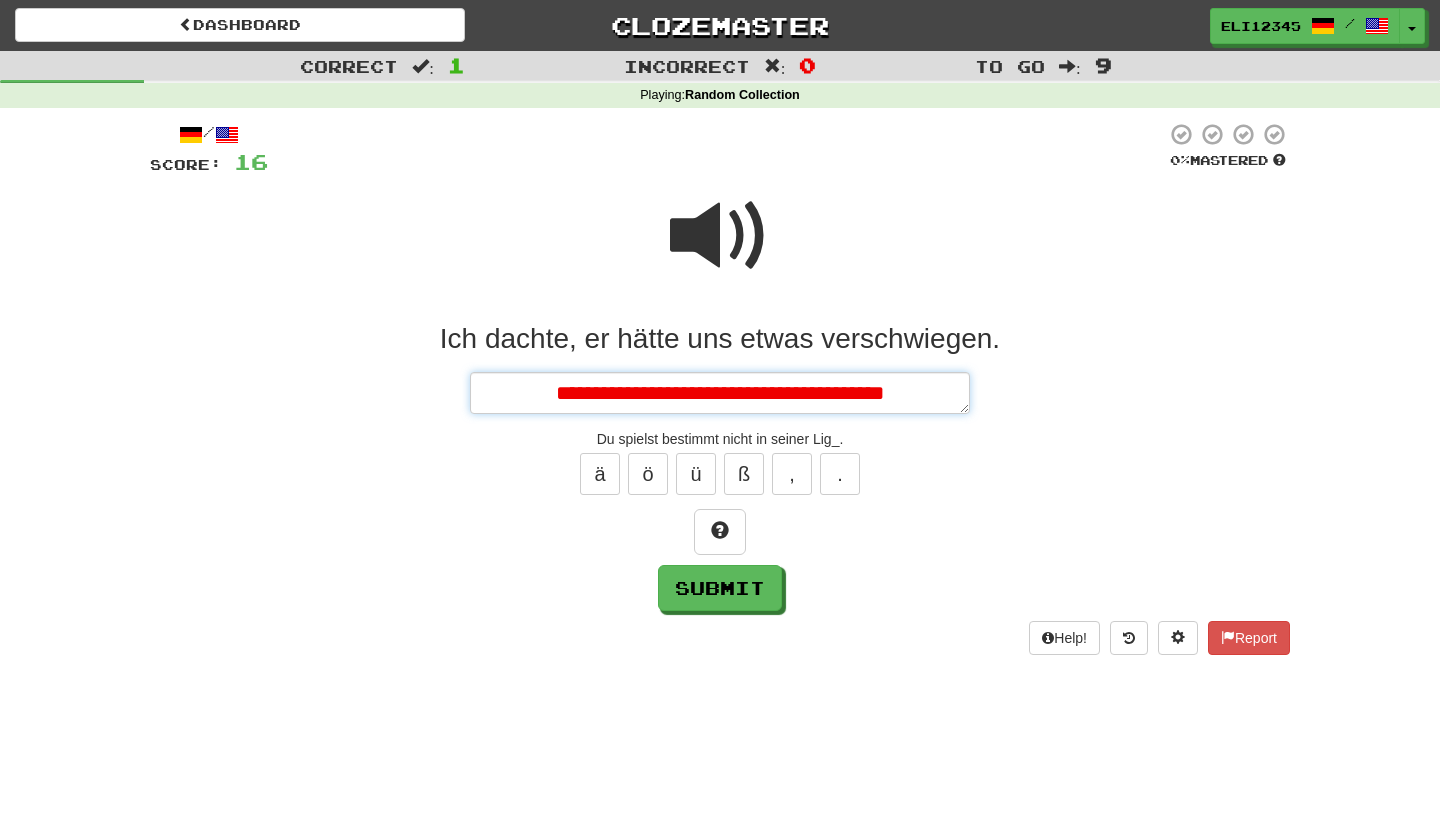 type on "*" 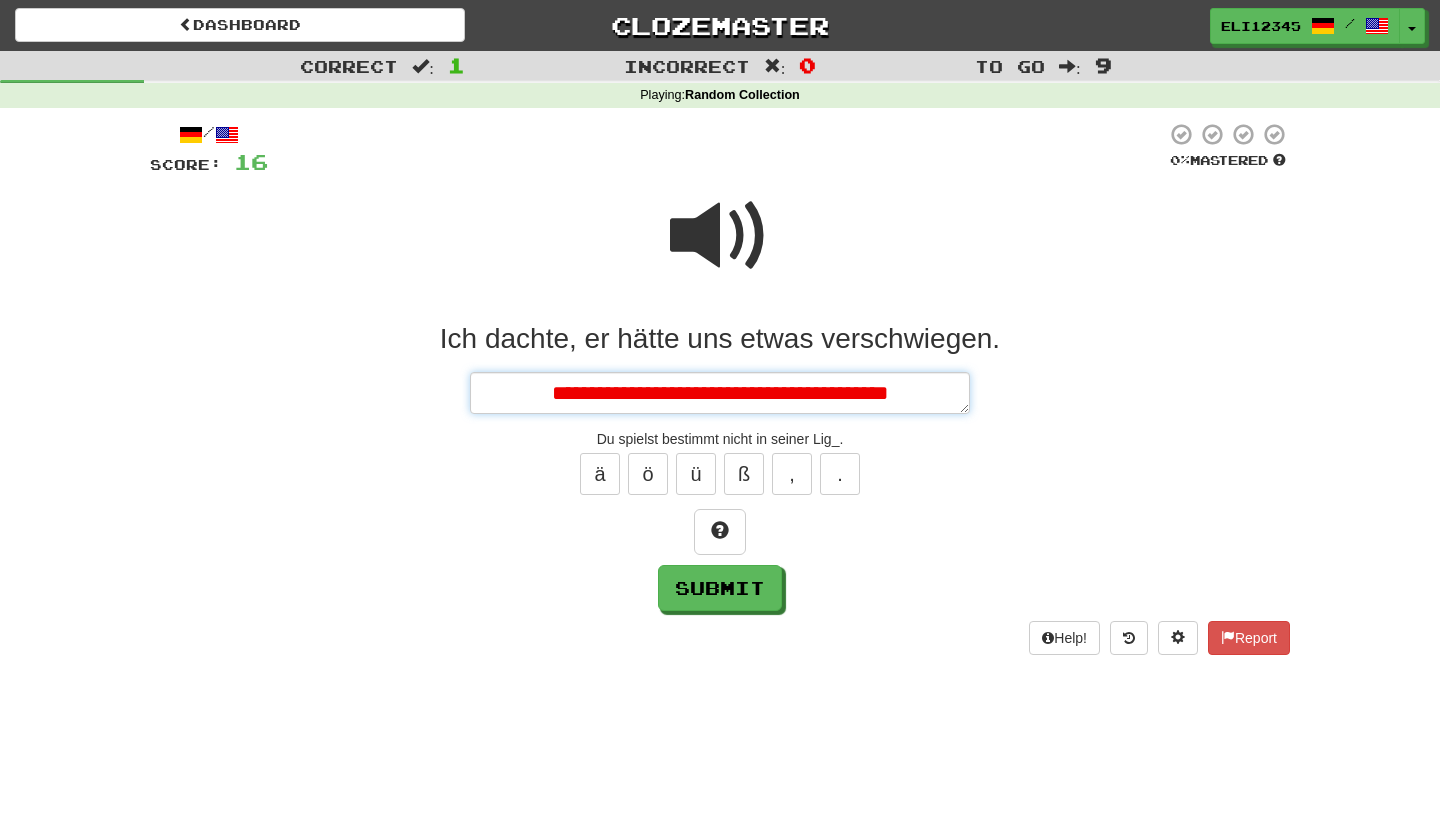 type 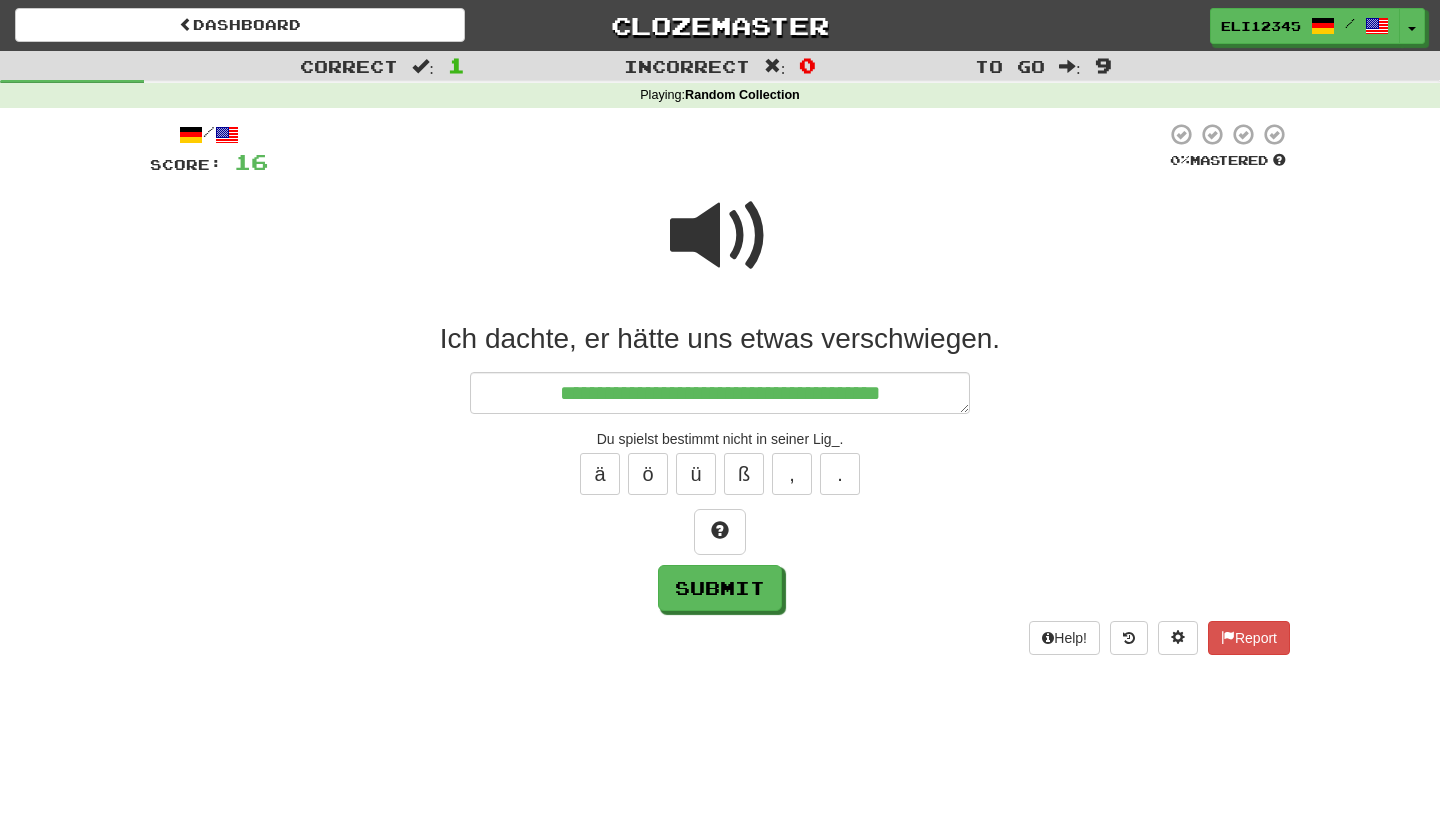 click at bounding box center (720, 236) 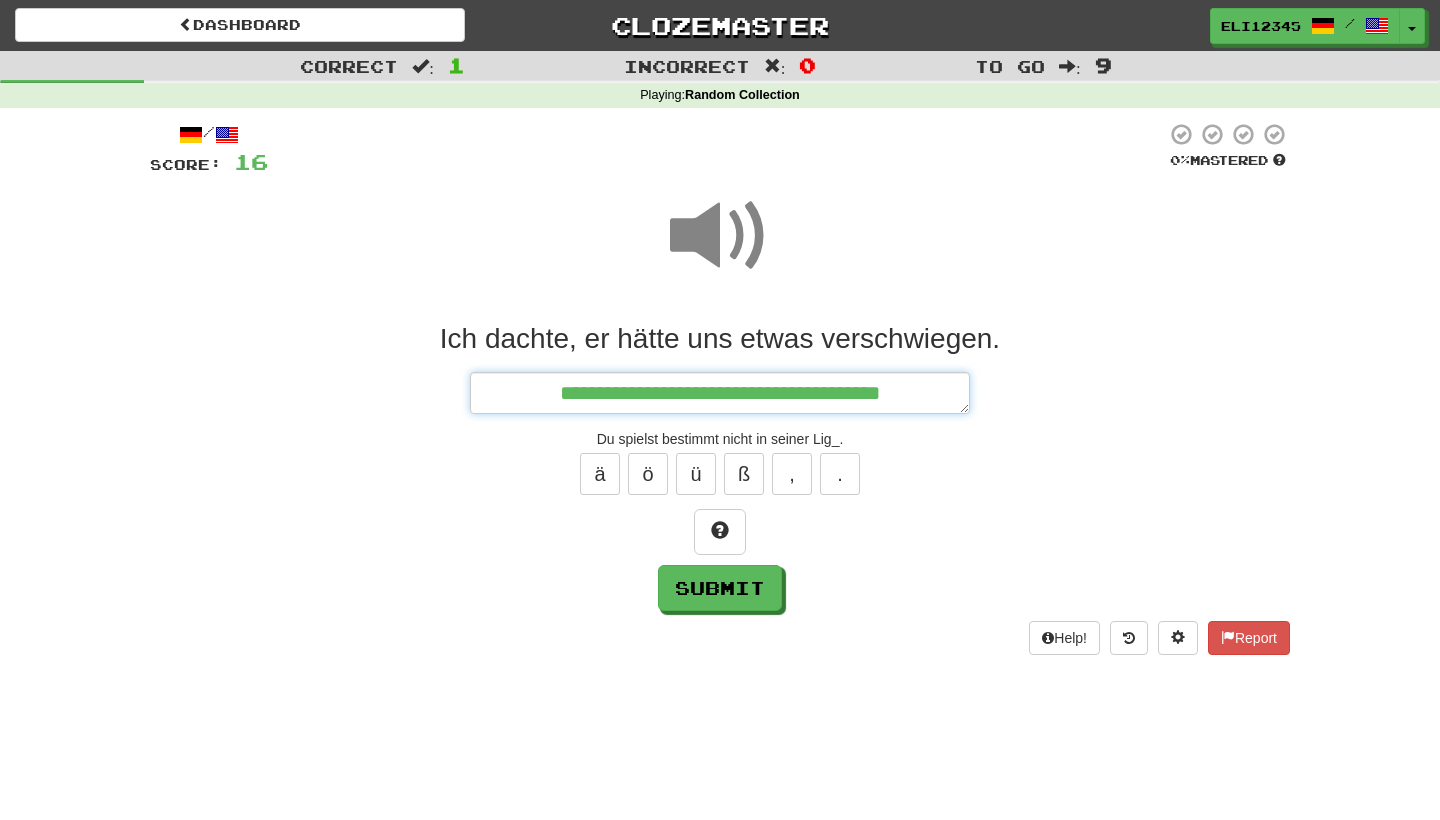 click on "**********" at bounding box center (720, 393) 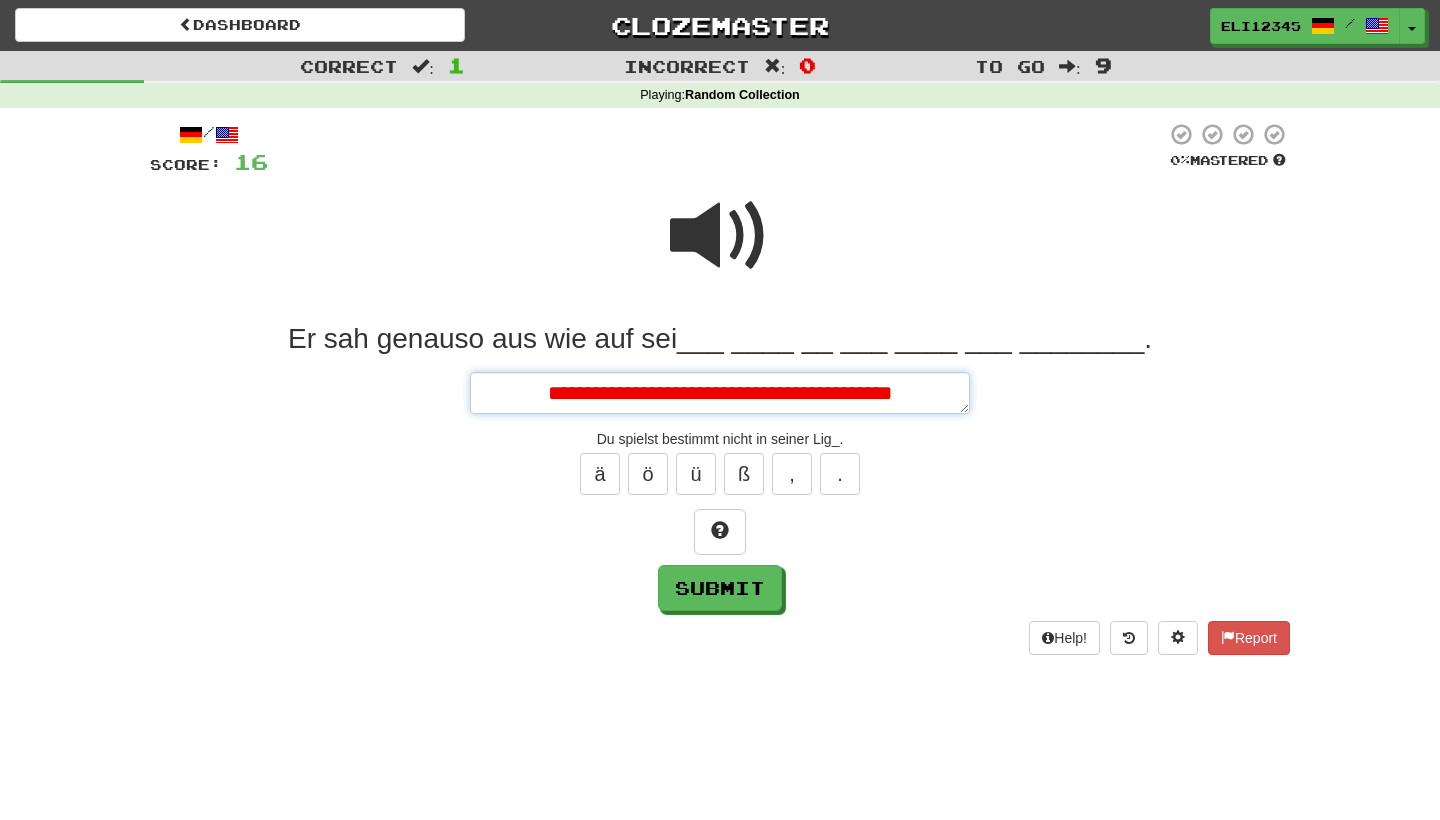 click on "**********" at bounding box center [720, 393] 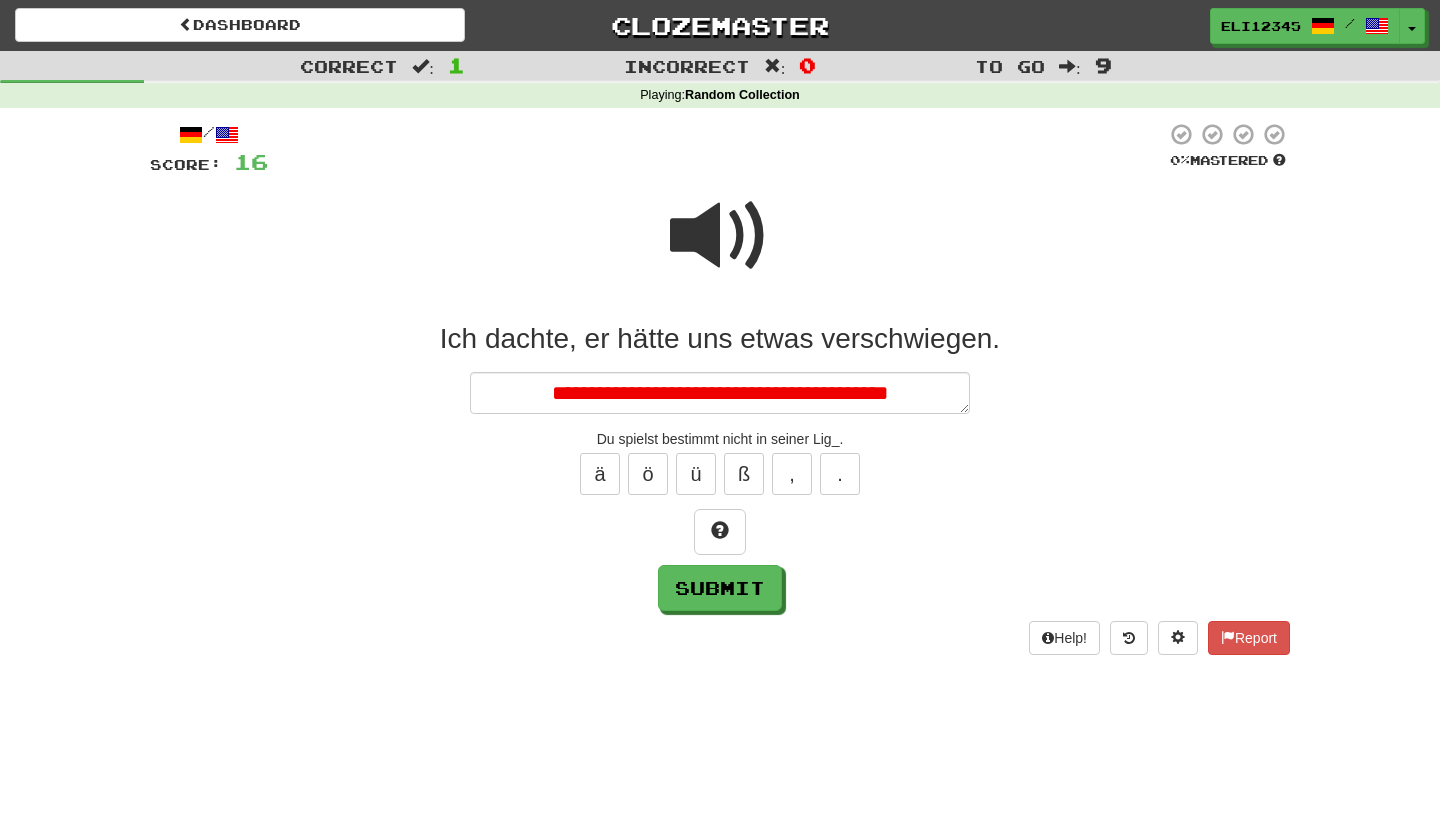 click at bounding box center (720, 236) 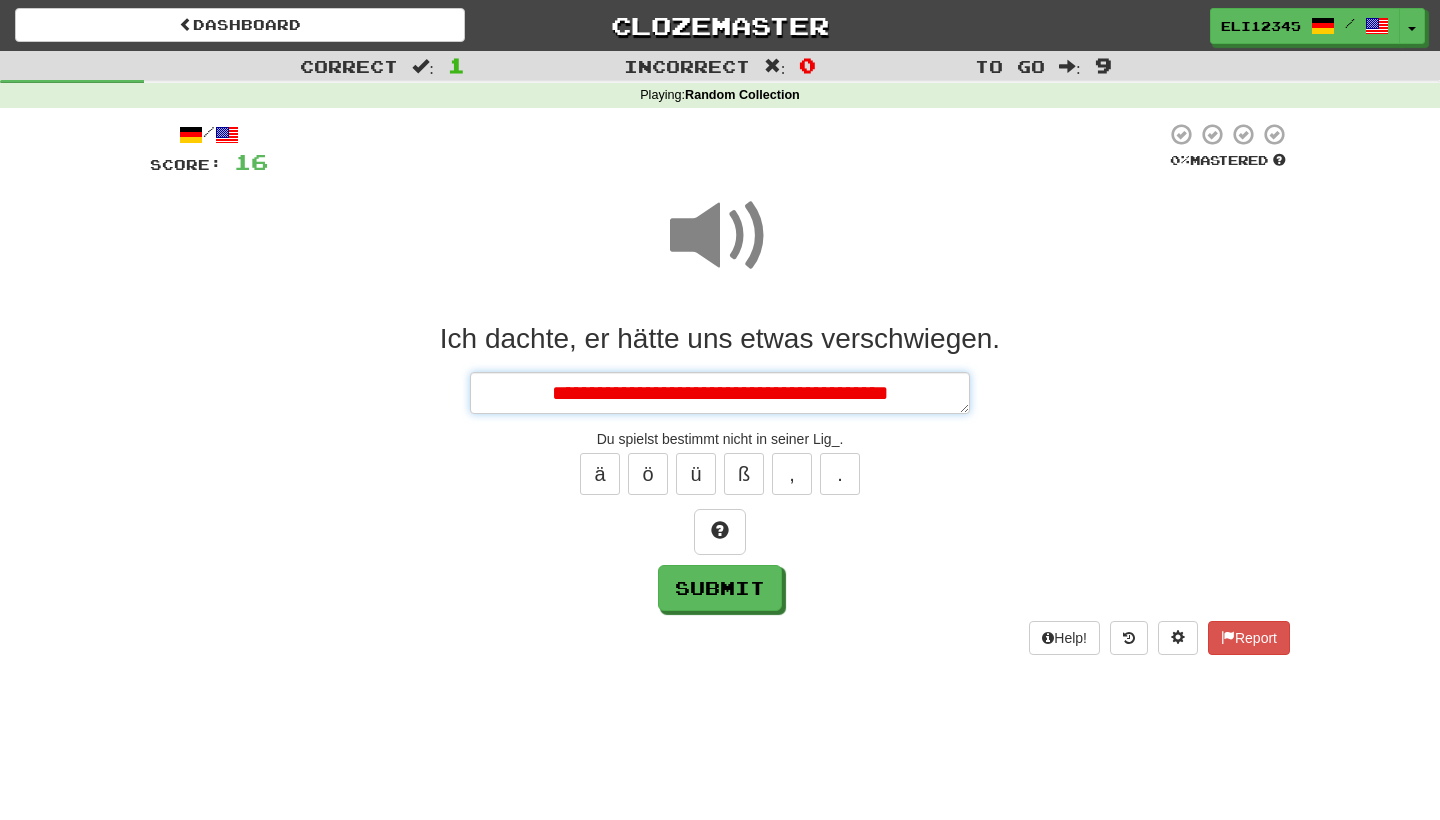 click on "**********" at bounding box center (720, 393) 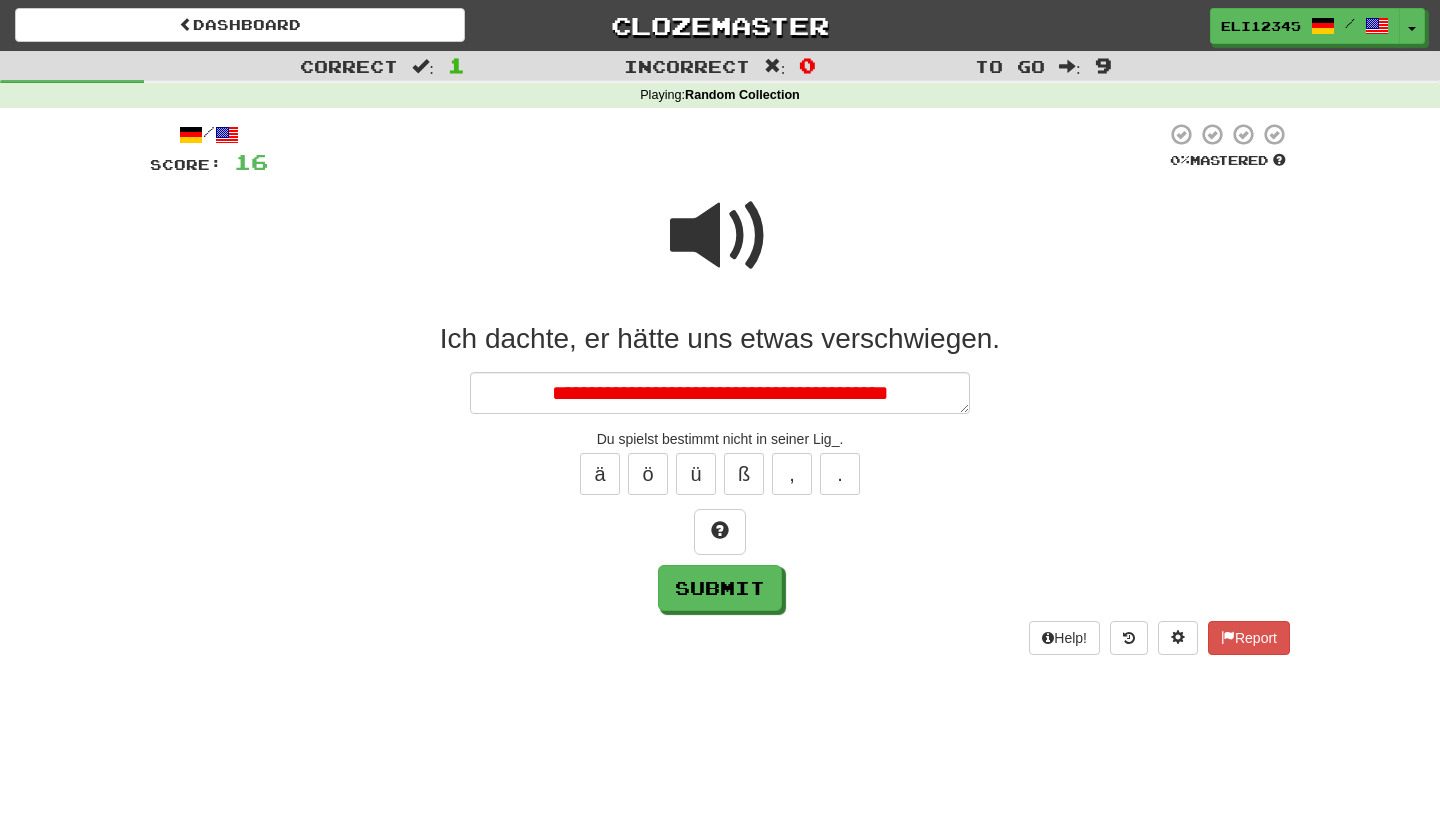 click at bounding box center (720, 236) 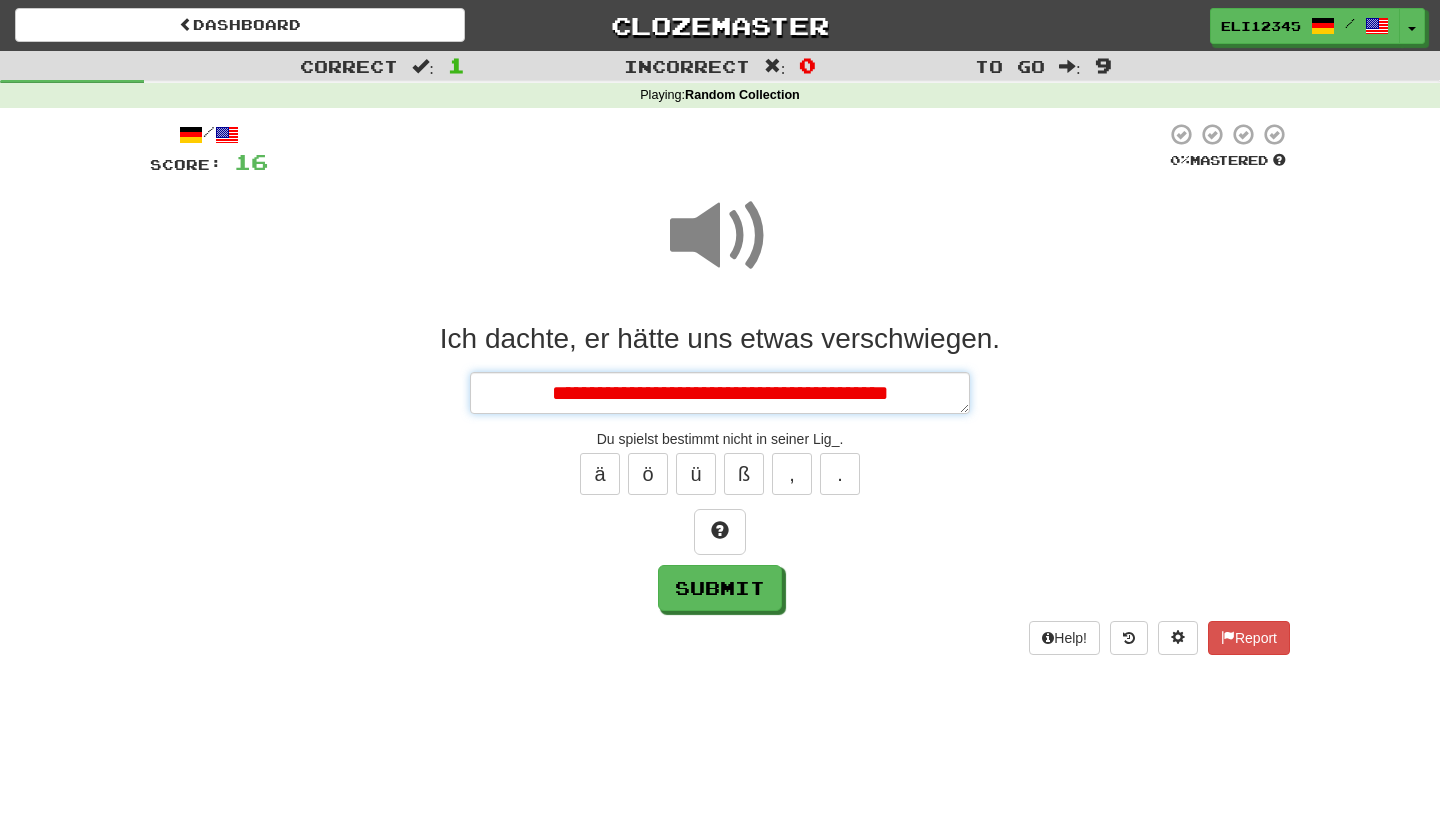 click on "**********" at bounding box center (720, 393) 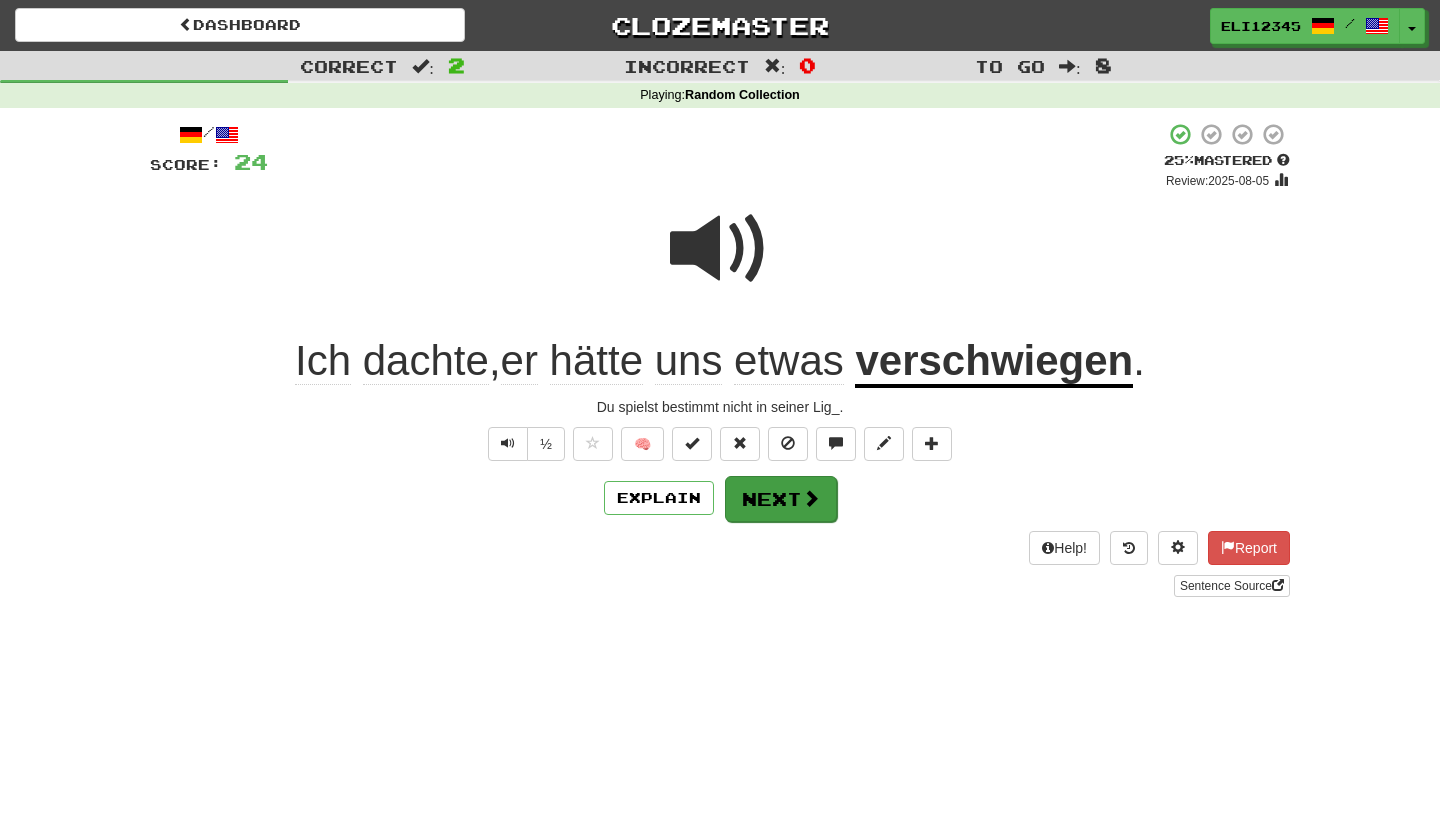 click at bounding box center [811, 498] 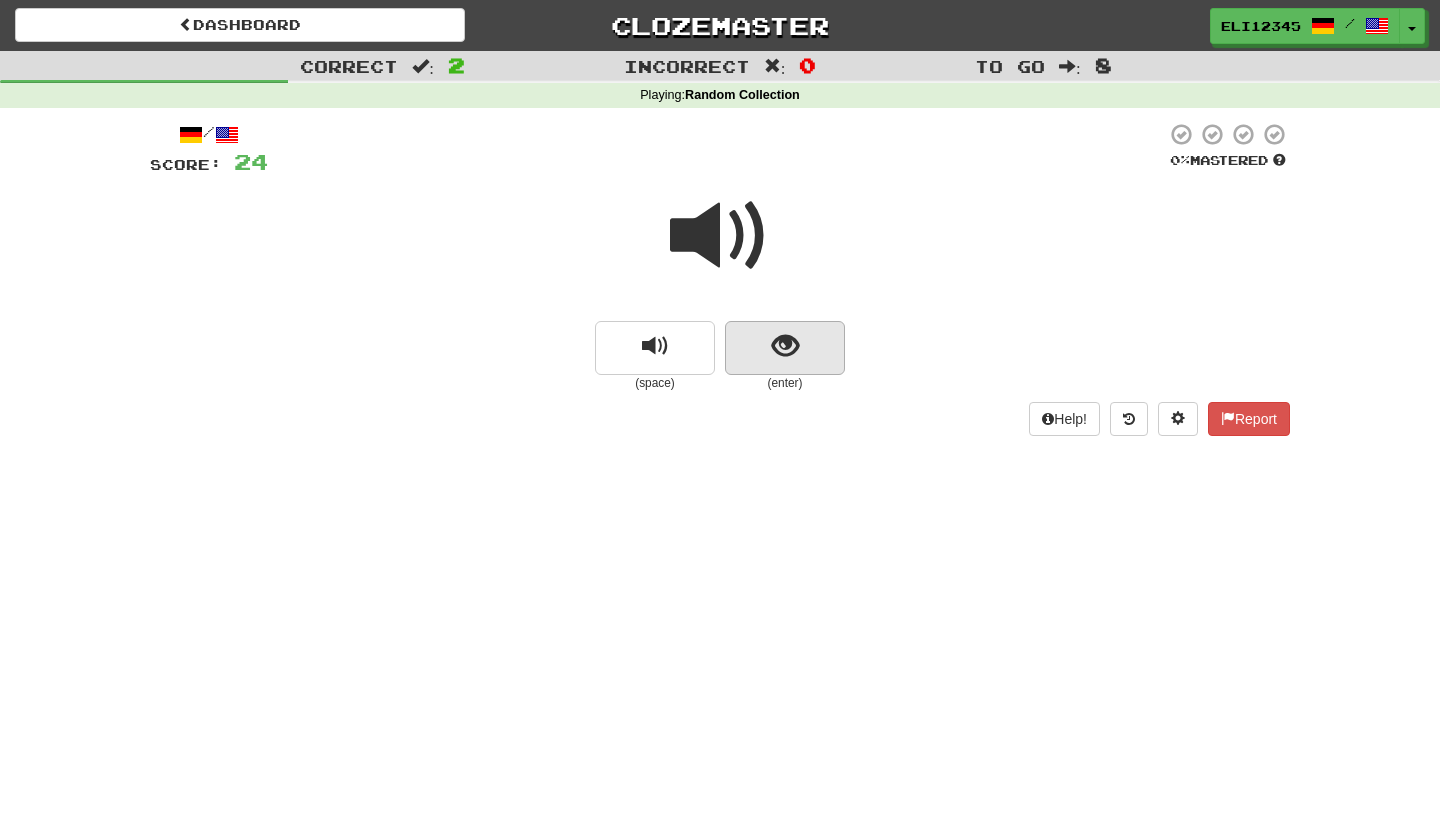 click at bounding box center [785, 348] 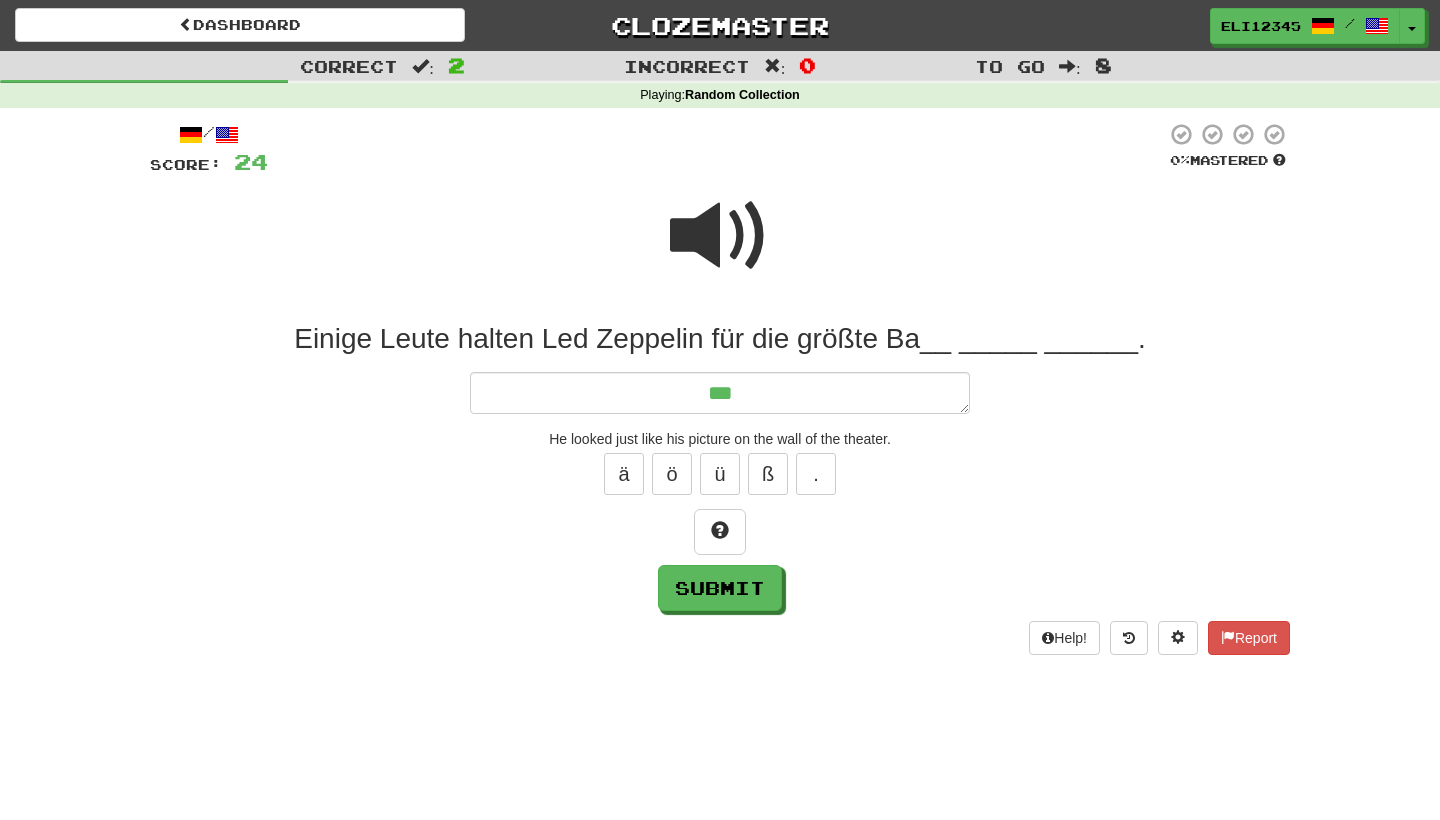click at bounding box center (720, 236) 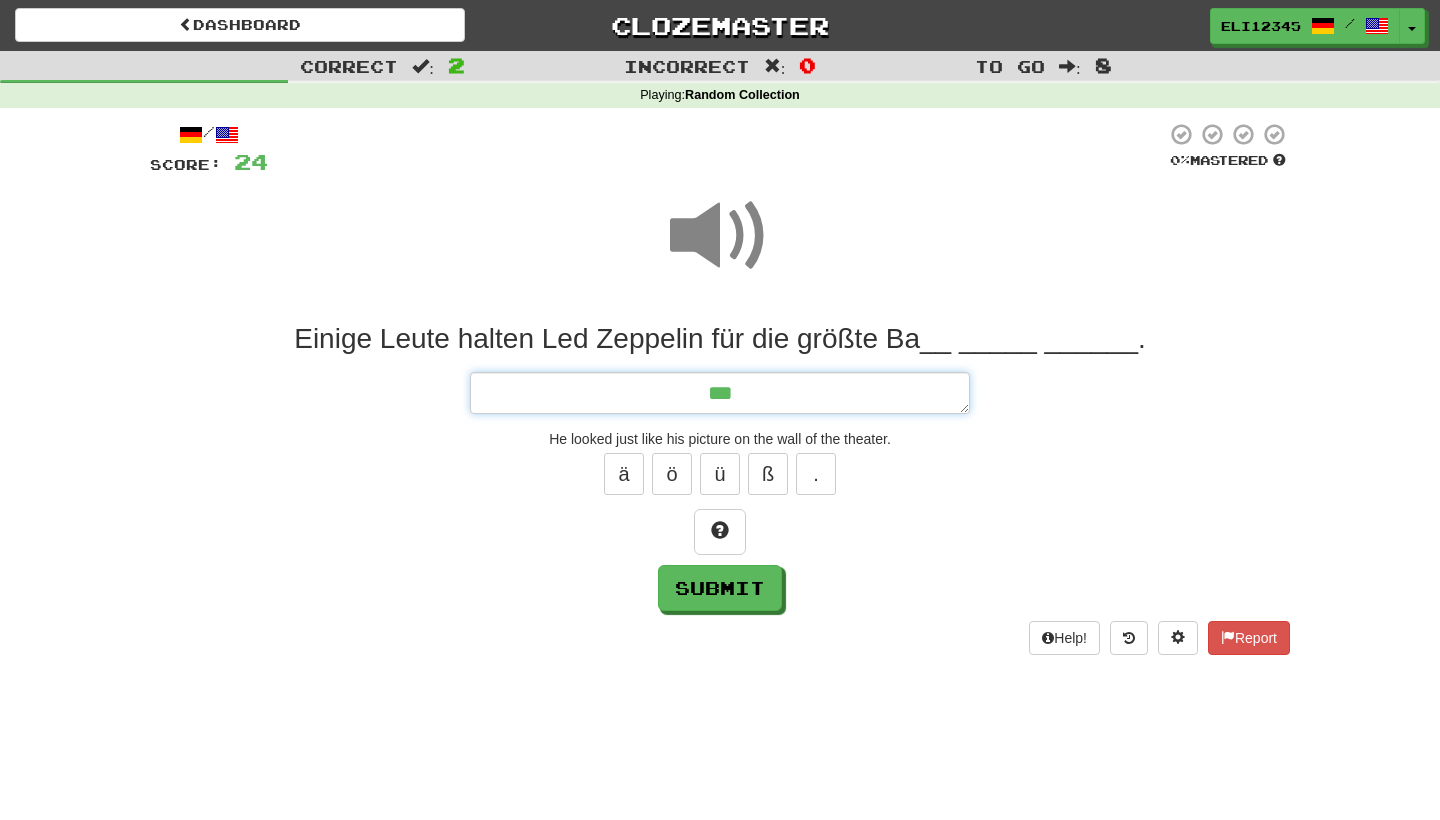 click on "**" at bounding box center (720, 393) 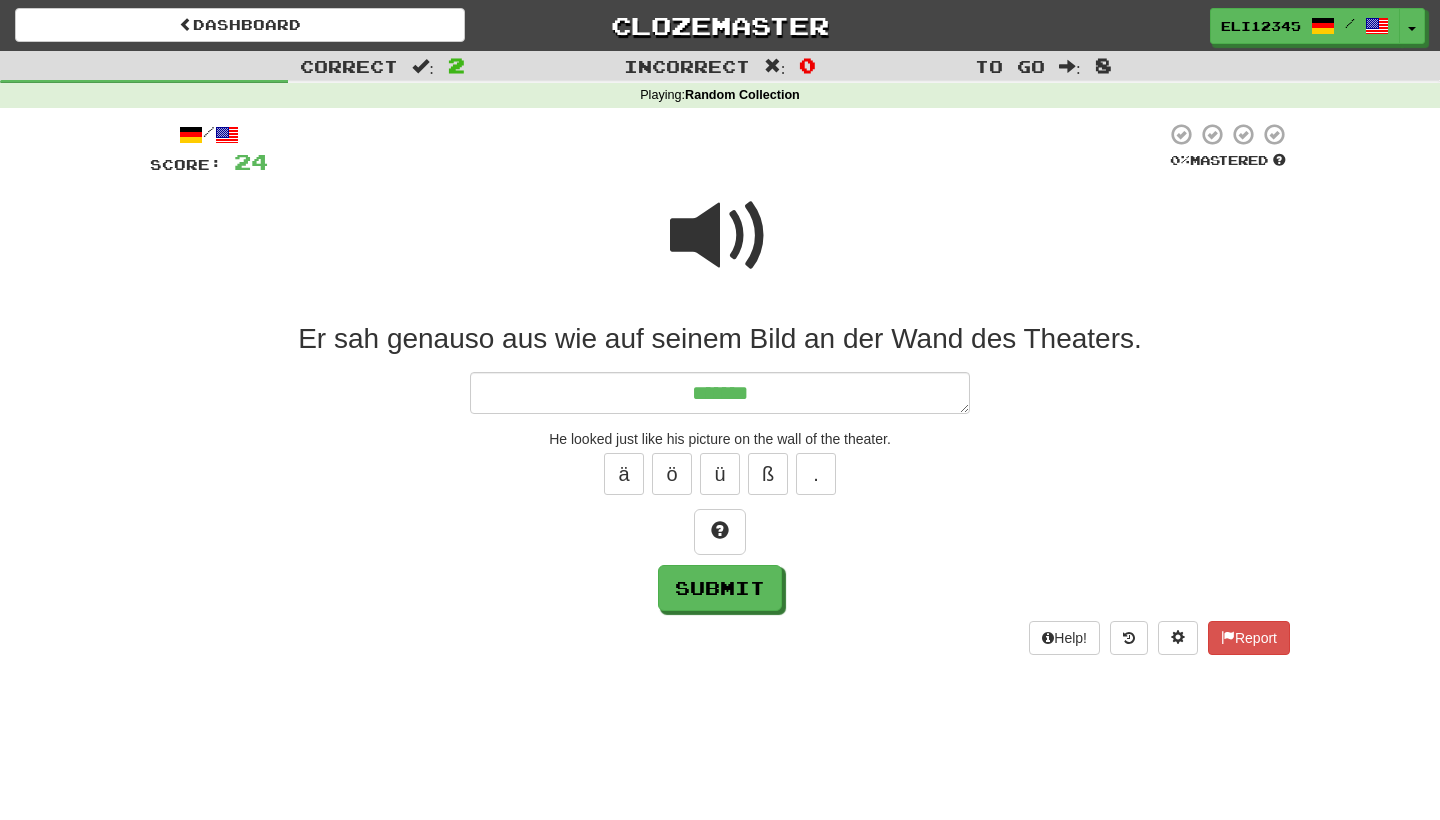 click at bounding box center [720, 236] 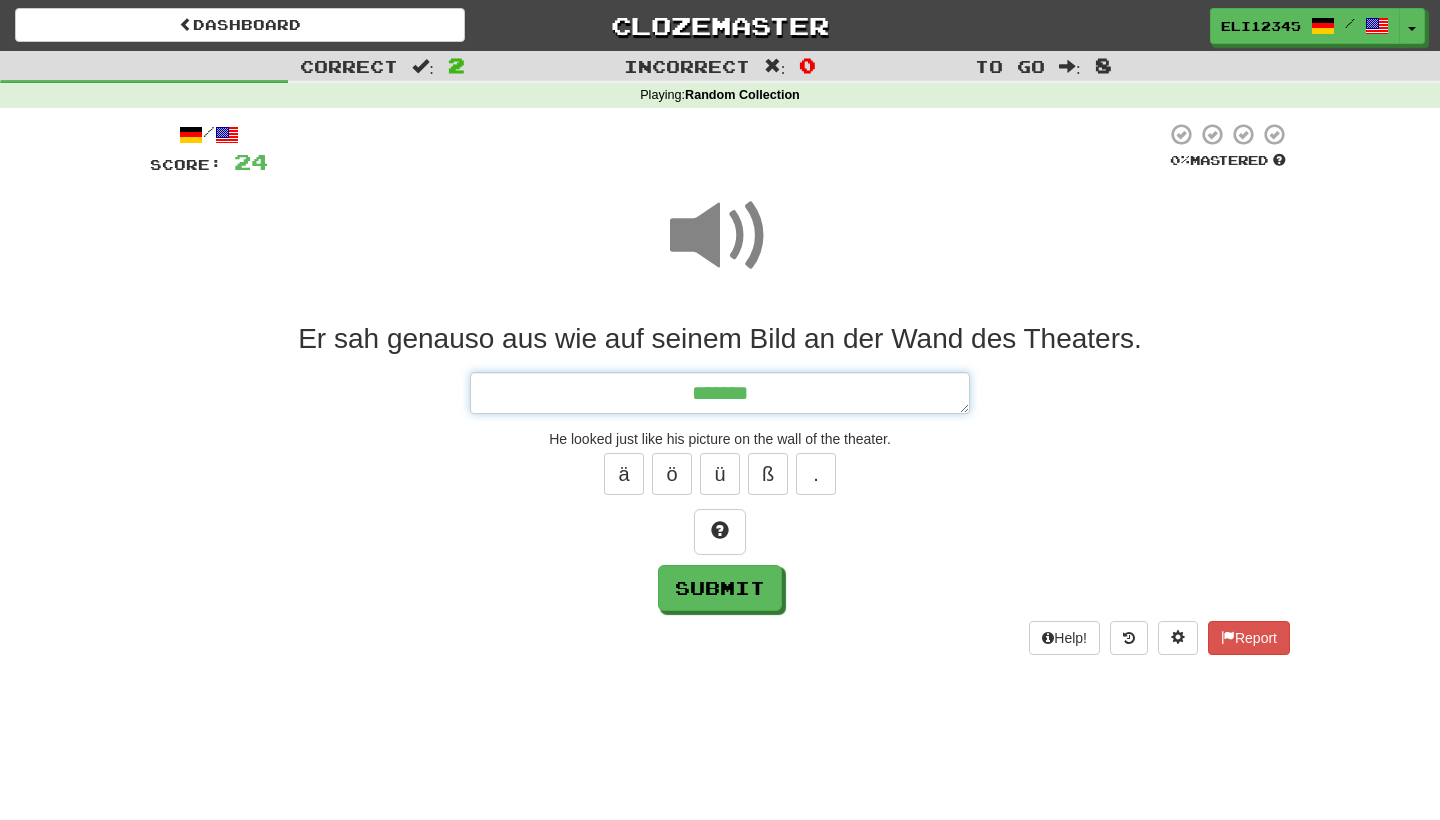 click on "******" at bounding box center (720, 393) 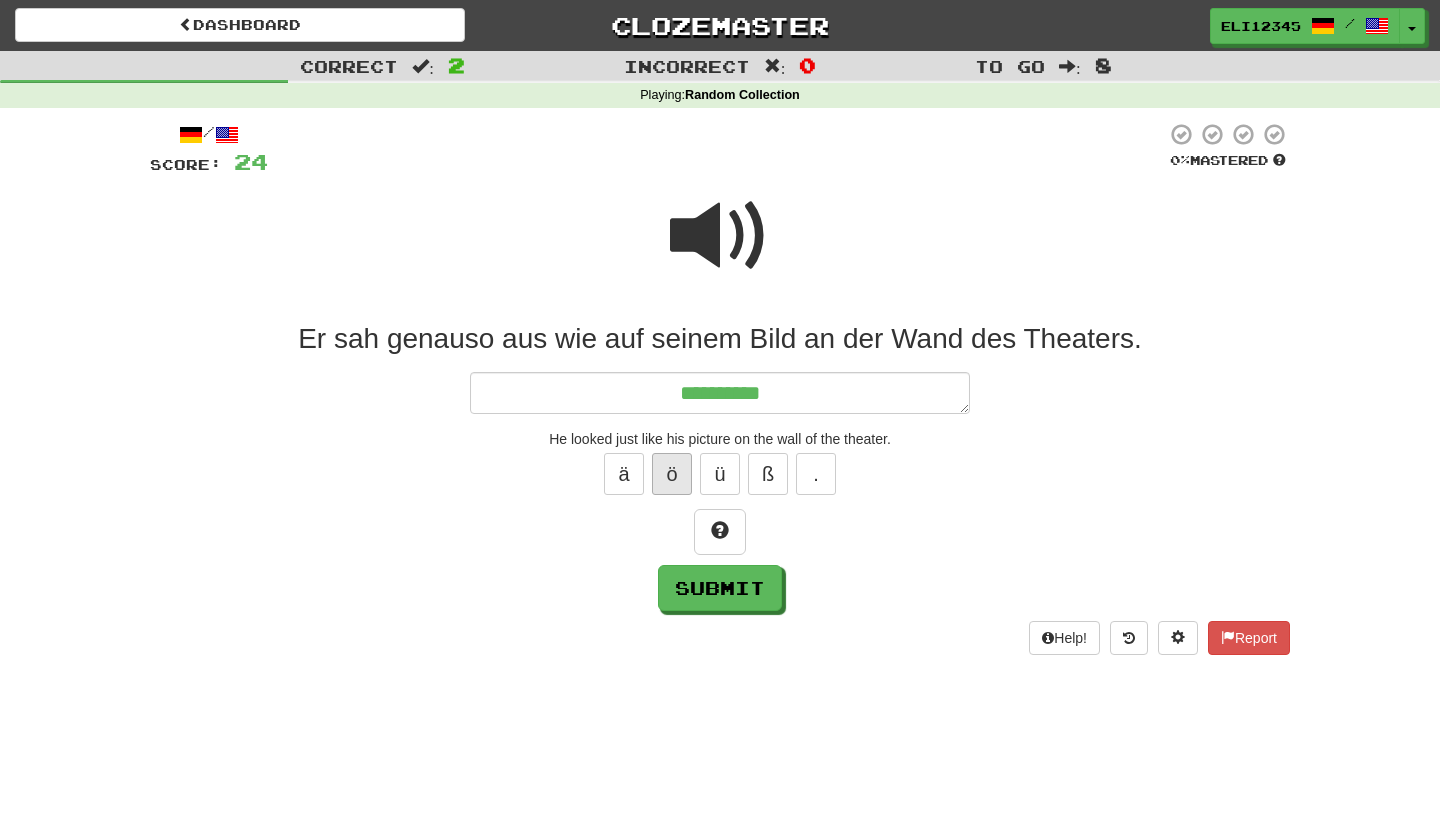 click on "ö" at bounding box center (672, 474) 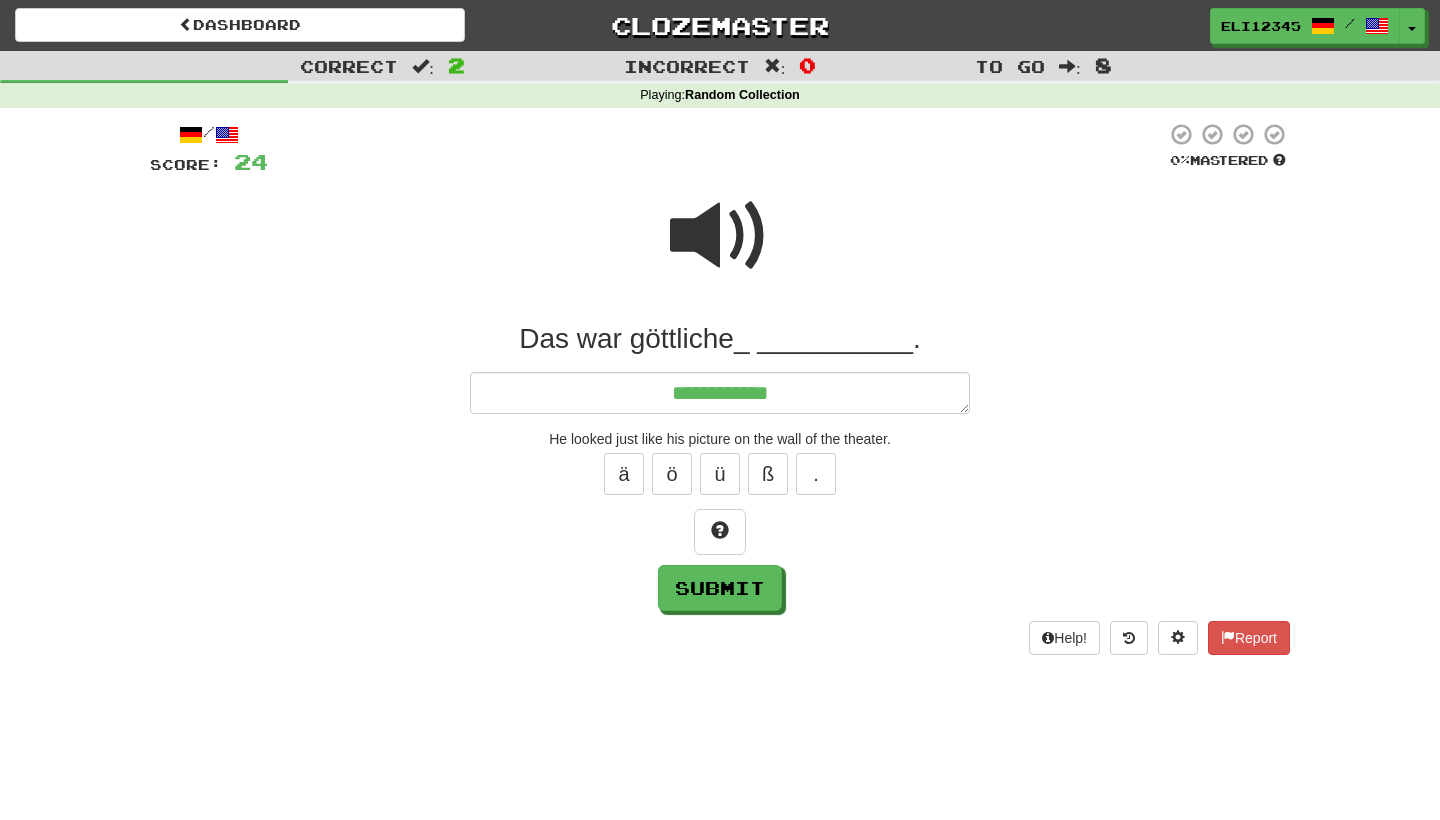 click at bounding box center [720, 236] 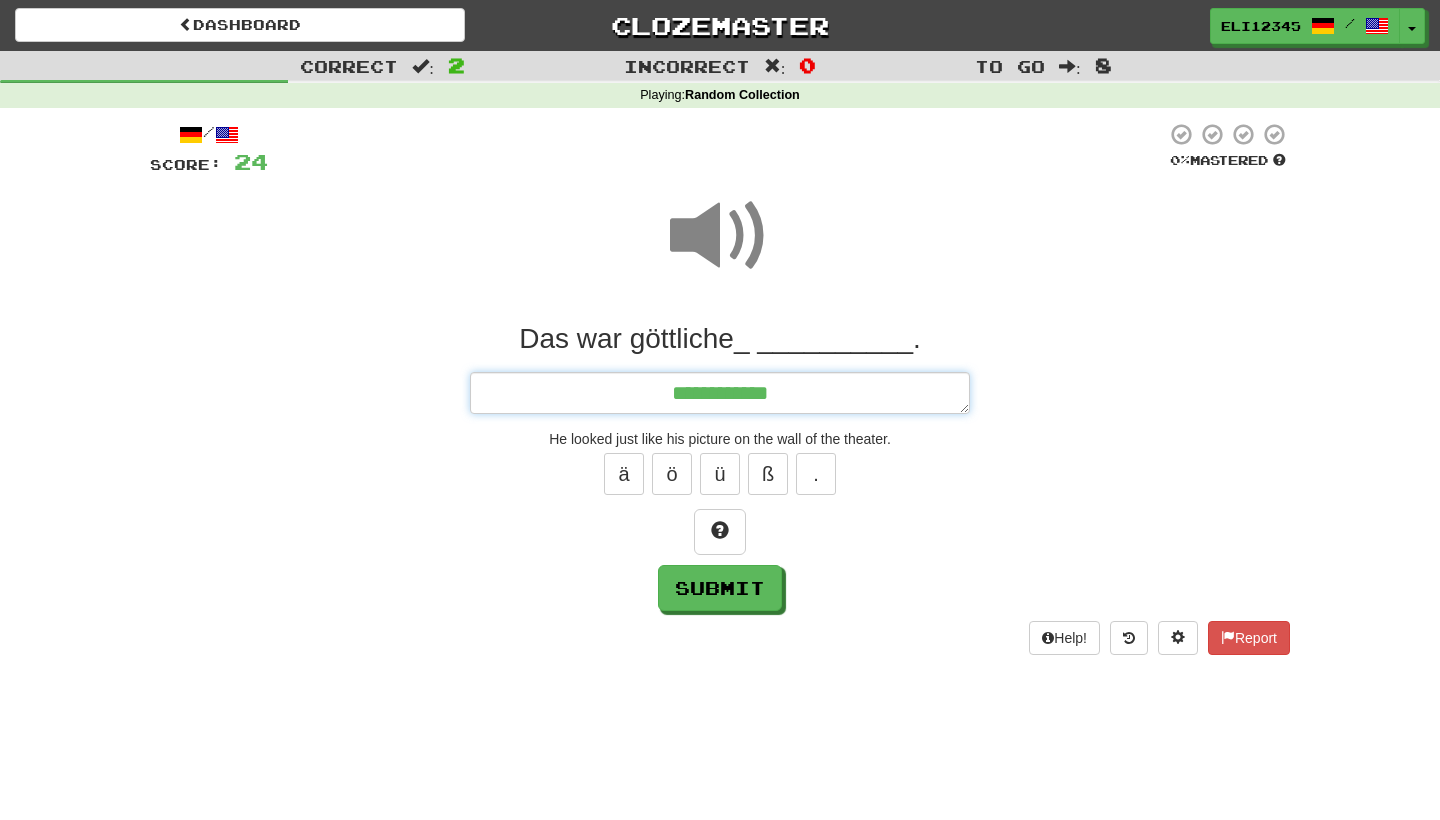 click on "**********" at bounding box center (720, 393) 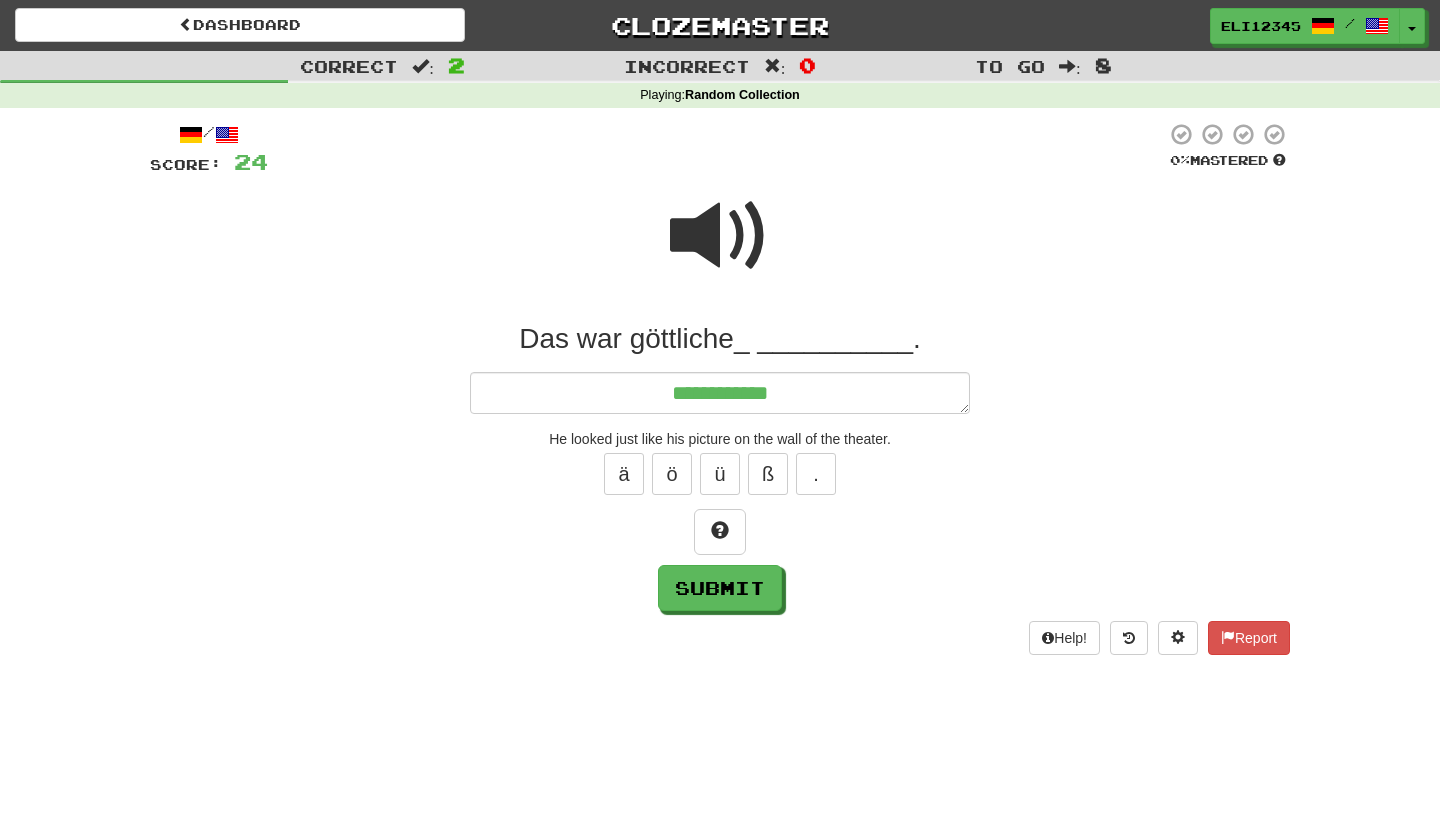 click at bounding box center (720, 236) 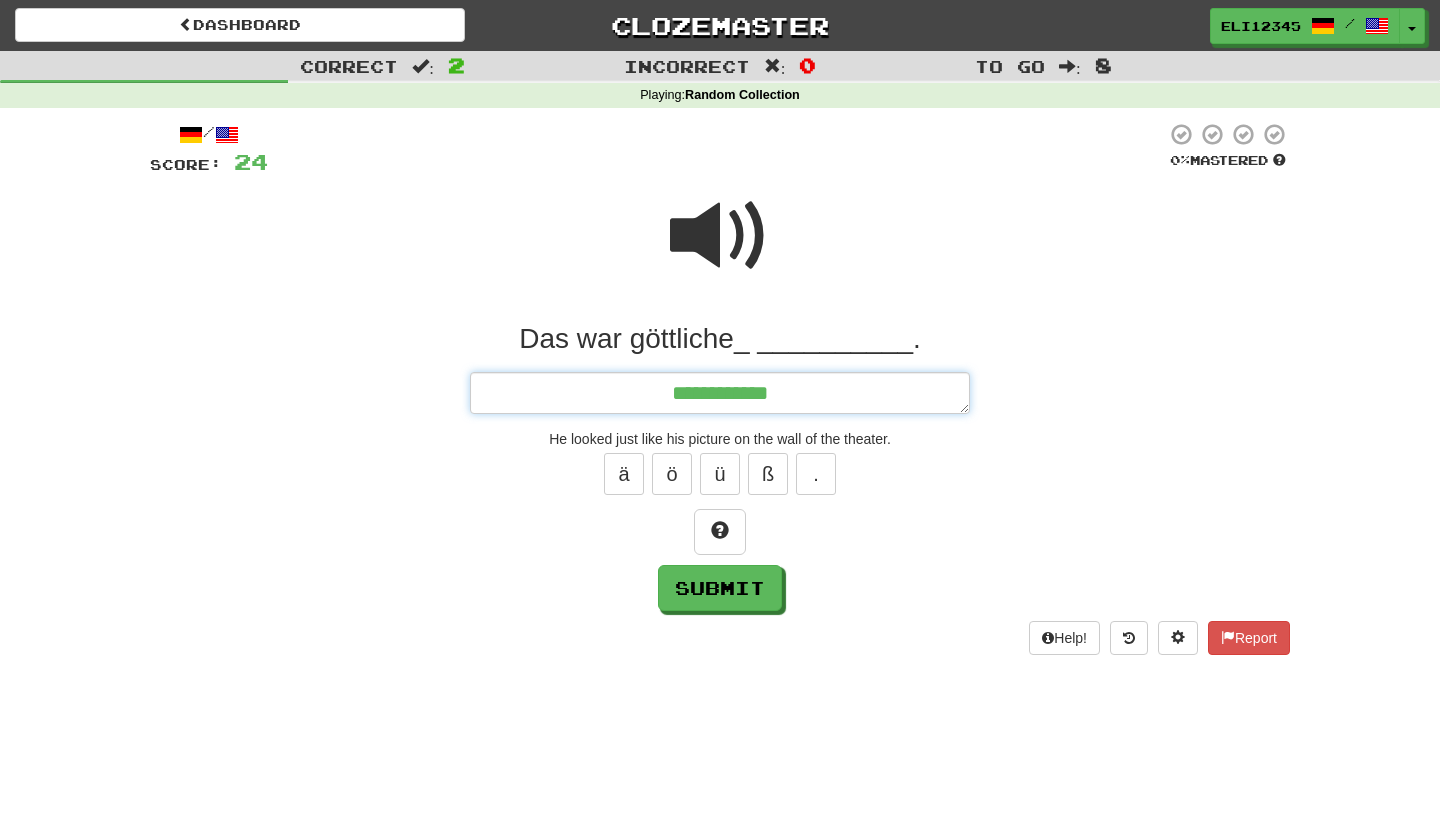 click on "**********" at bounding box center [720, 393] 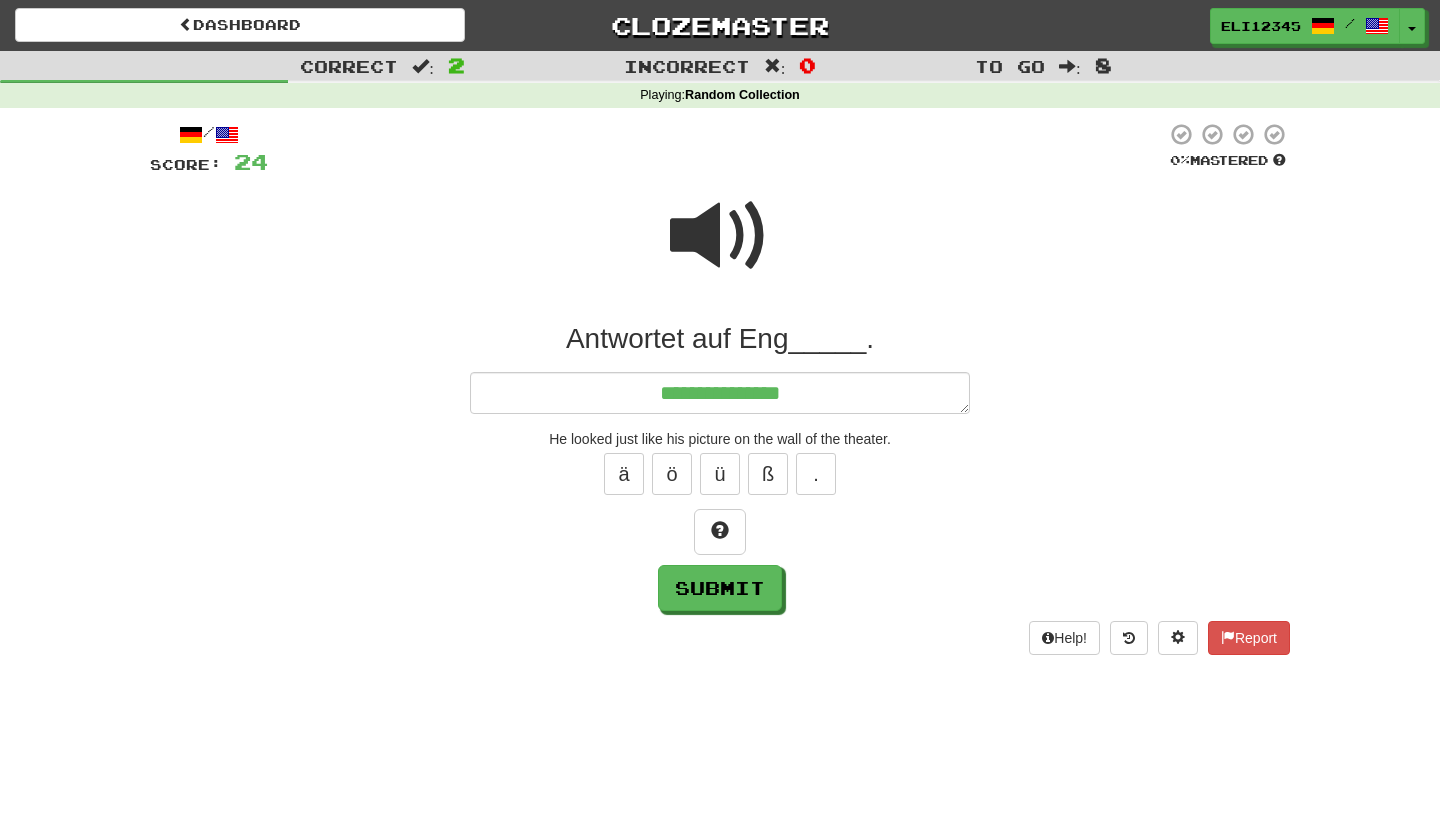 click at bounding box center [720, 236] 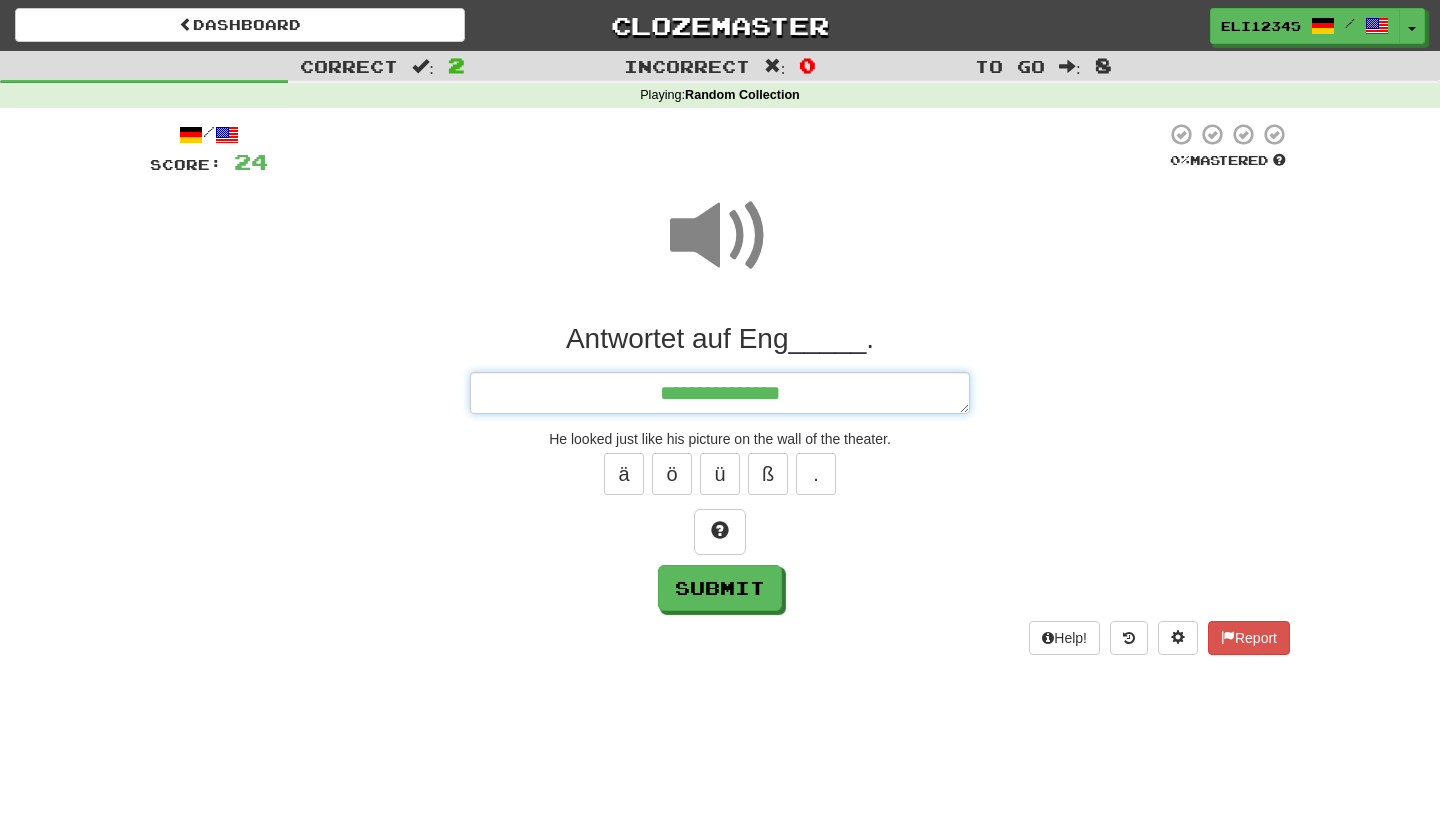click on "**********" at bounding box center [720, 393] 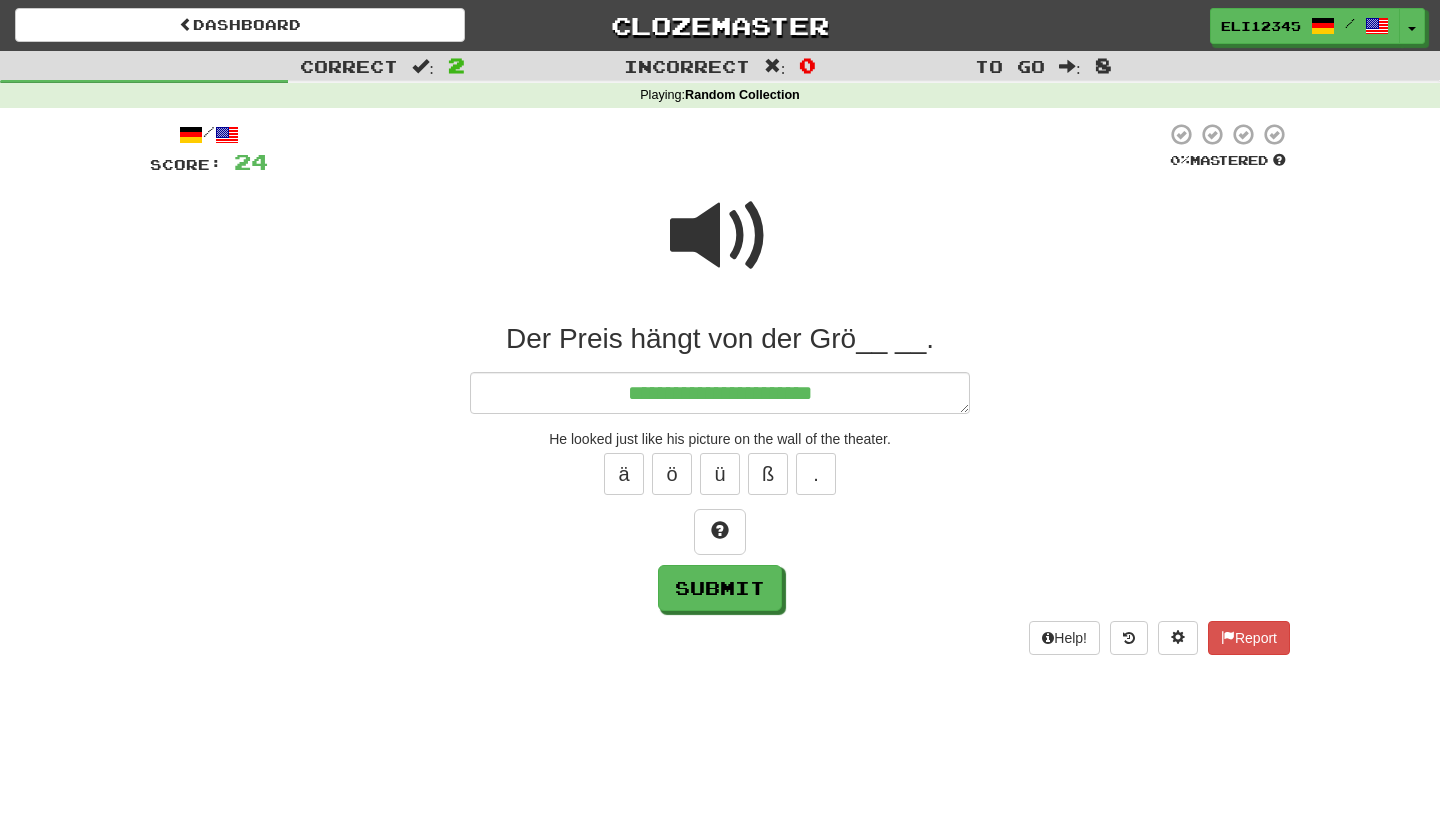 click at bounding box center [720, 236] 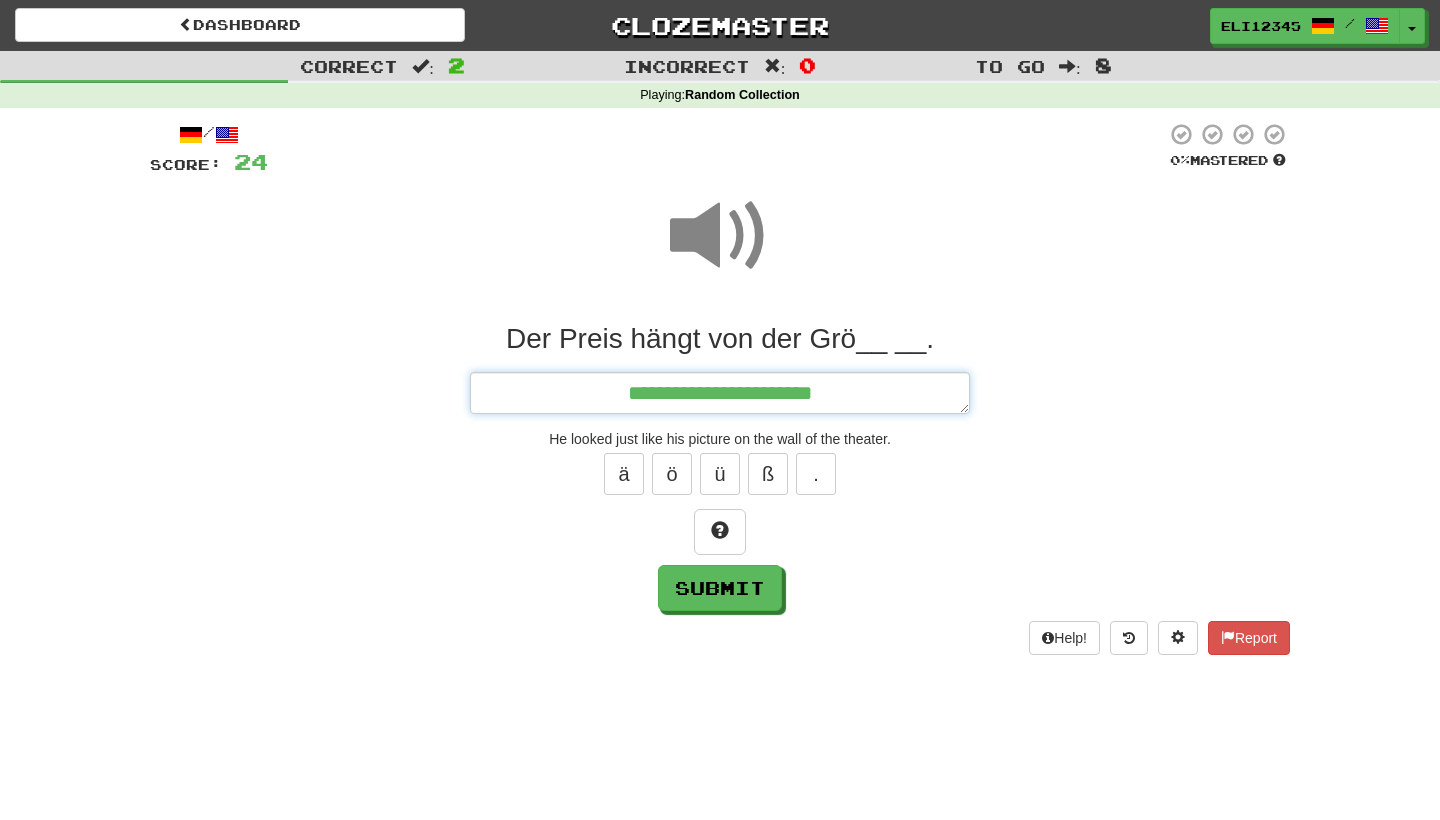 click on "**********" at bounding box center (720, 393) 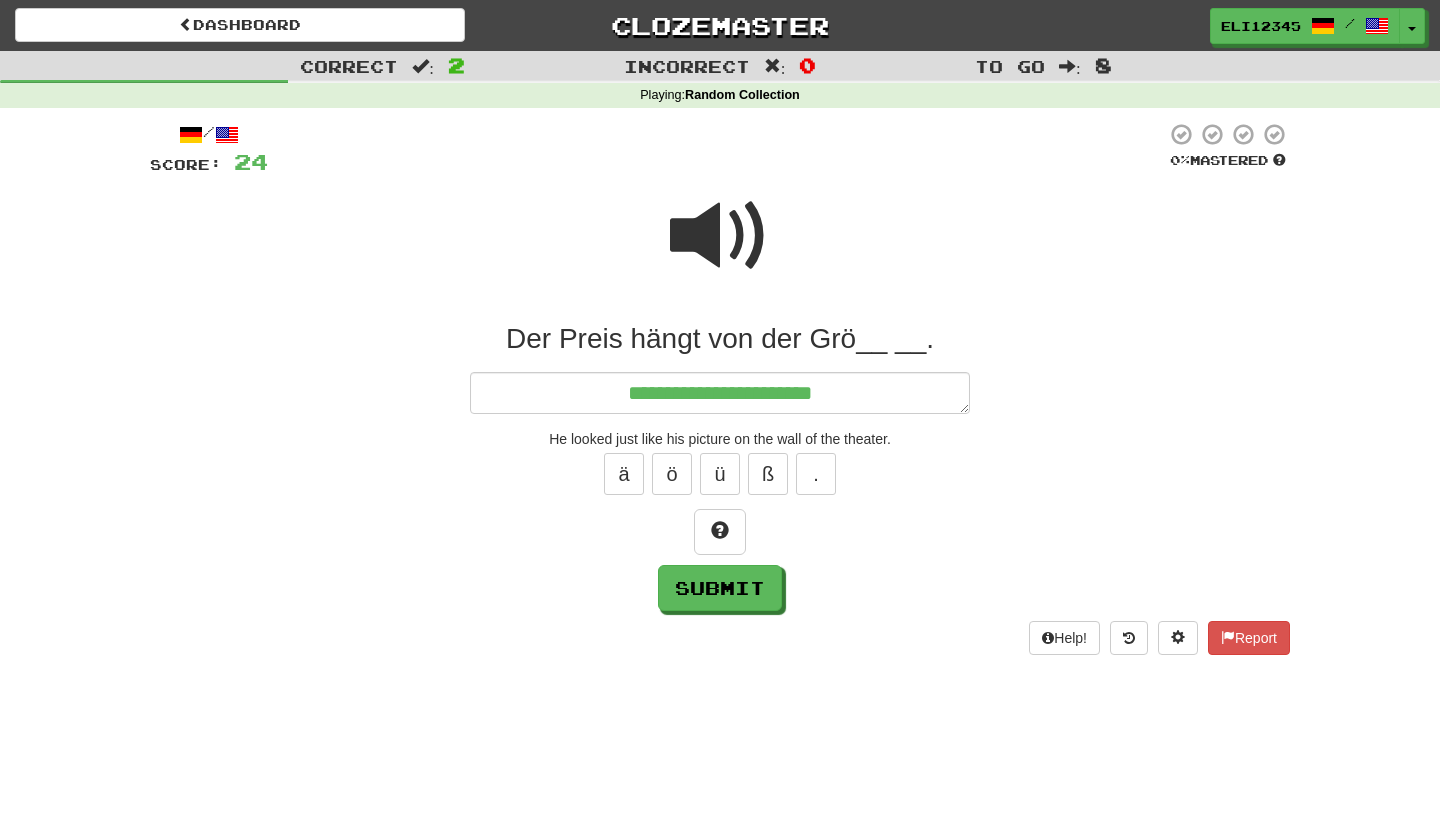 click at bounding box center [720, 236] 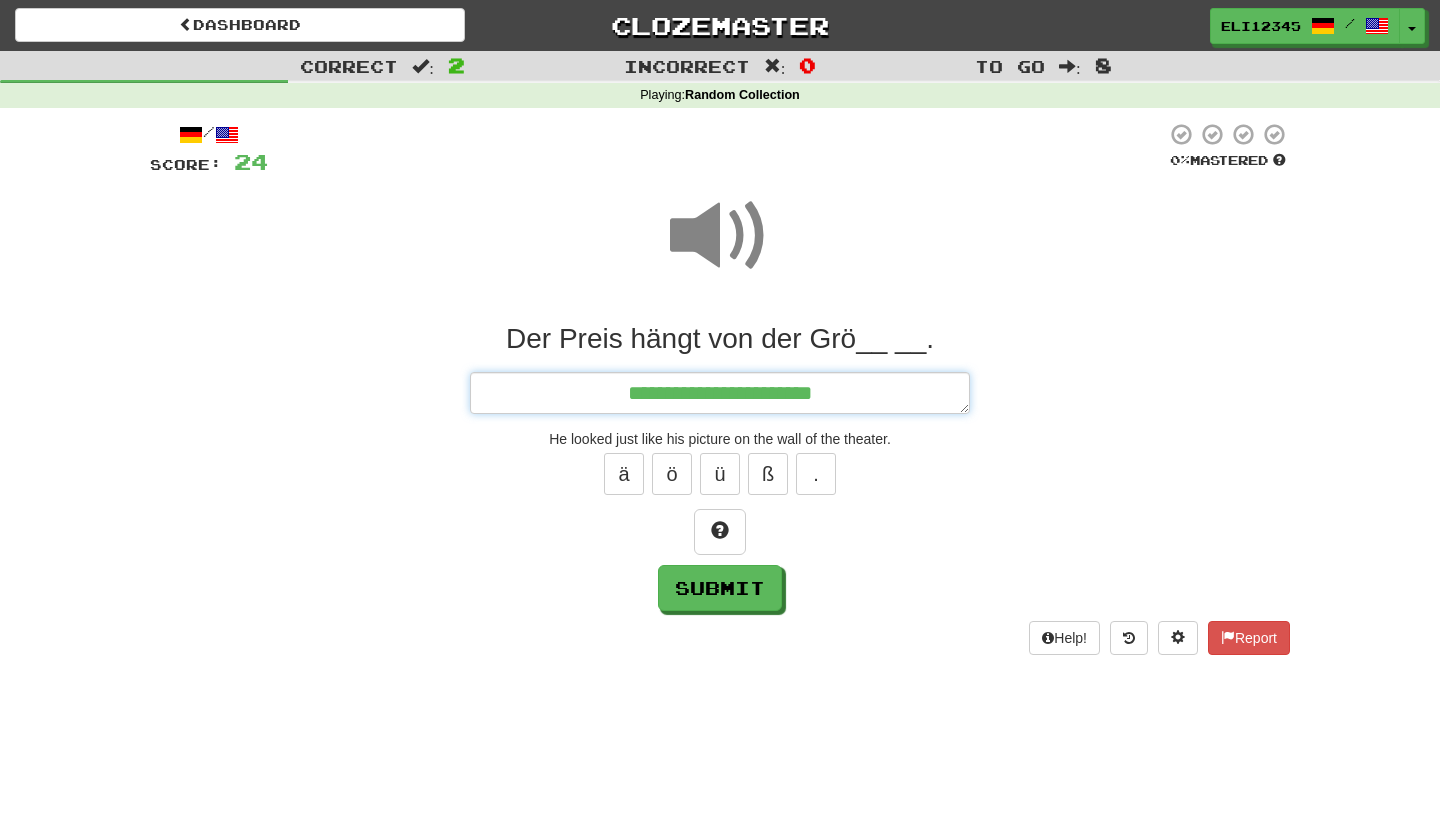 click on "**********" at bounding box center [720, 393] 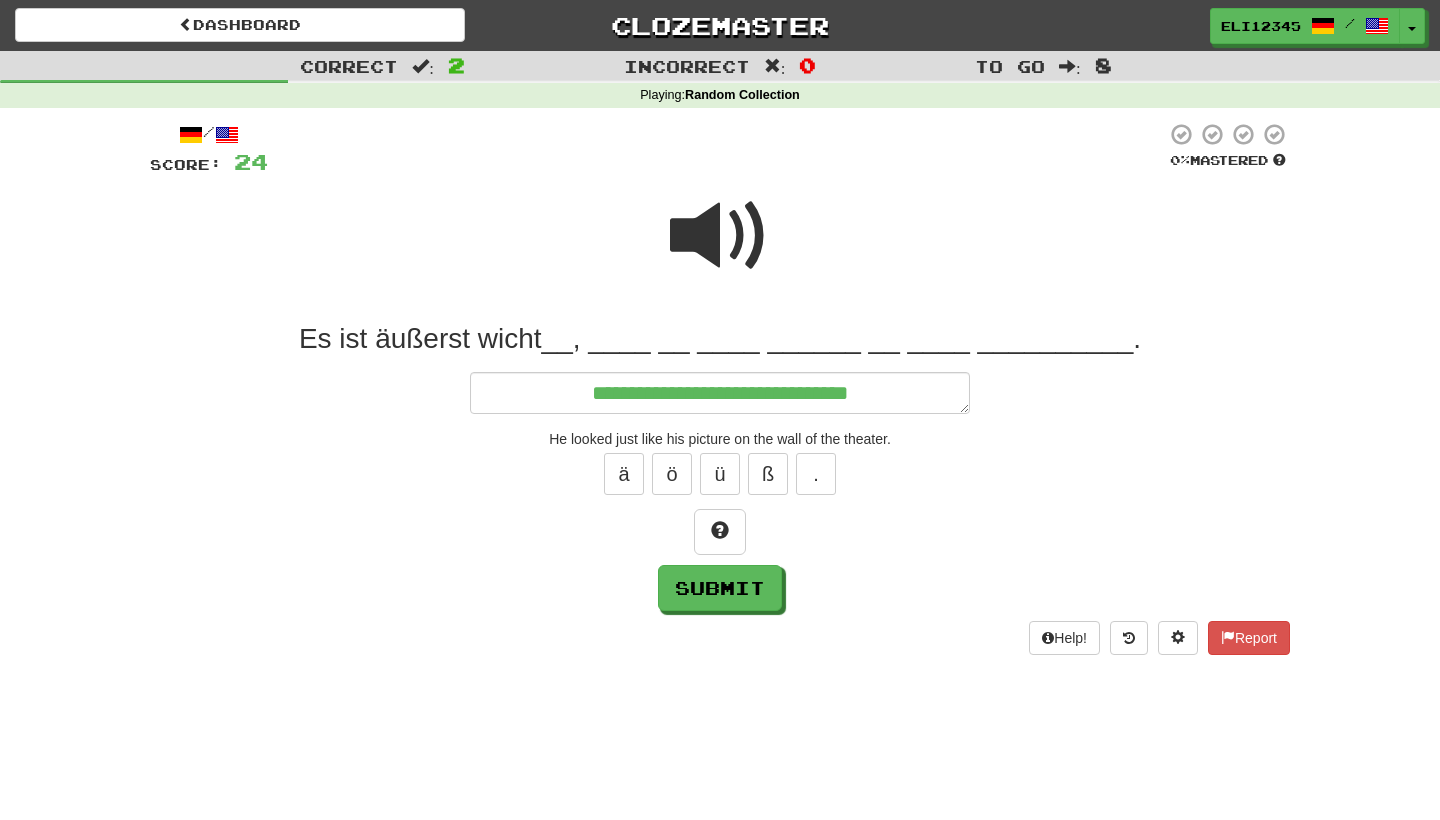 click at bounding box center (720, 236) 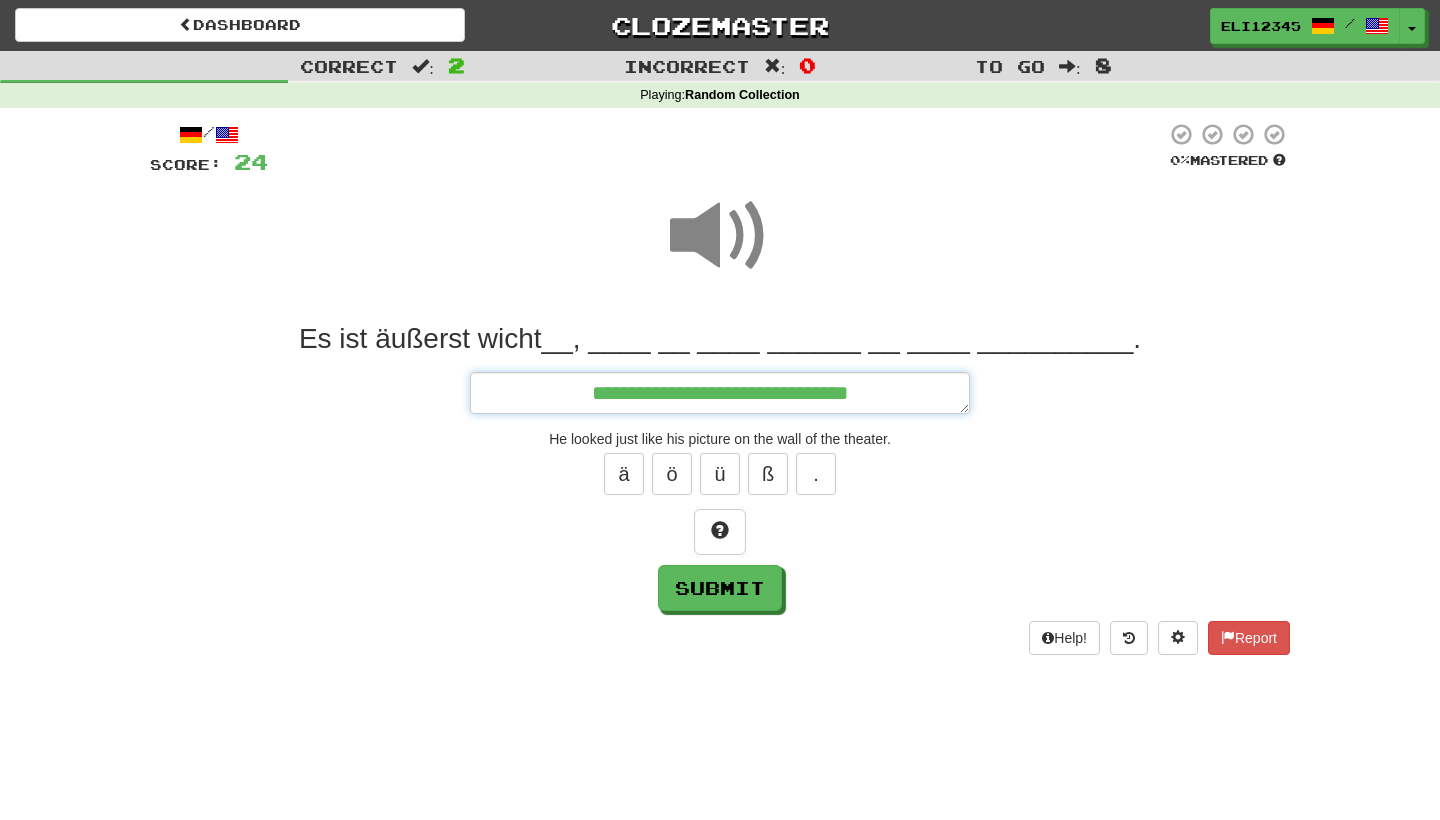 click on "**********" at bounding box center (720, 393) 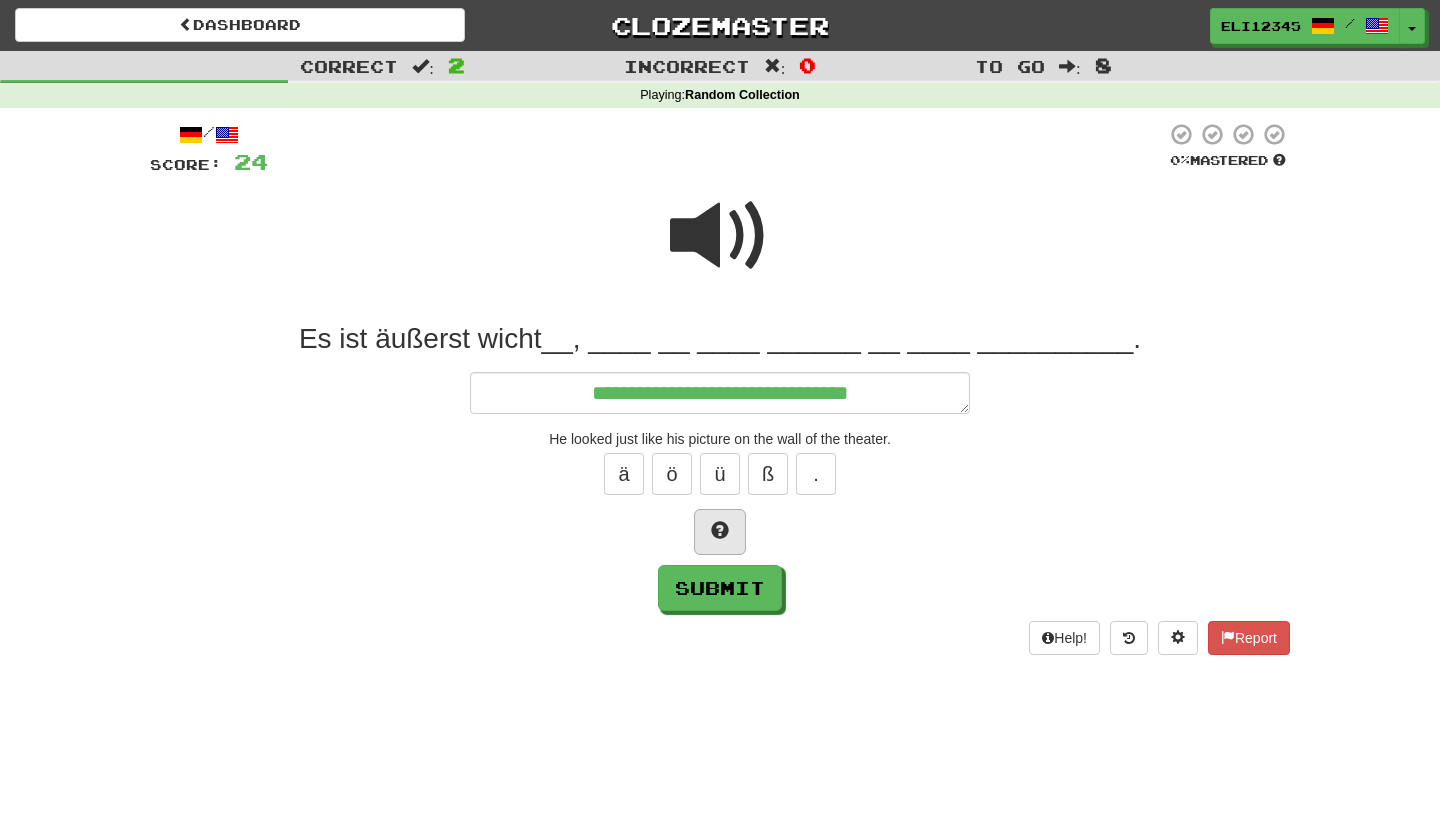 click at bounding box center [720, 532] 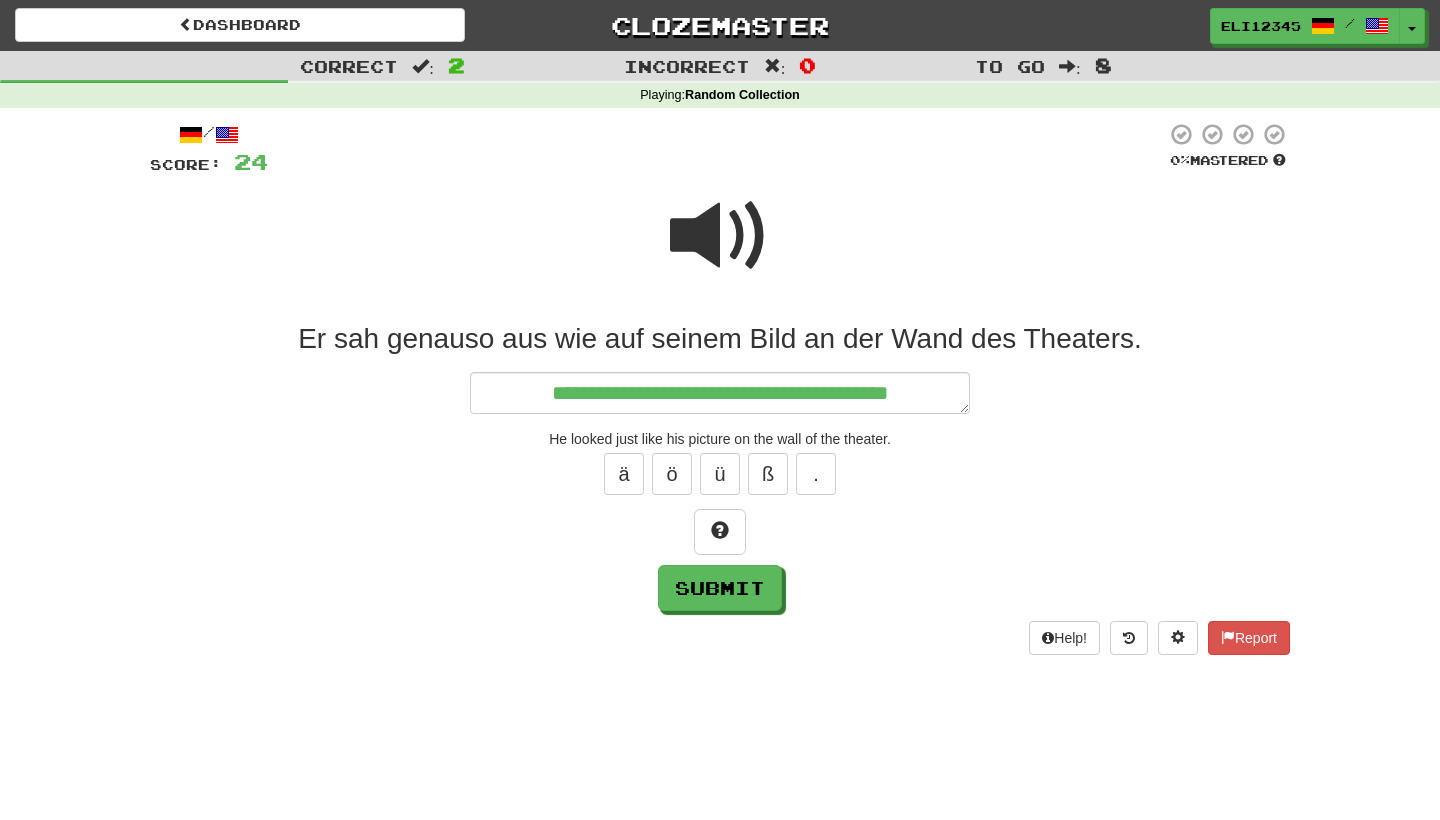 click at bounding box center (720, 236) 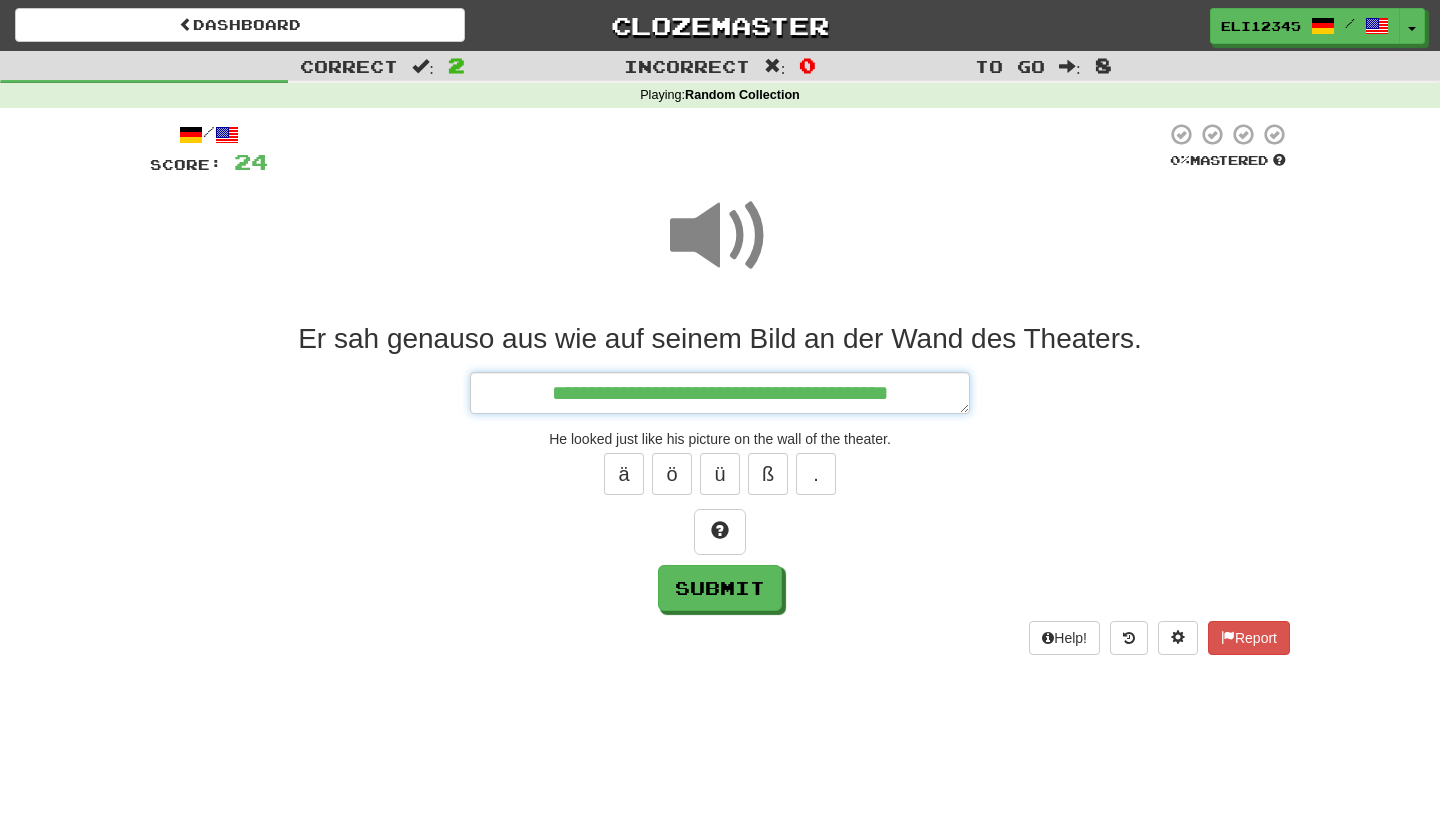 click on "**********" at bounding box center [720, 393] 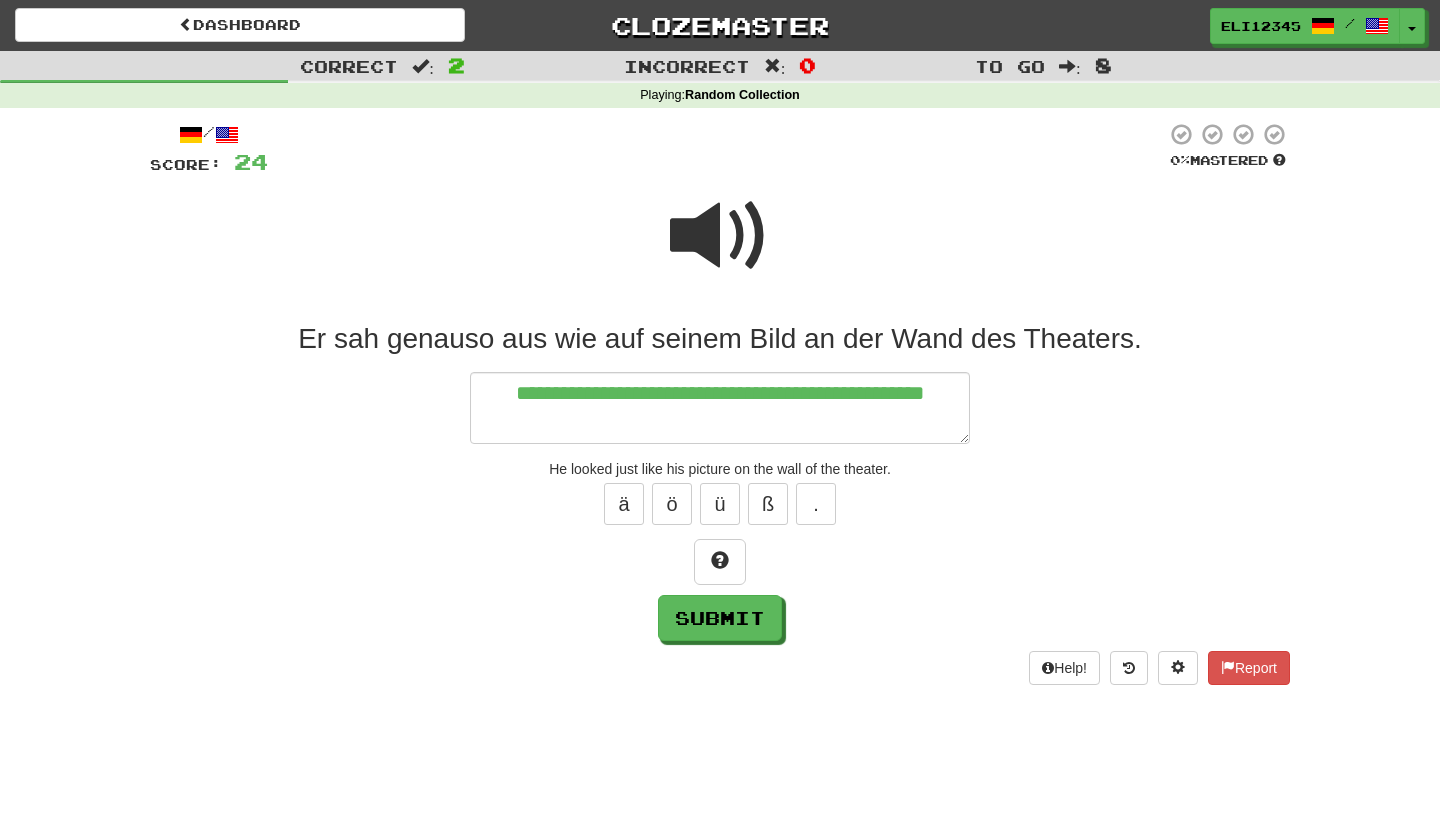 click at bounding box center (720, 236) 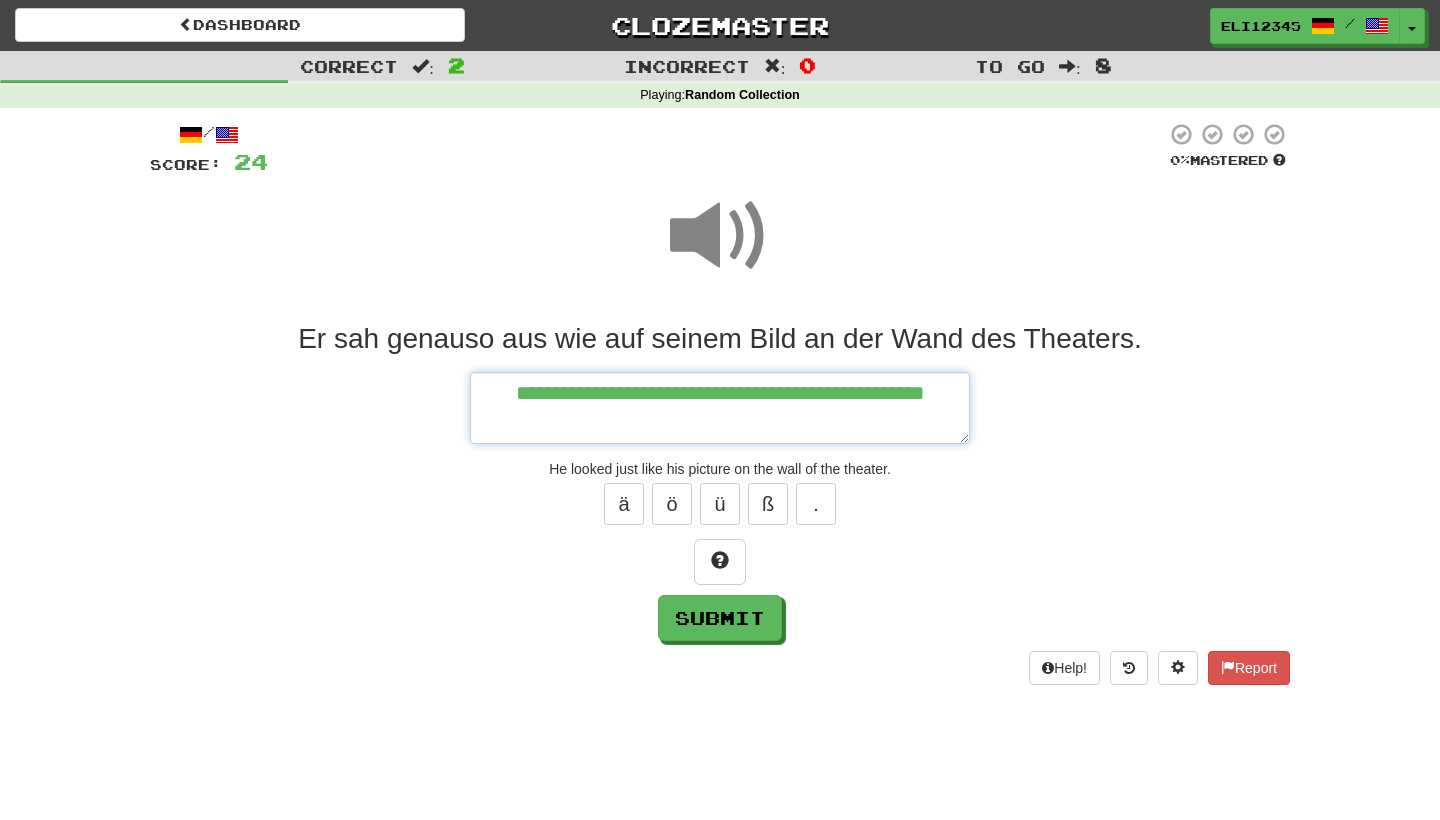 click on "**********" at bounding box center (720, 408) 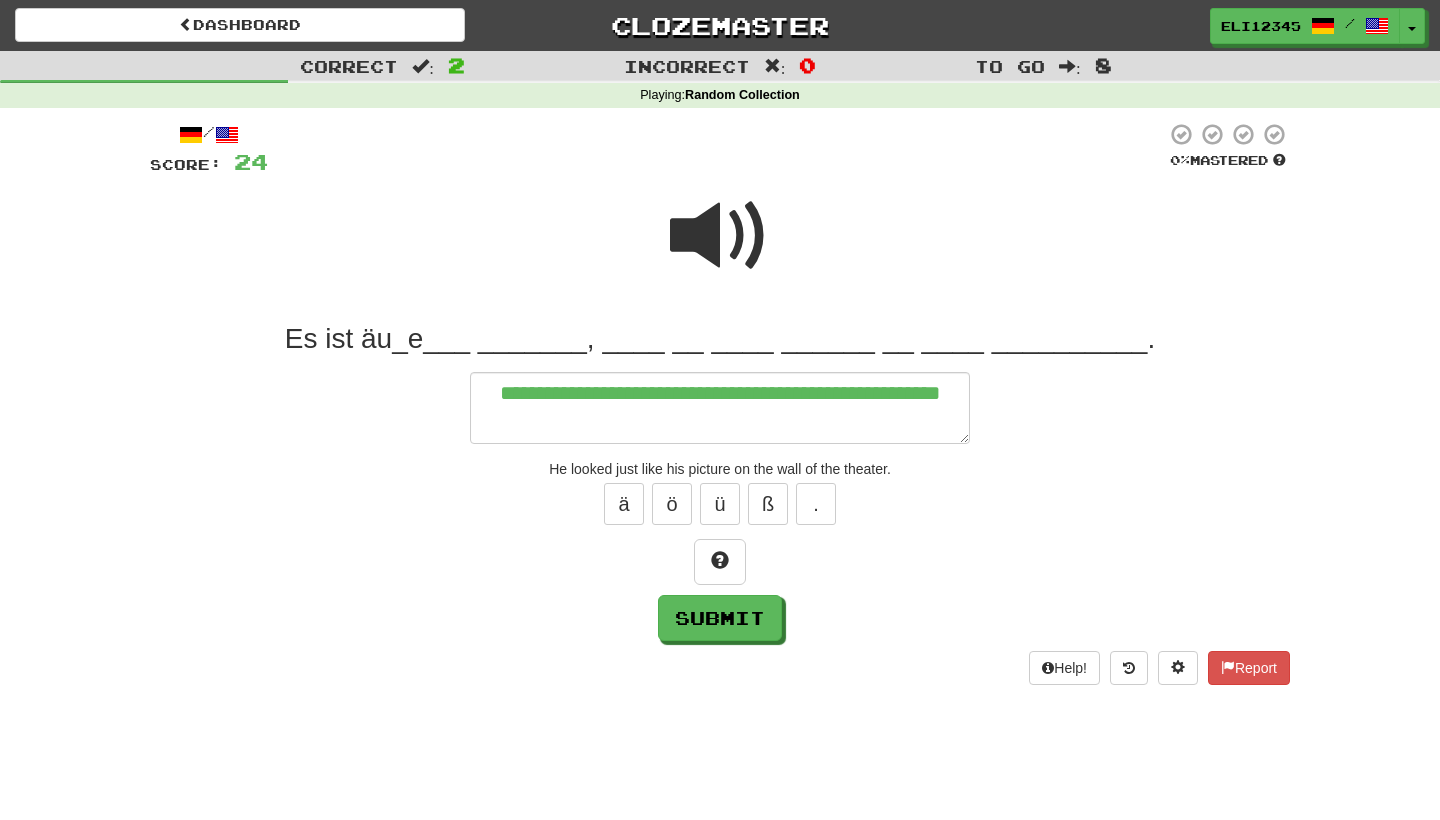 click at bounding box center [720, 236] 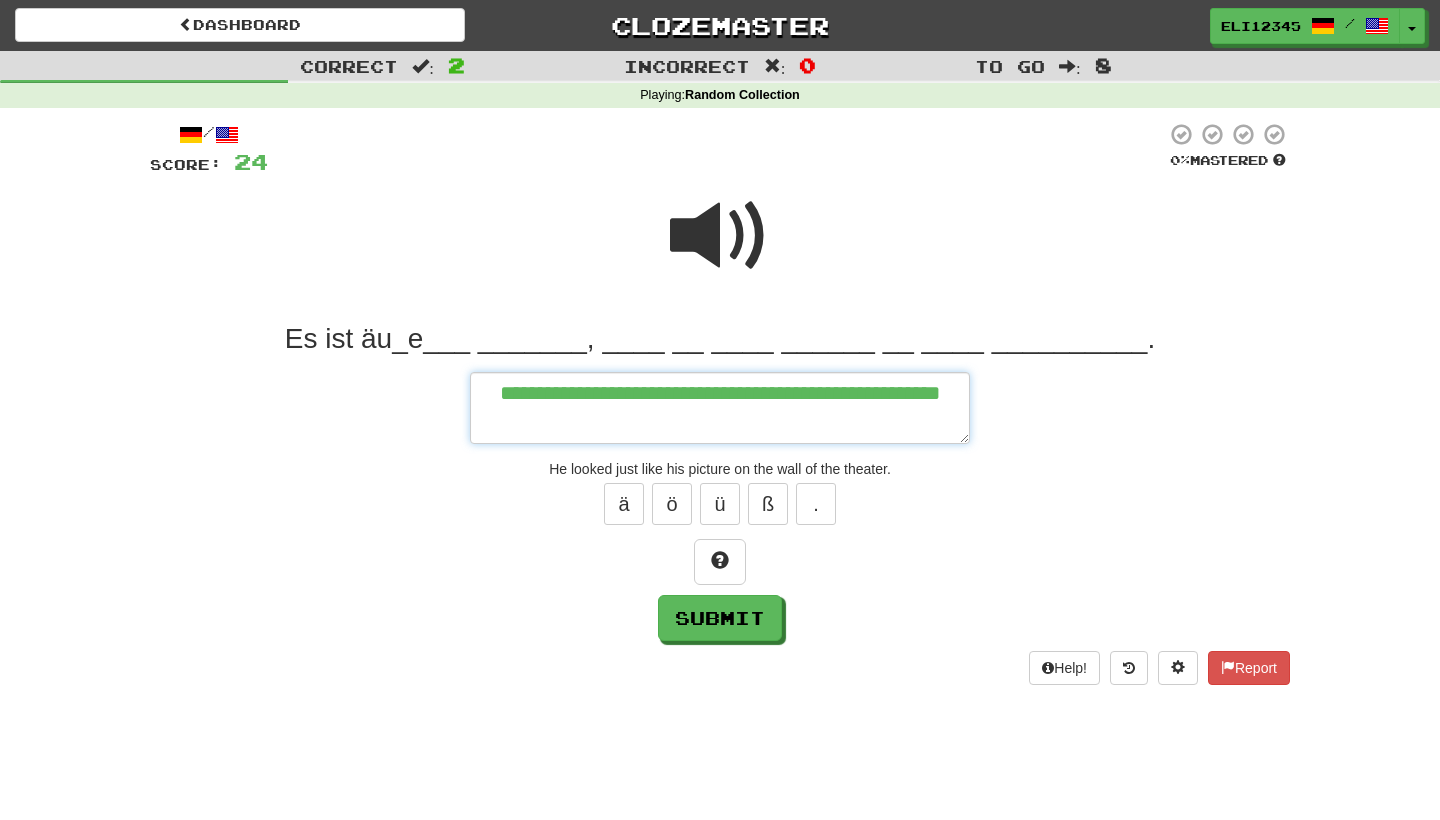 click on "**********" at bounding box center [720, 408] 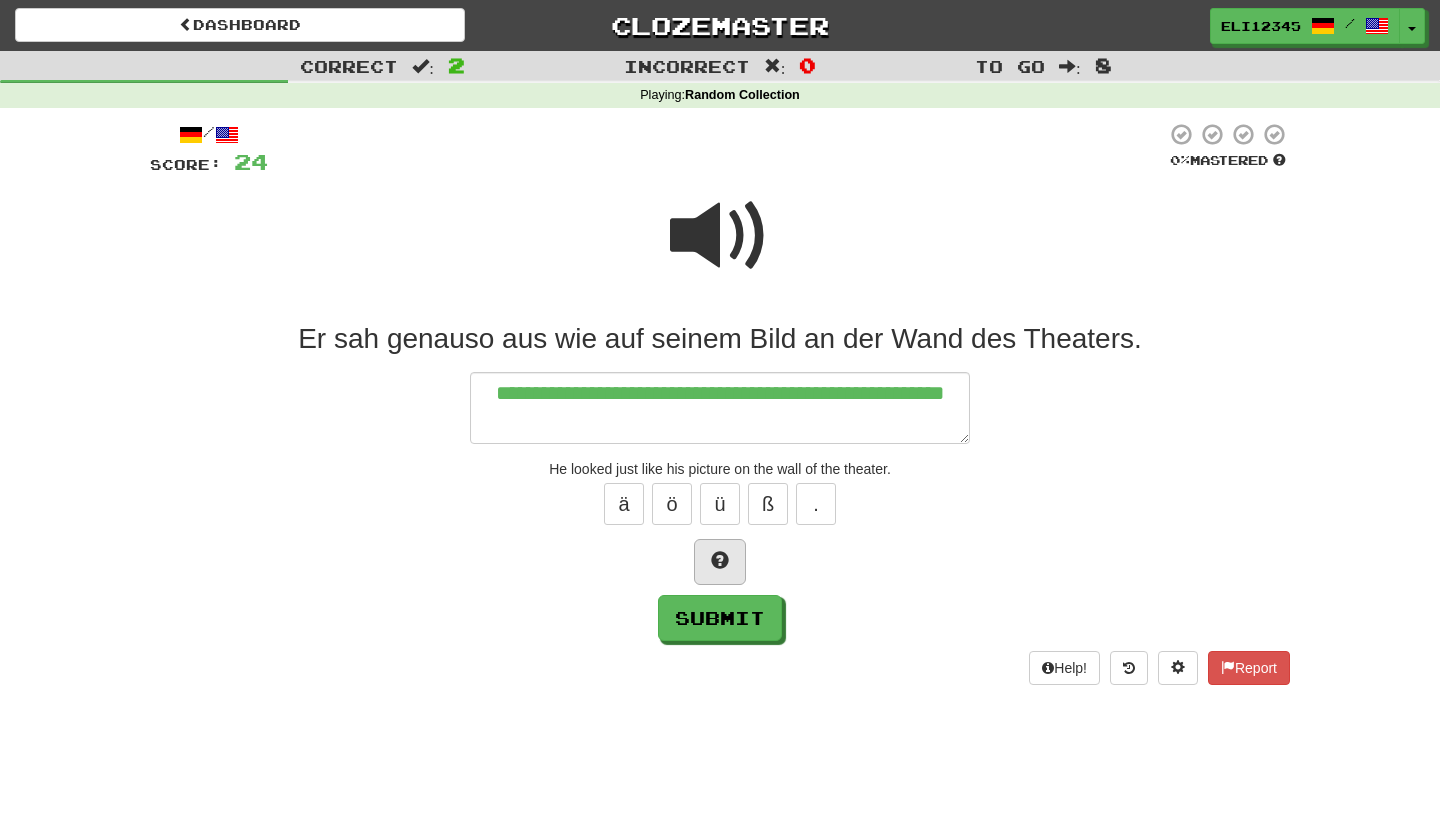 click at bounding box center (720, 562) 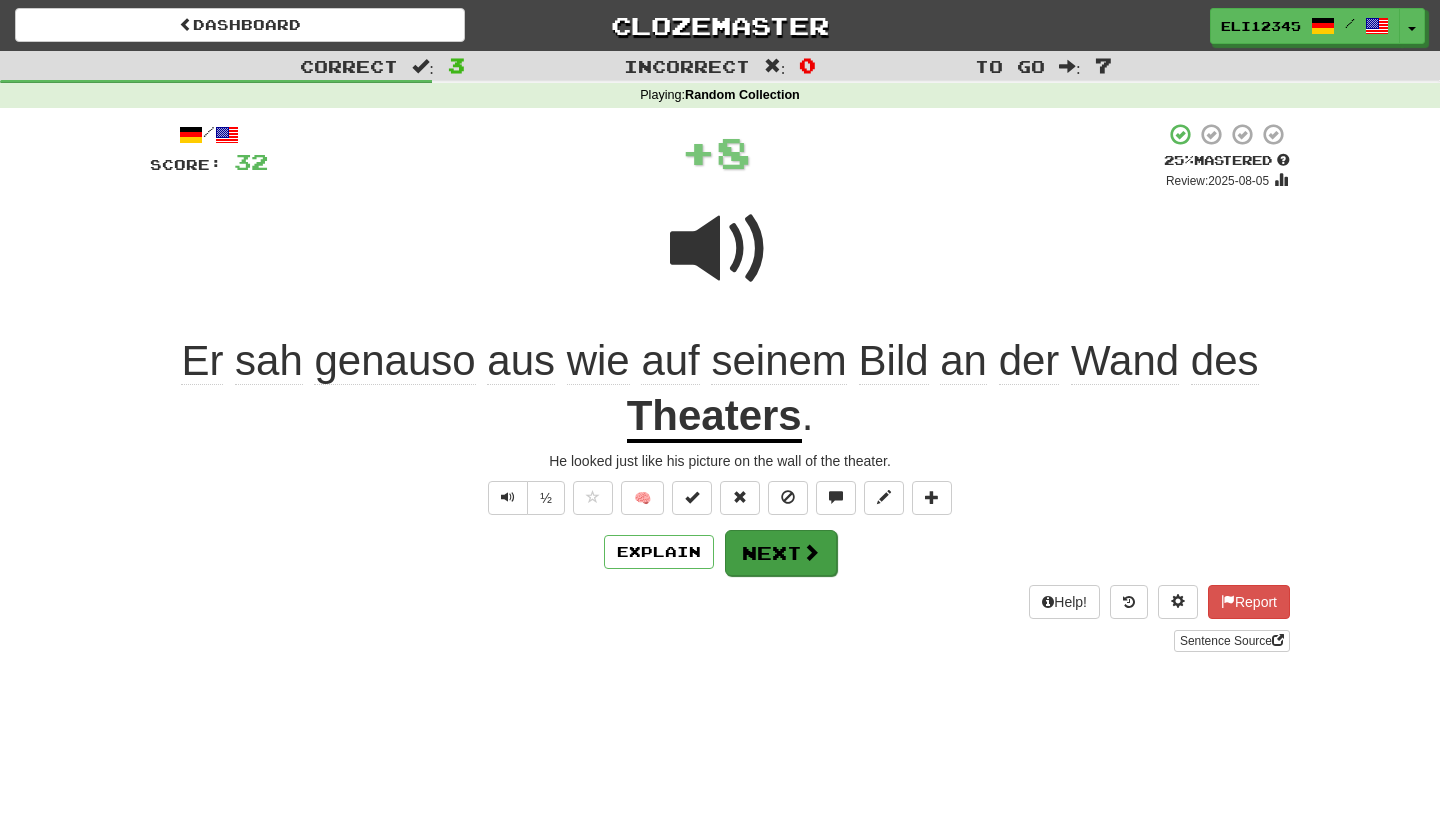 click on "Next" at bounding box center [781, 553] 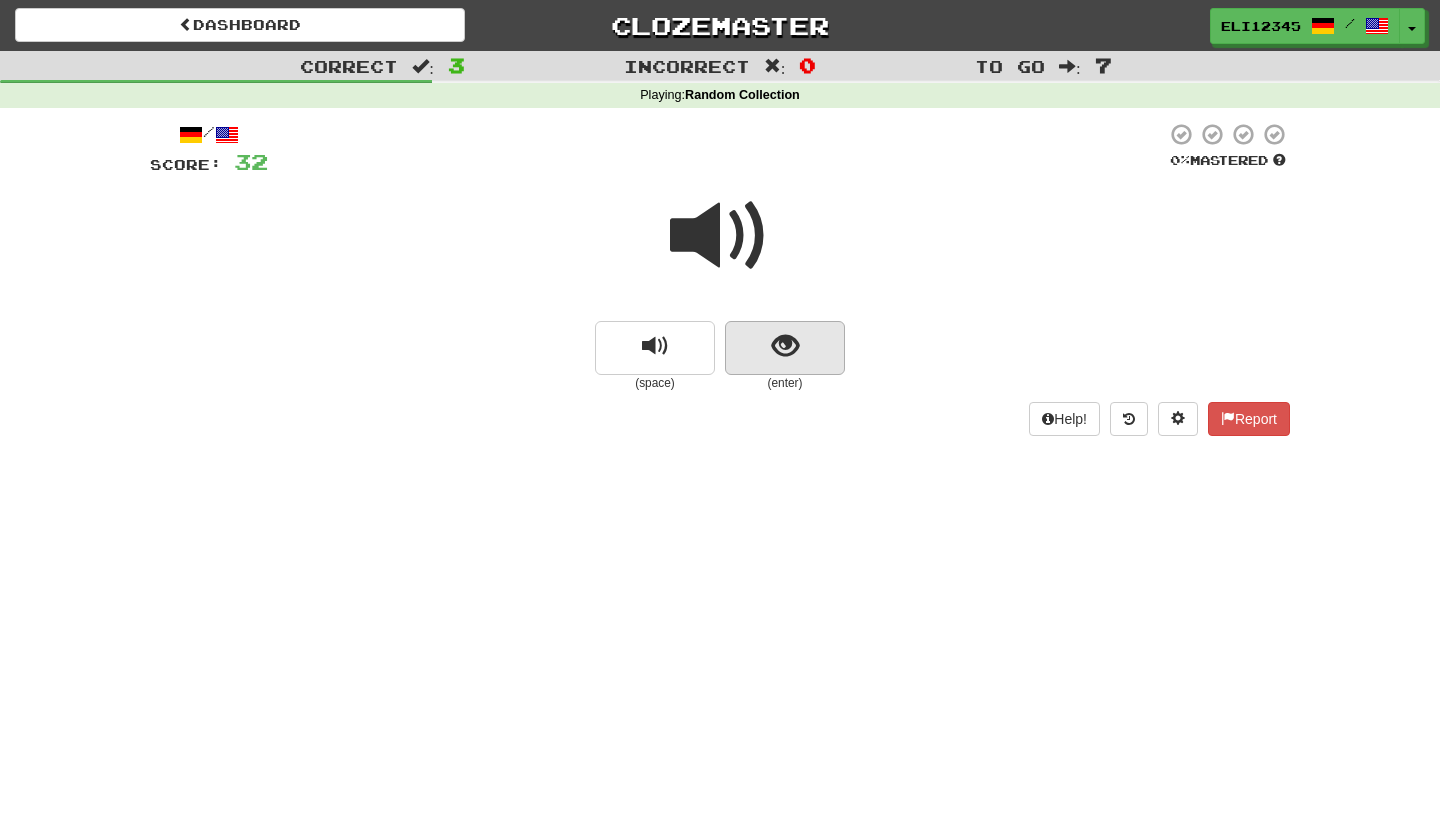 click at bounding box center (785, 348) 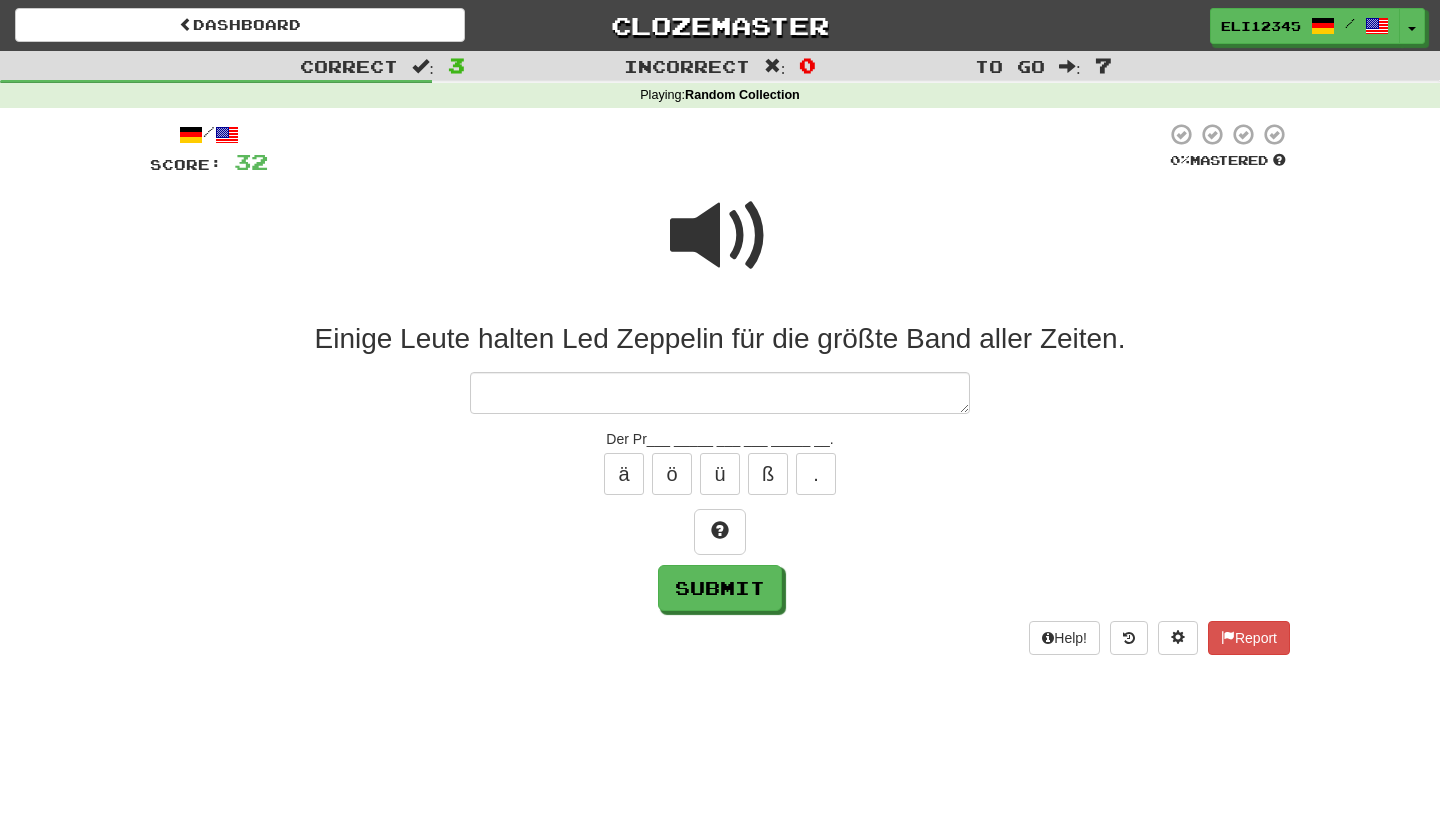 click at bounding box center [720, 236] 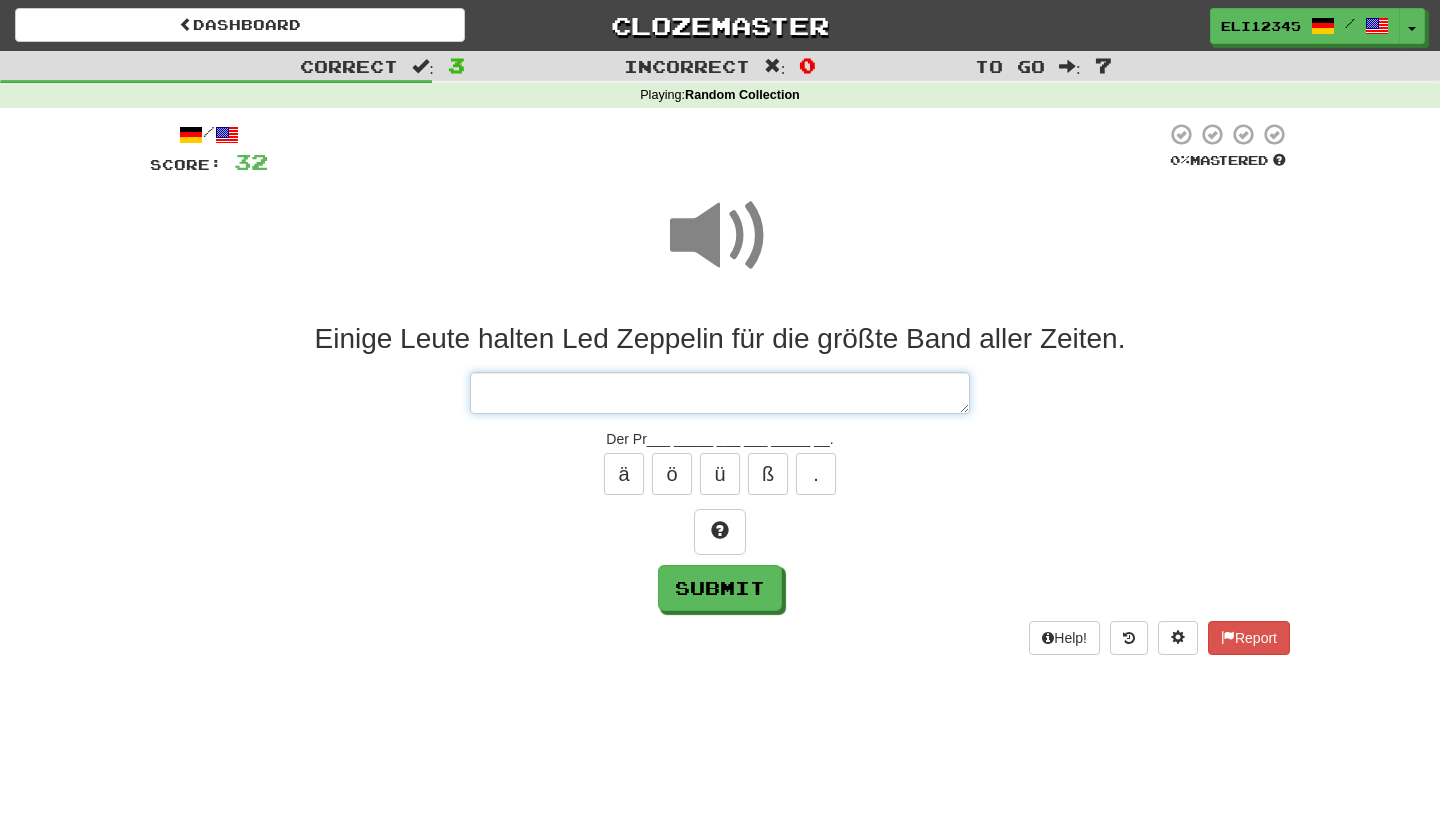 click at bounding box center [720, 393] 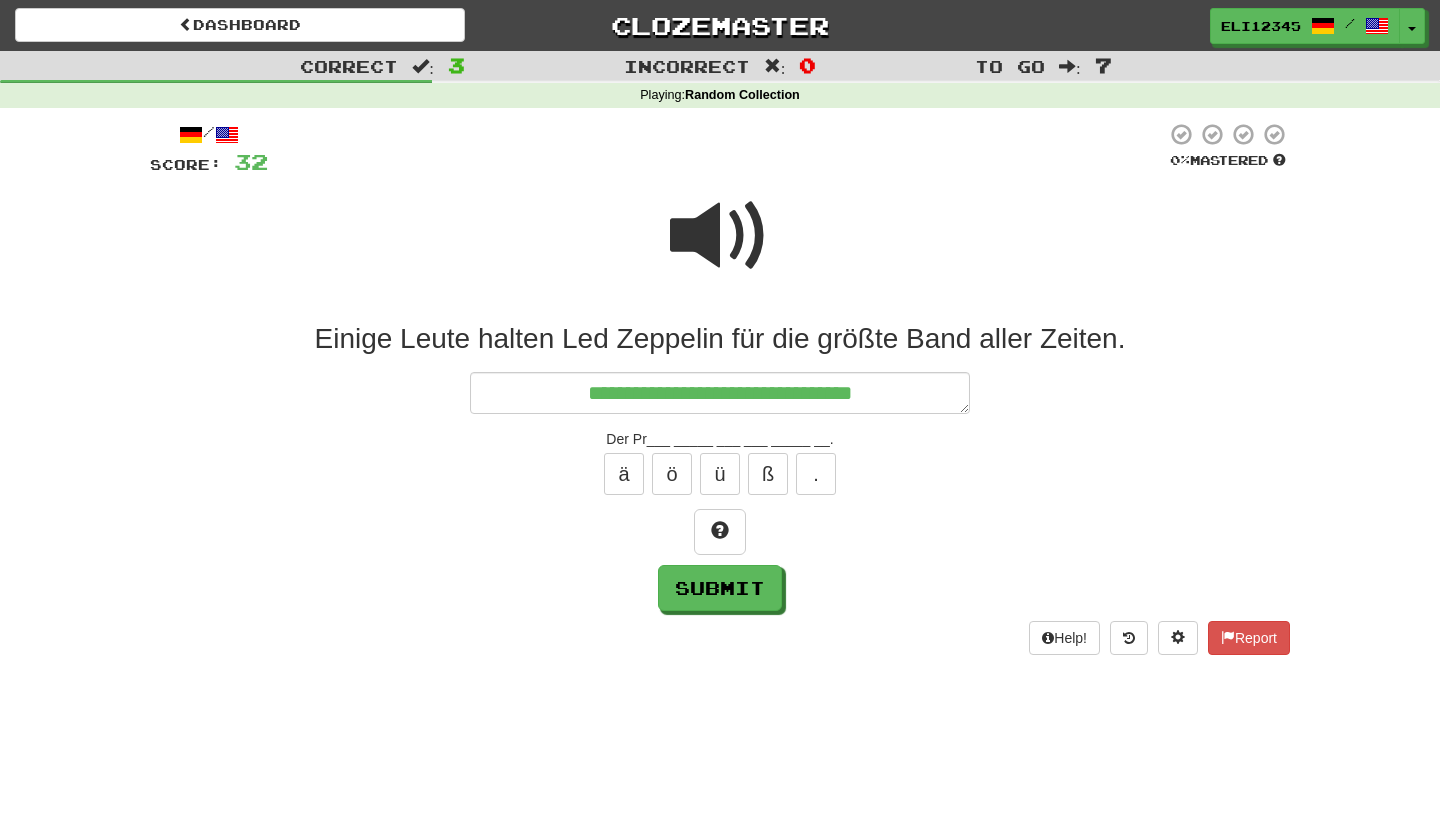 click at bounding box center (720, 236) 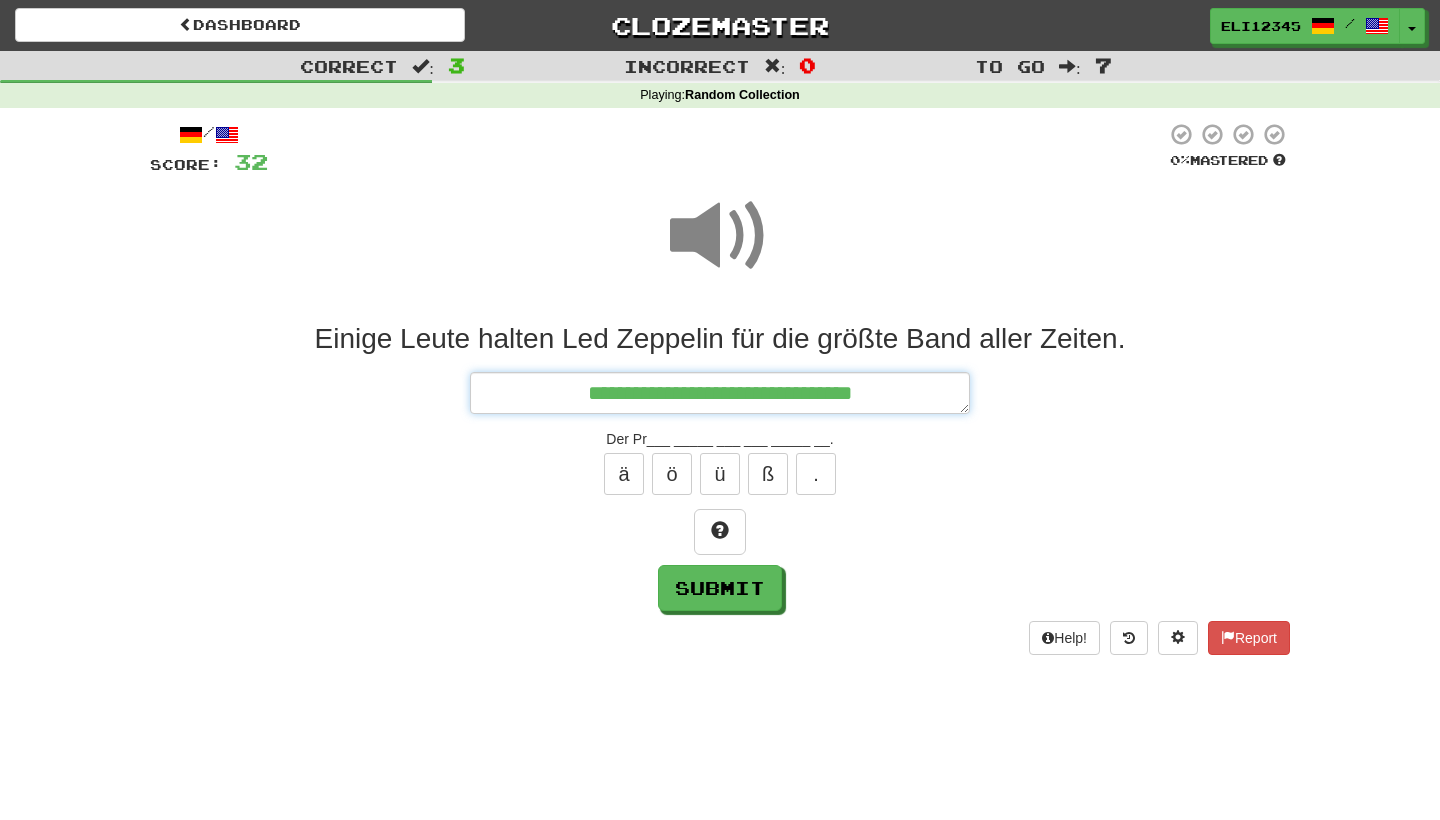 click on "**********" at bounding box center (720, 393) 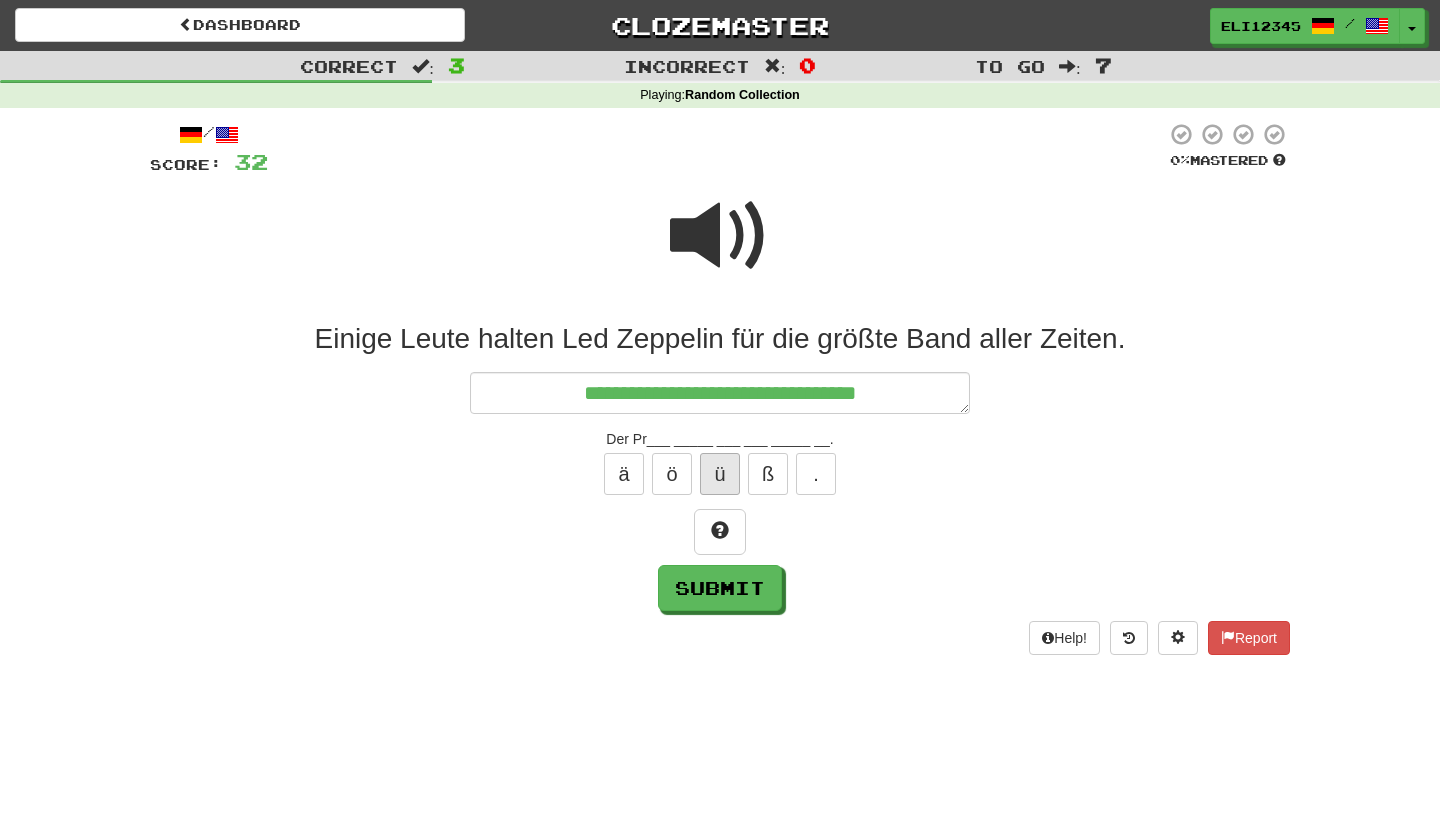 click on "ü" at bounding box center [720, 474] 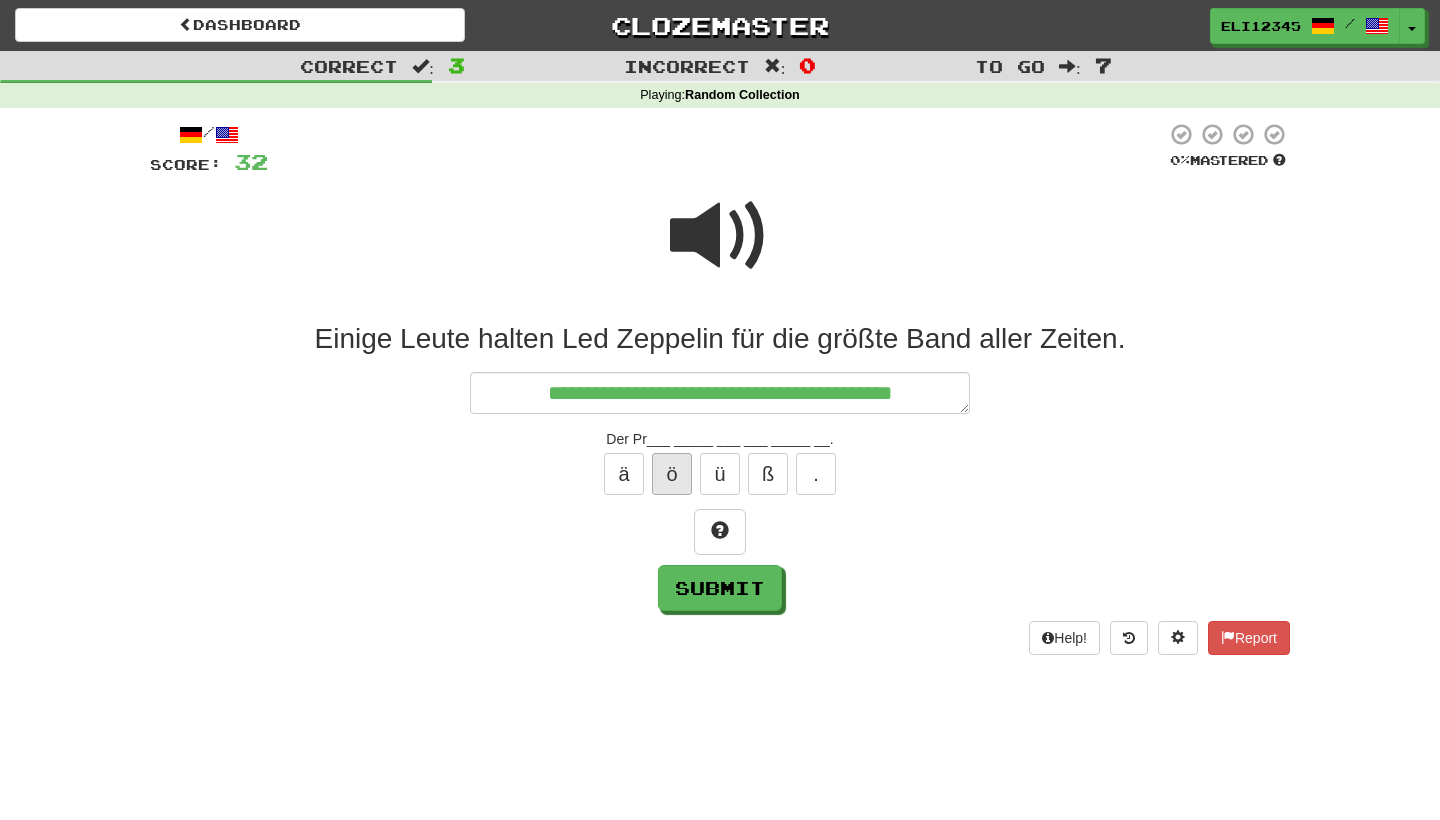 click on "ö" at bounding box center [672, 474] 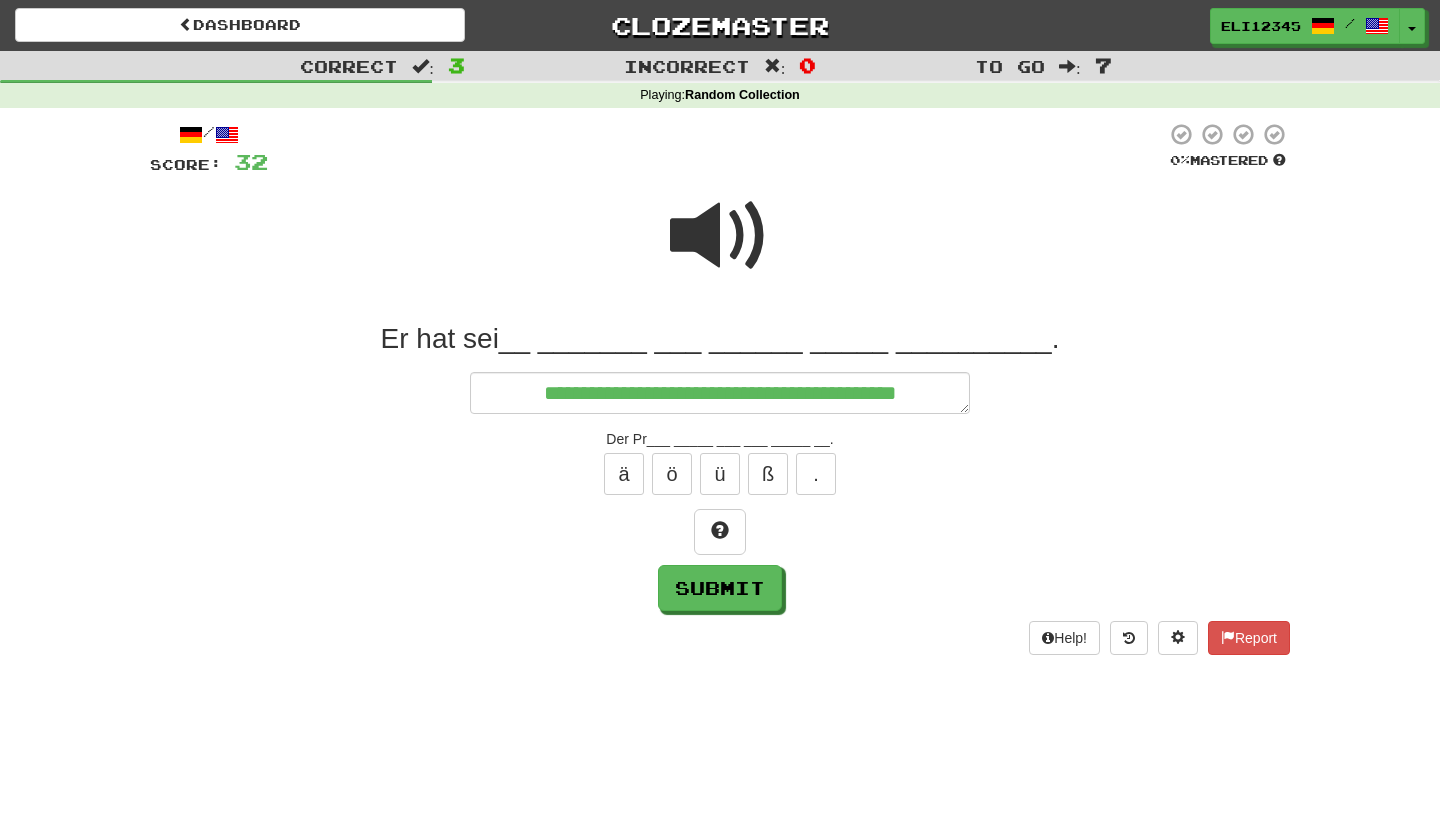 click at bounding box center (720, 236) 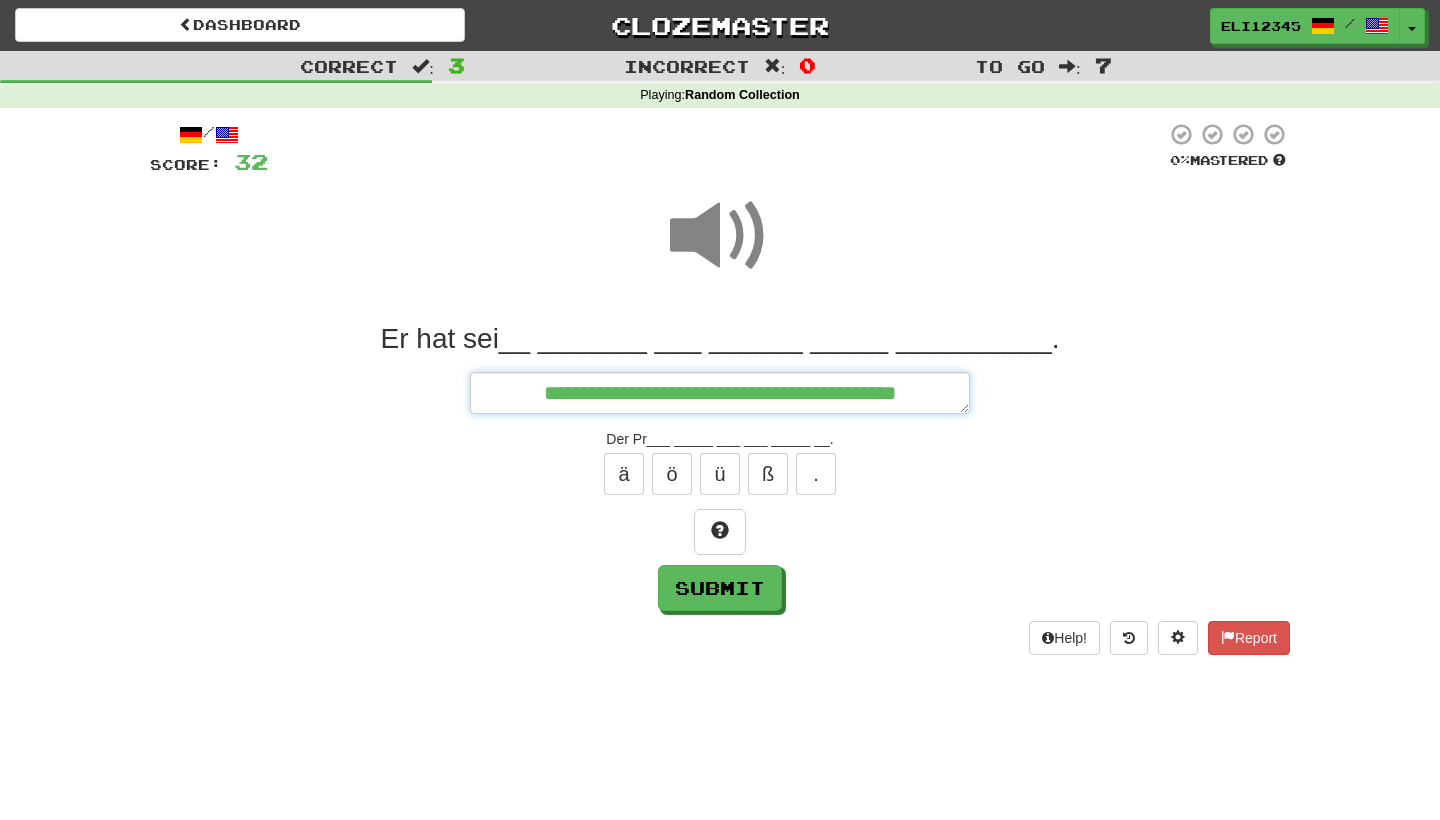 click on "**********" at bounding box center [720, 393] 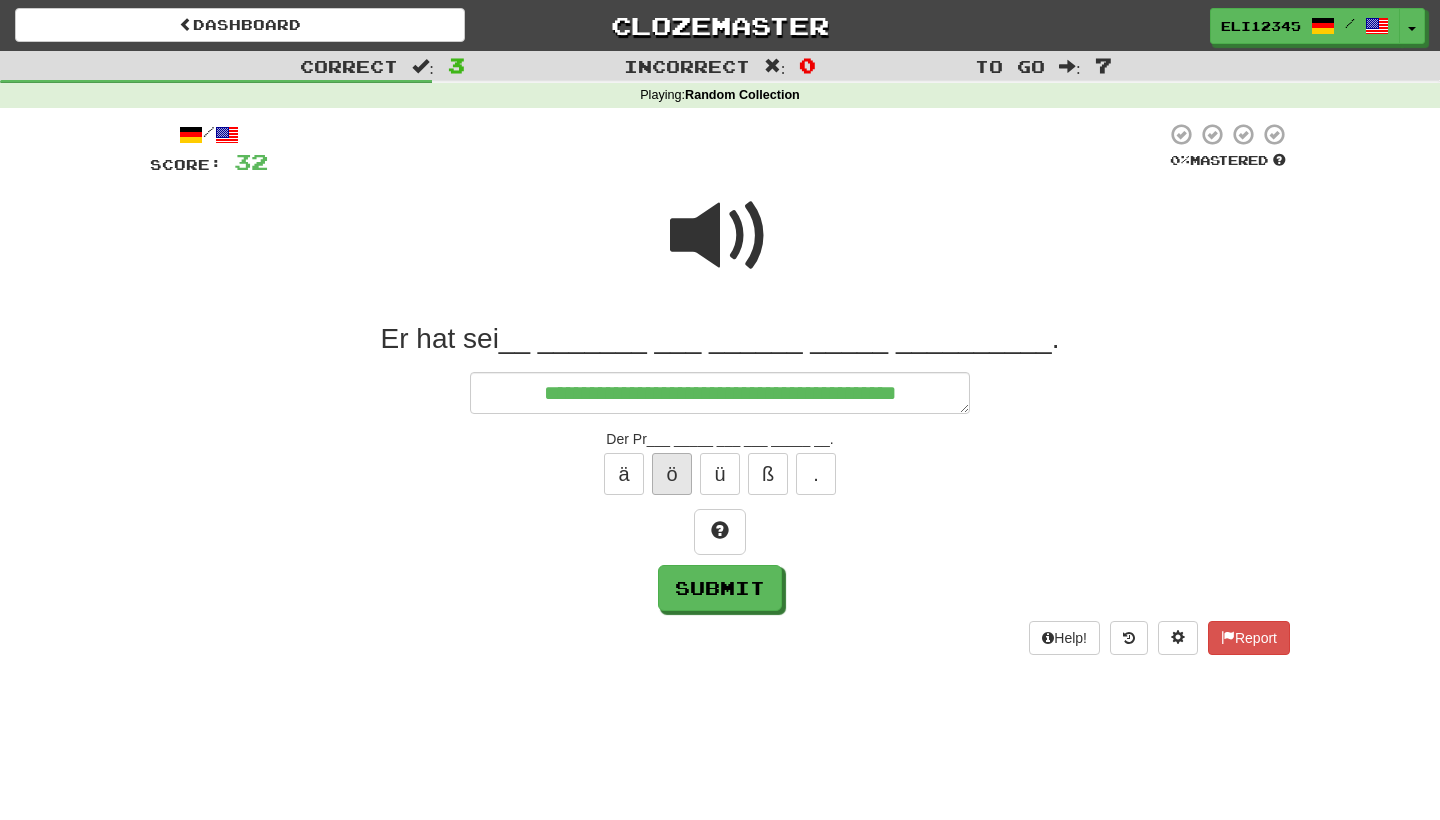 click on "ö" at bounding box center (672, 474) 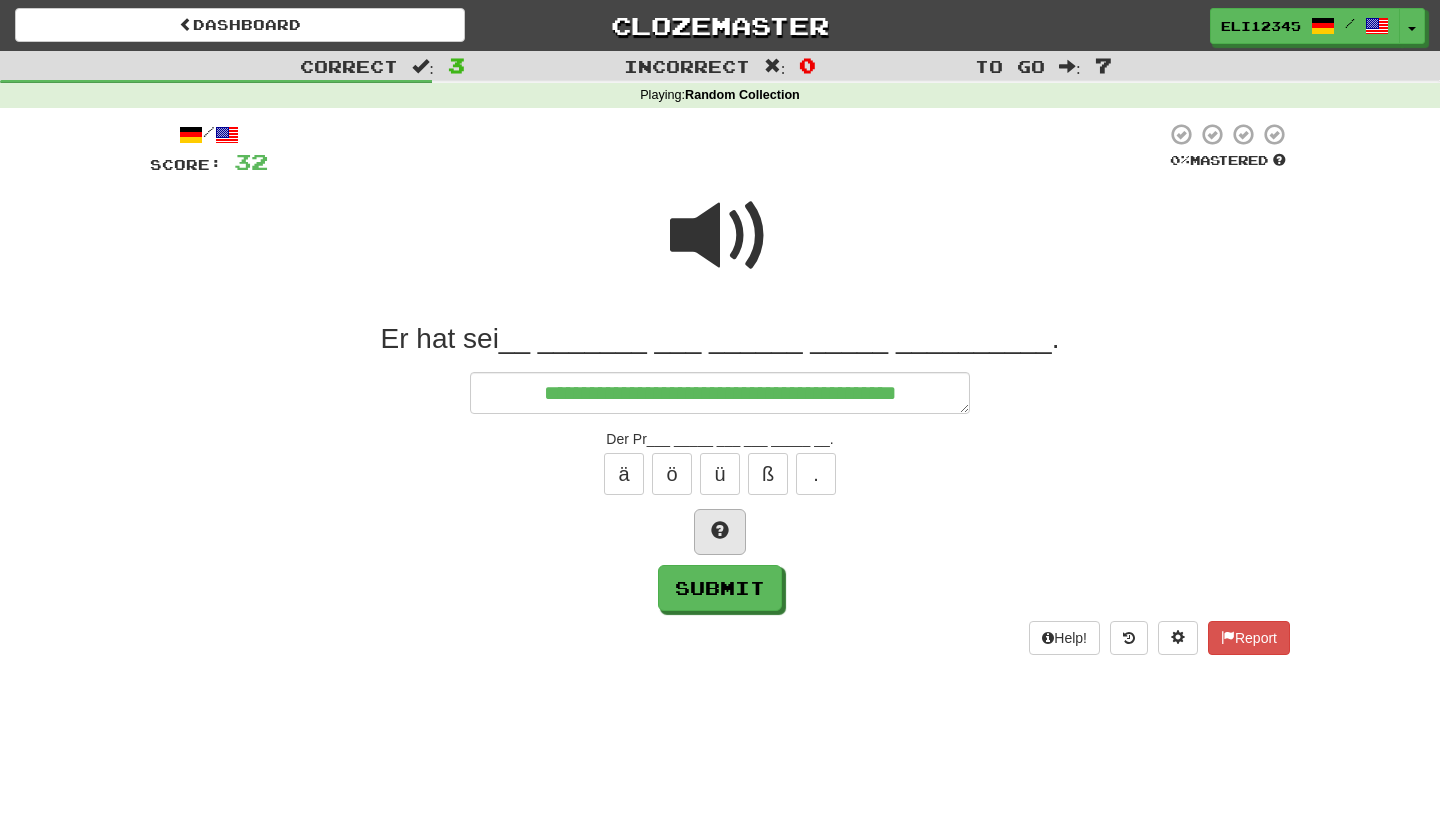 click at bounding box center [720, 532] 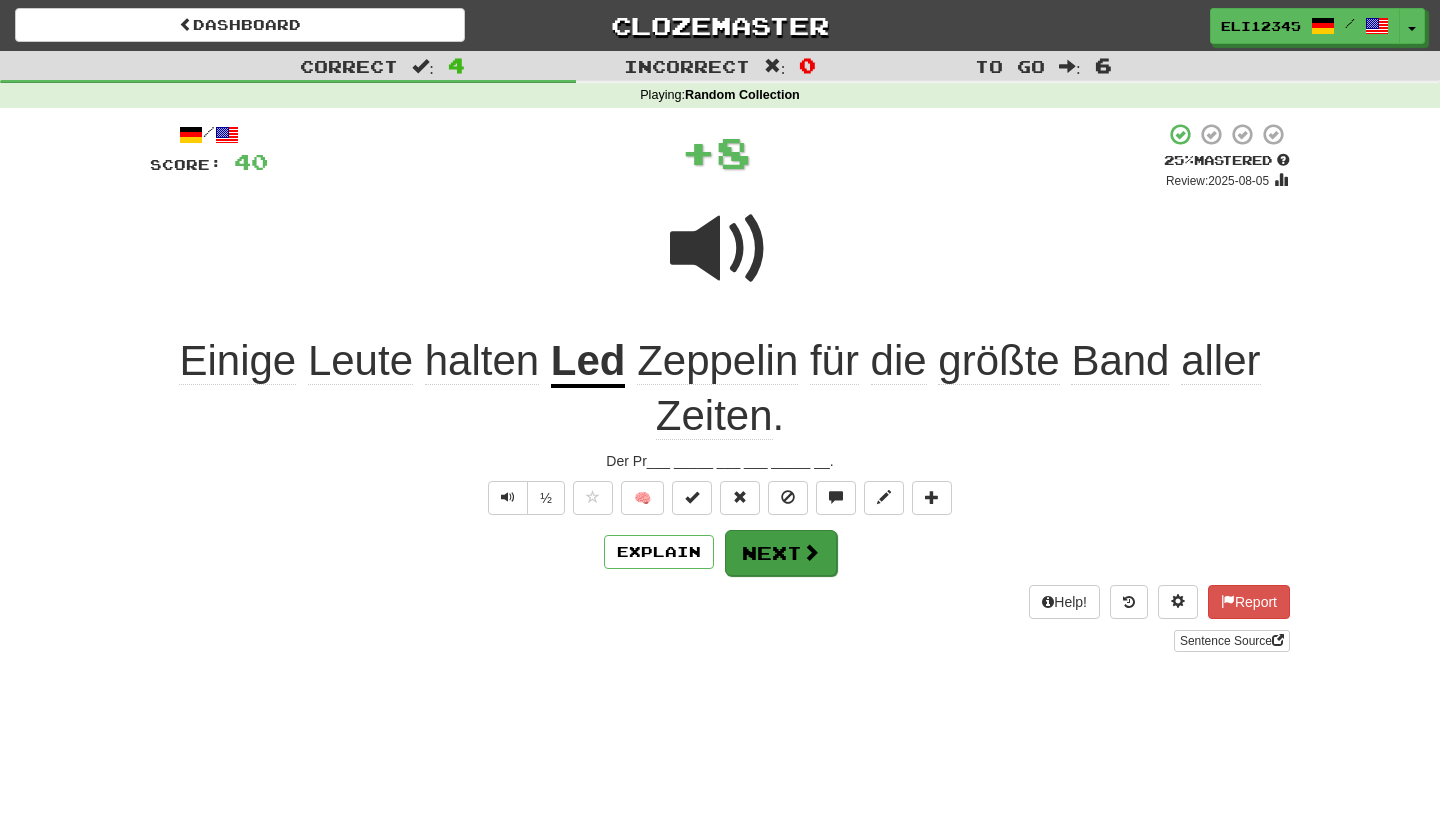 click on "Next" at bounding box center (781, 553) 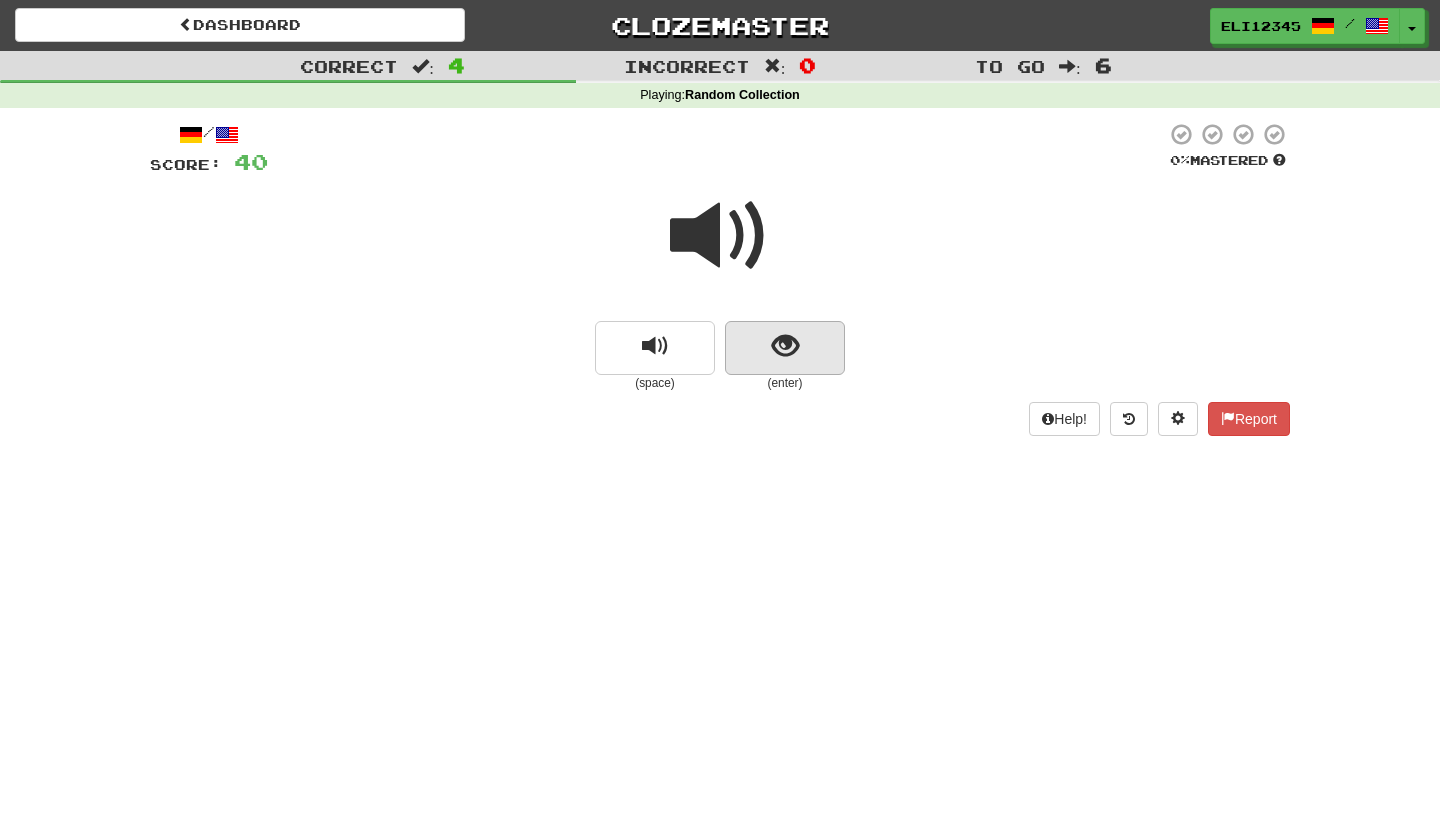click at bounding box center (785, 348) 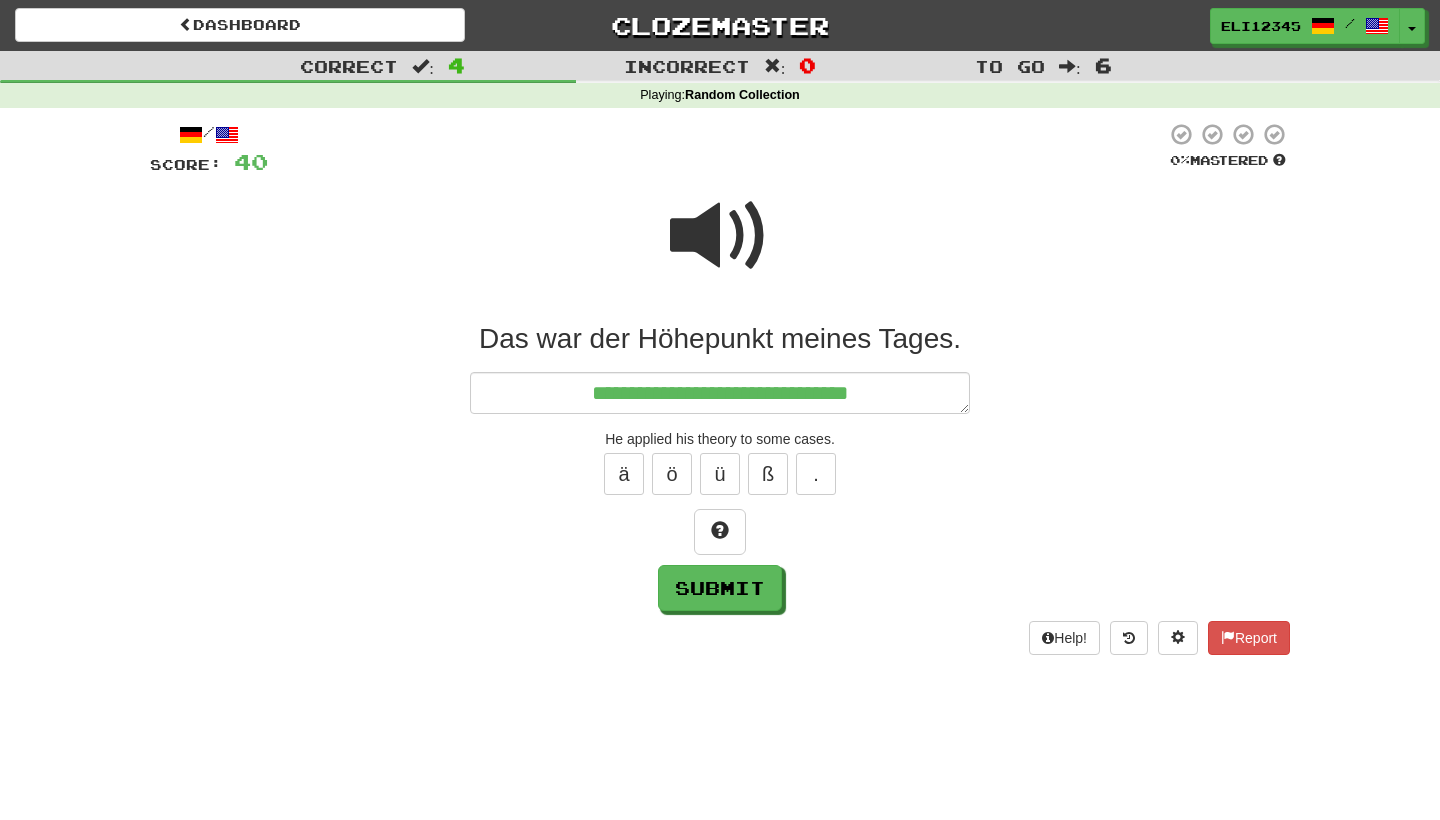 click at bounding box center (720, 236) 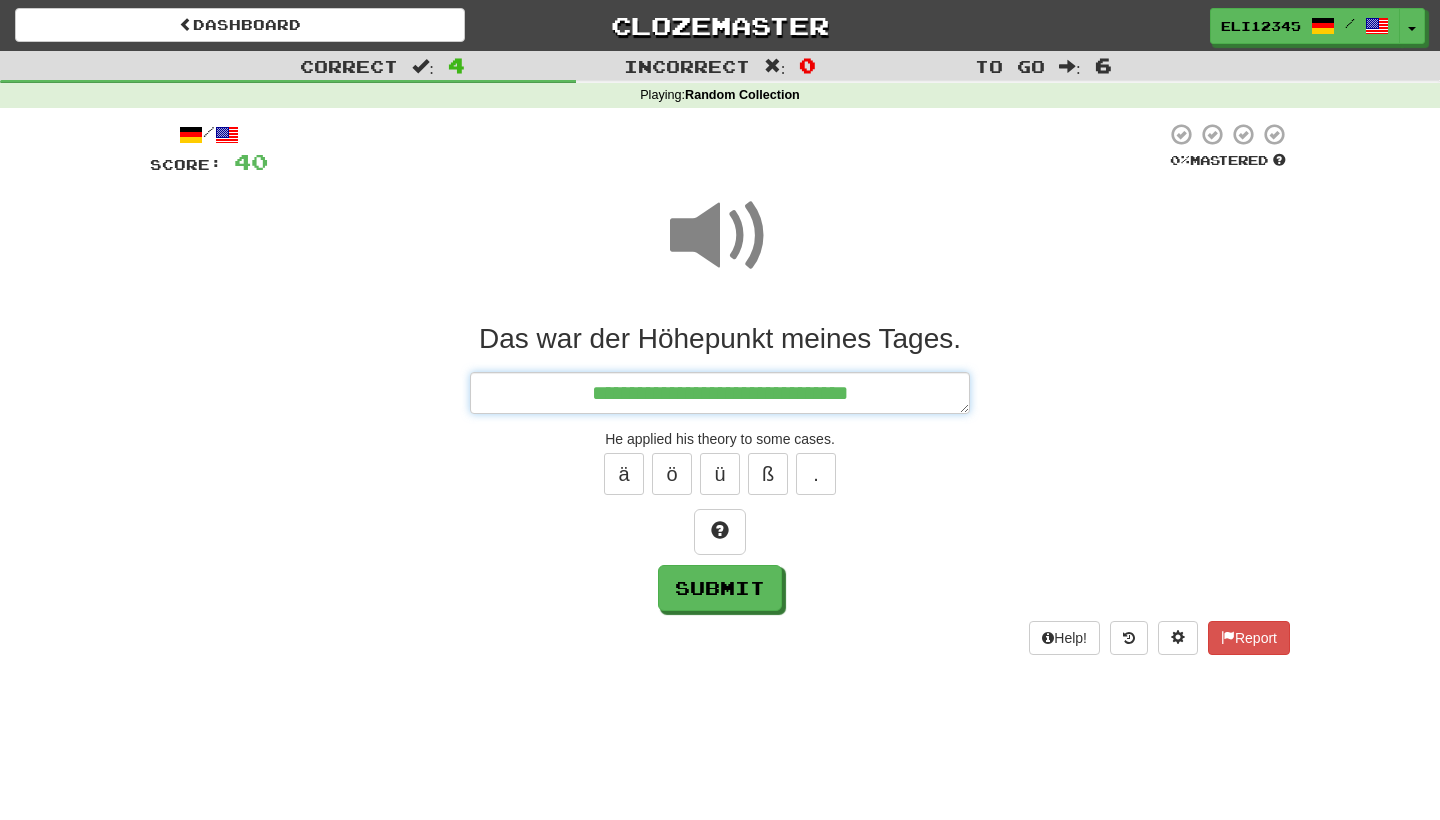 click on "**********" at bounding box center (720, 393) 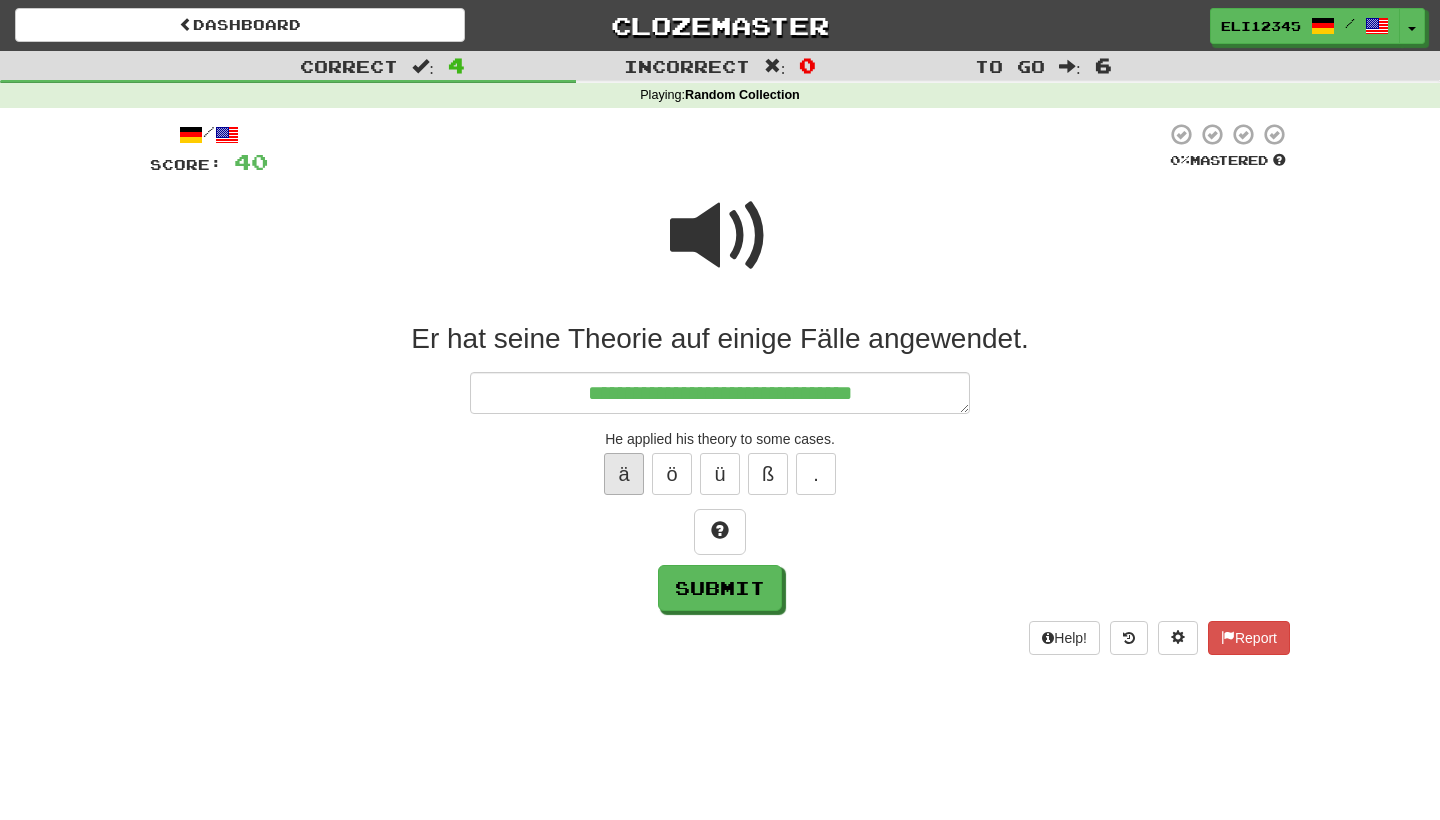 click on "ä" at bounding box center [624, 474] 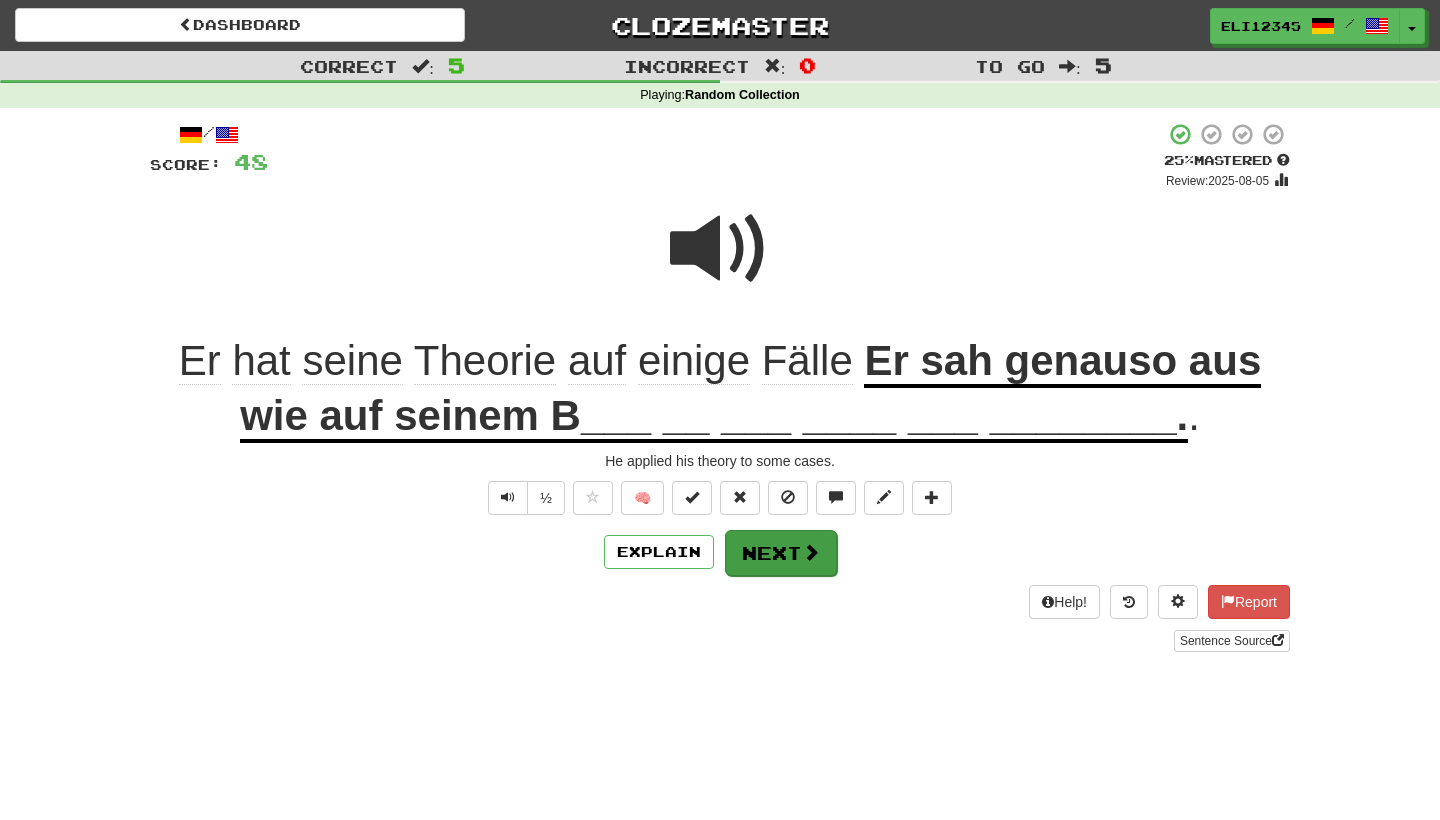 click on "Next" at bounding box center (781, 553) 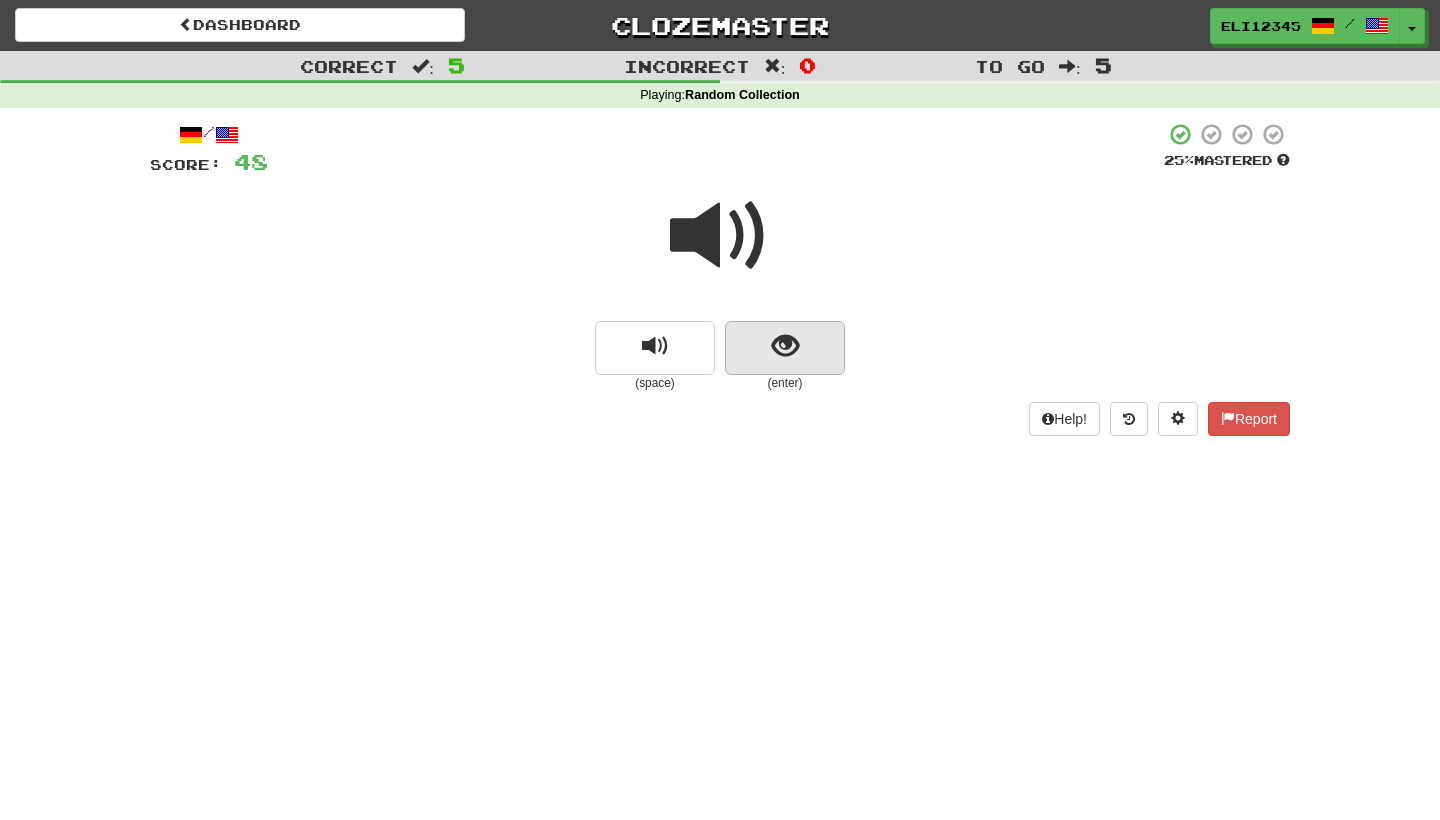 click at bounding box center (785, 346) 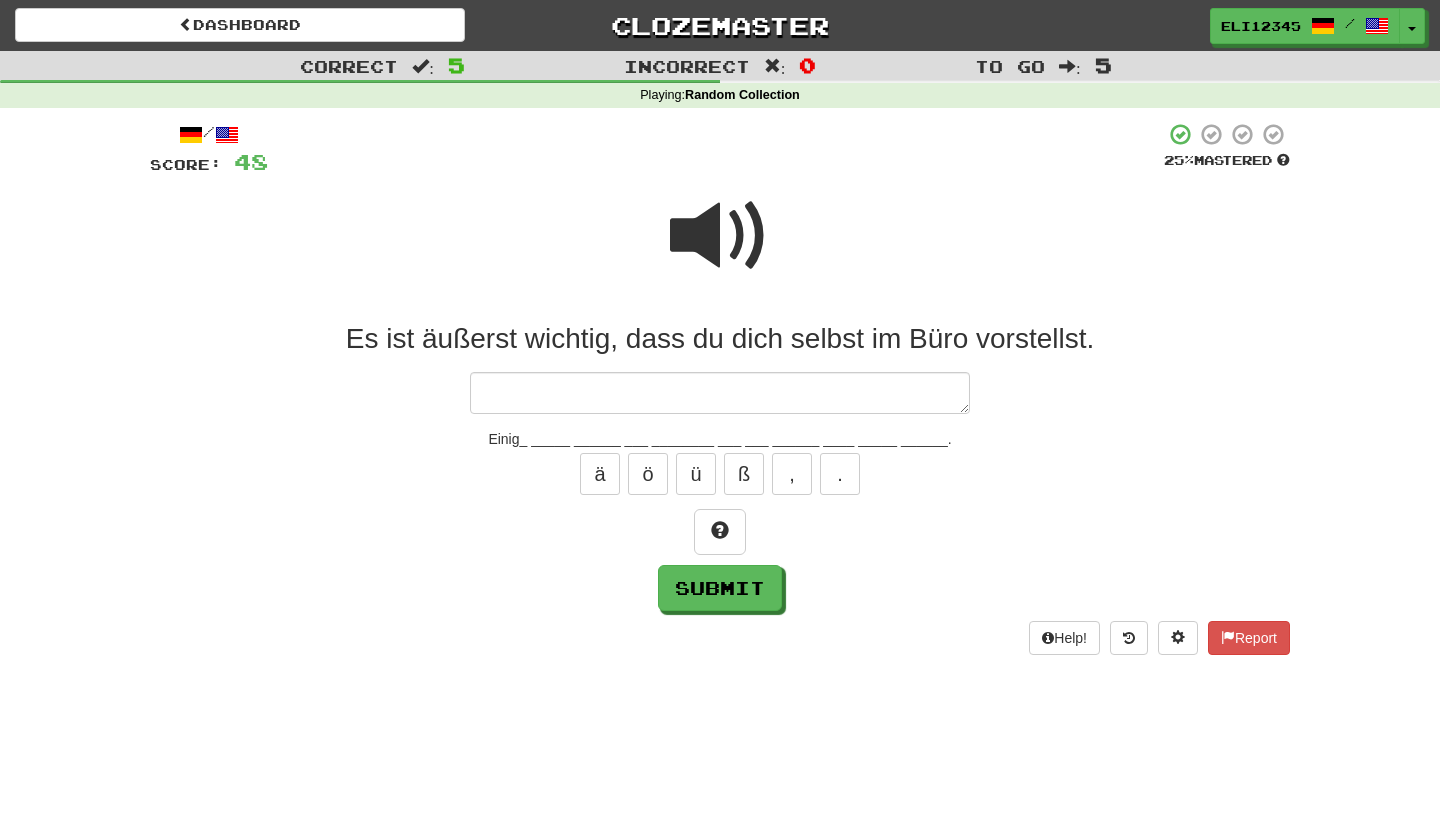 click at bounding box center [720, 236] 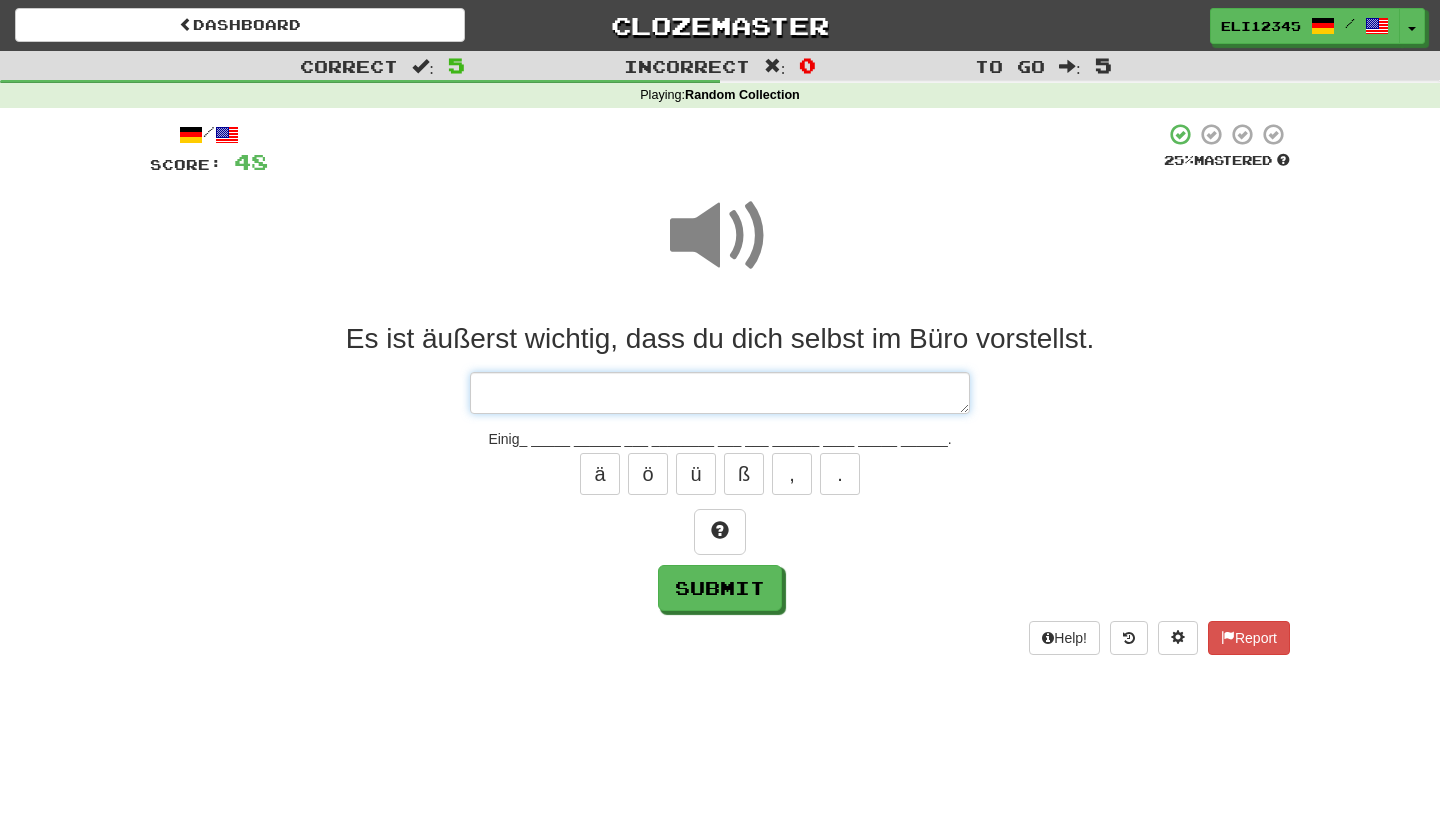 click at bounding box center (720, 393) 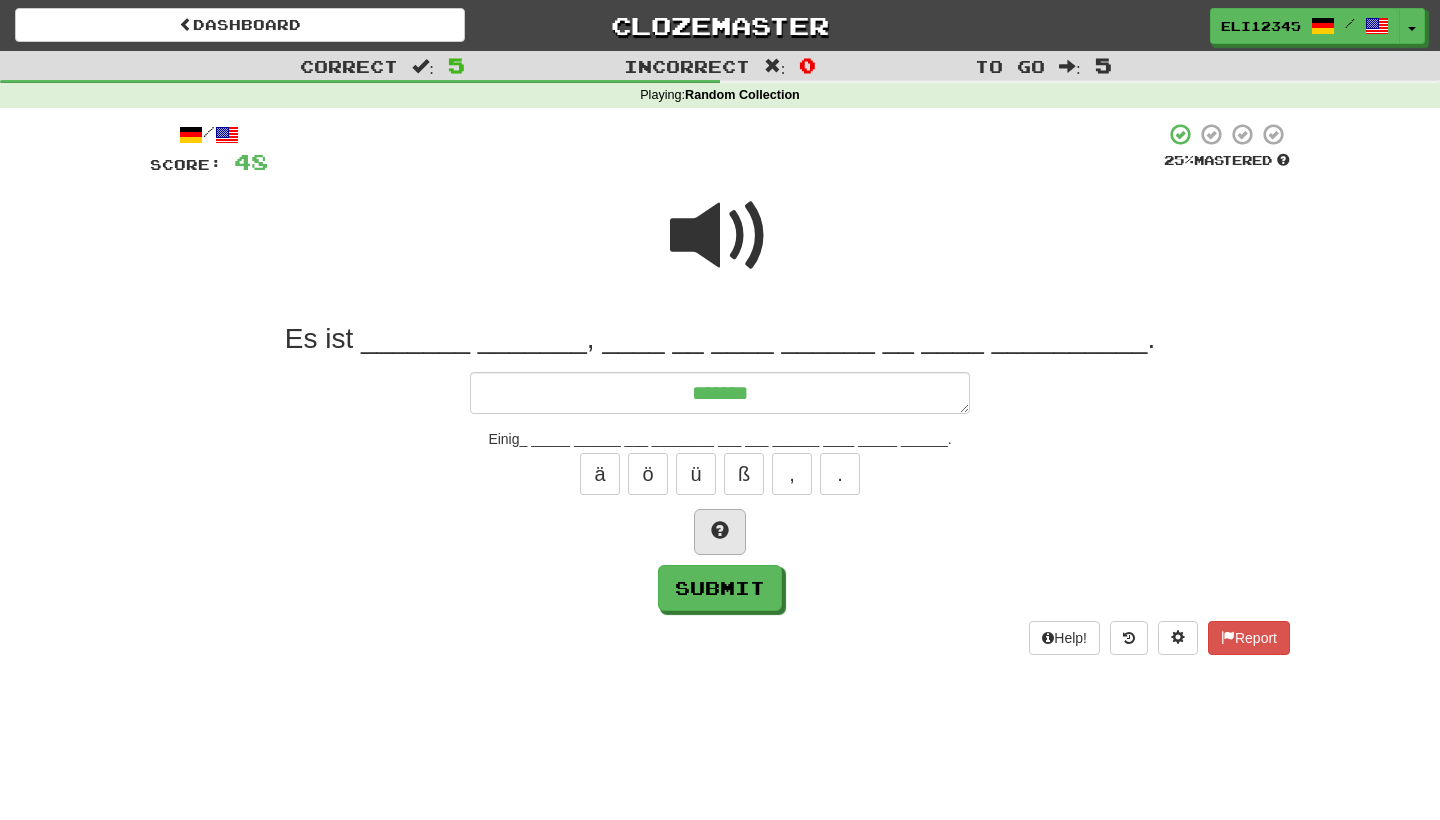 click at bounding box center (720, 532) 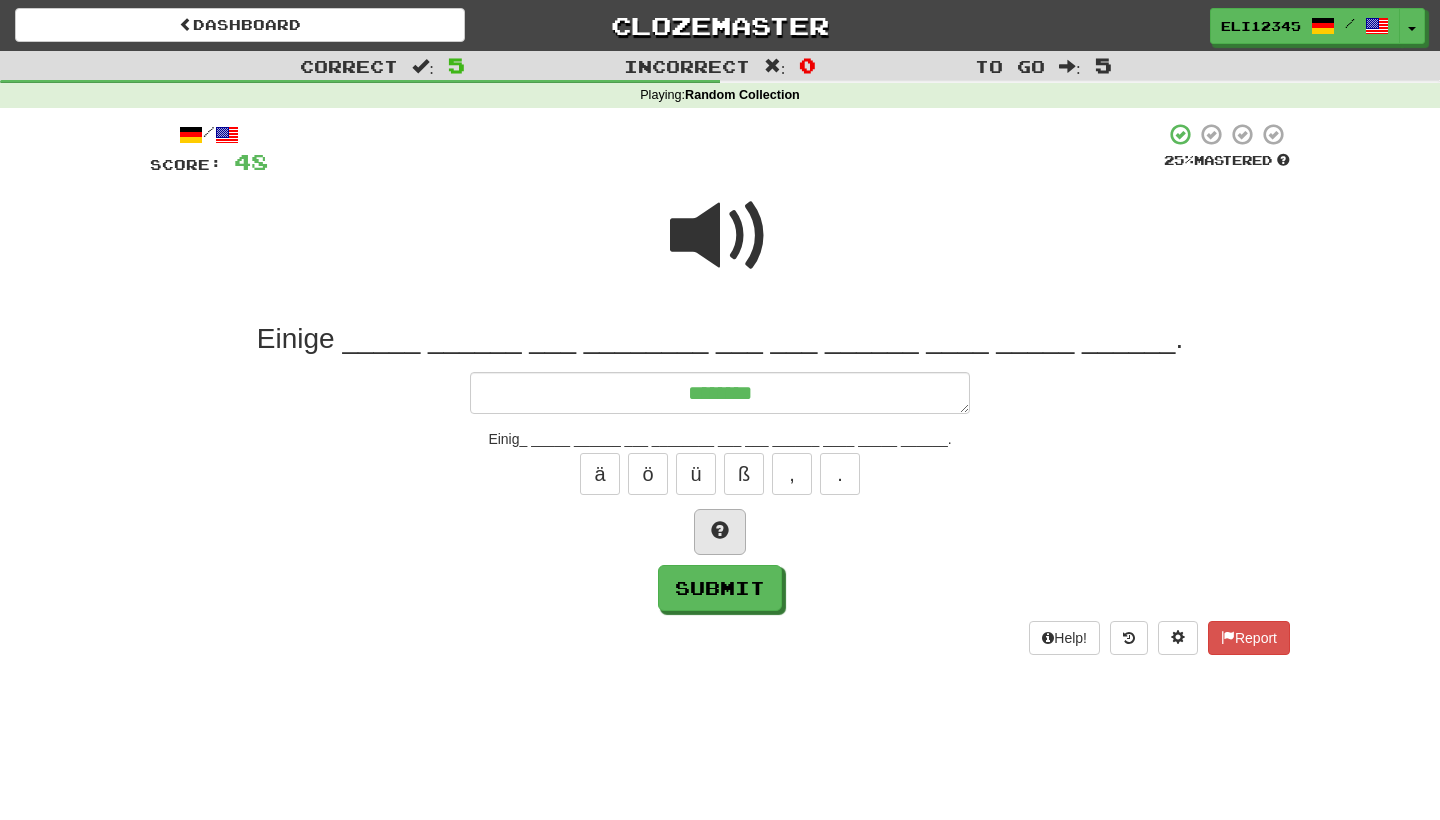 click at bounding box center (720, 532) 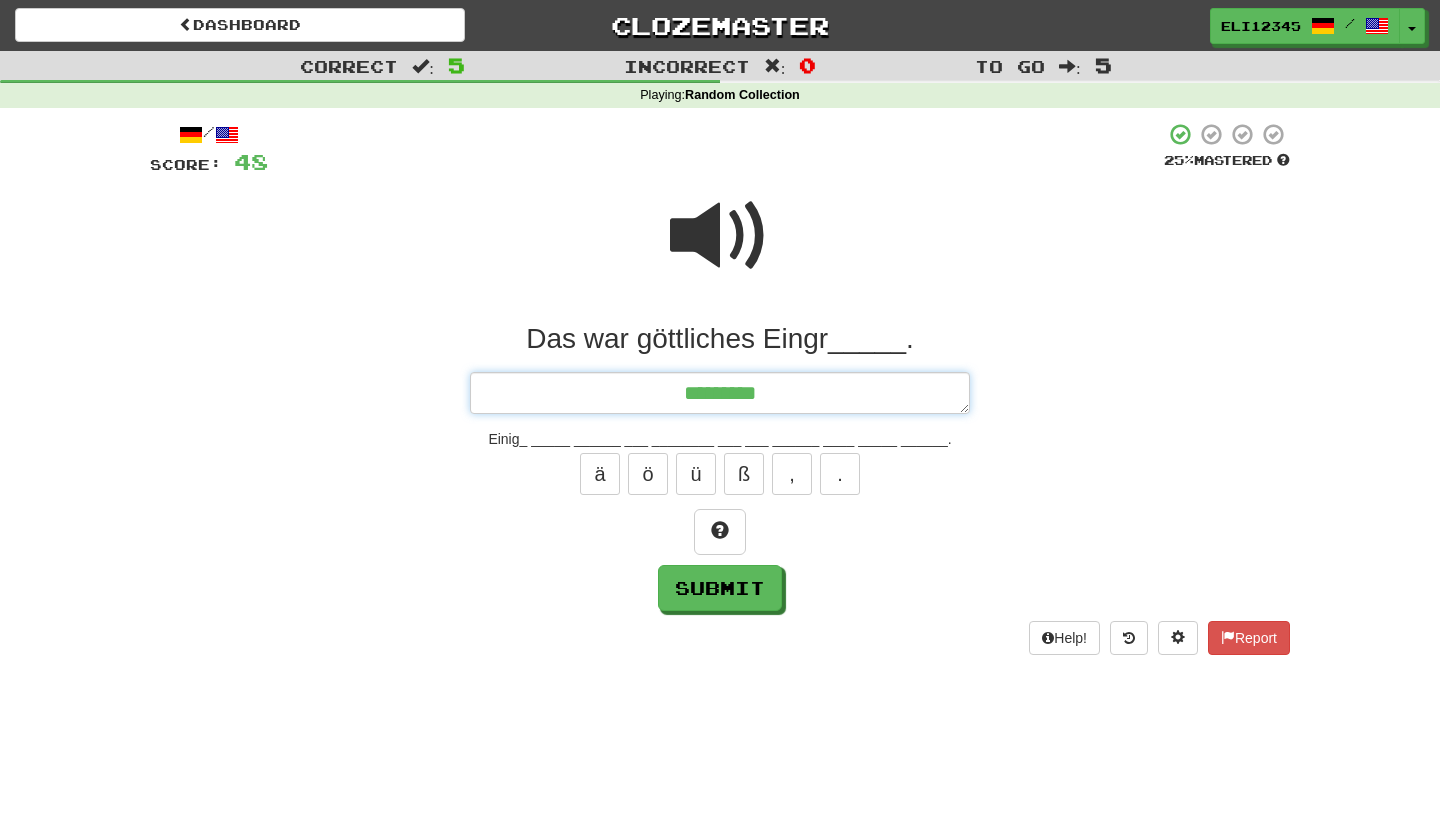click on "*********" at bounding box center [720, 393] 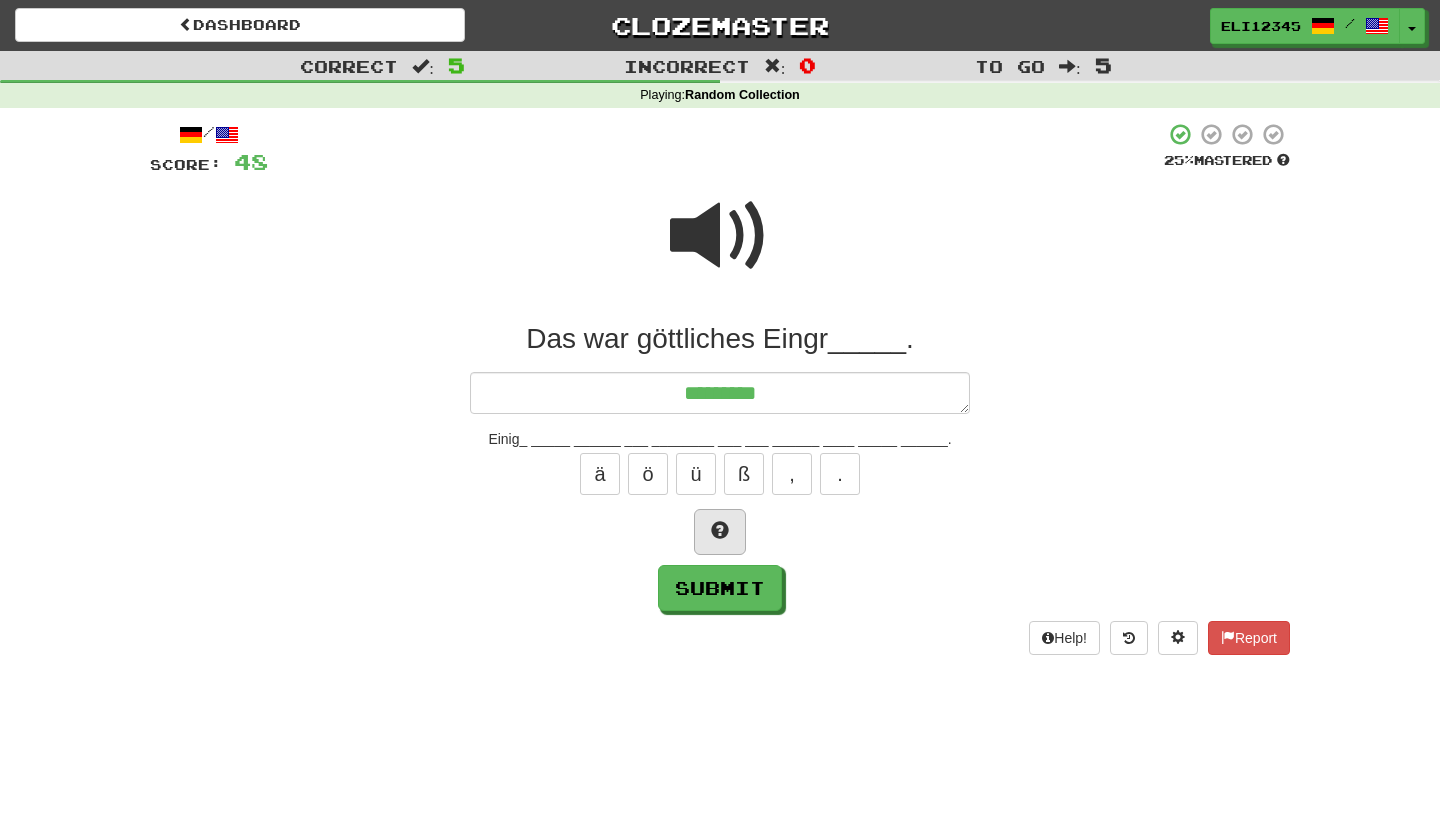 click at bounding box center [720, 532] 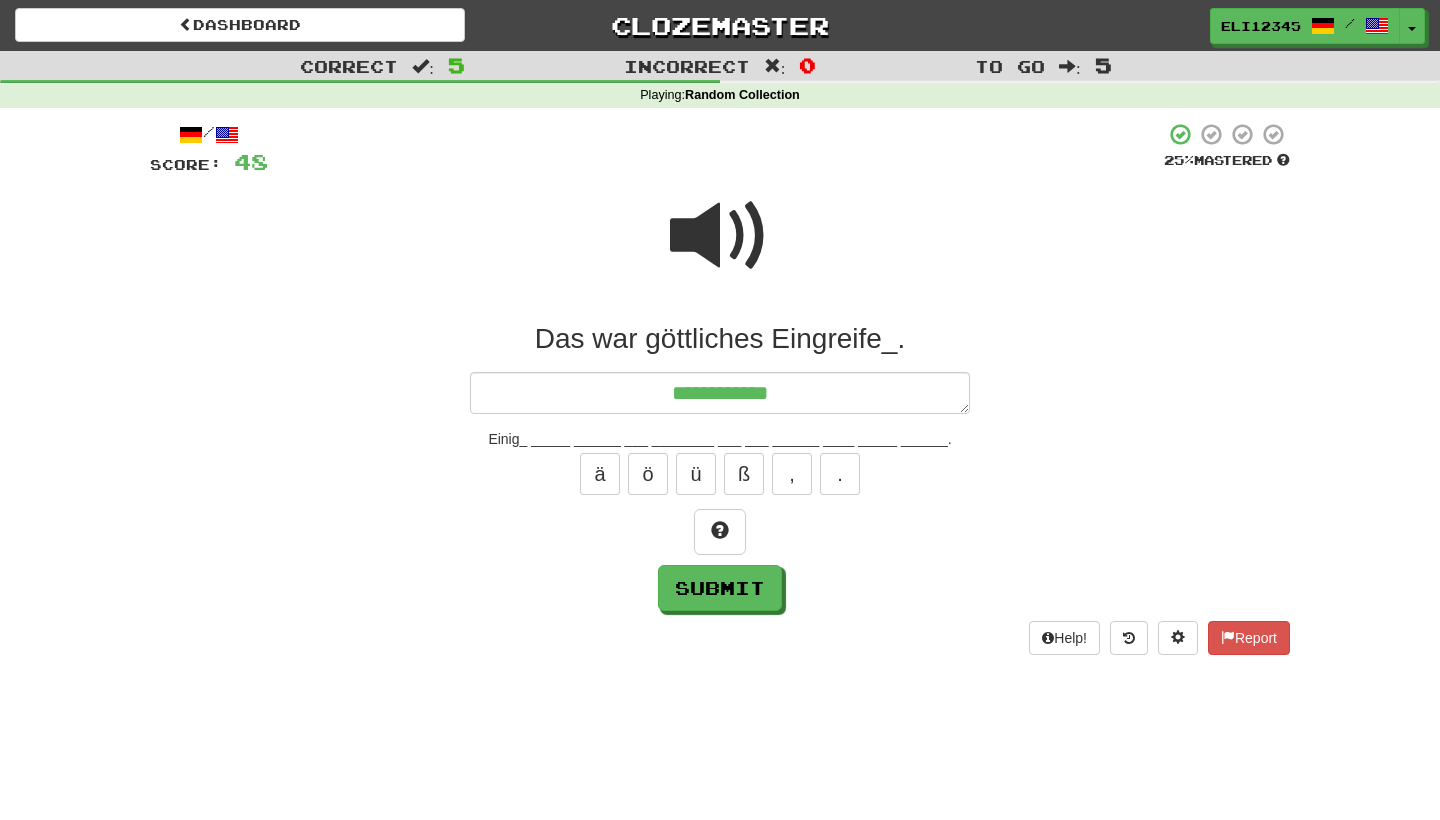 click at bounding box center (720, 236) 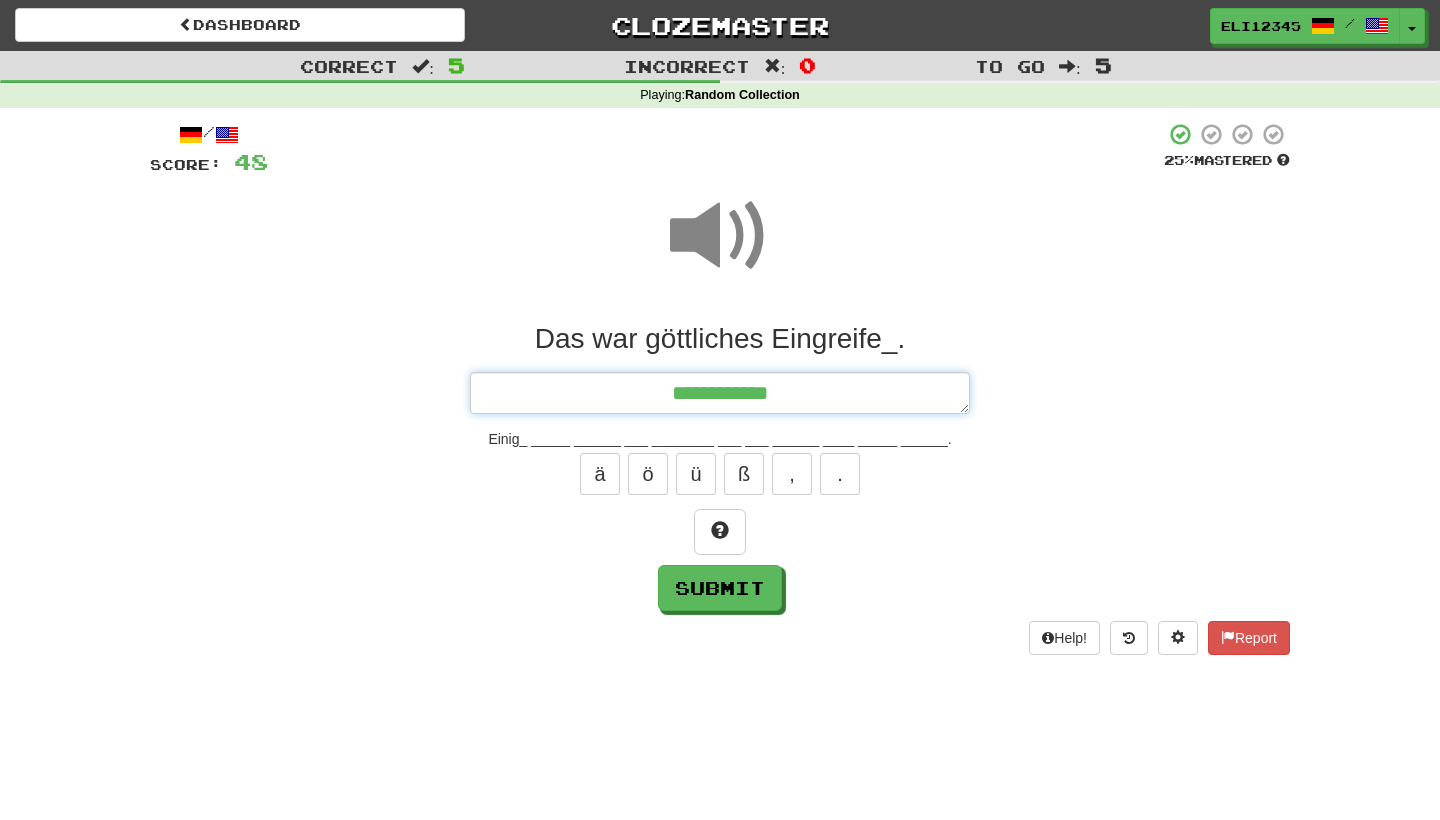 click on "**********" at bounding box center [720, 393] 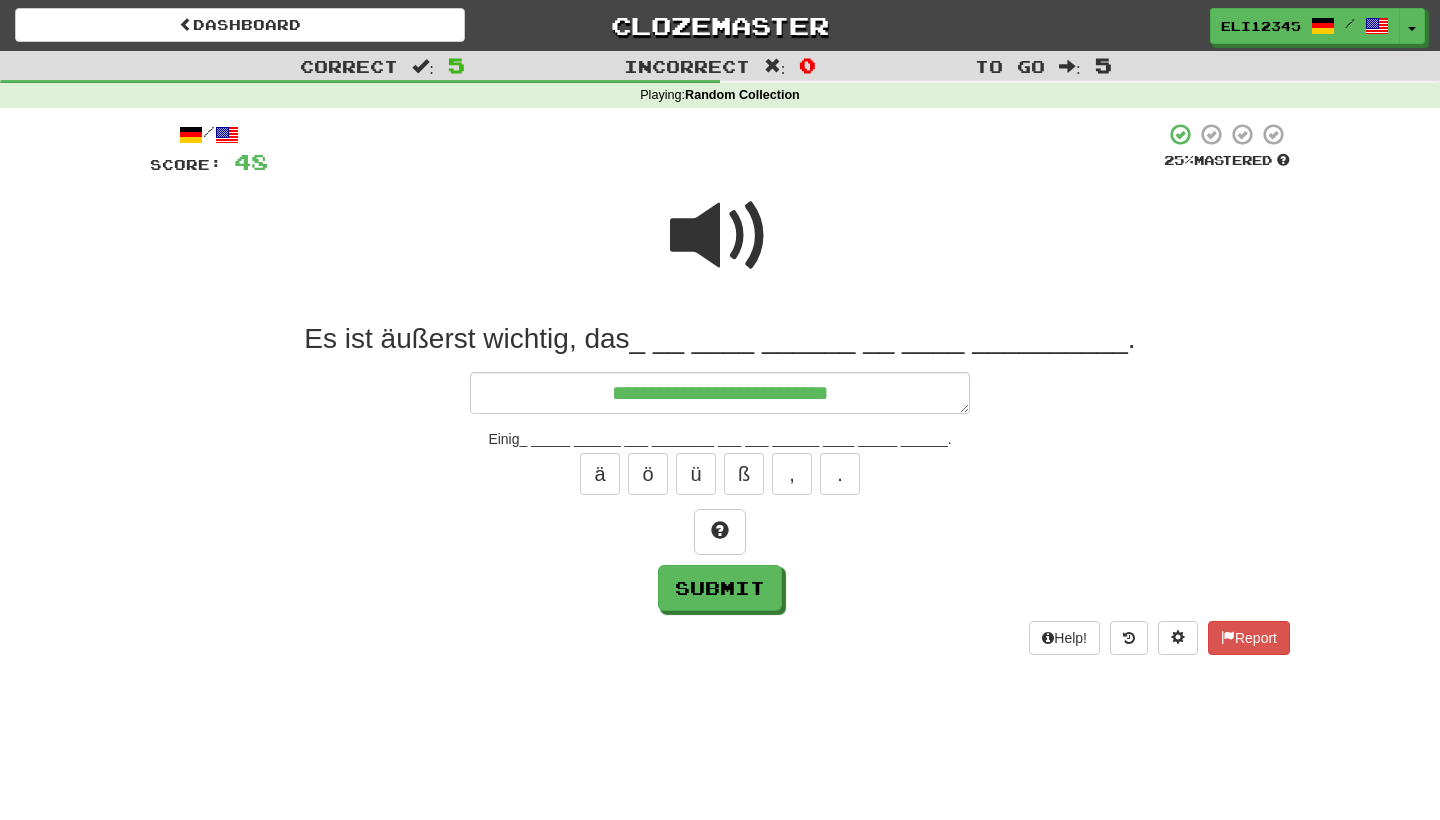click at bounding box center [720, 236] 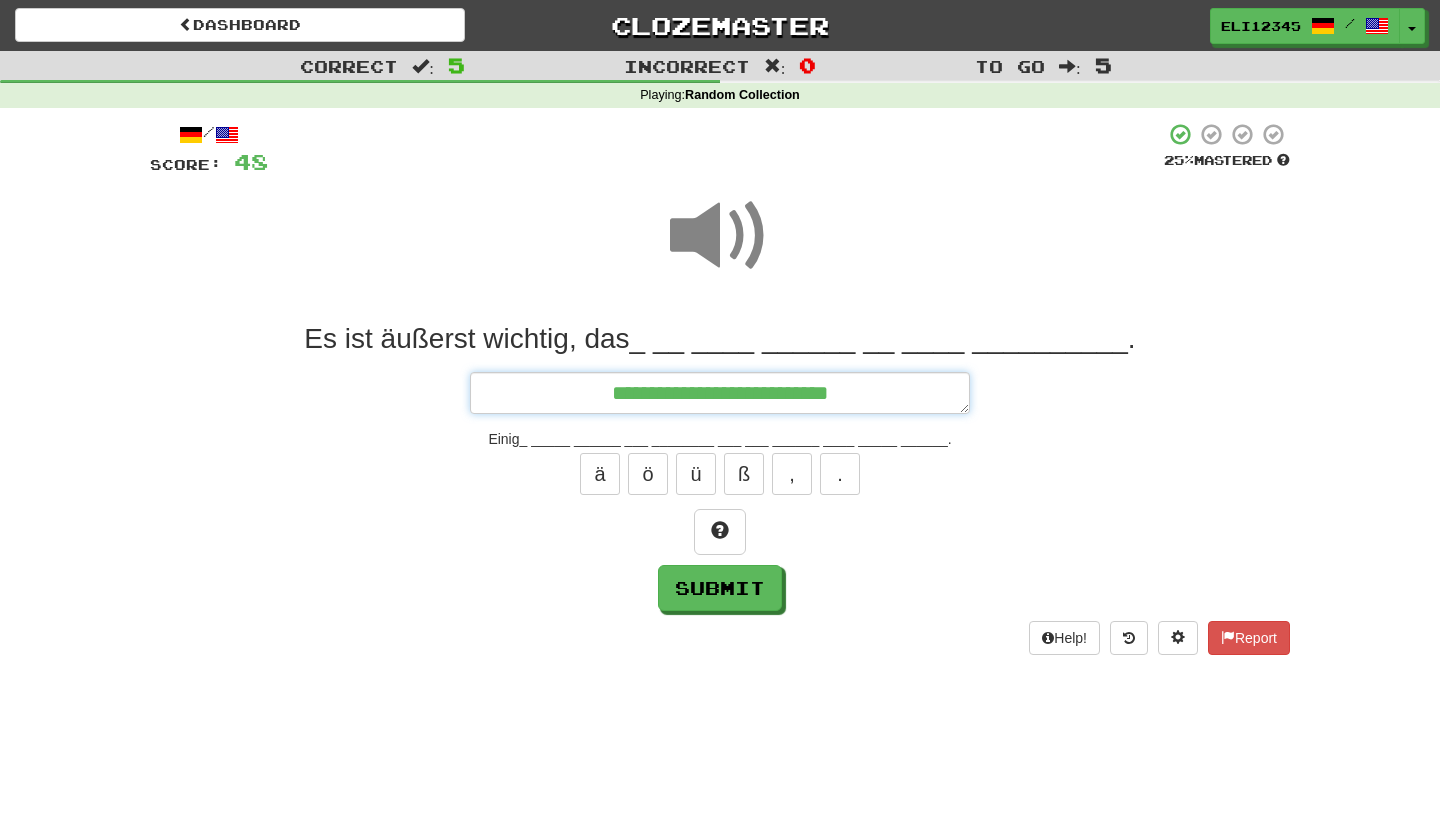 click on "**********" at bounding box center (720, 393) 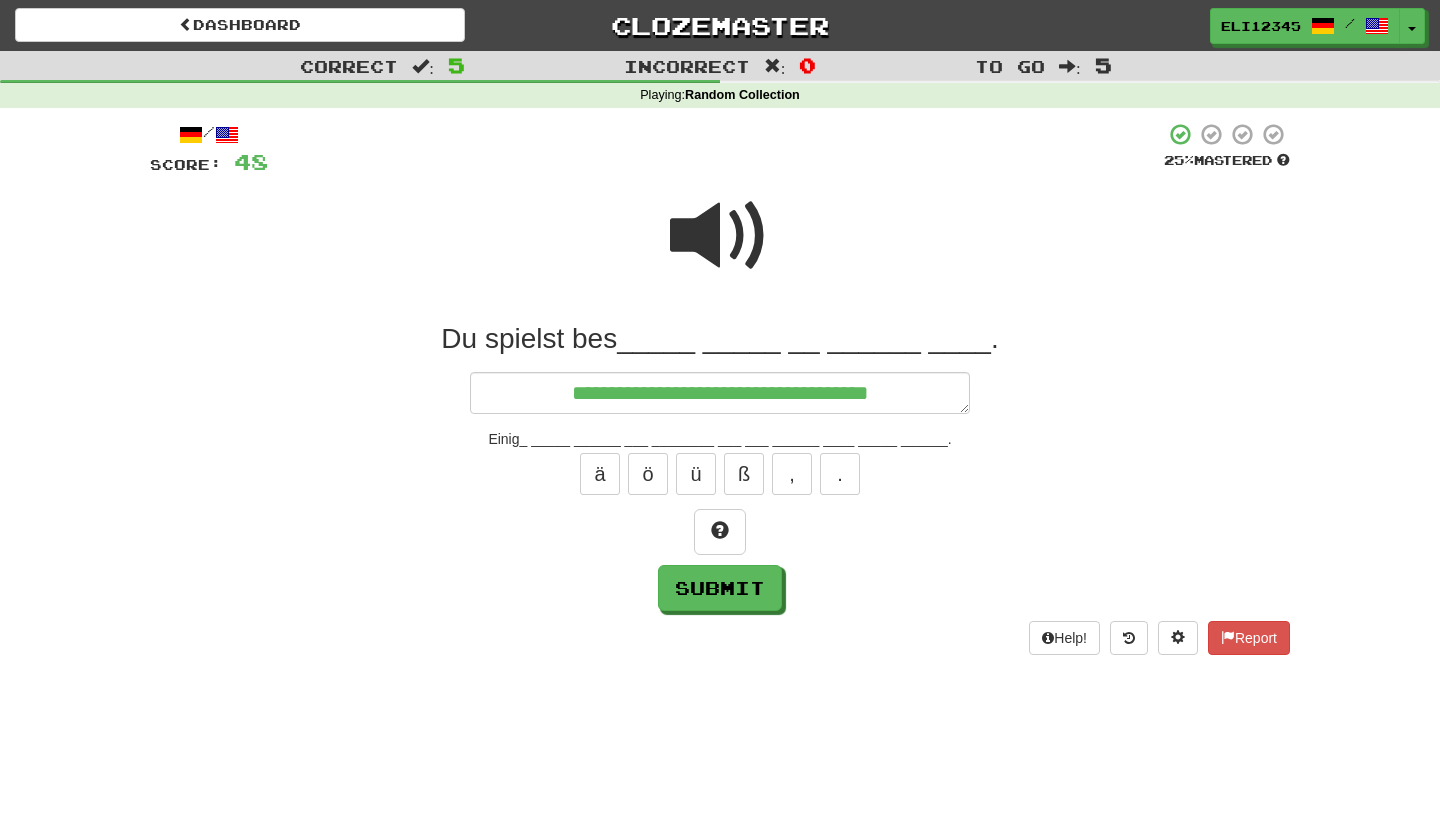 click at bounding box center [720, 236] 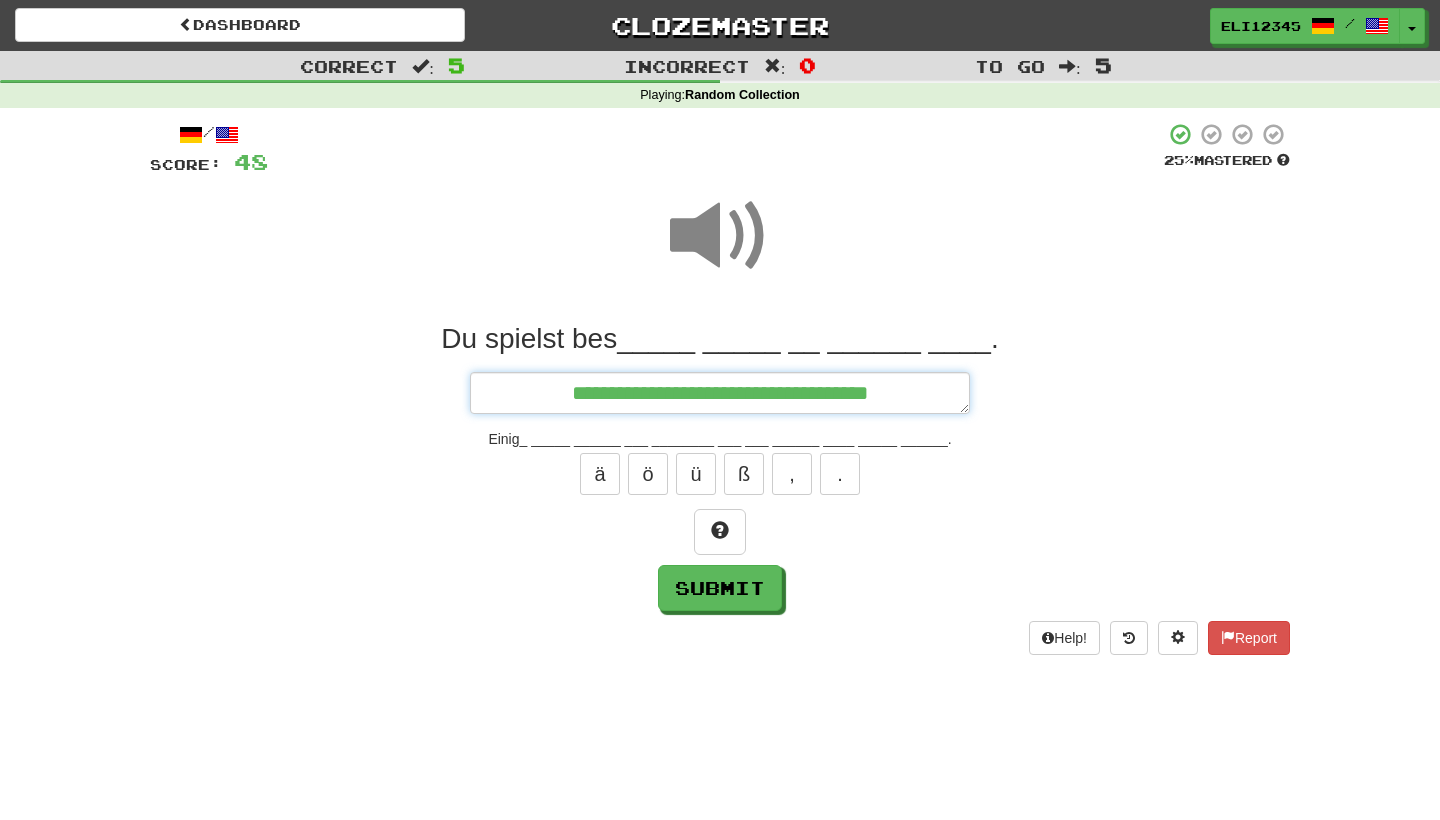 click on "**********" at bounding box center [720, 393] 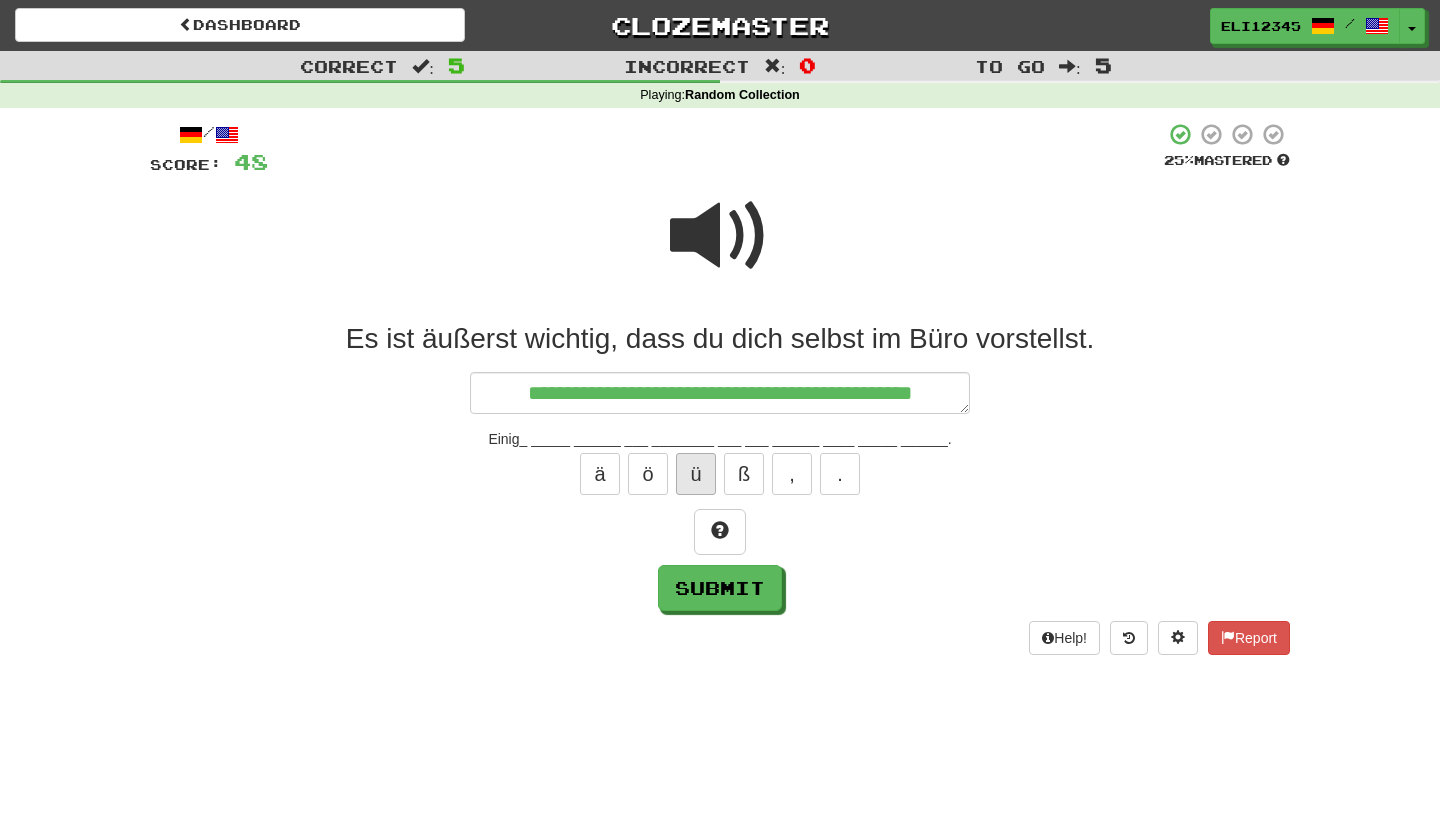 click on "ü" at bounding box center [696, 474] 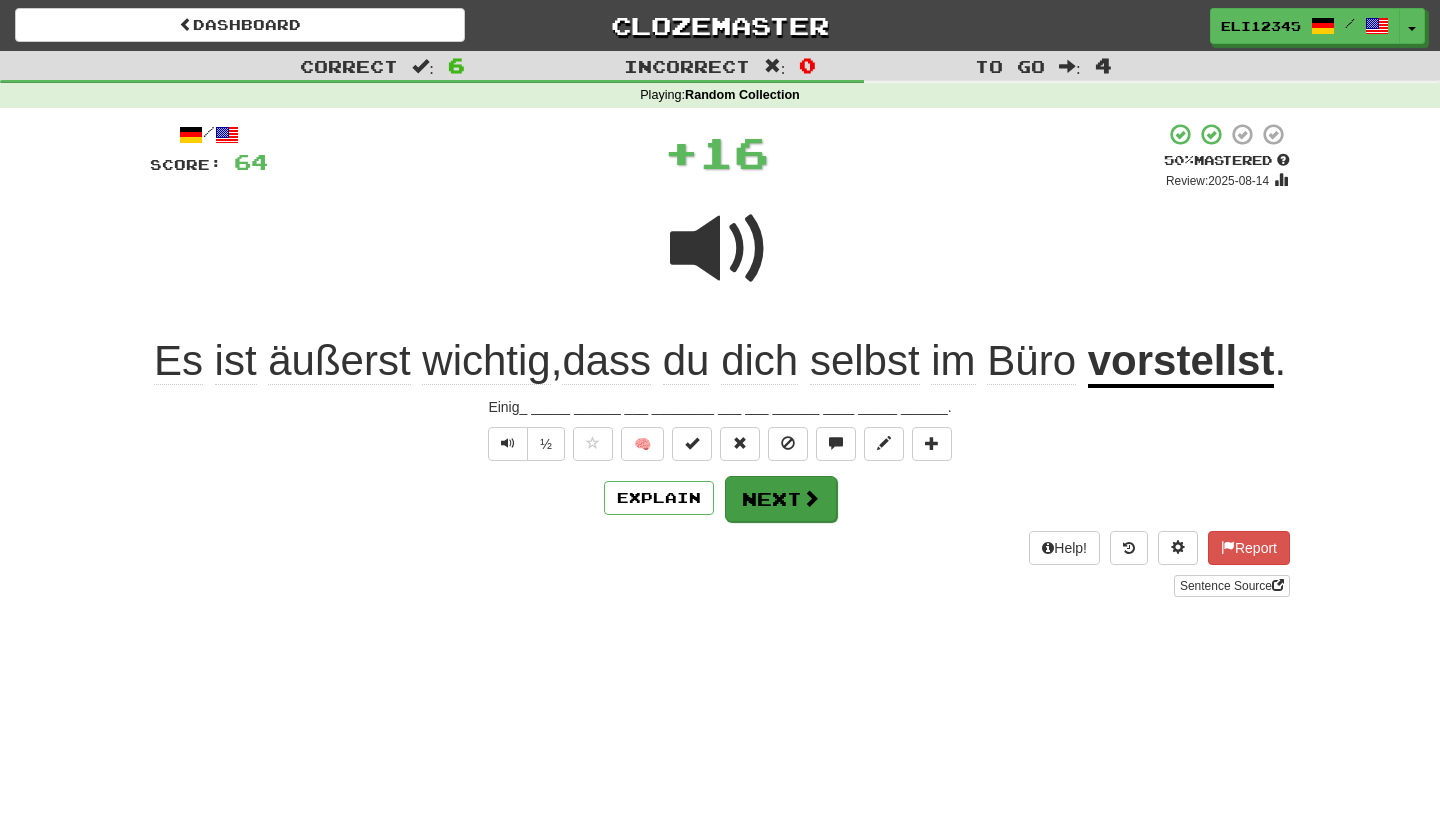click on "Next" at bounding box center (781, 499) 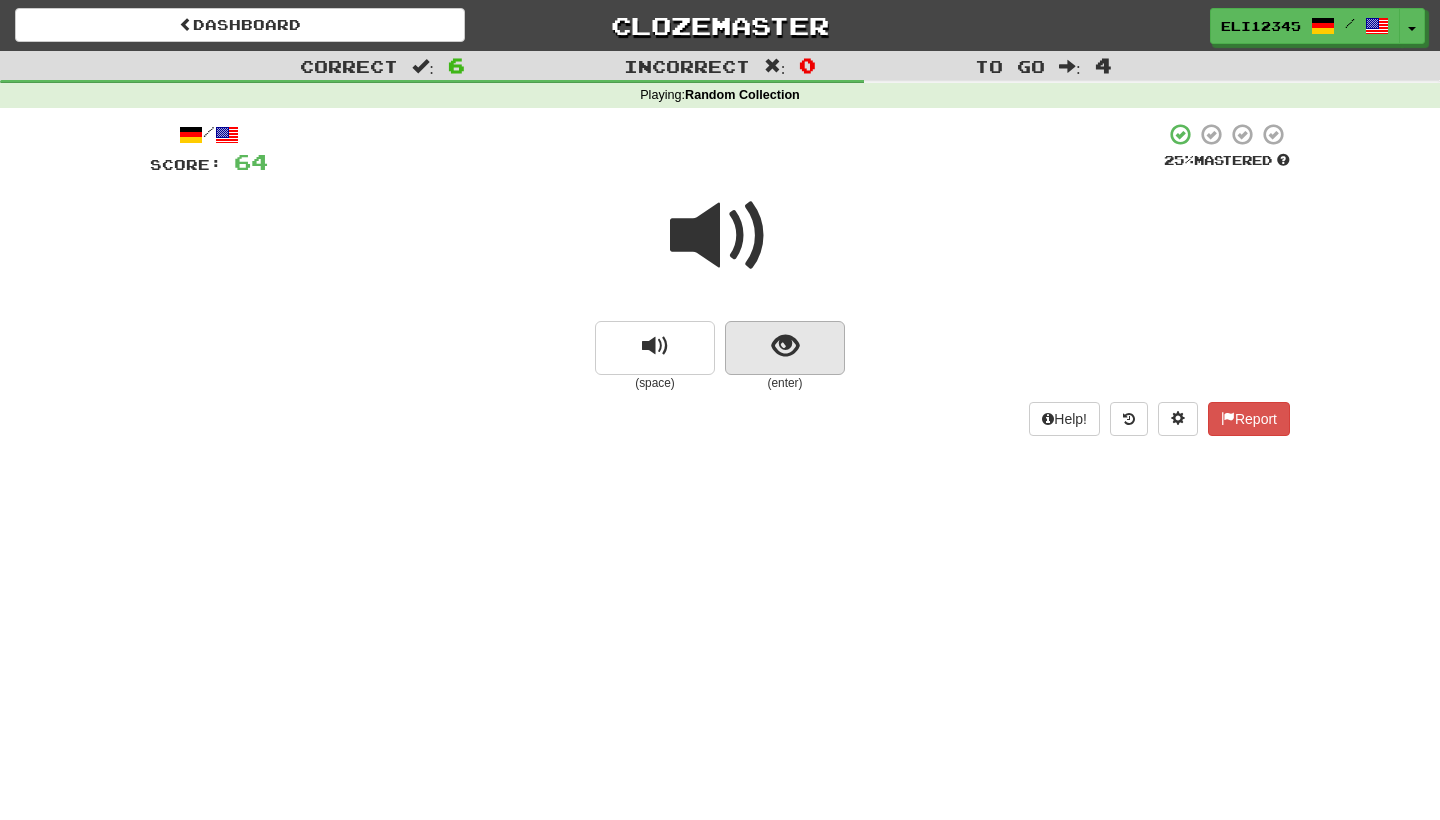 click at bounding box center [785, 346] 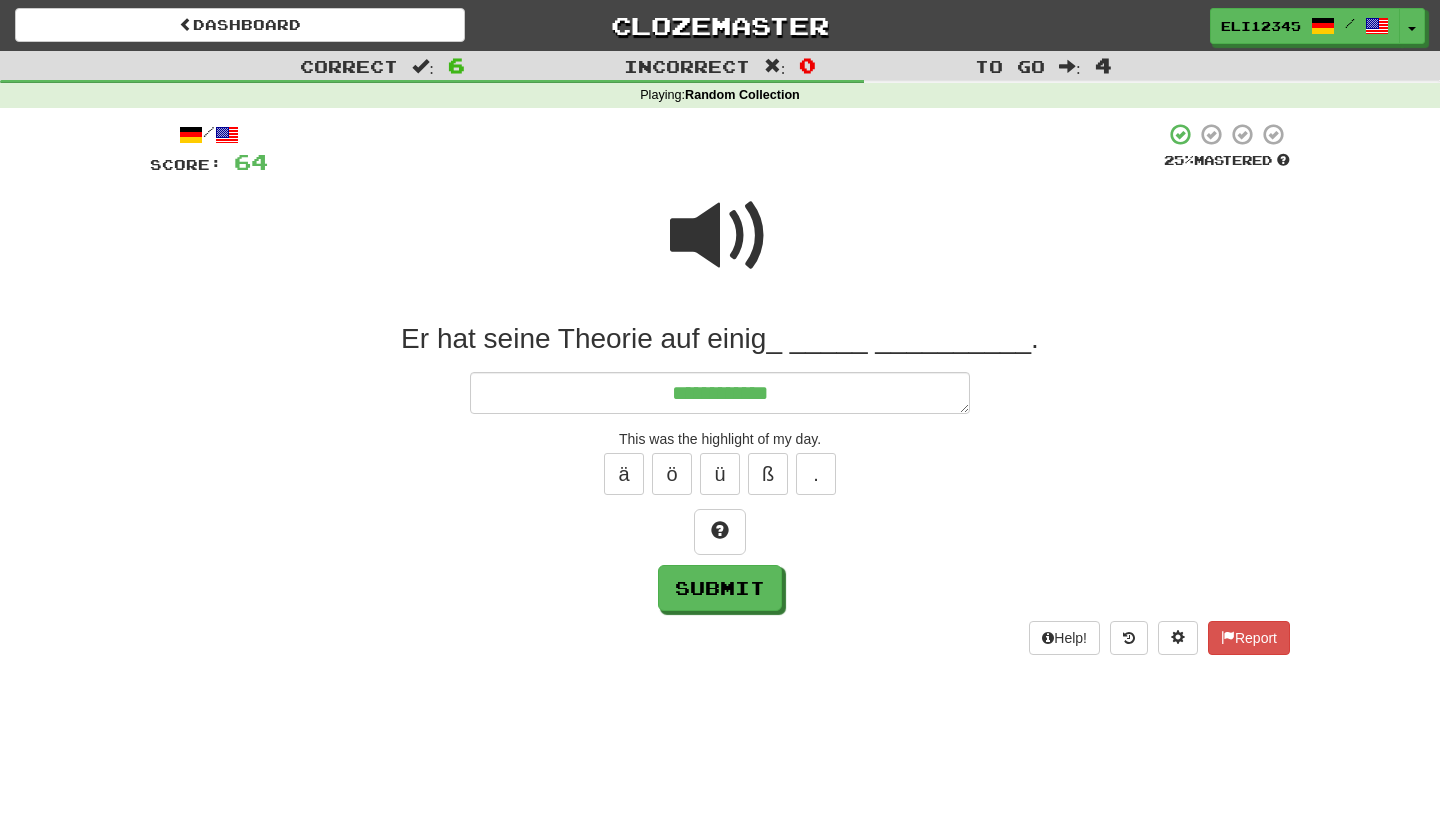 click at bounding box center [720, 236] 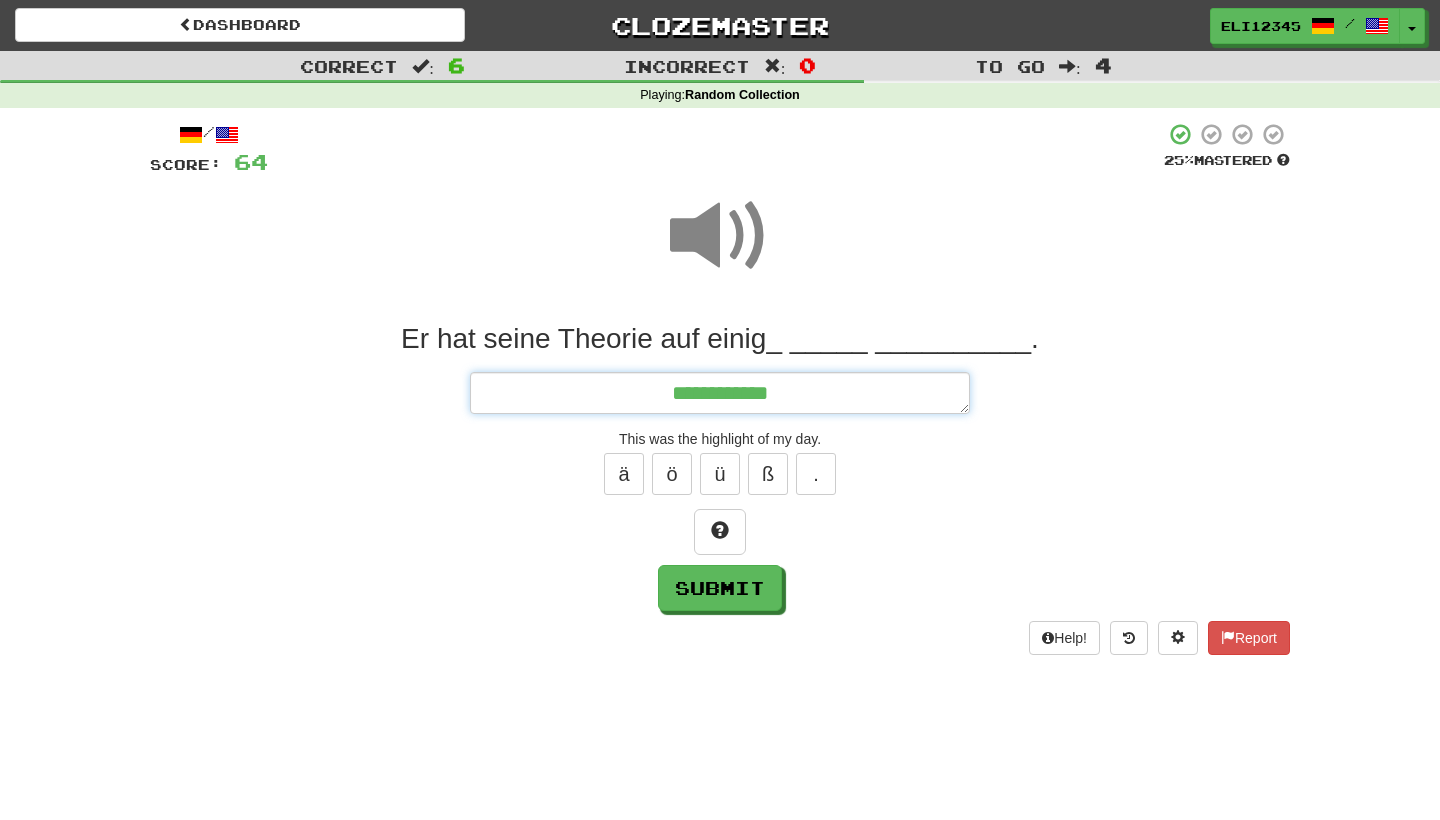 click on "**********" at bounding box center [720, 393] 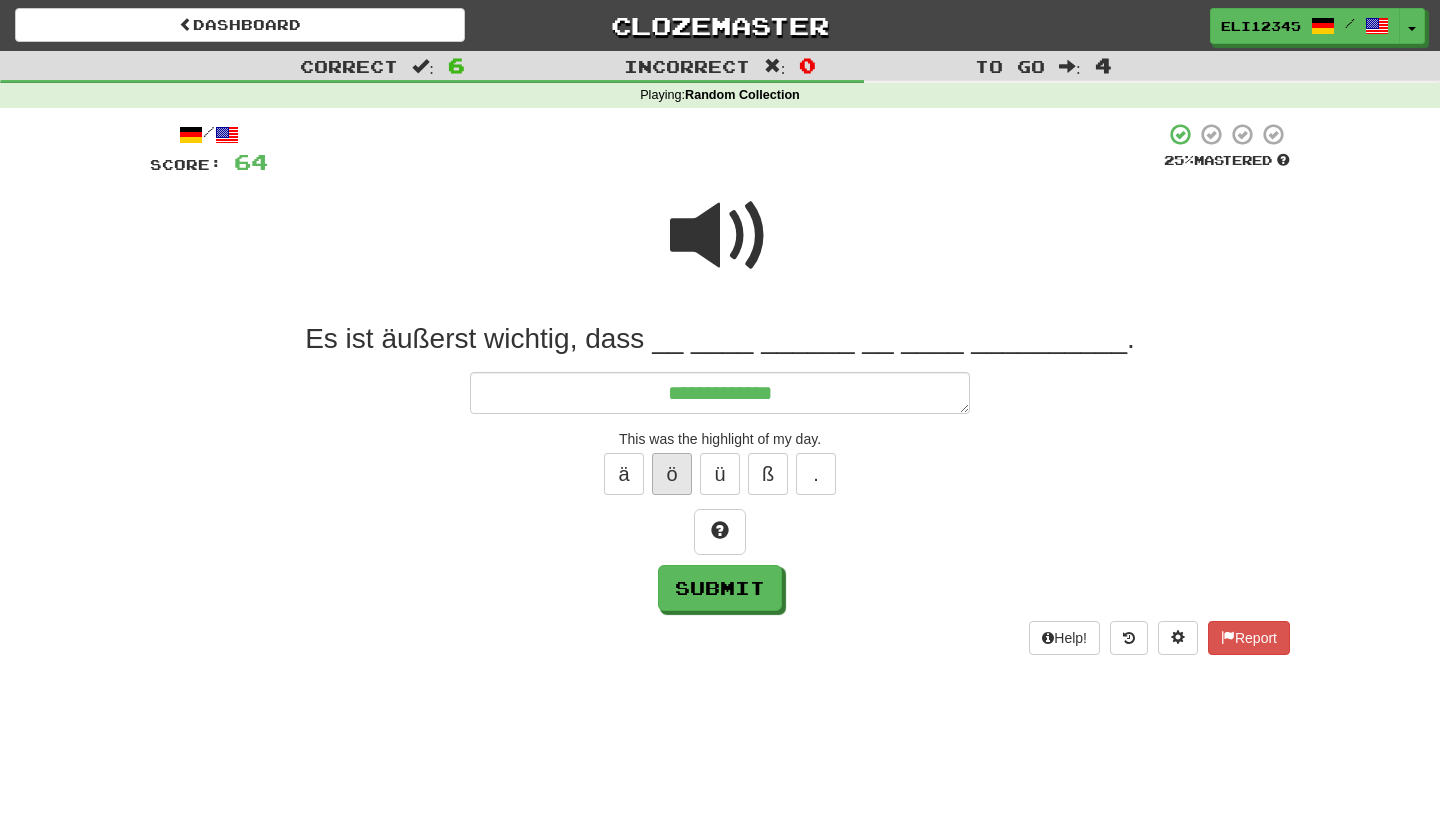 click on "ö" at bounding box center [672, 474] 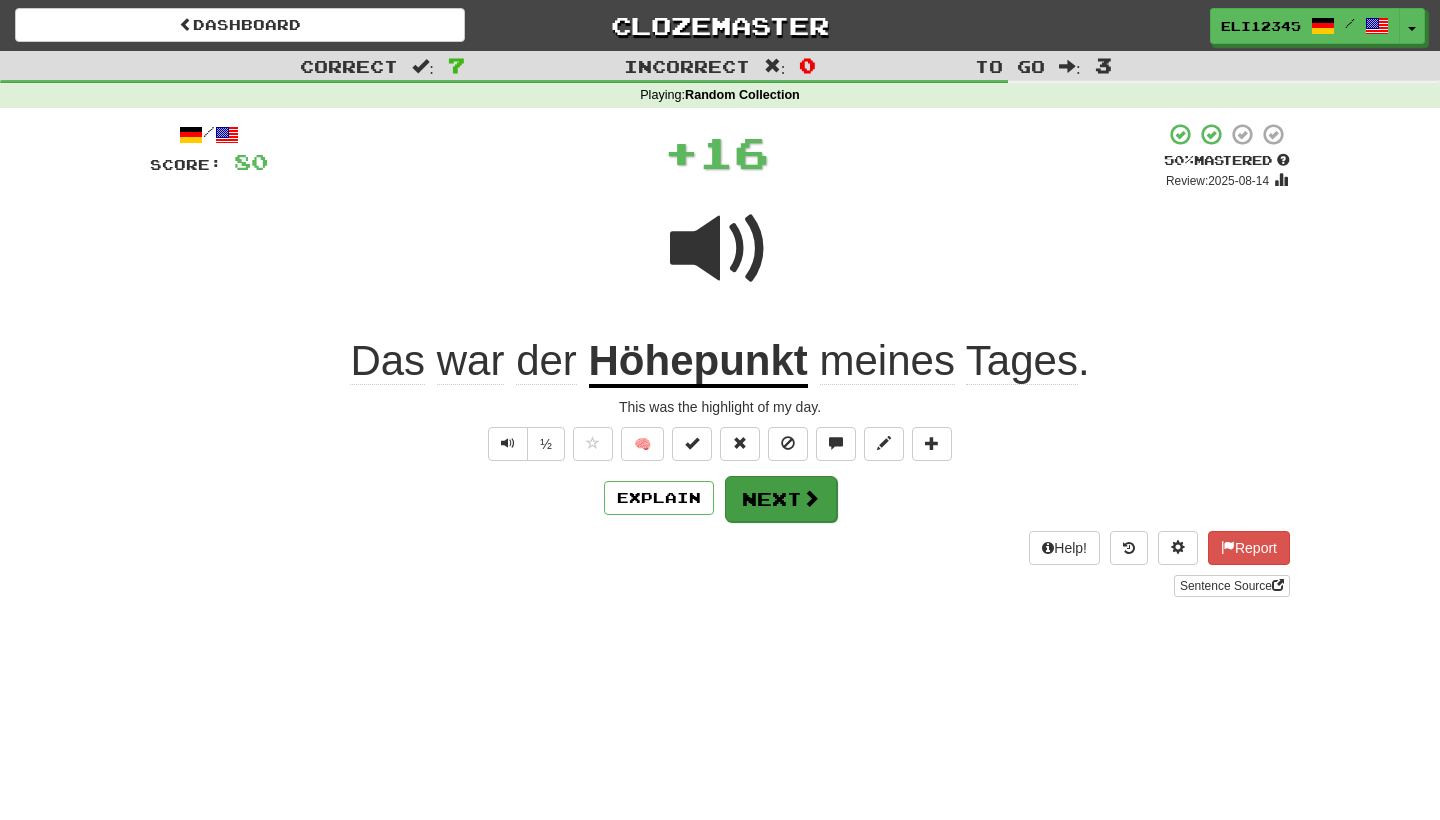 click on "Next" at bounding box center [781, 499] 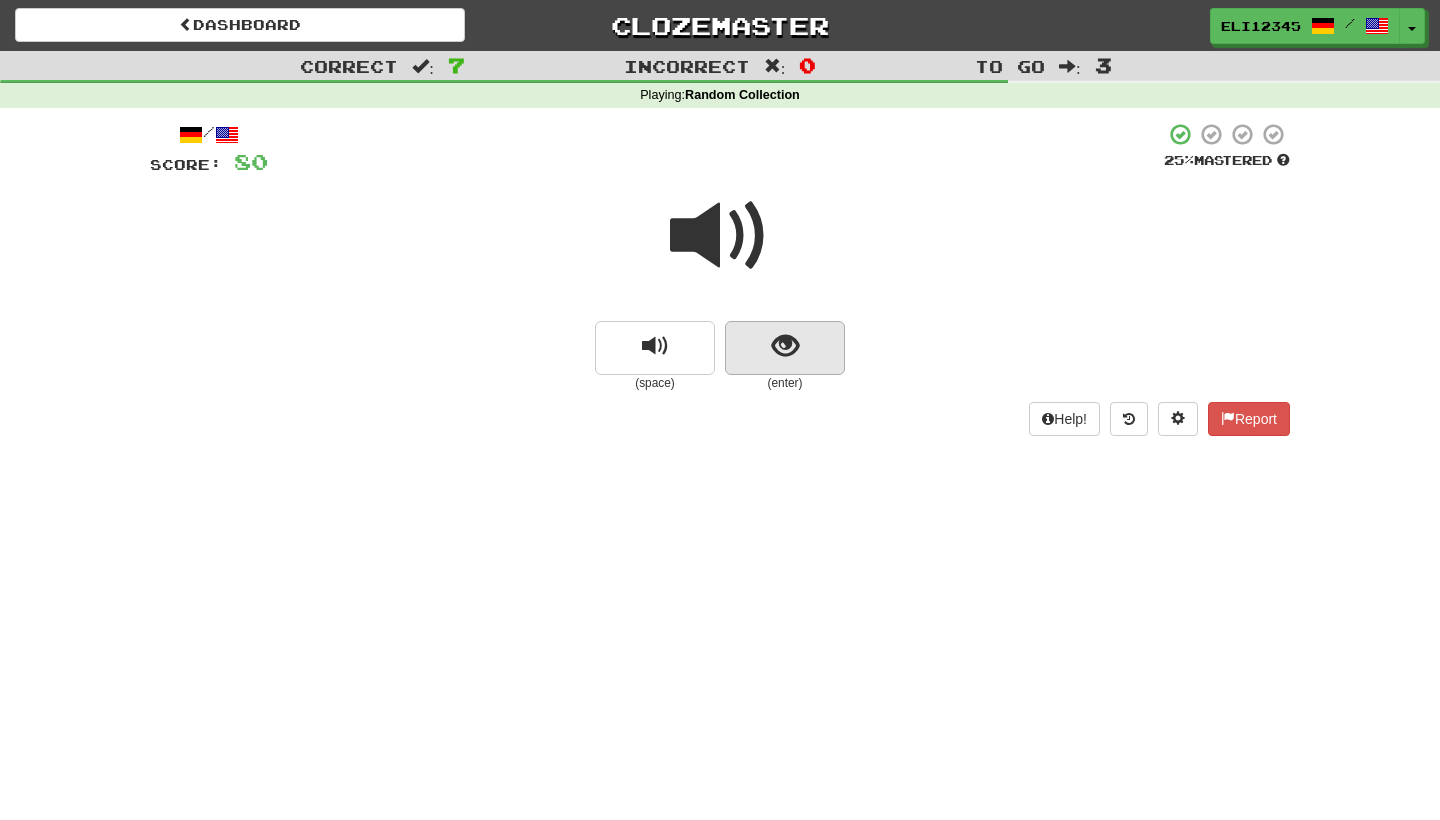 click at bounding box center [785, 348] 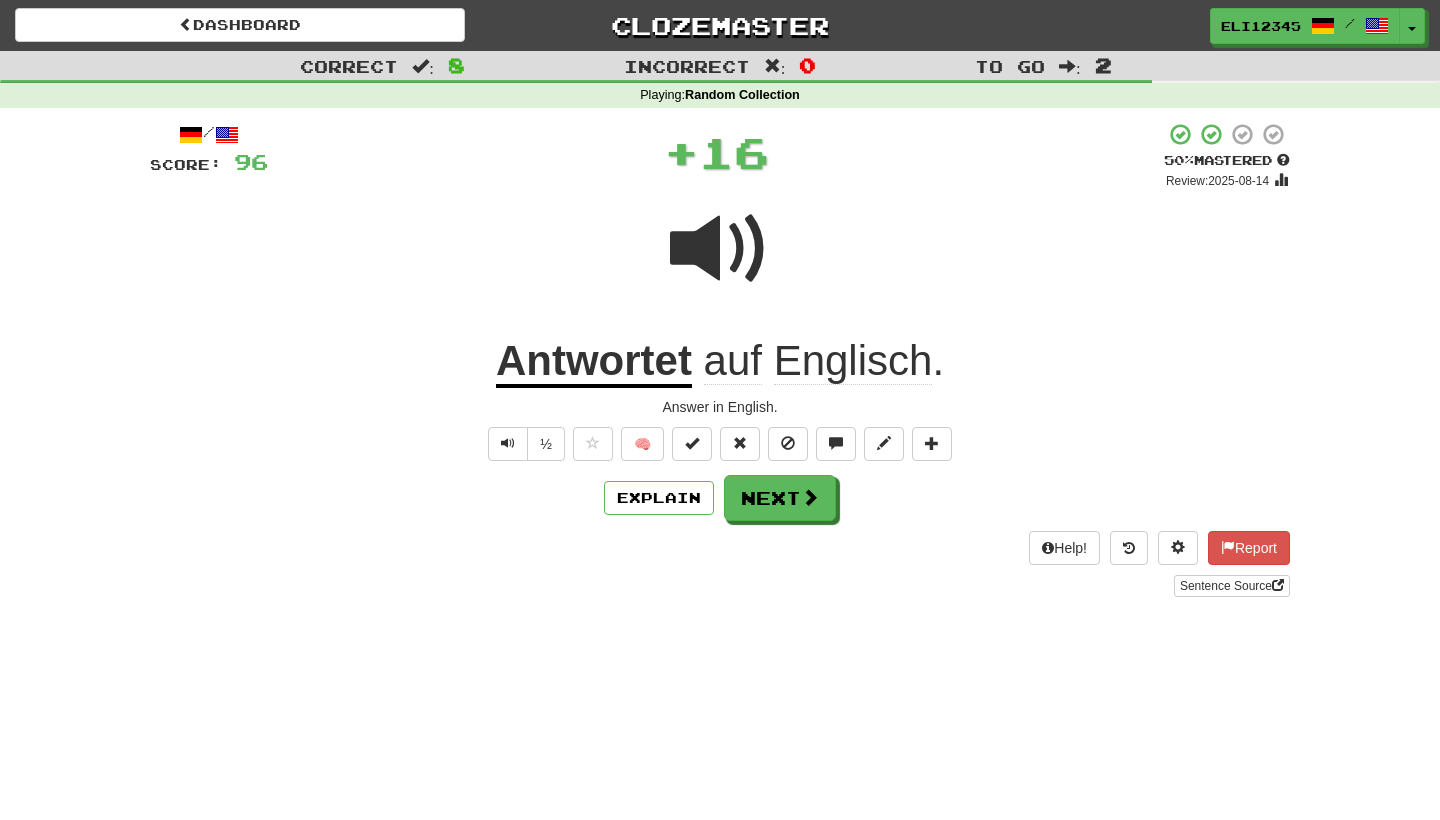 click on "/  Score:   96 + 16 50 %  Mastered Review:  2025-08-14 Antwortet   auf   Englisch . Answer in English. ½ 🧠 Explain Next  Help!  Report Sentence Source" at bounding box center (720, 359) 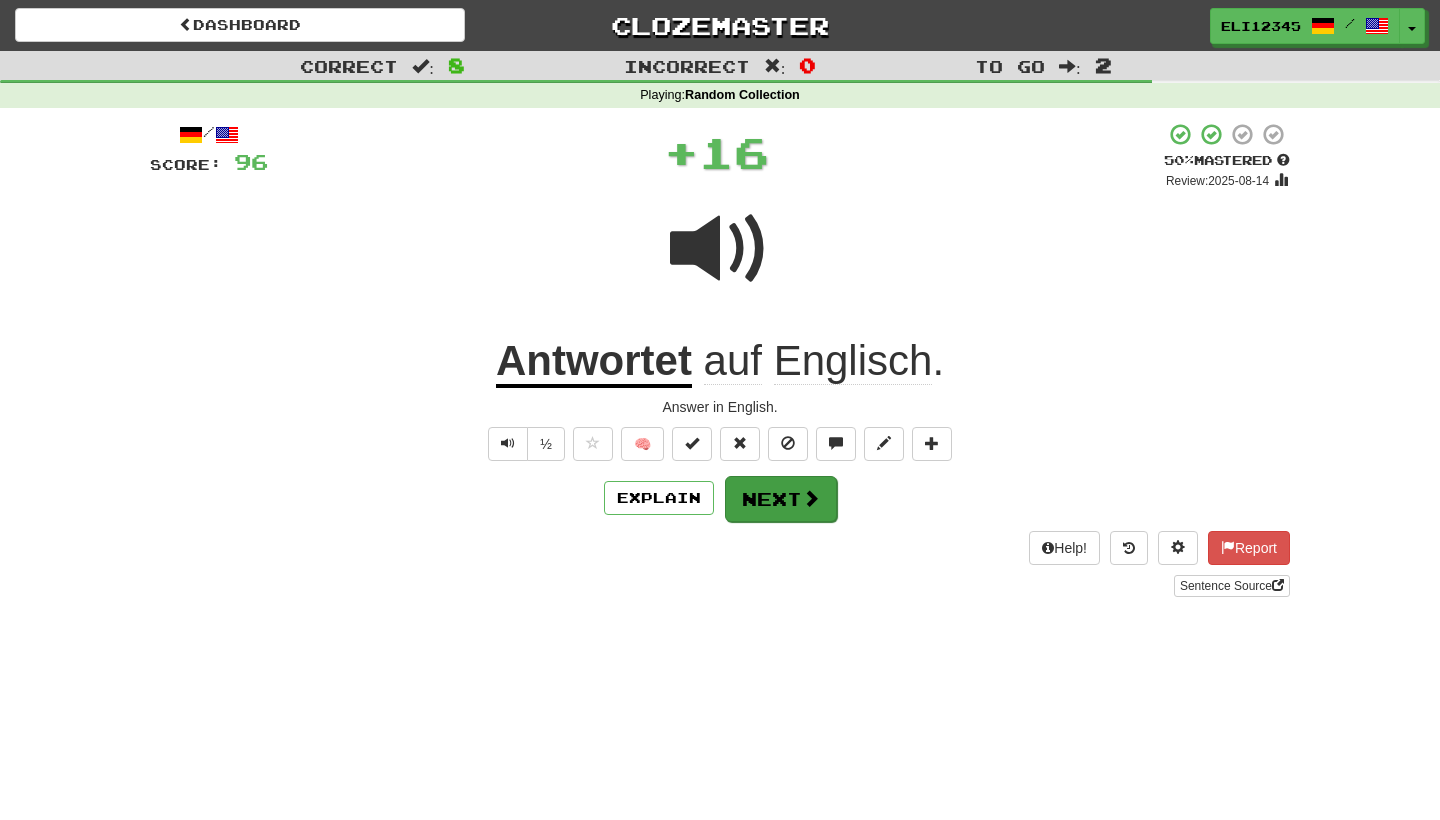 click on "Next" at bounding box center (781, 499) 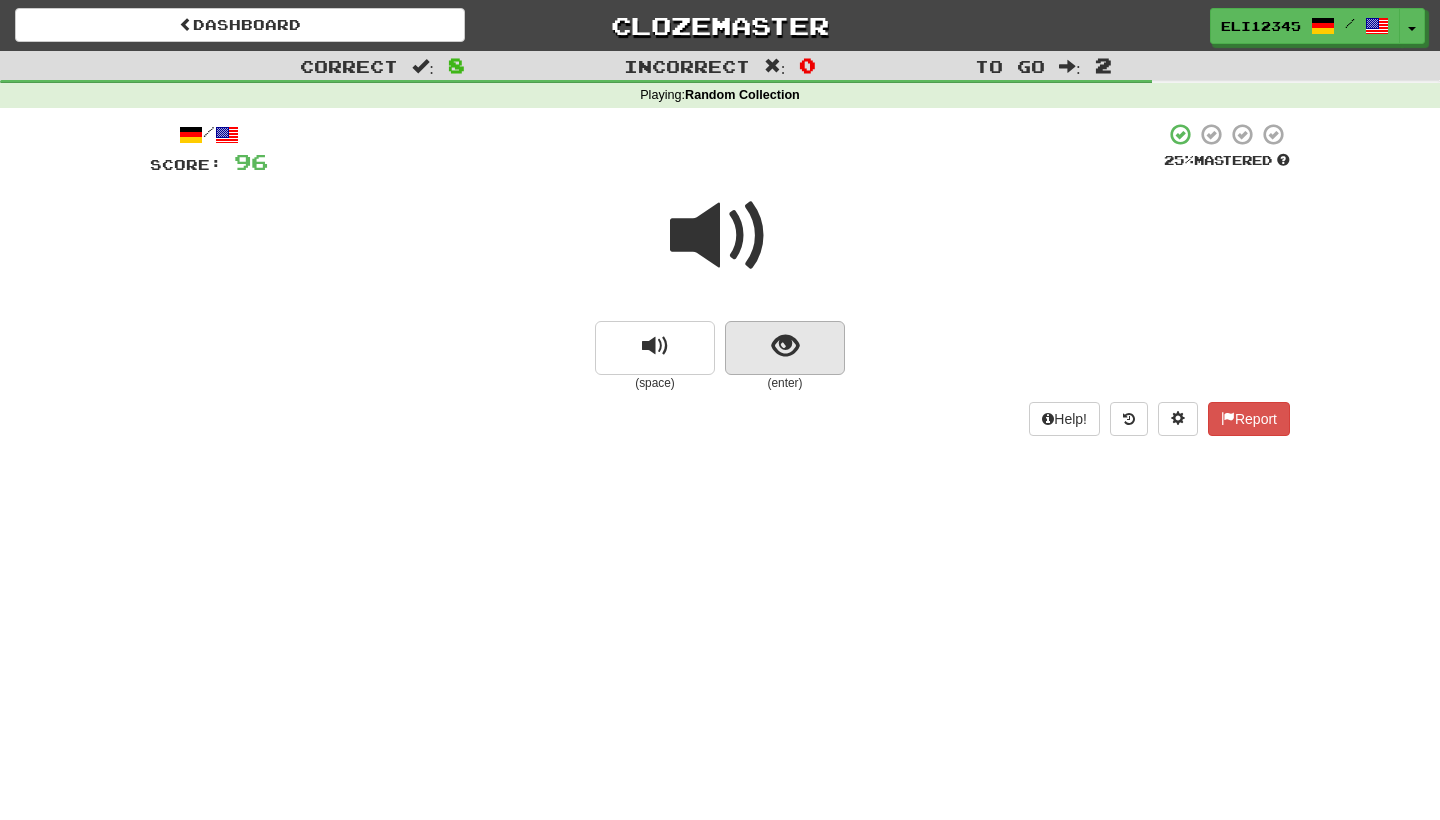 click at bounding box center [785, 348] 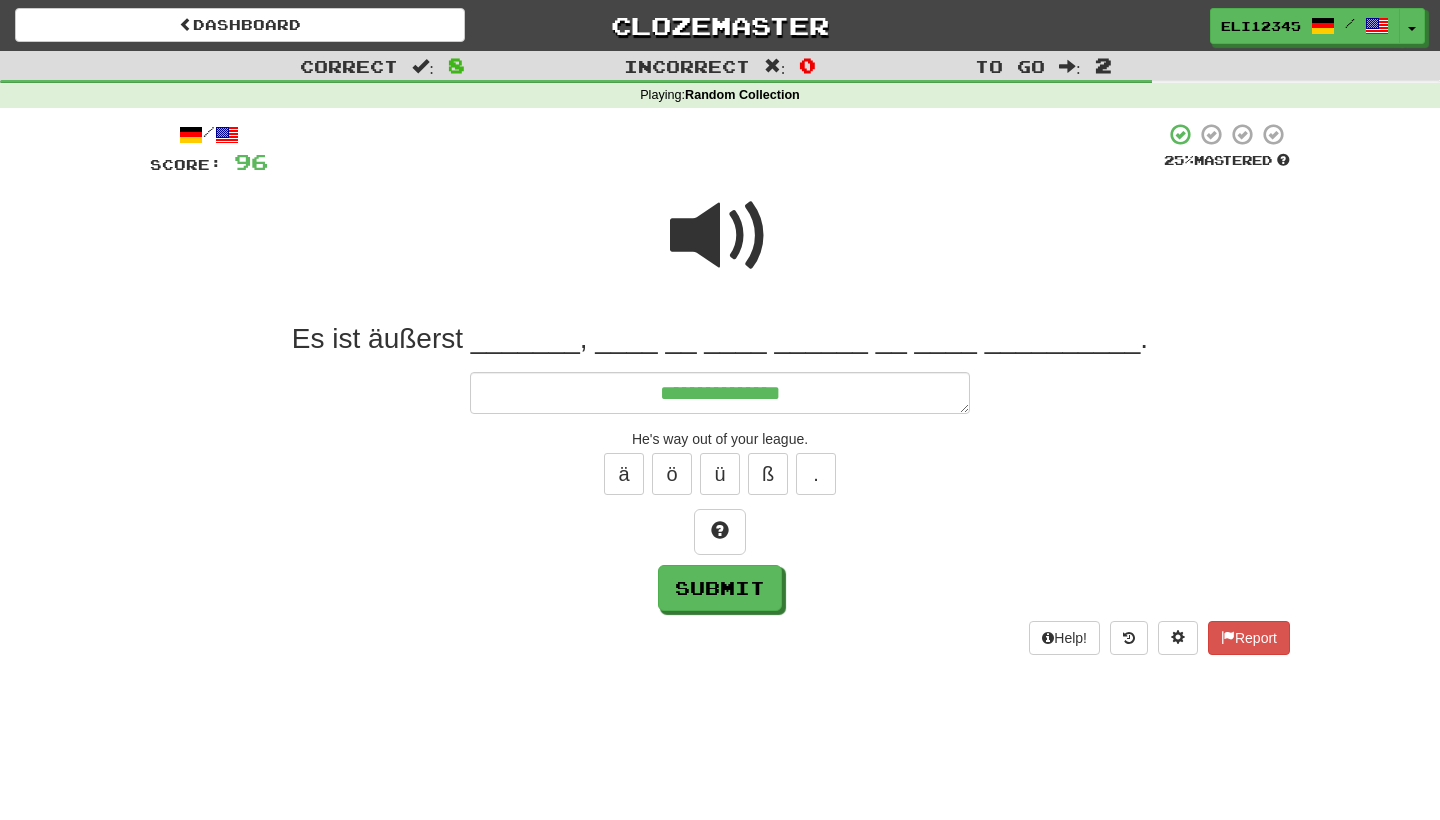 click at bounding box center [720, 236] 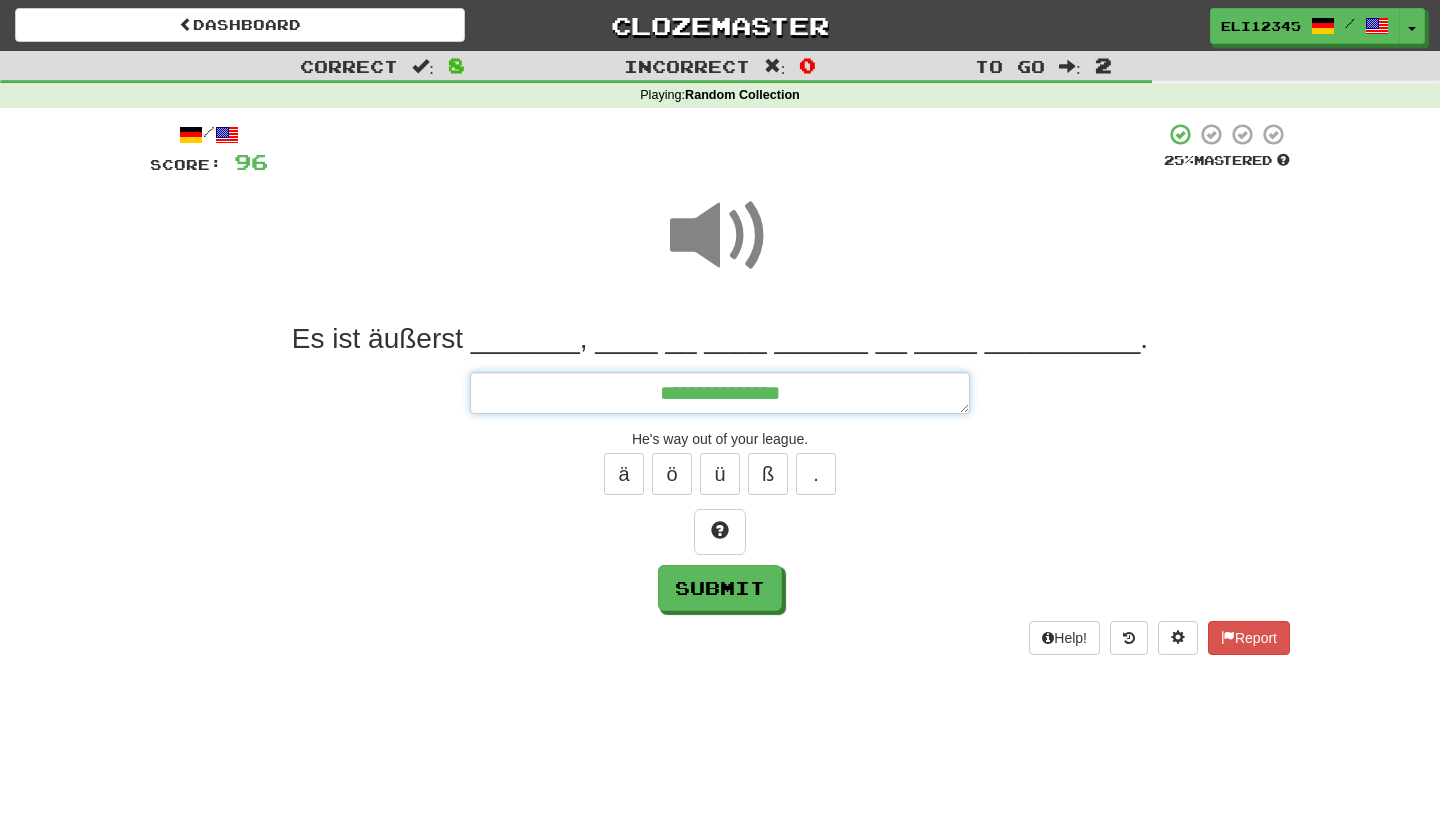 click on "**********" at bounding box center (720, 393) 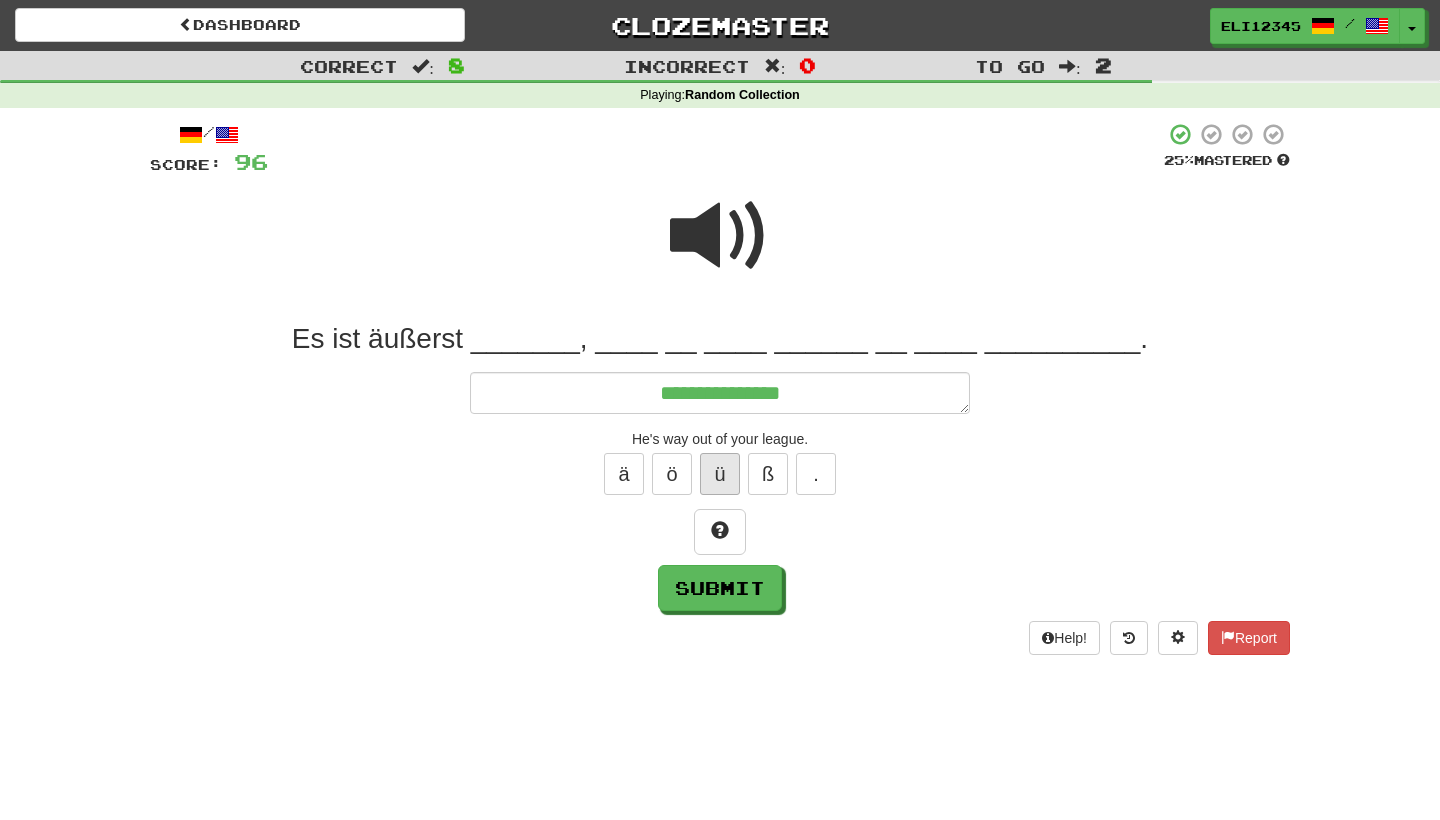click on "ü" at bounding box center (720, 474) 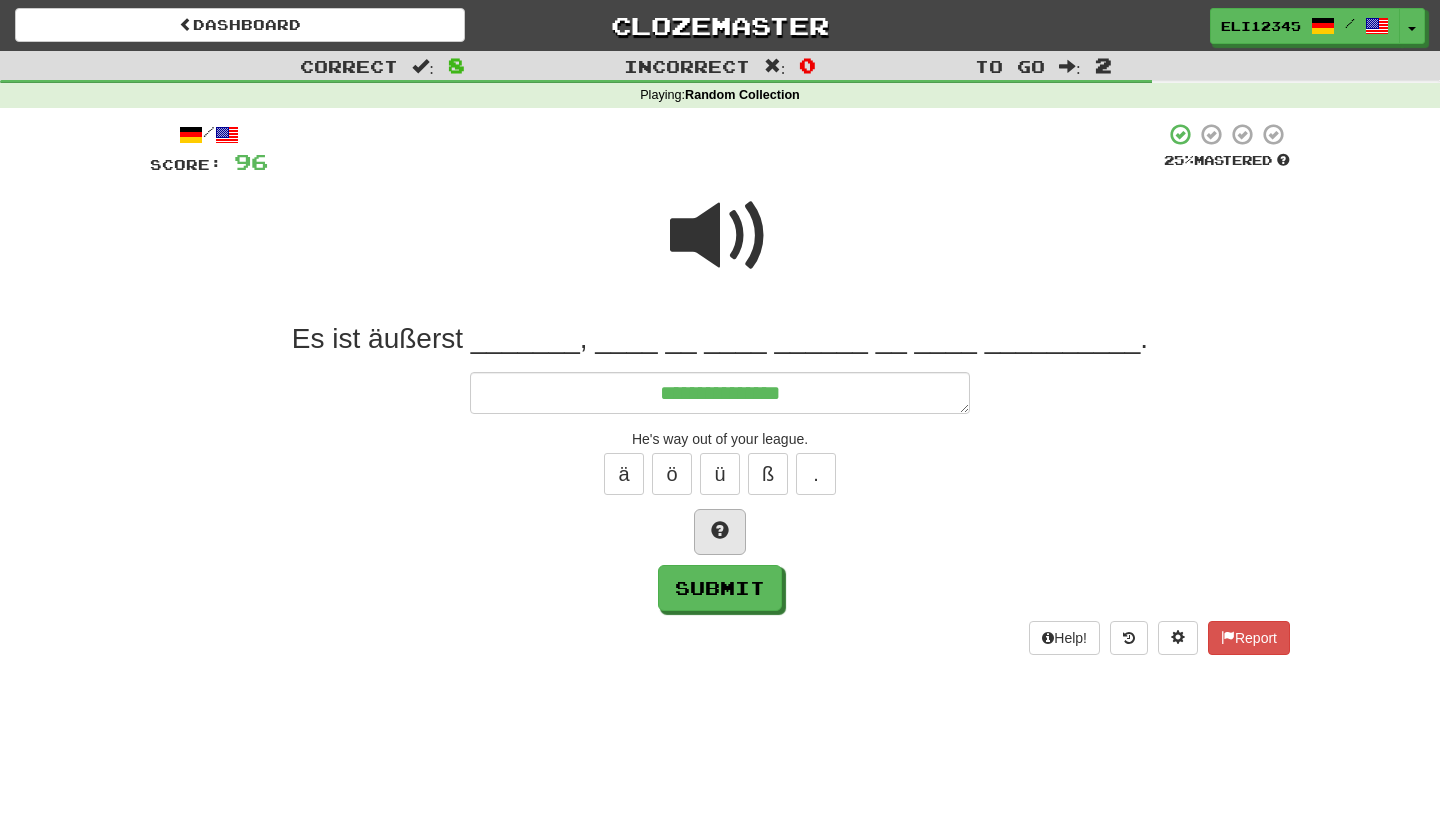 click at bounding box center [720, 532] 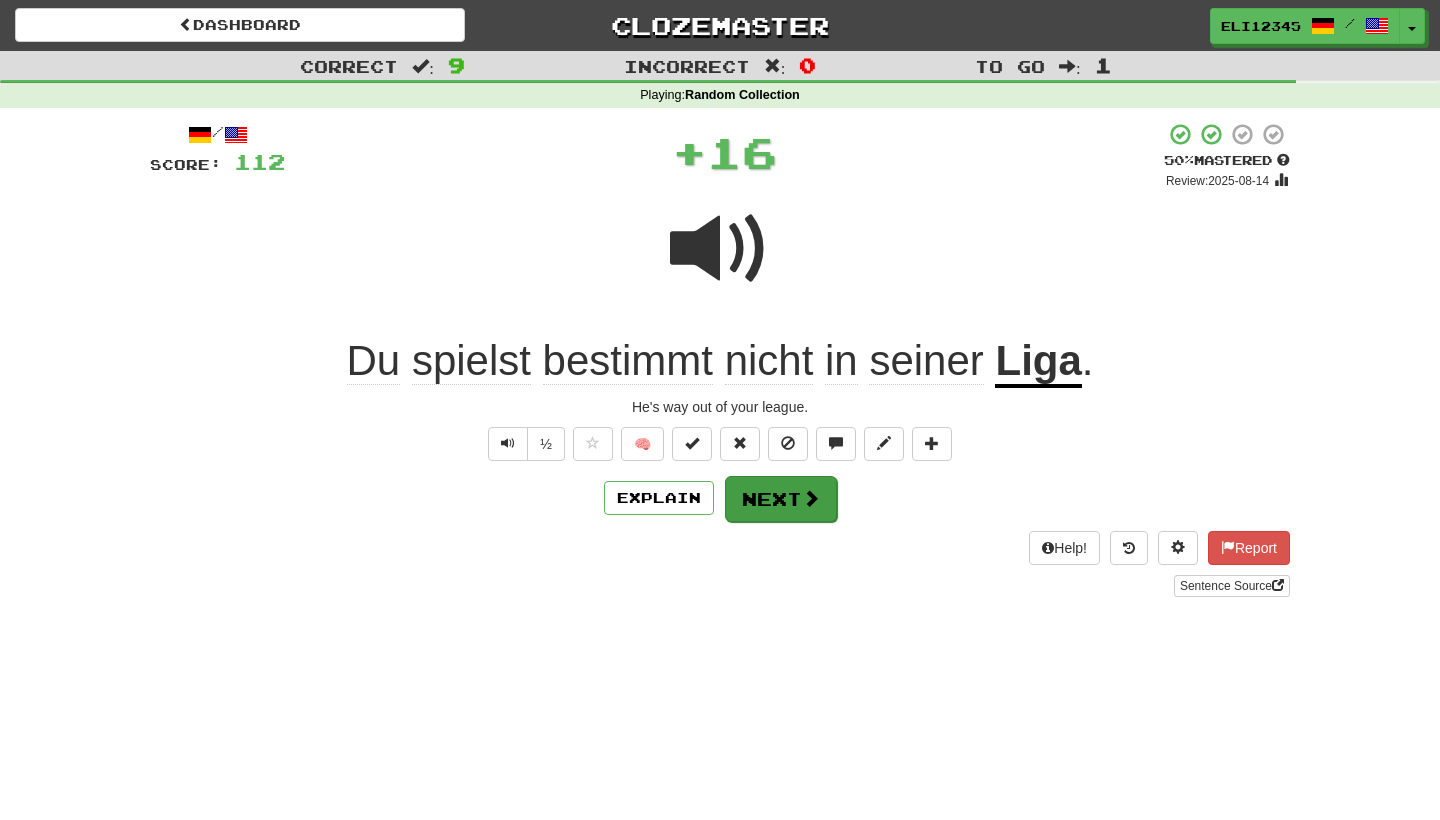 click on "Next" at bounding box center (781, 499) 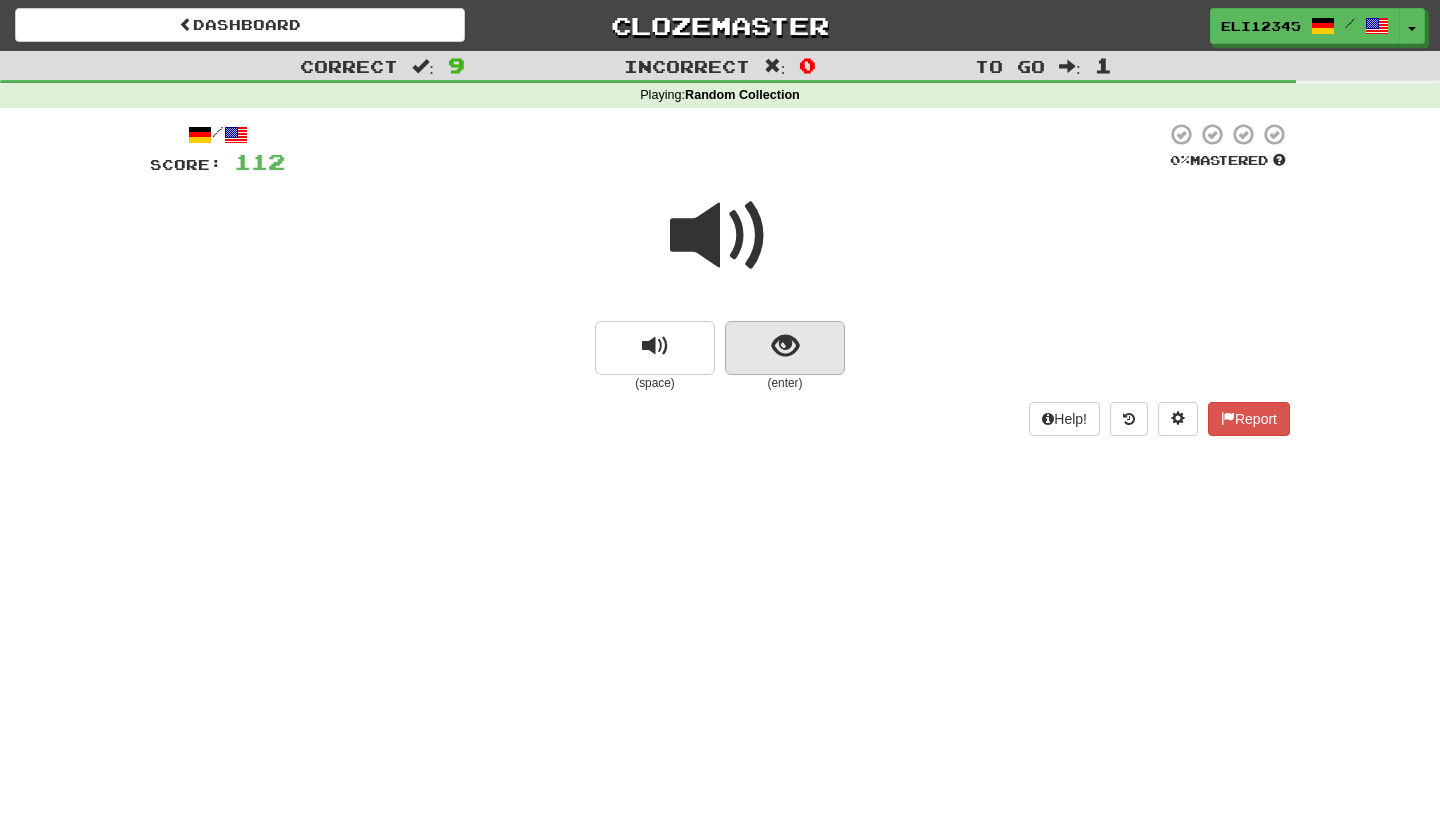click at bounding box center (785, 348) 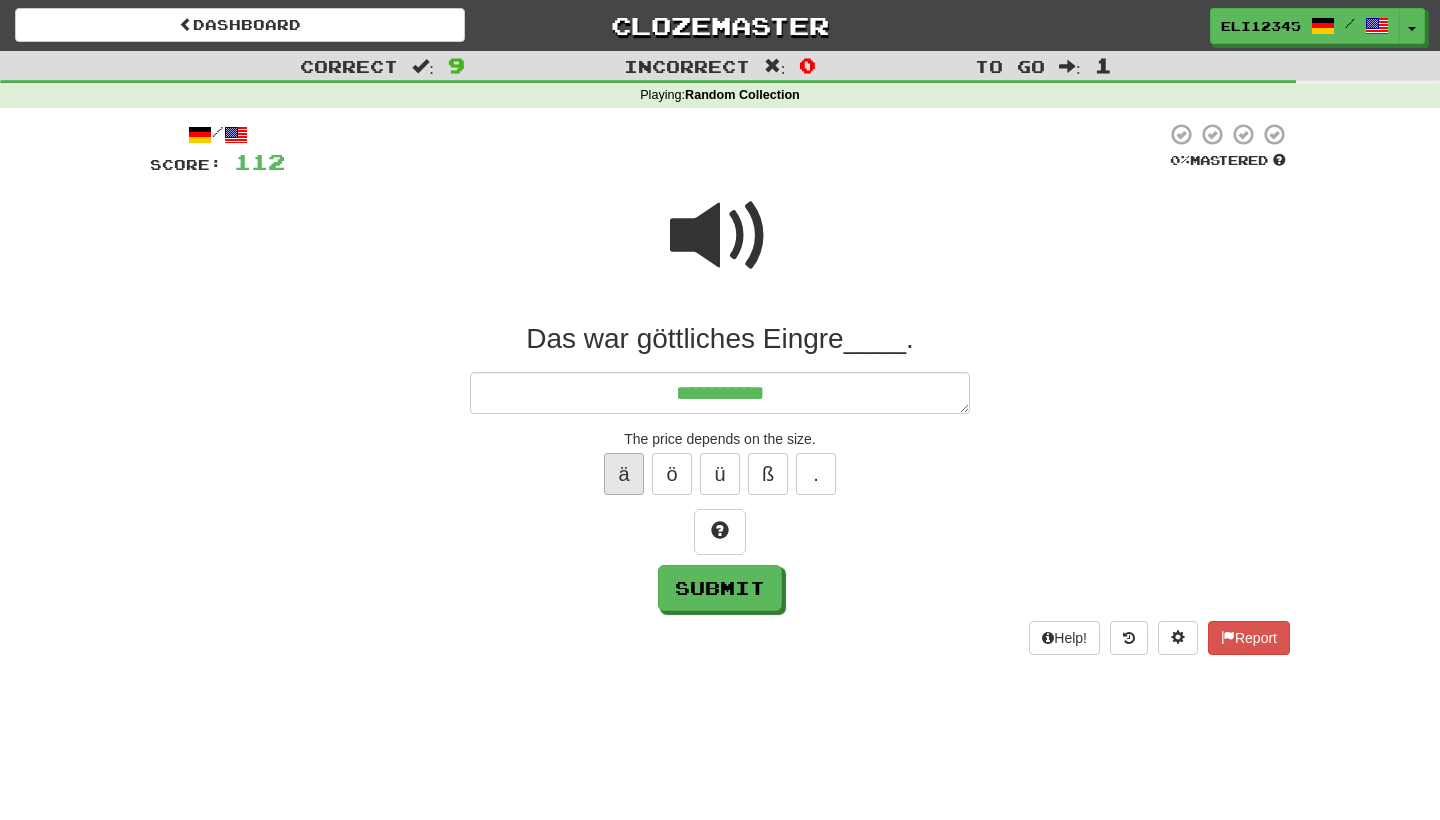 click on "ä" at bounding box center (624, 474) 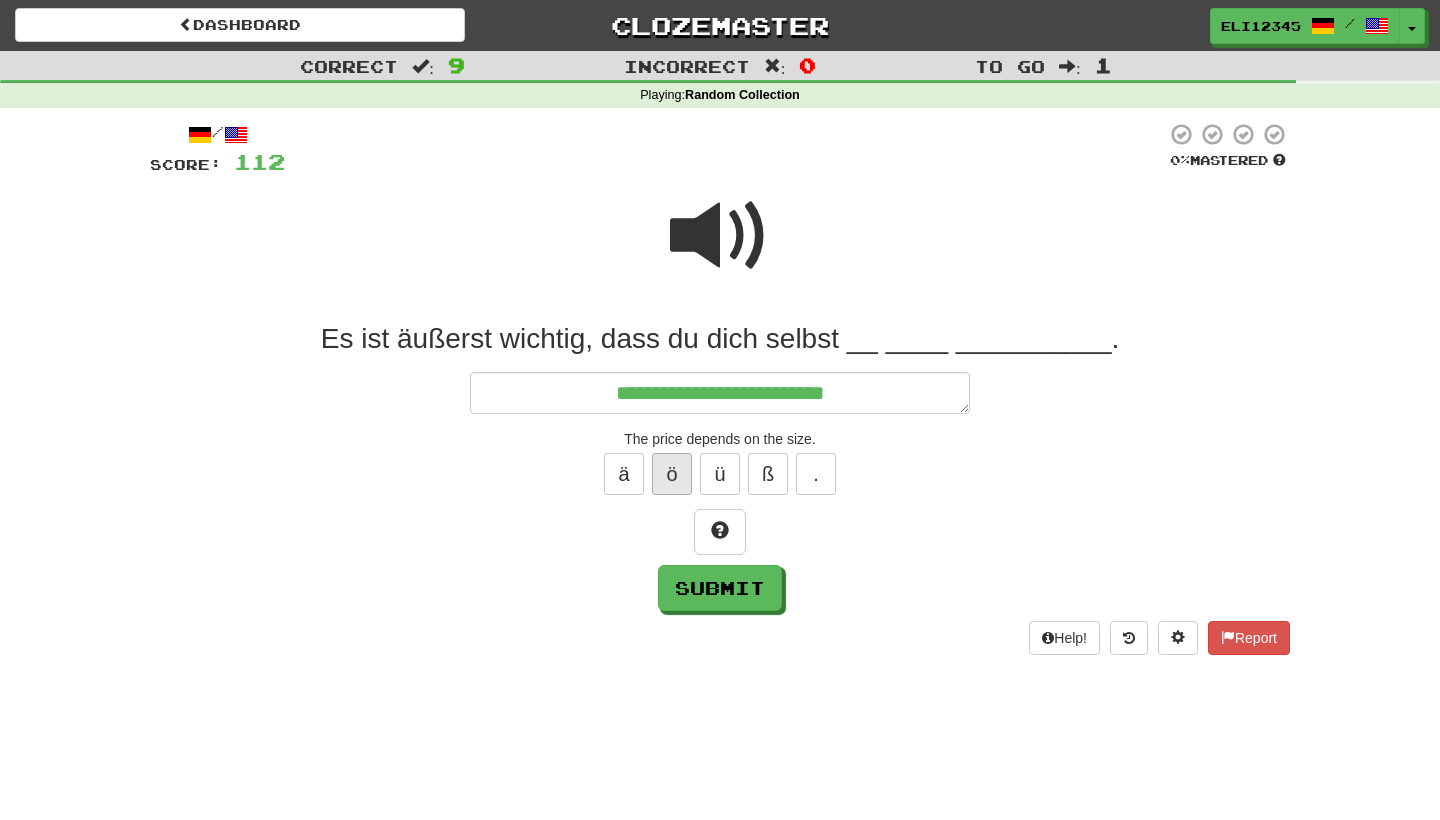click on "ö" at bounding box center [672, 474] 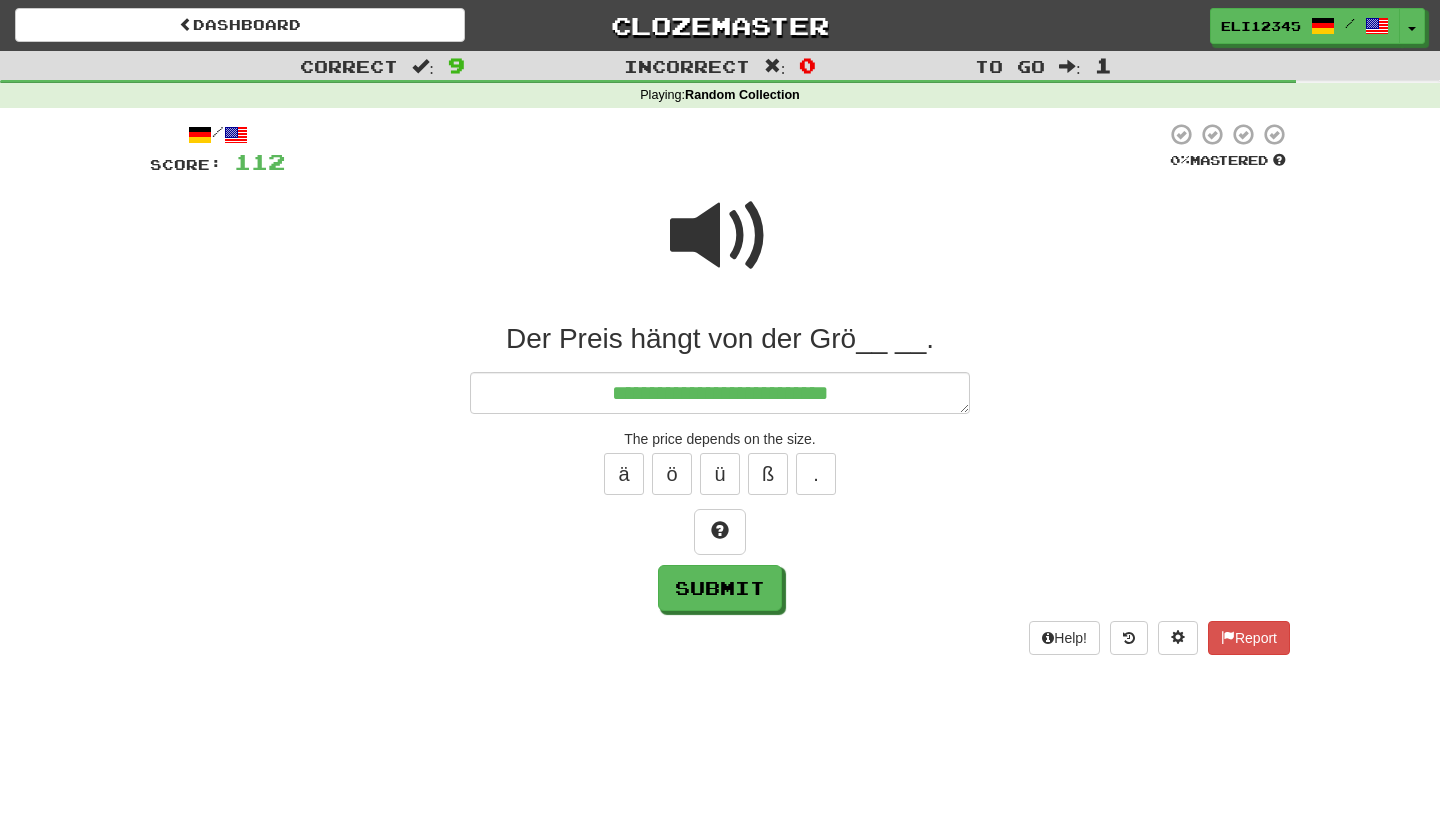 click at bounding box center [720, 236] 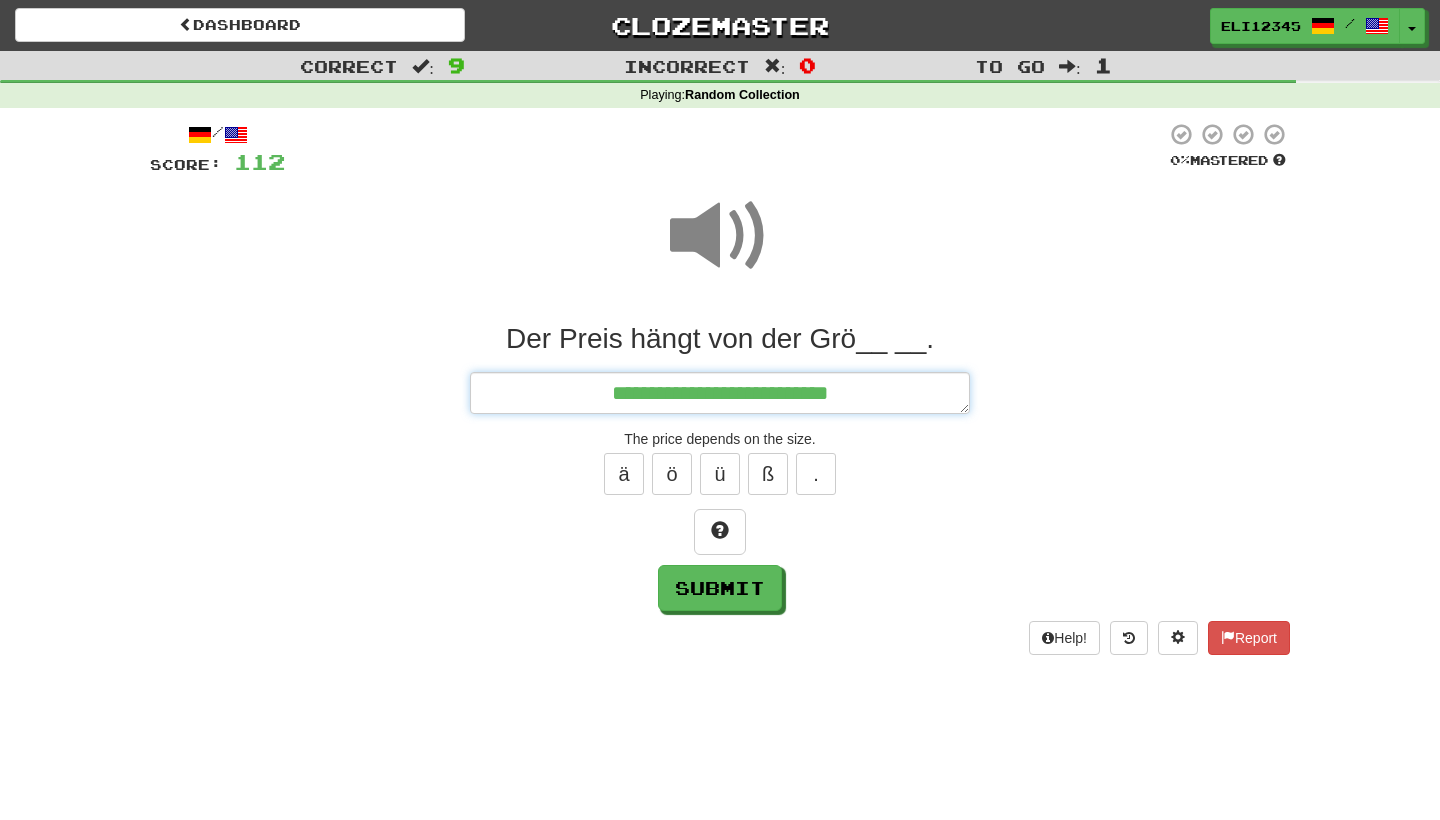 click on "**********" at bounding box center [720, 393] 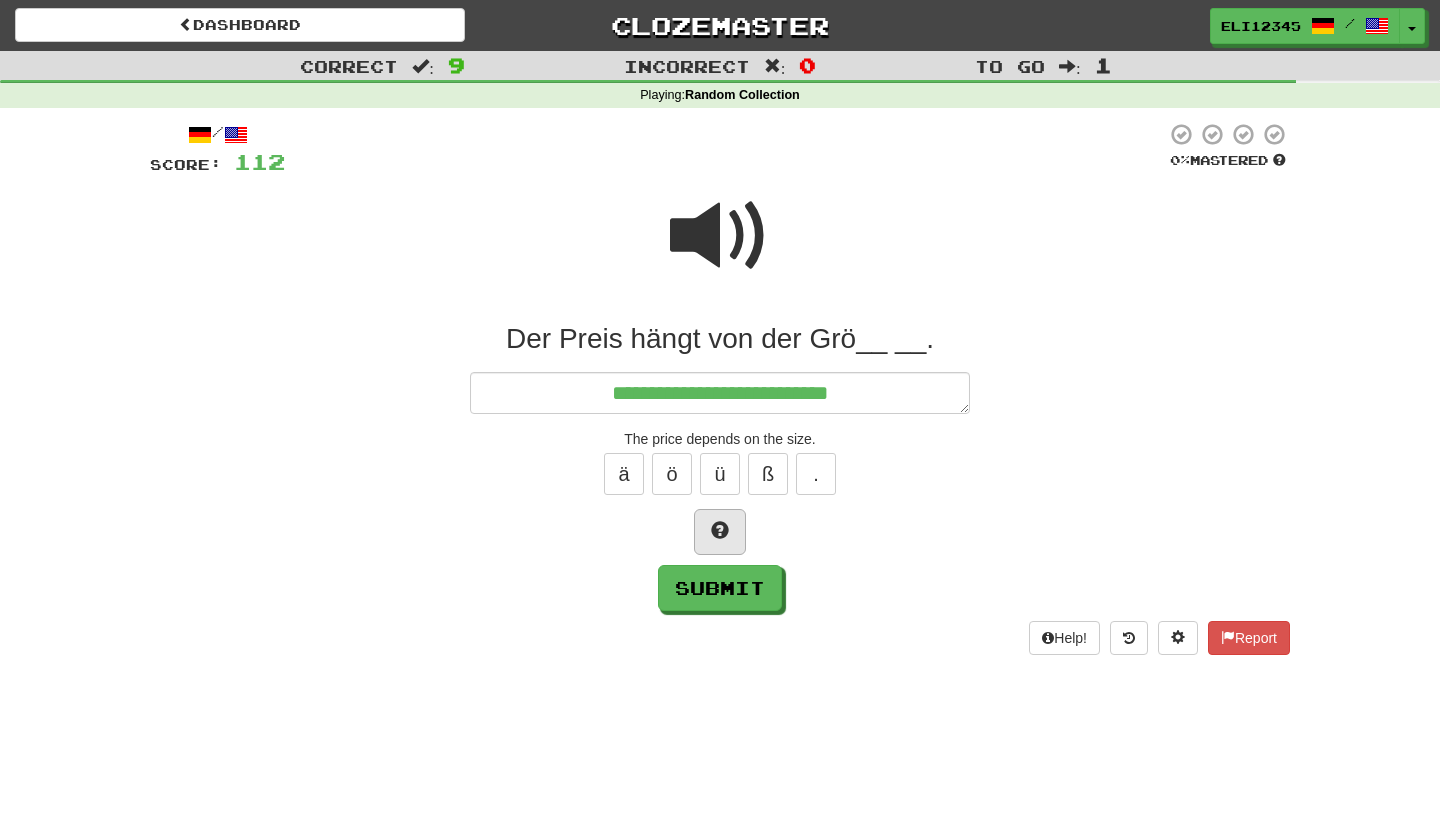 click at bounding box center [720, 532] 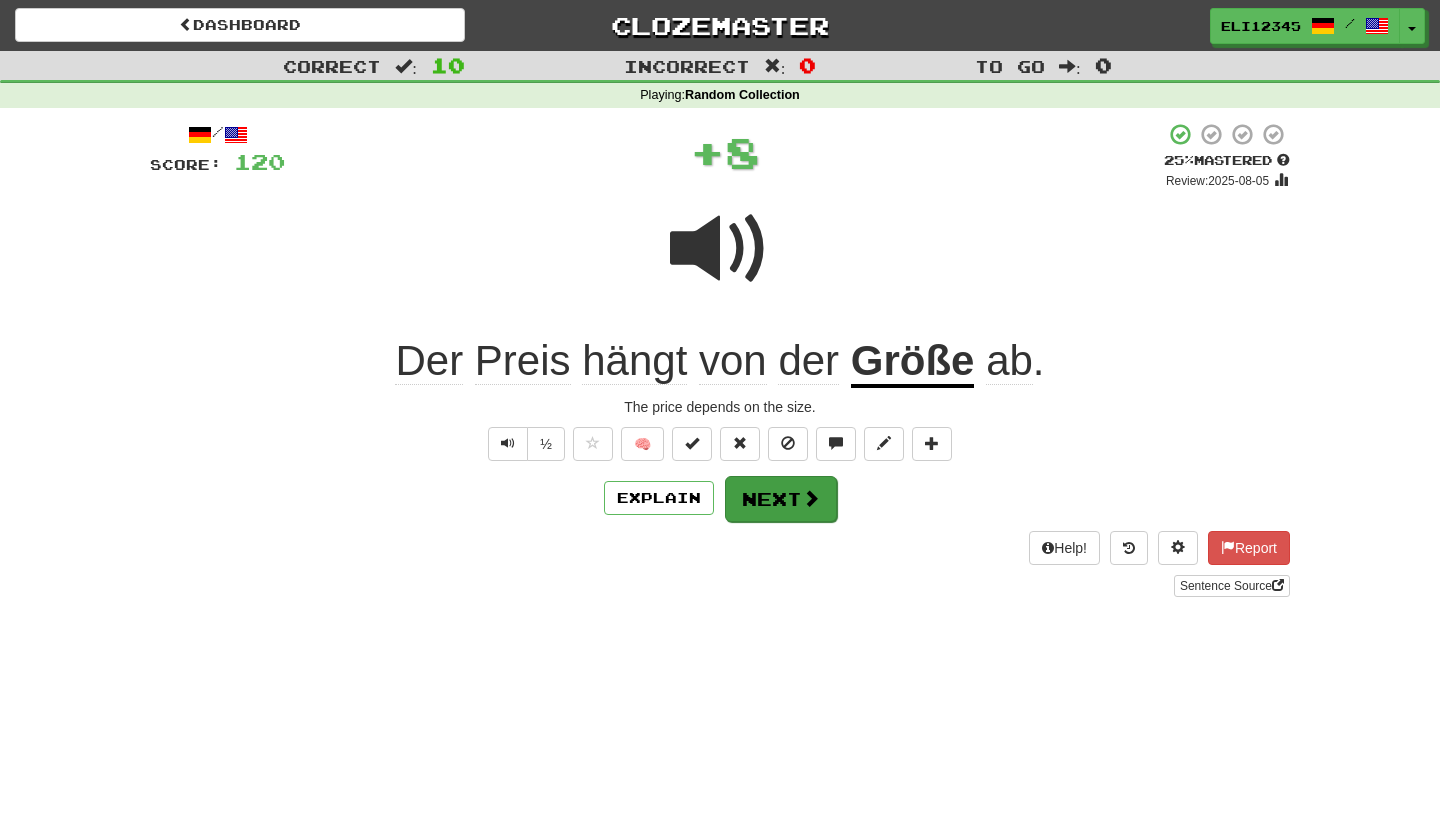 click on "Next" at bounding box center [781, 499] 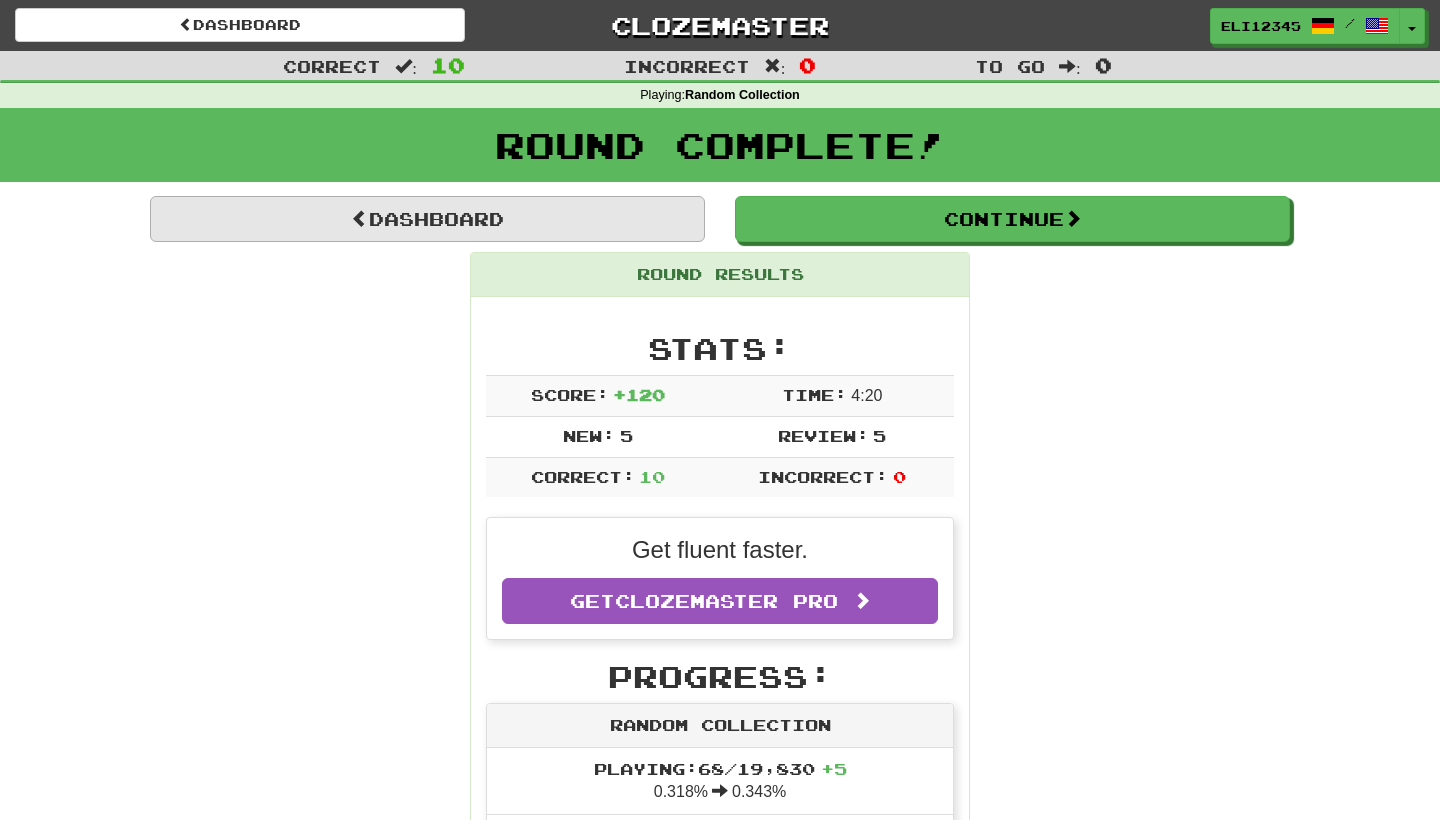 click on "Dashboard" at bounding box center [427, 219] 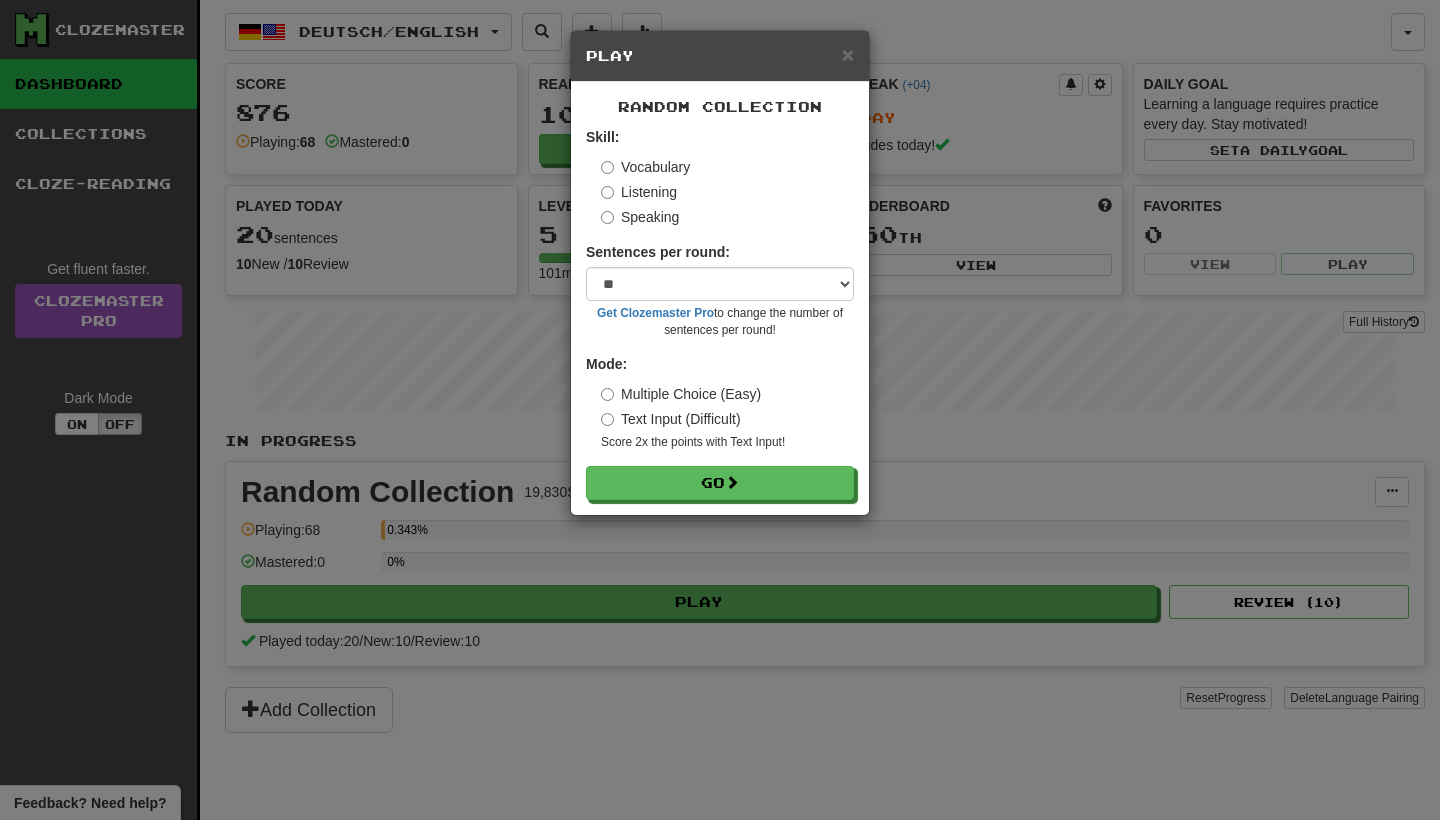 select on "**" 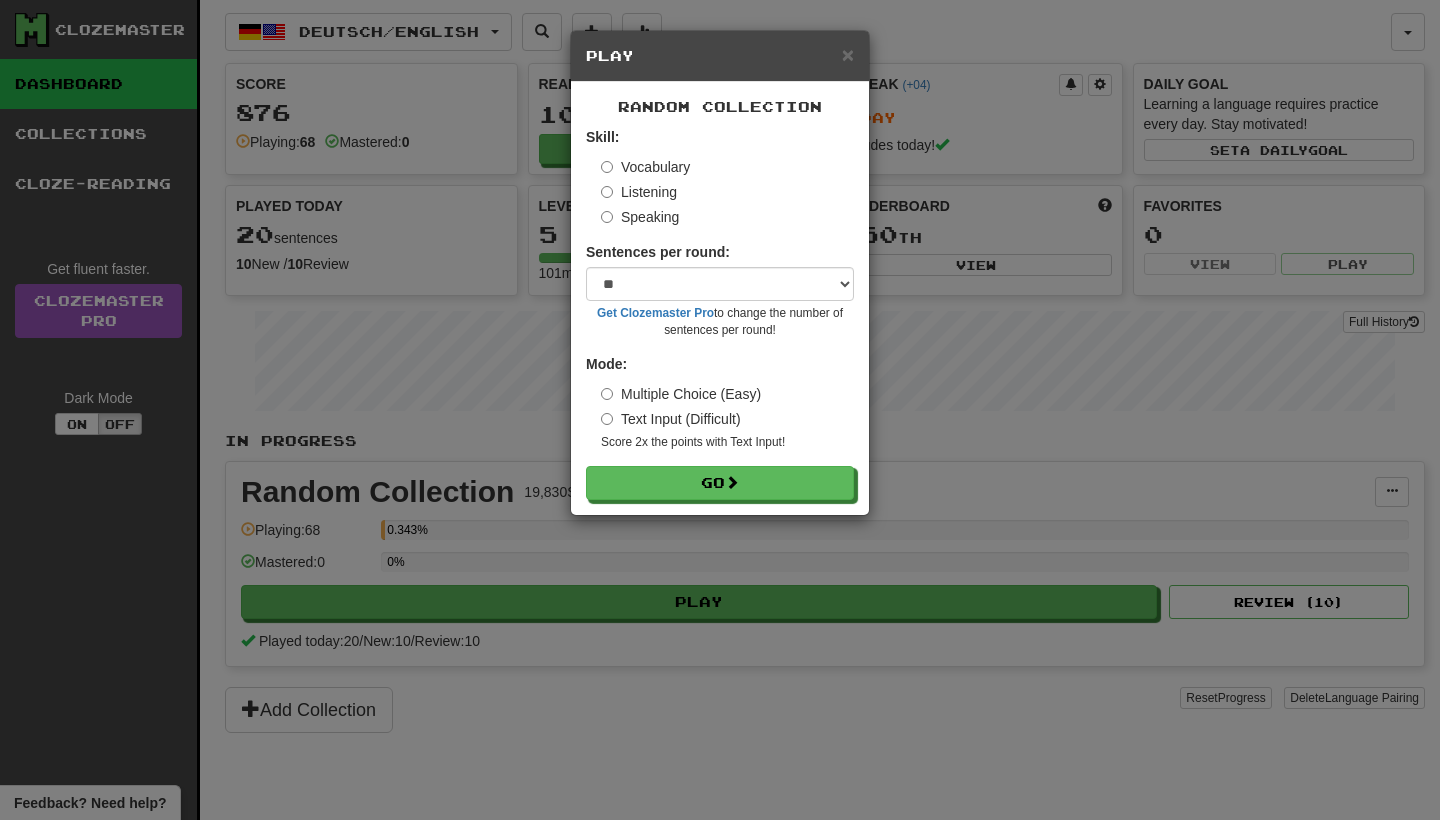scroll, scrollTop: 0, scrollLeft: 0, axis: both 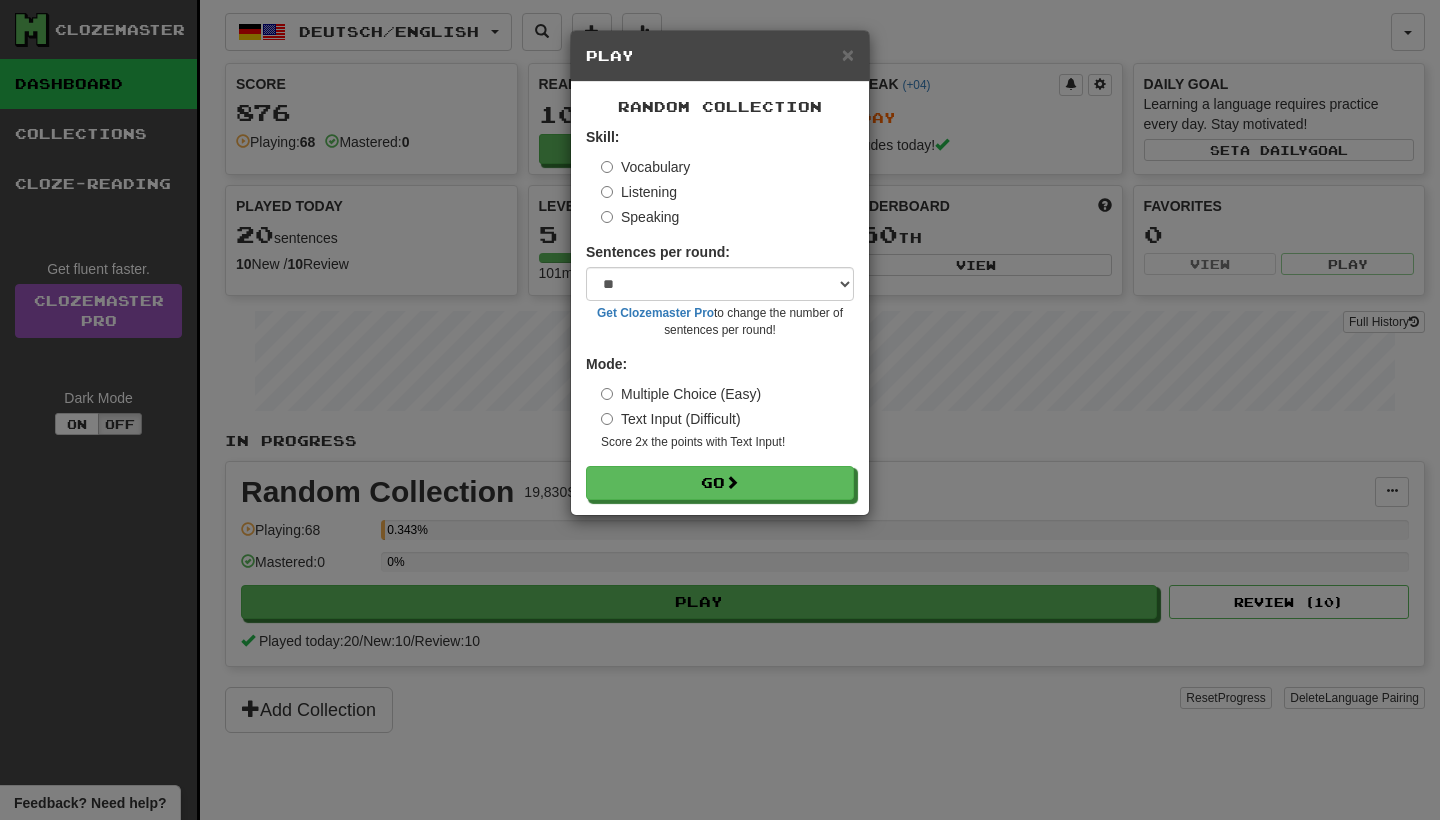 click on "Text Input (Difficult)" at bounding box center [671, 419] 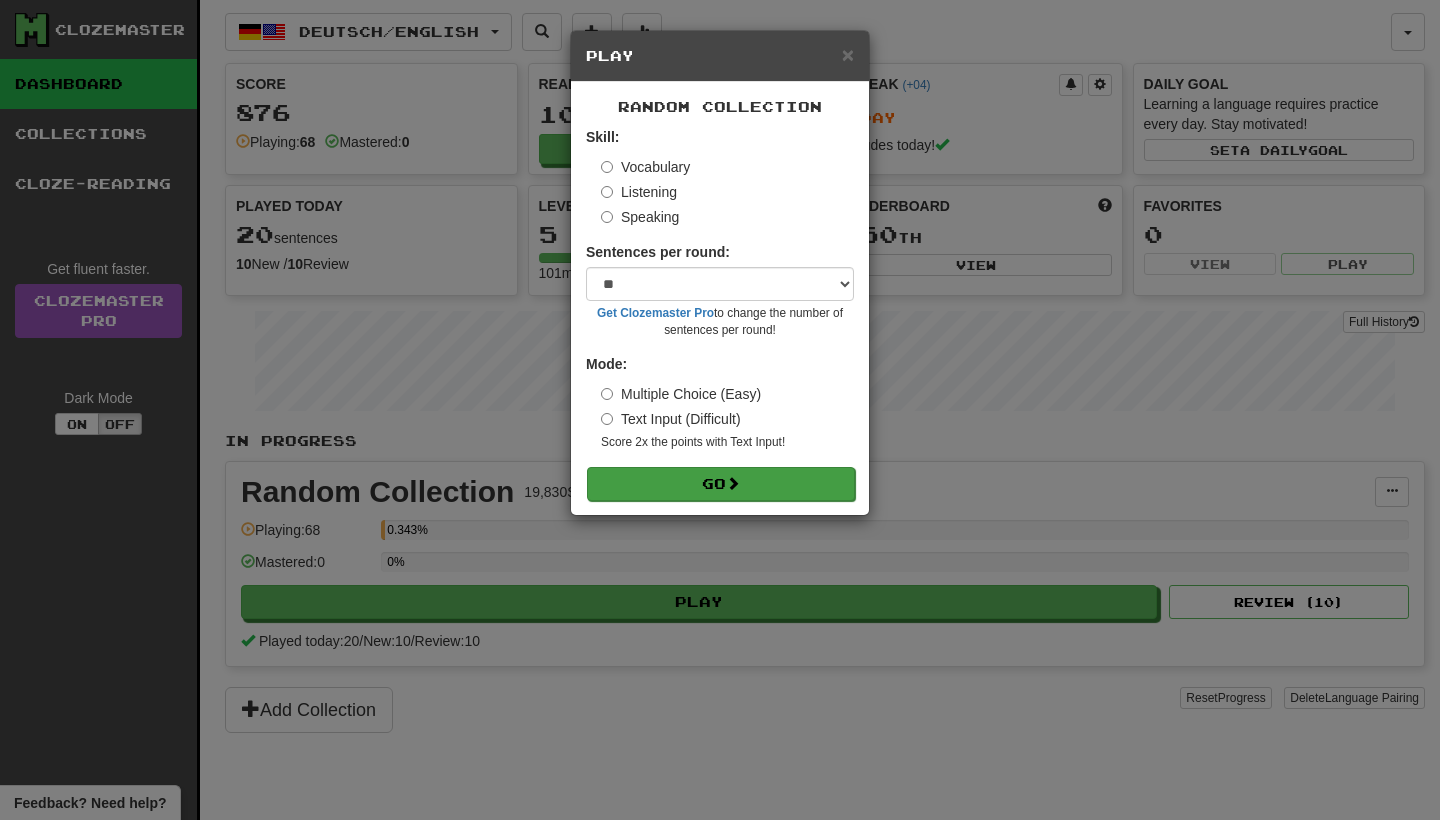 click on "Go" at bounding box center [721, 484] 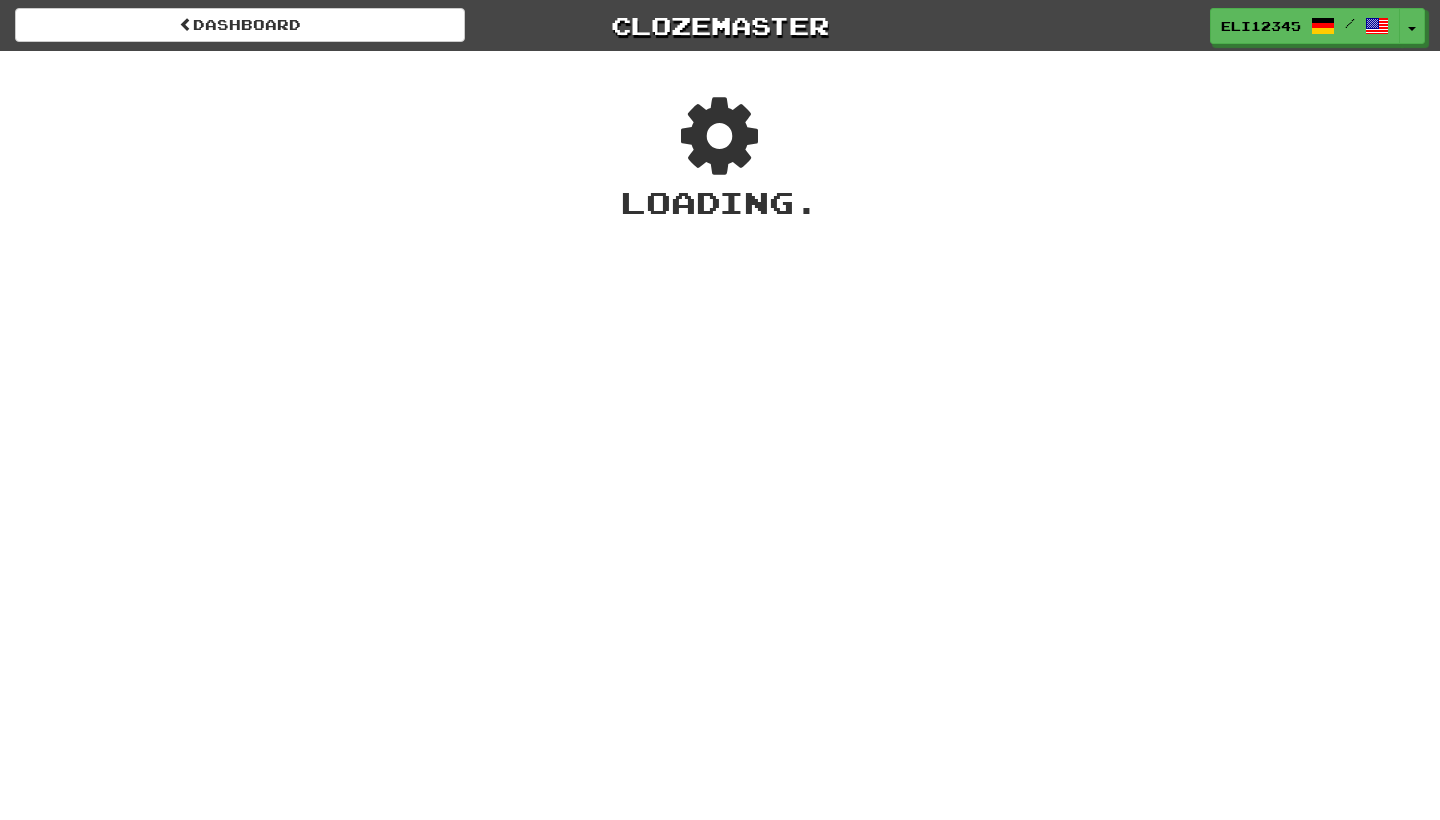 scroll, scrollTop: 0, scrollLeft: 0, axis: both 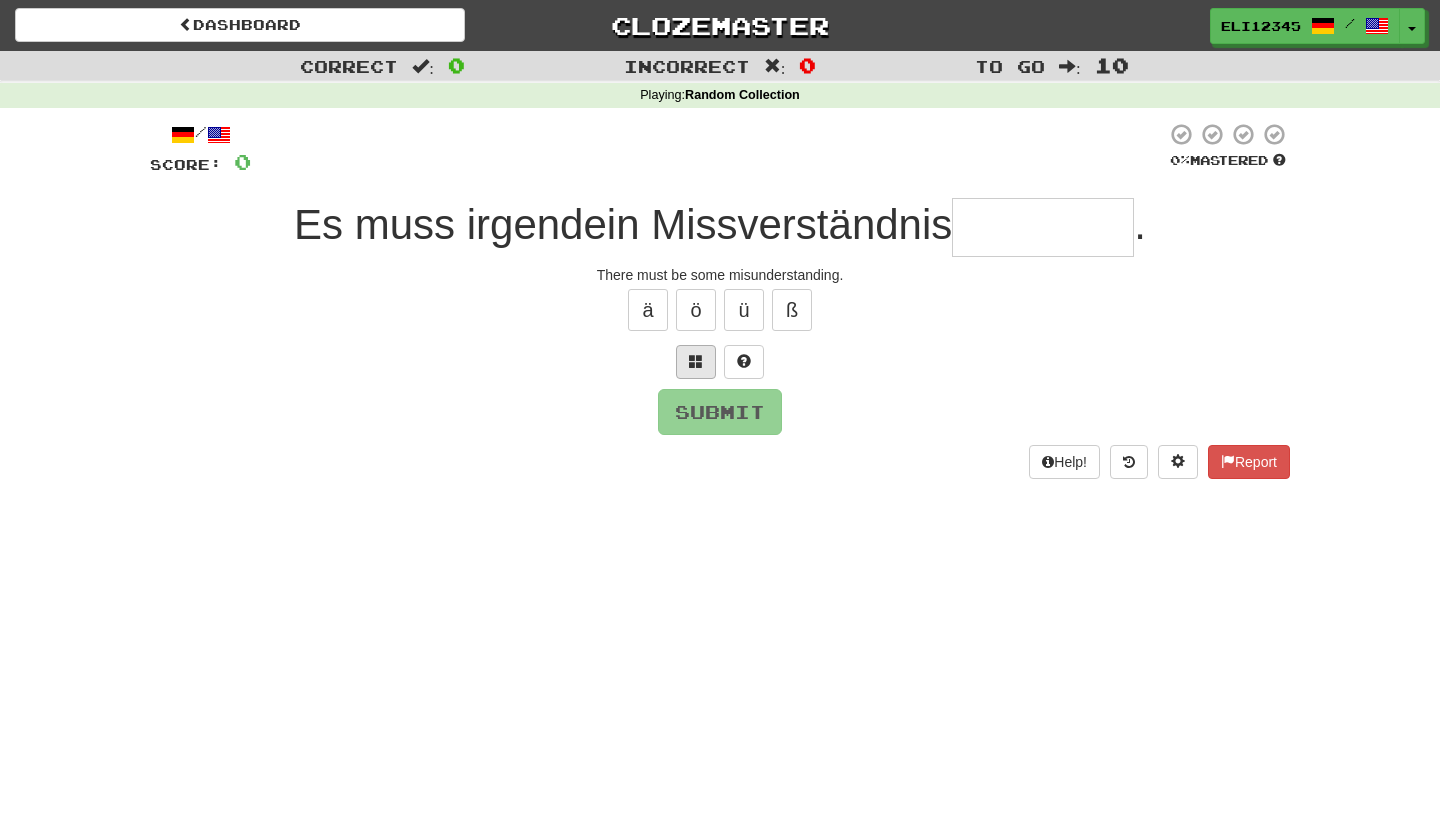 click at bounding box center [696, 361] 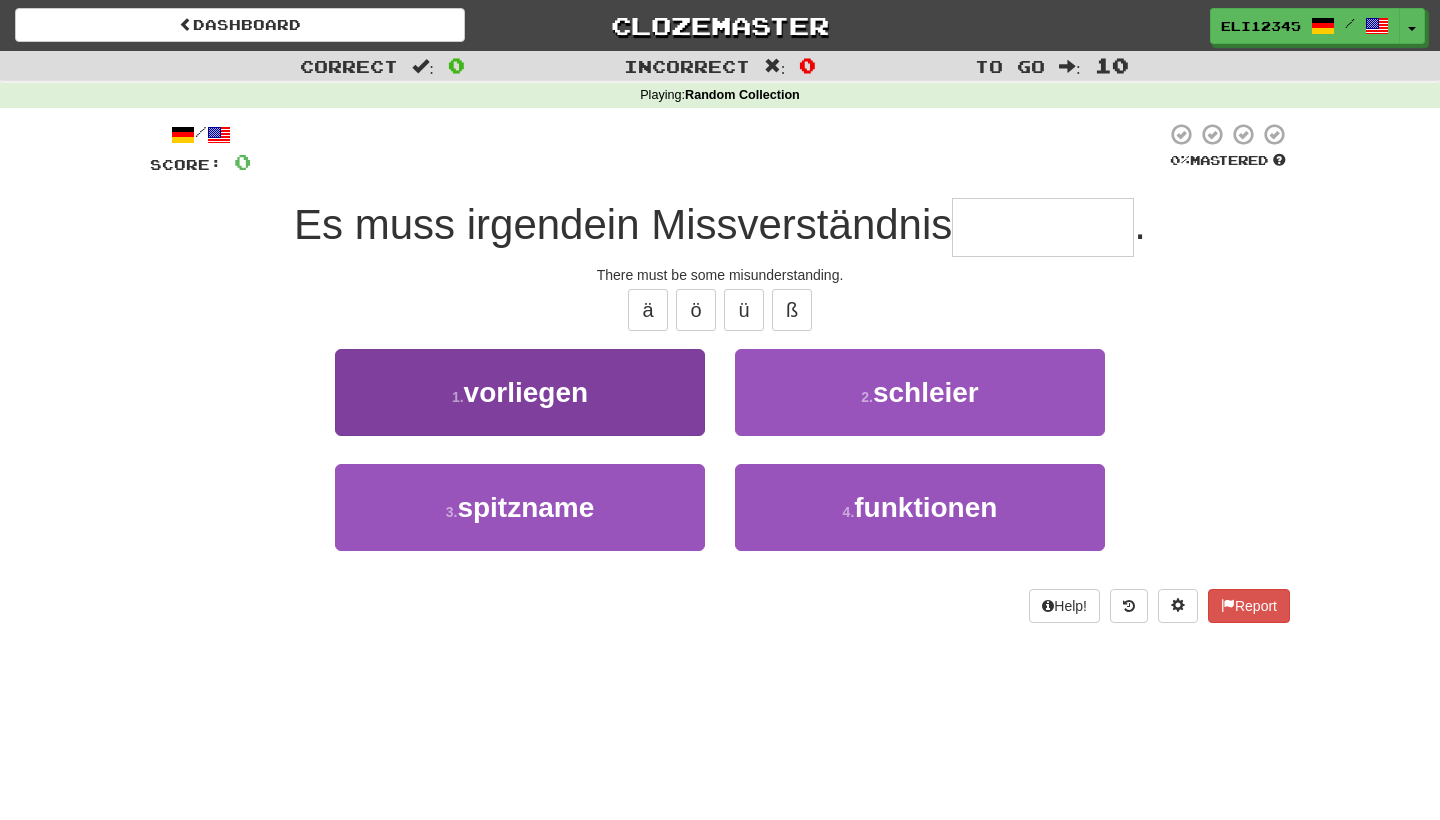 click on "1 .  vorliegen" at bounding box center (520, 392) 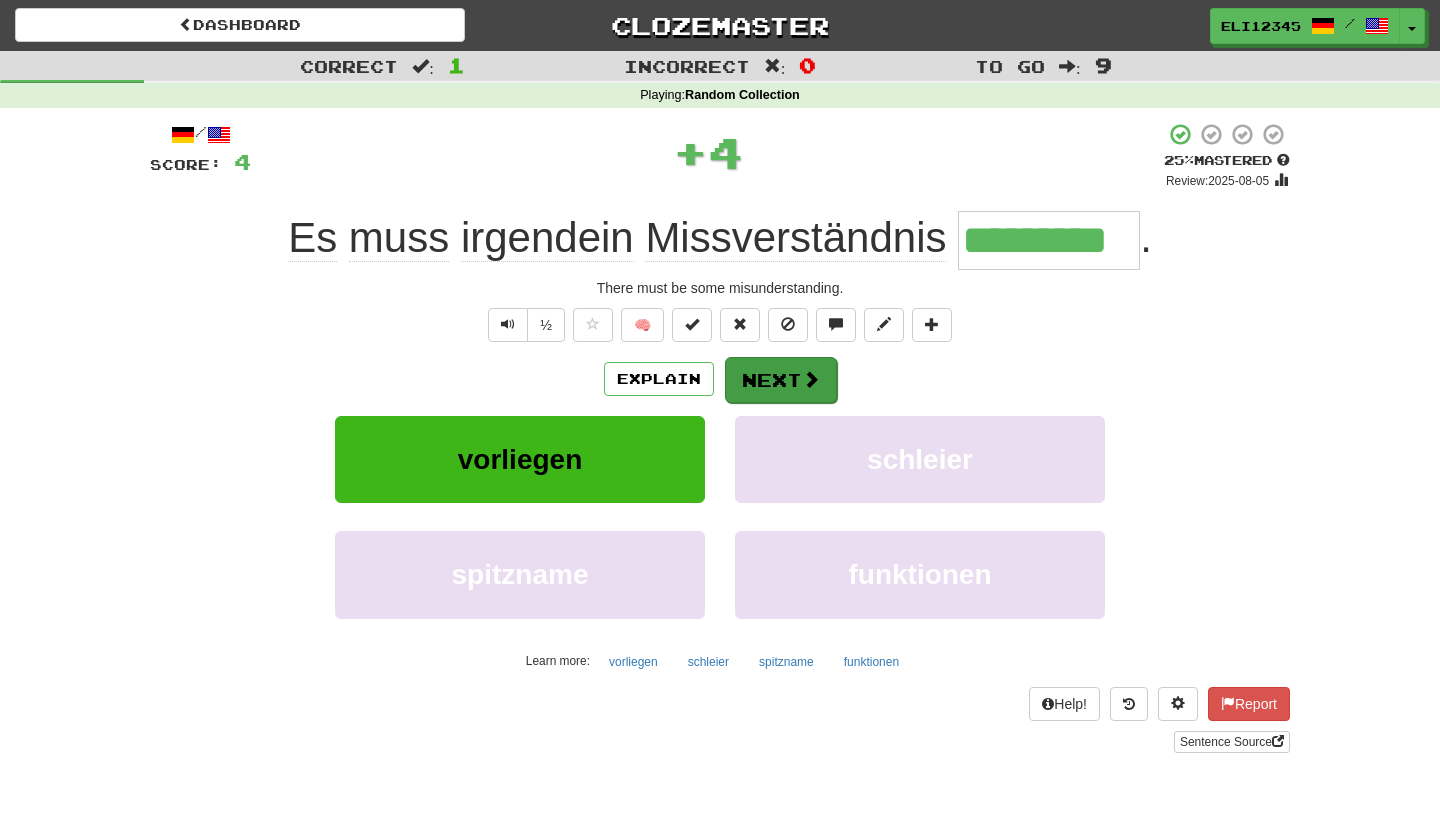 click on "Next" at bounding box center (781, 380) 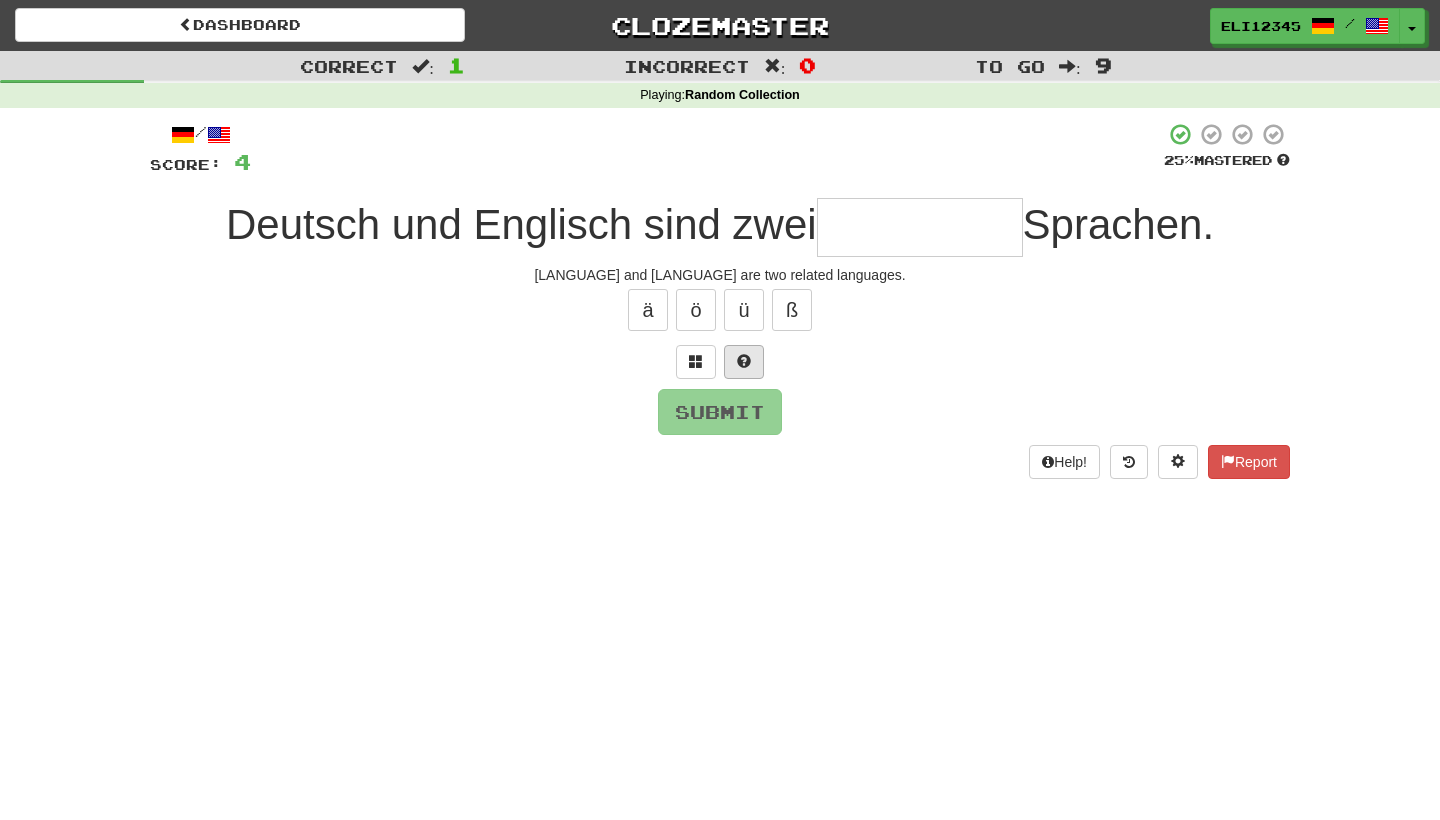 click at bounding box center (744, 361) 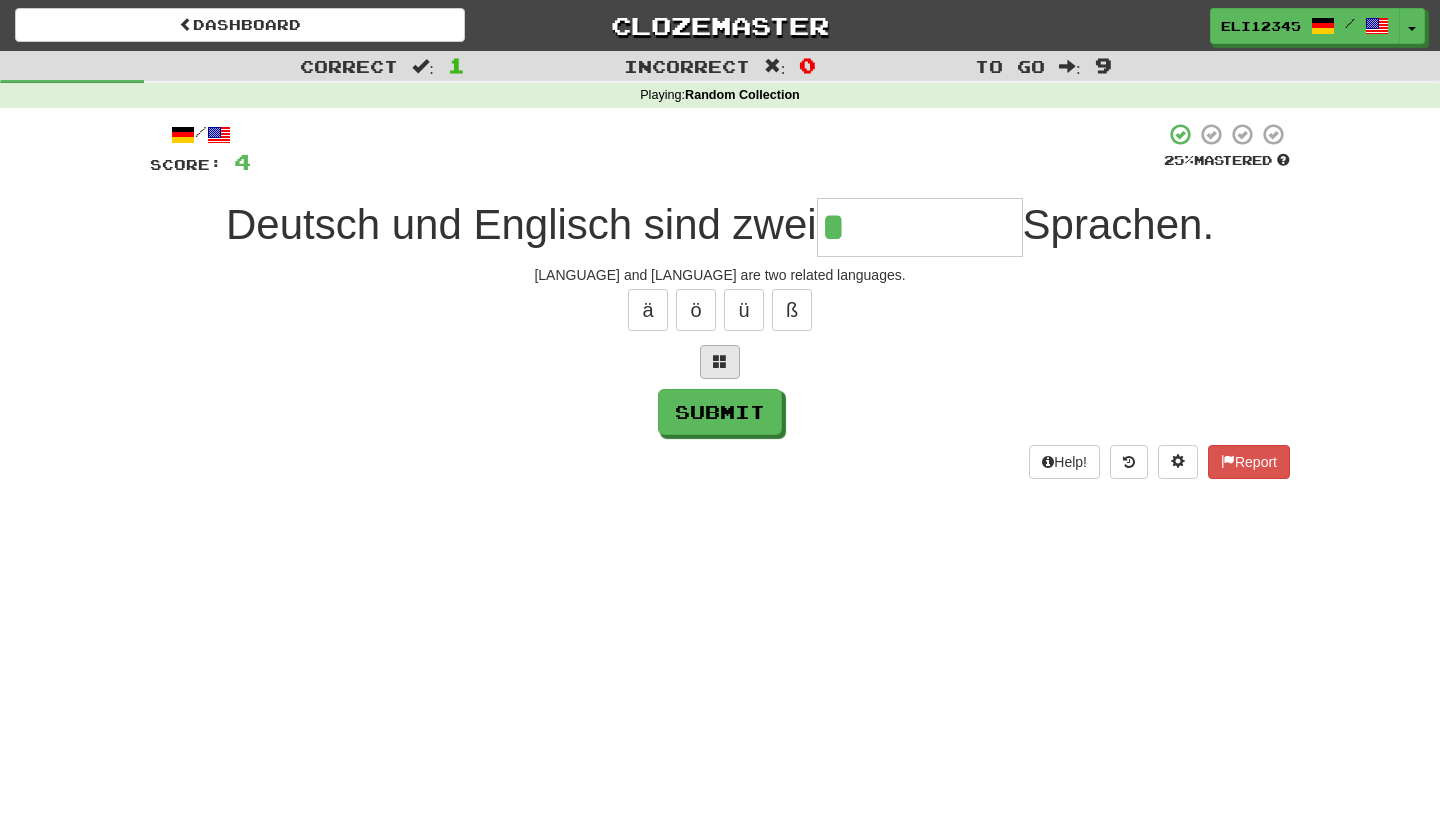 click at bounding box center [720, 362] 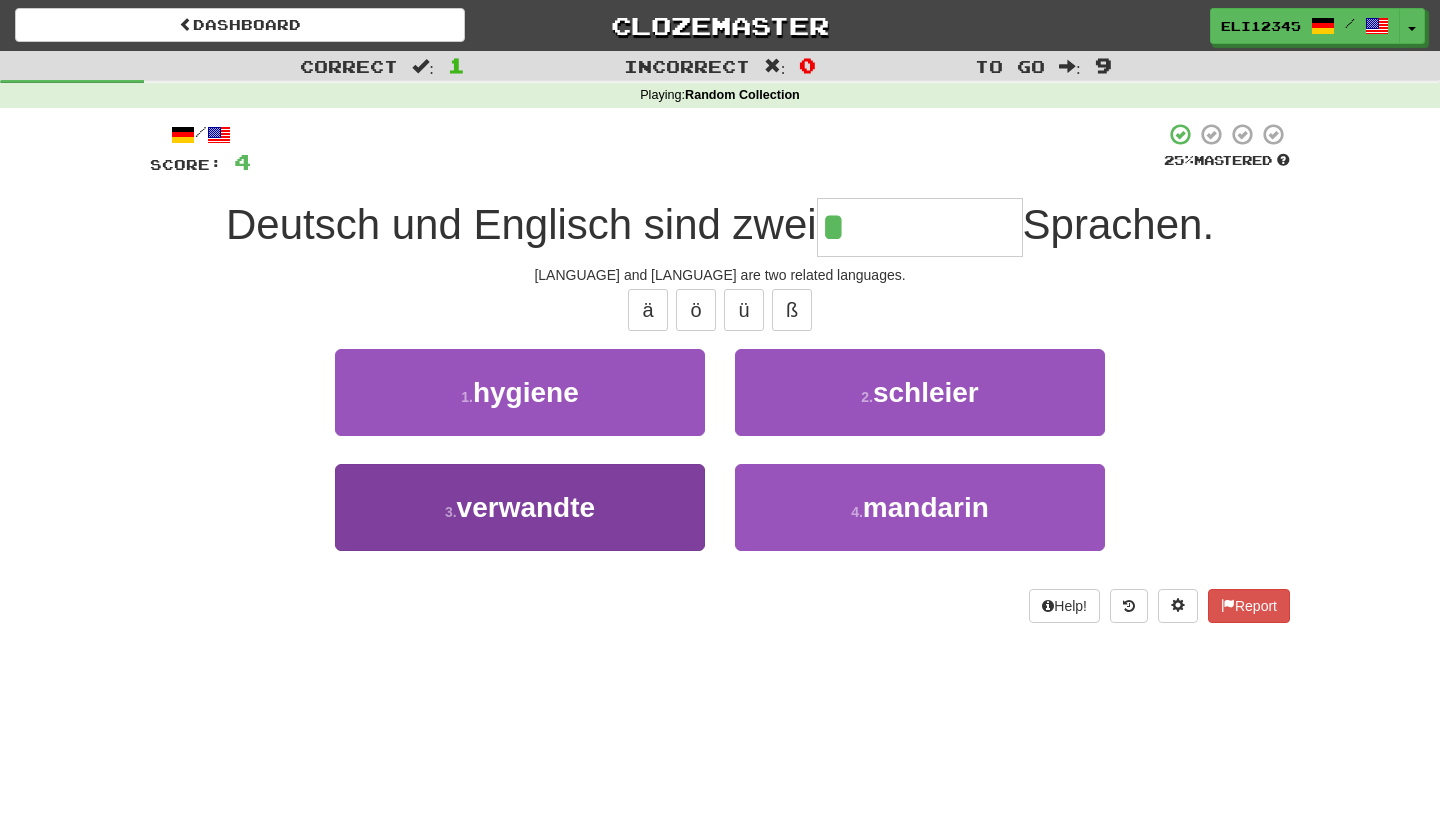 click on "3 .  verwandte" at bounding box center (520, 507) 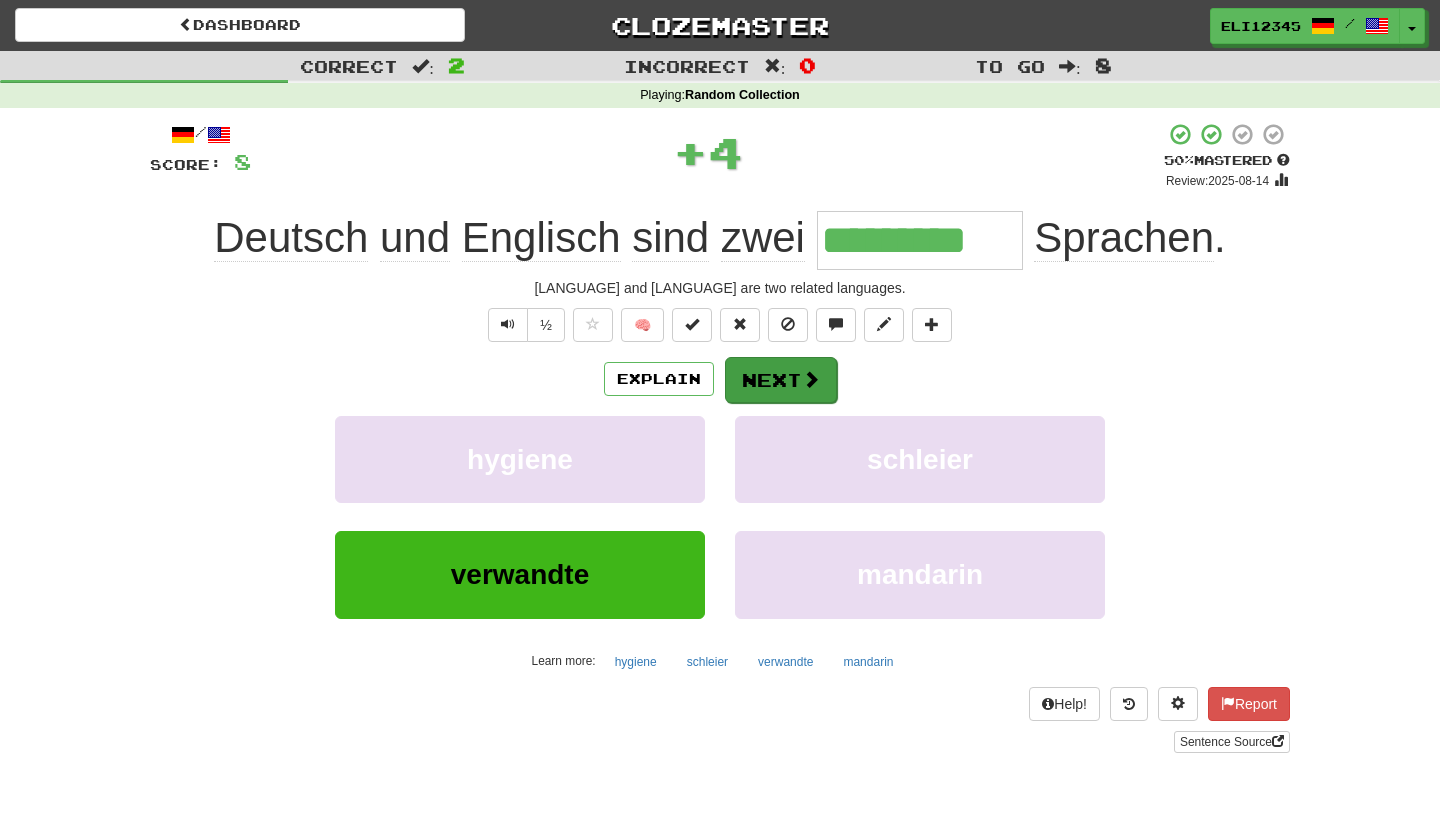 click on "Next" at bounding box center [781, 380] 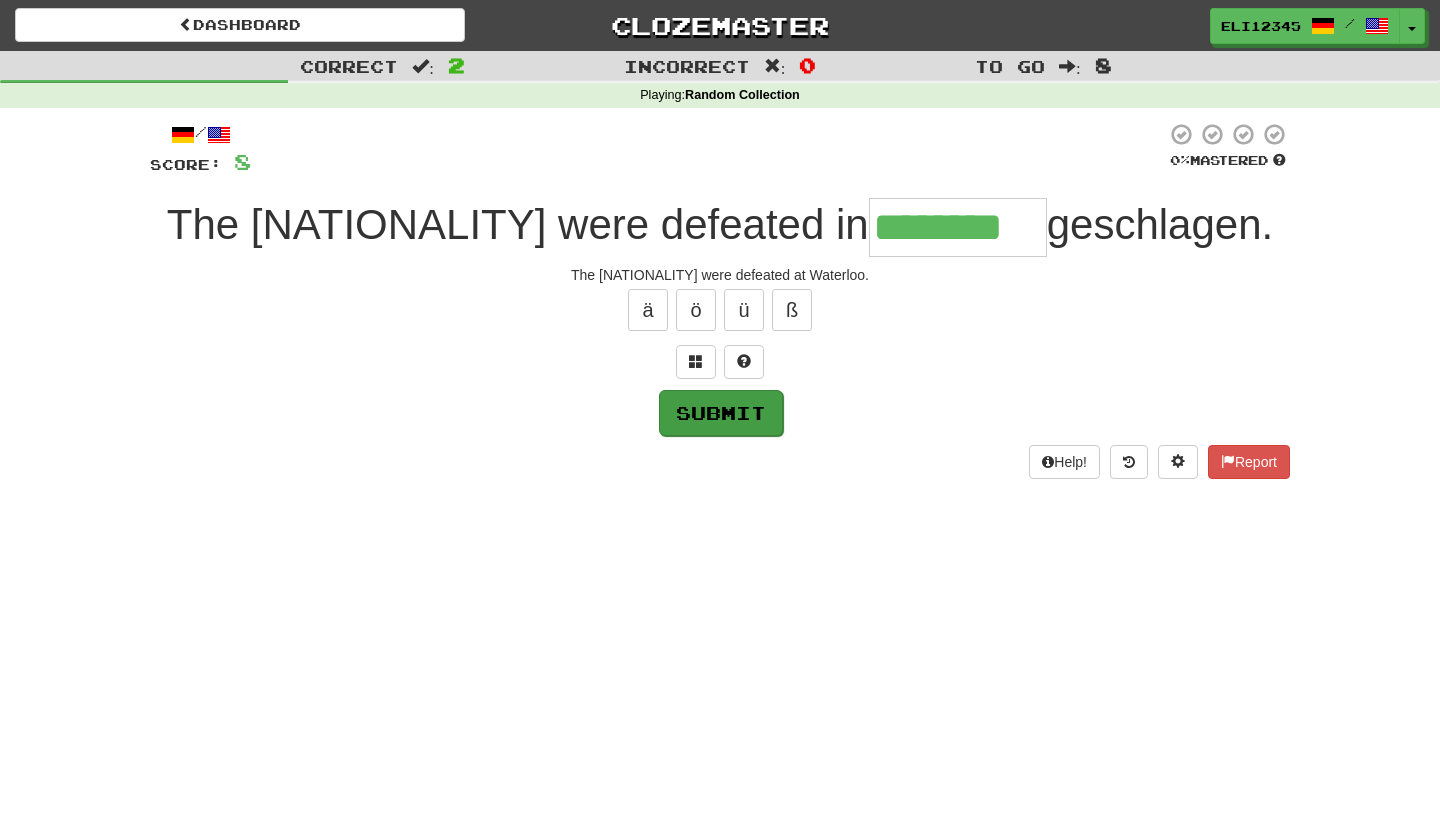 click on "Submit" at bounding box center (721, 413) 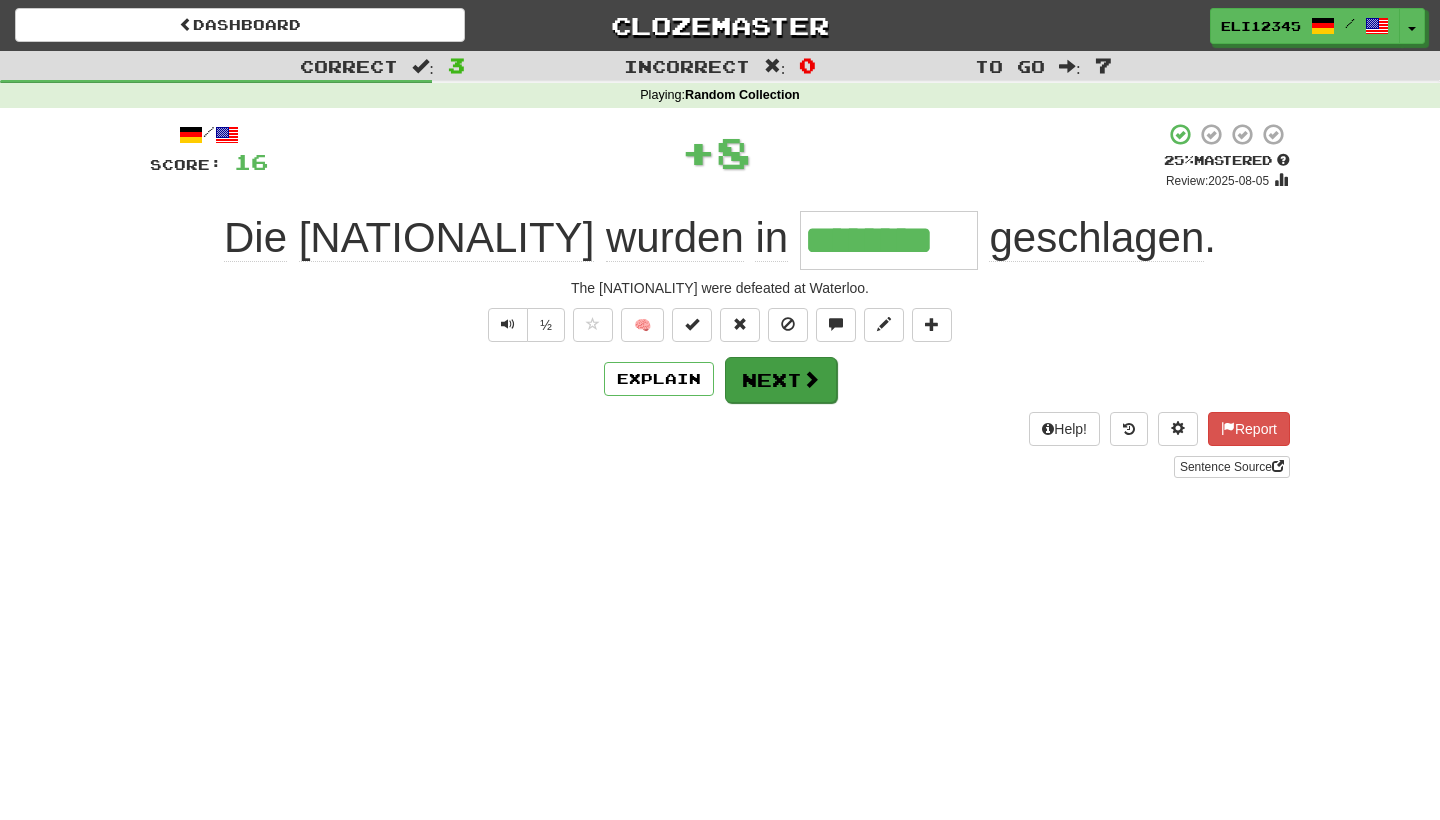 click on "Next" at bounding box center [781, 380] 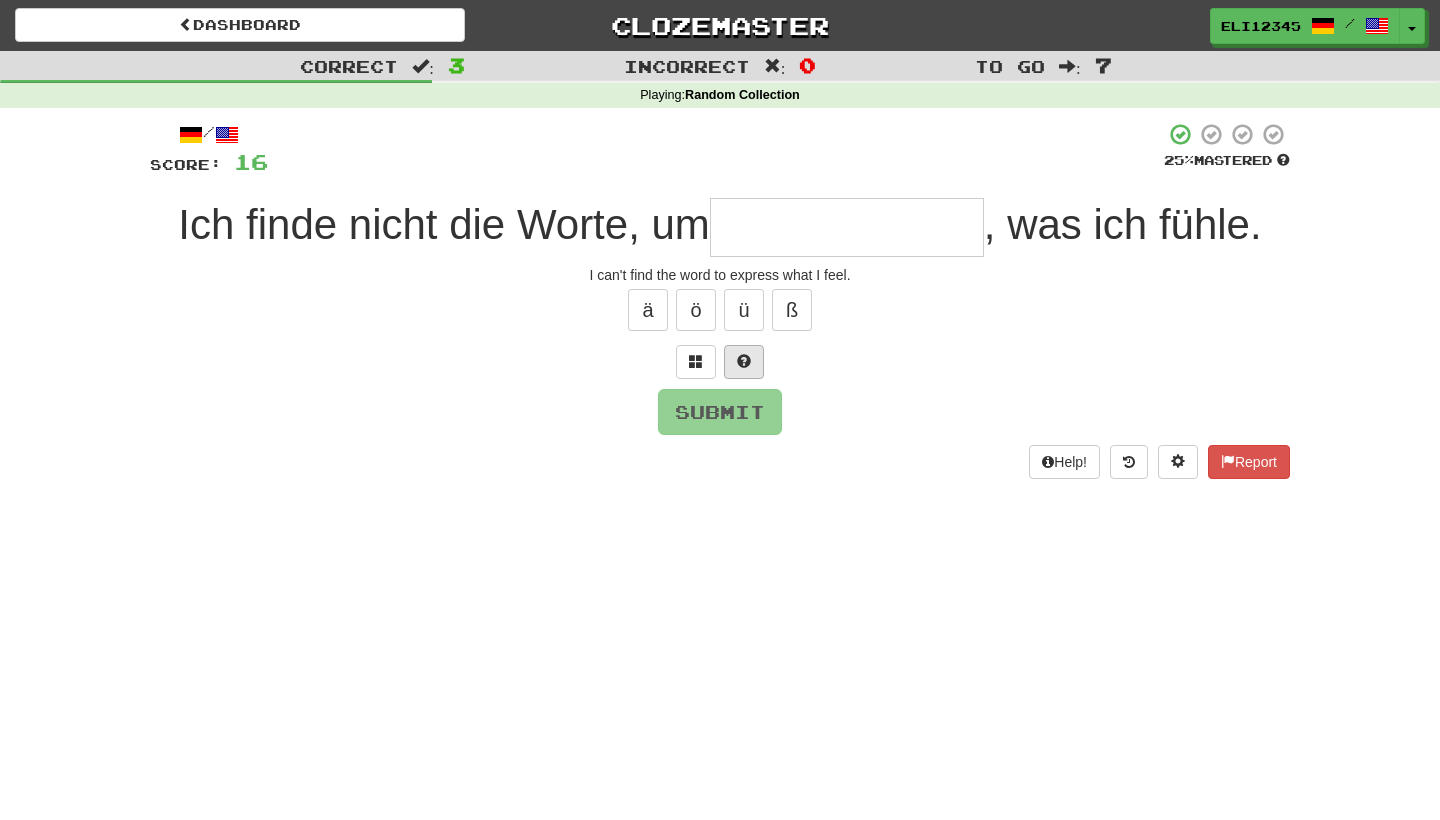 click at bounding box center (744, 361) 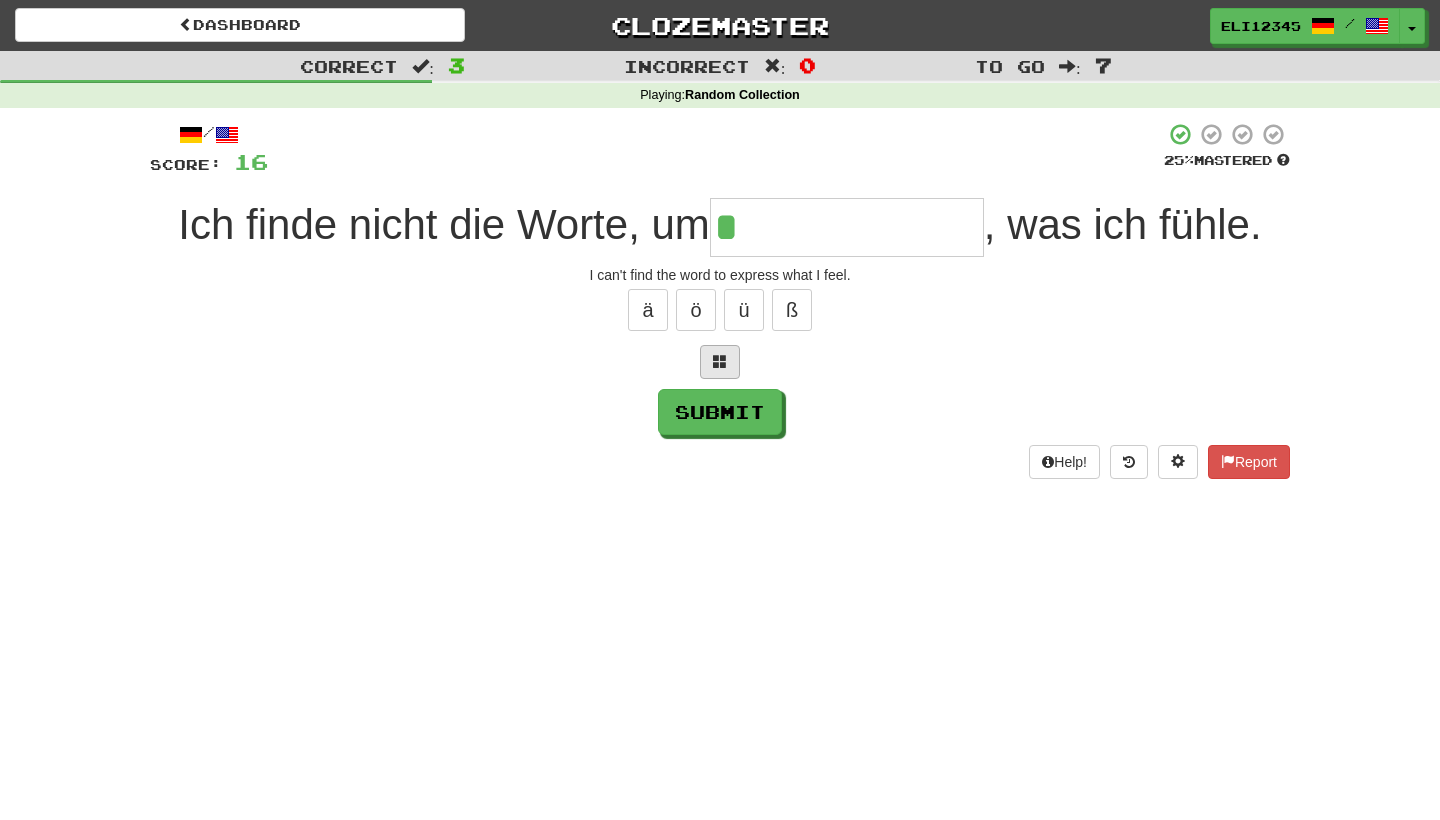 click at bounding box center (720, 362) 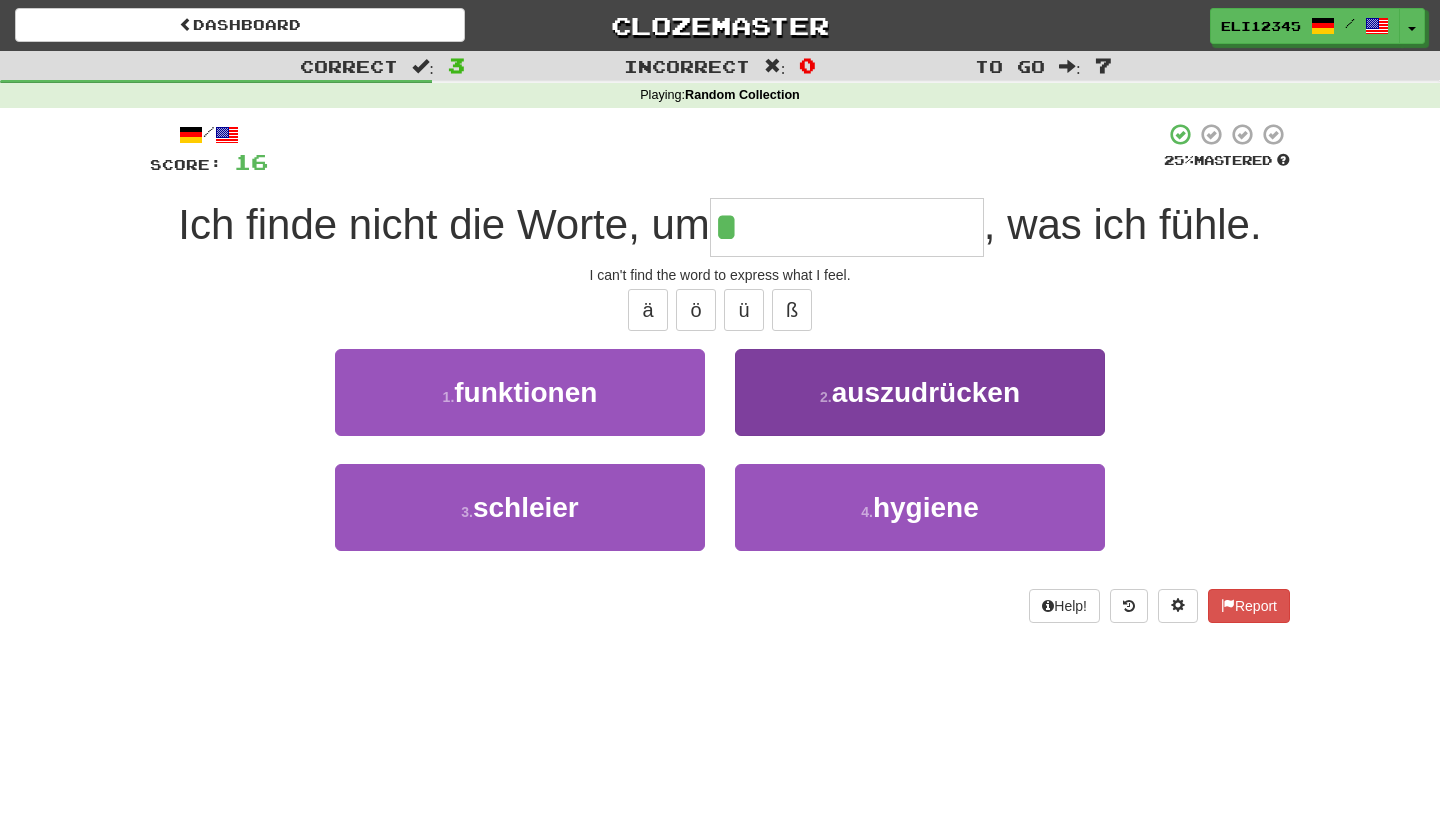 click on "2 .  auszudrücken" at bounding box center (920, 392) 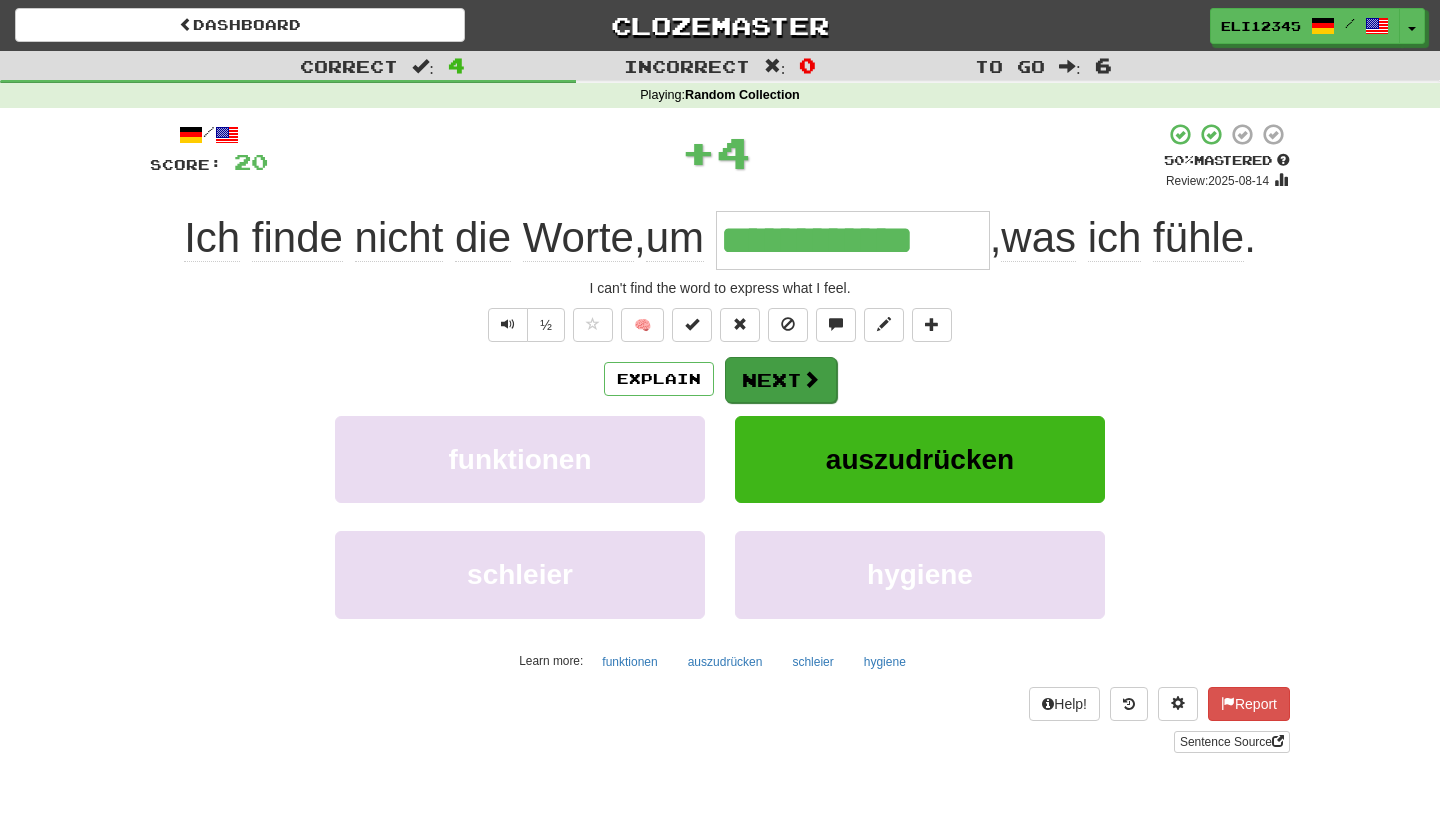 click on "Next" at bounding box center [781, 380] 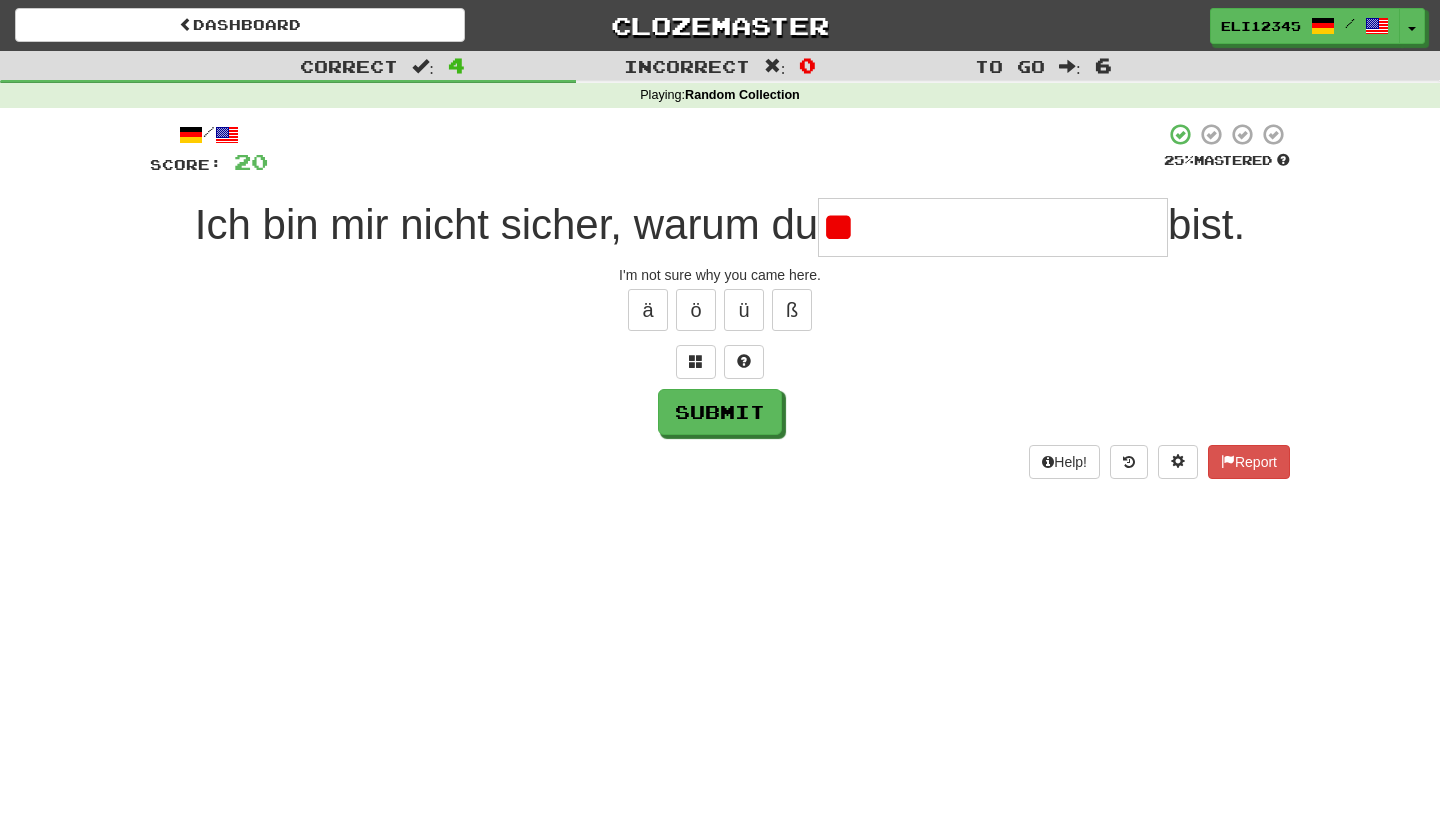 type on "*" 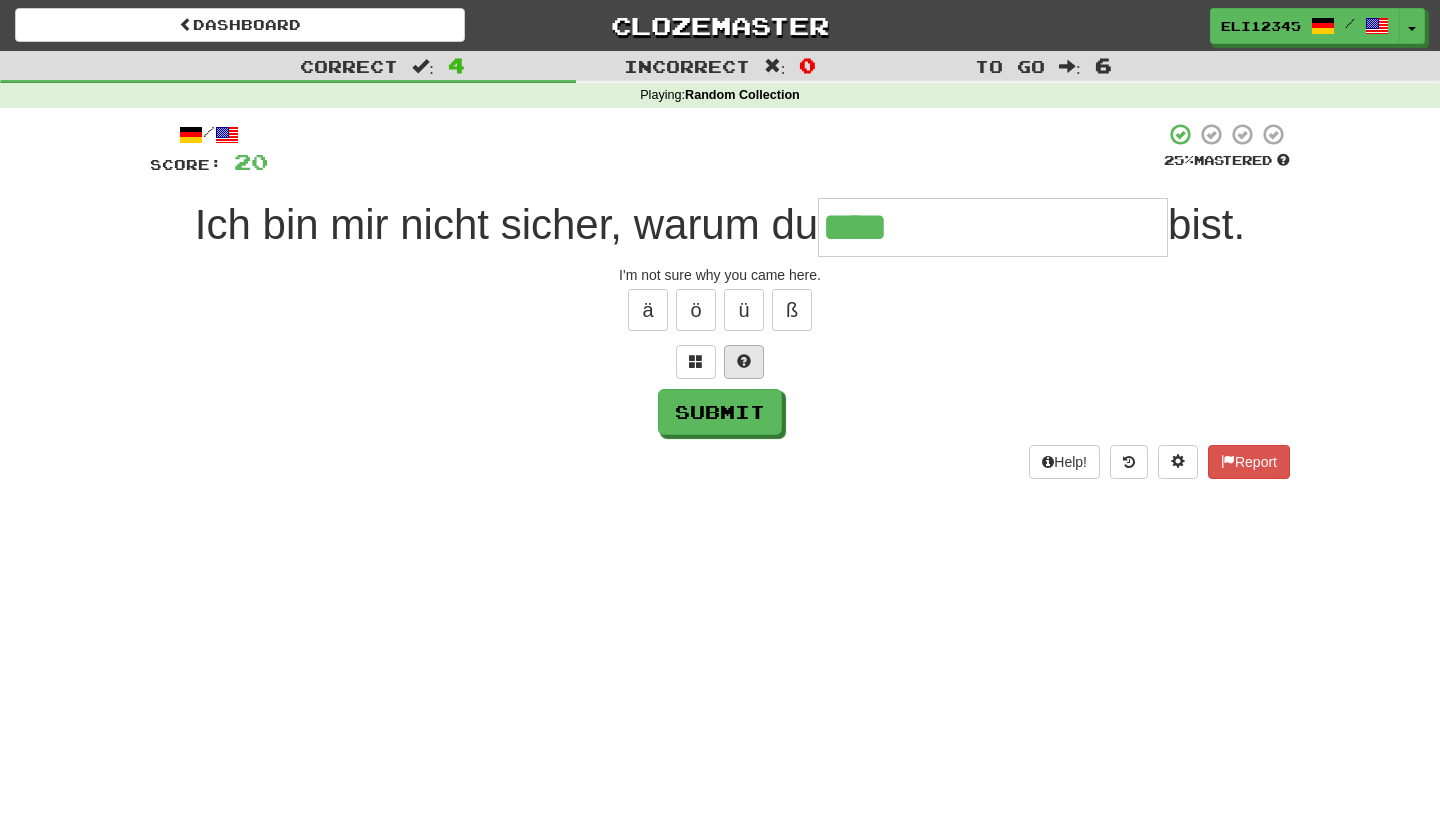 click at bounding box center (744, 362) 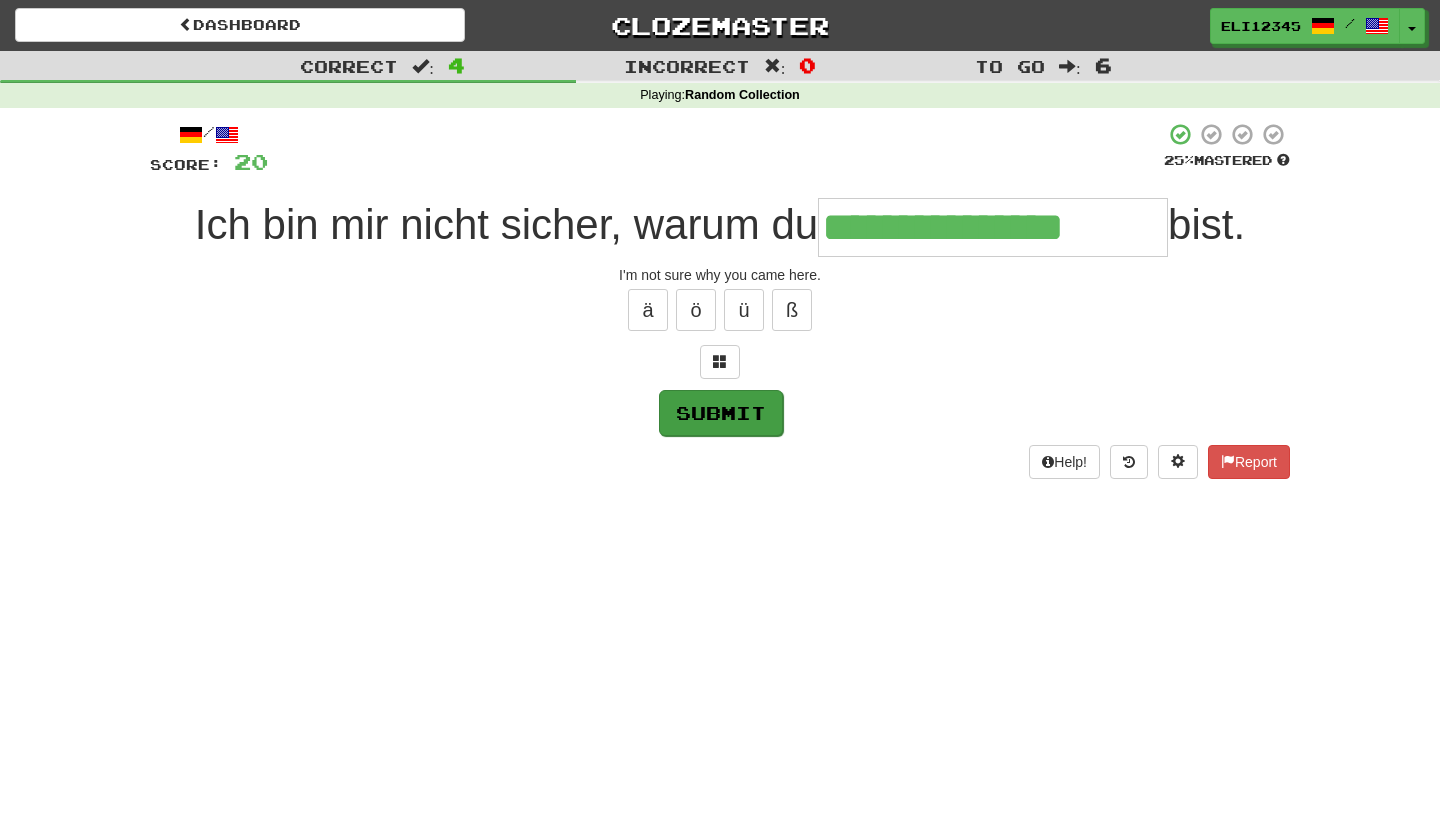 type on "**********" 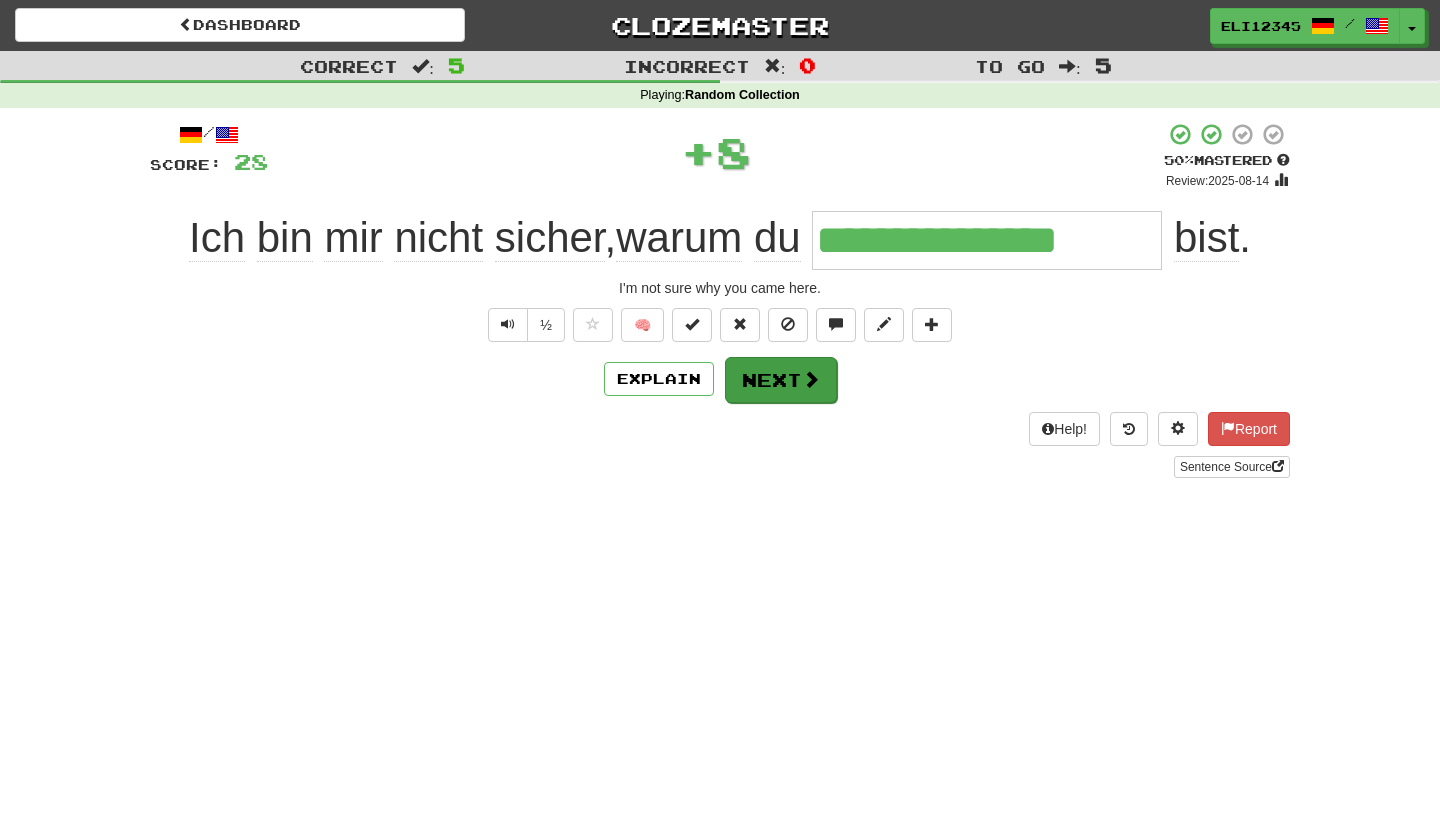 click on "Next" at bounding box center [781, 380] 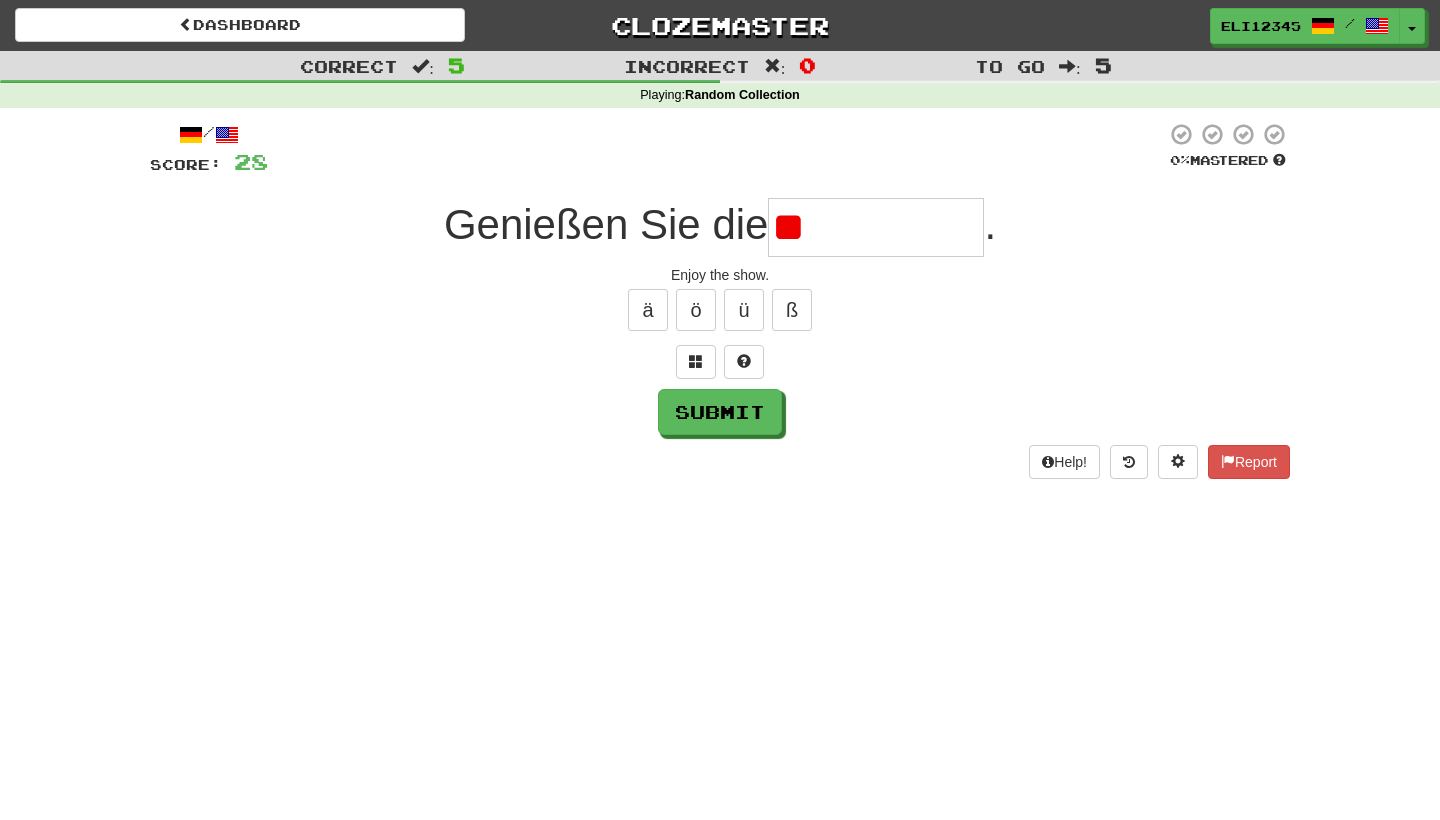 type on "*" 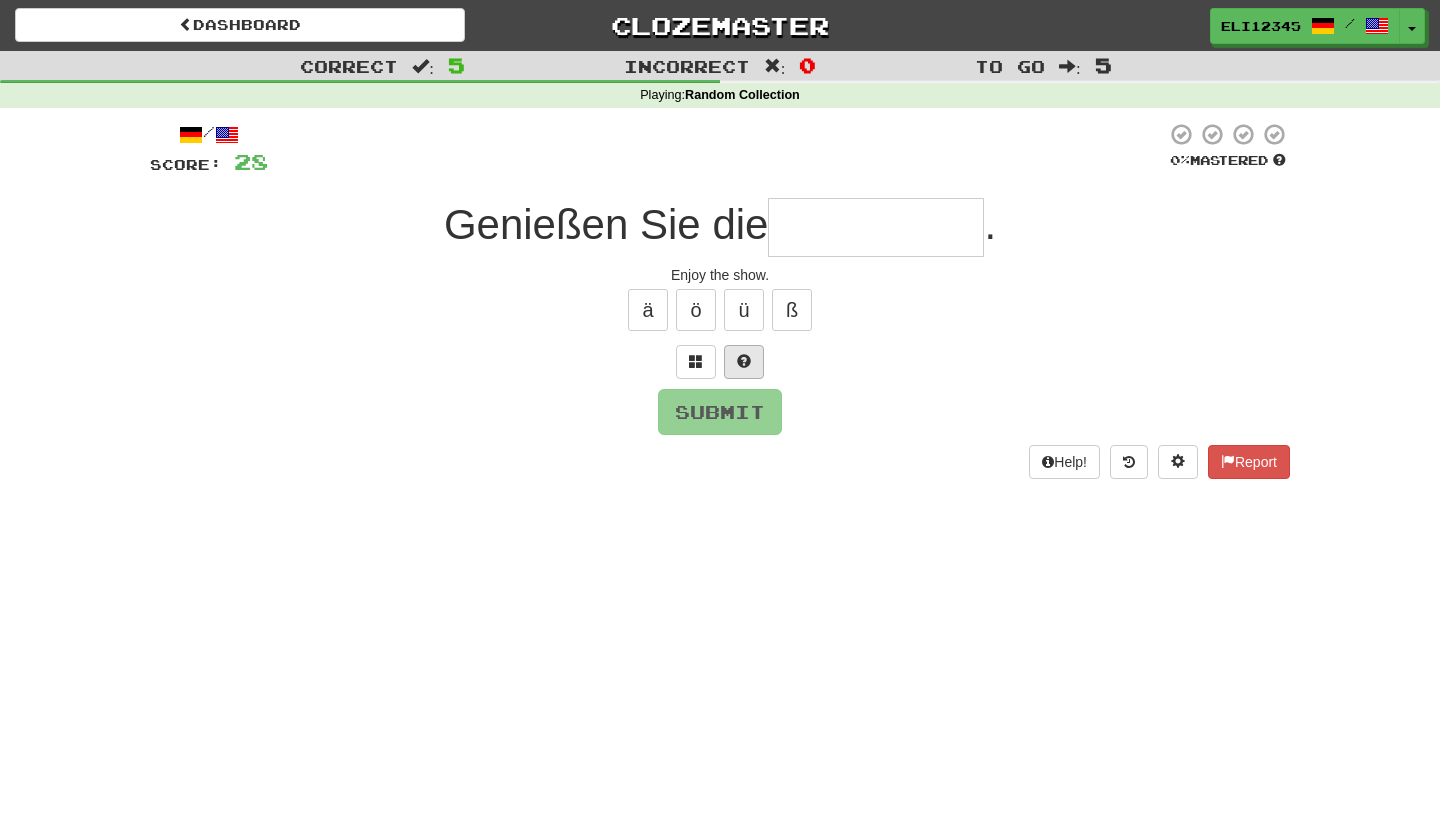 click at bounding box center (744, 361) 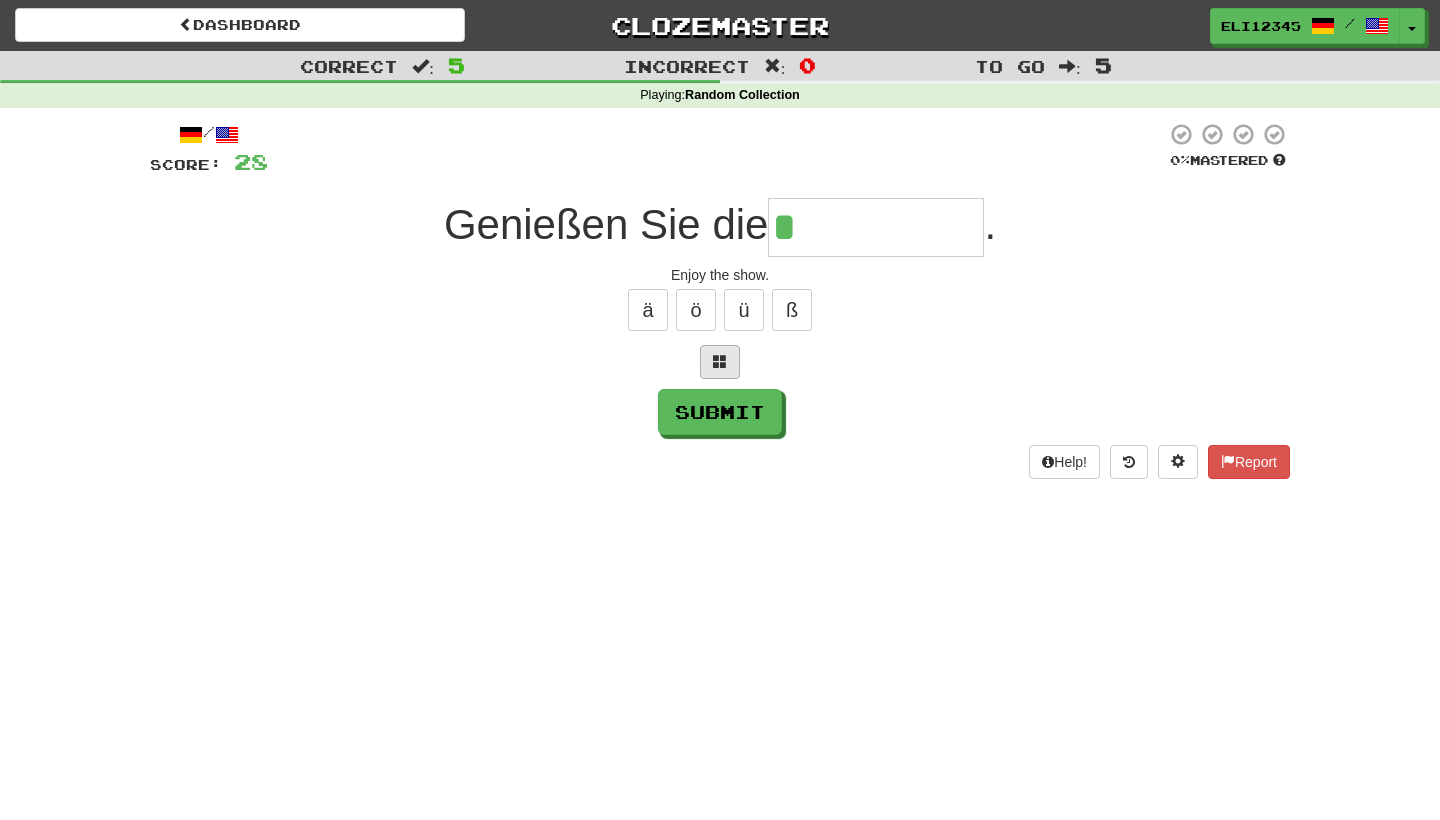 click at bounding box center (720, 362) 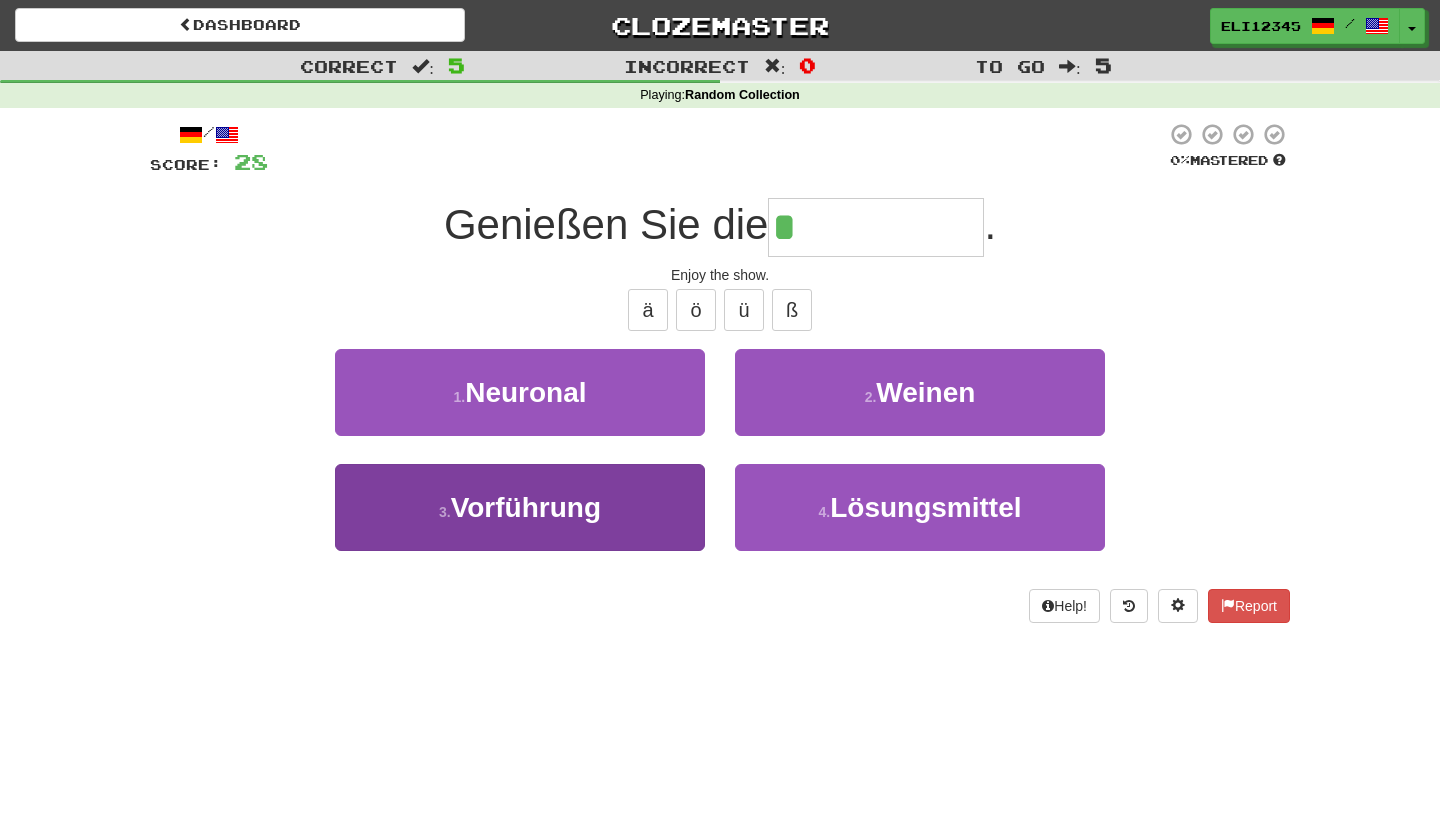 click on "3 .  Vorführung" at bounding box center (520, 507) 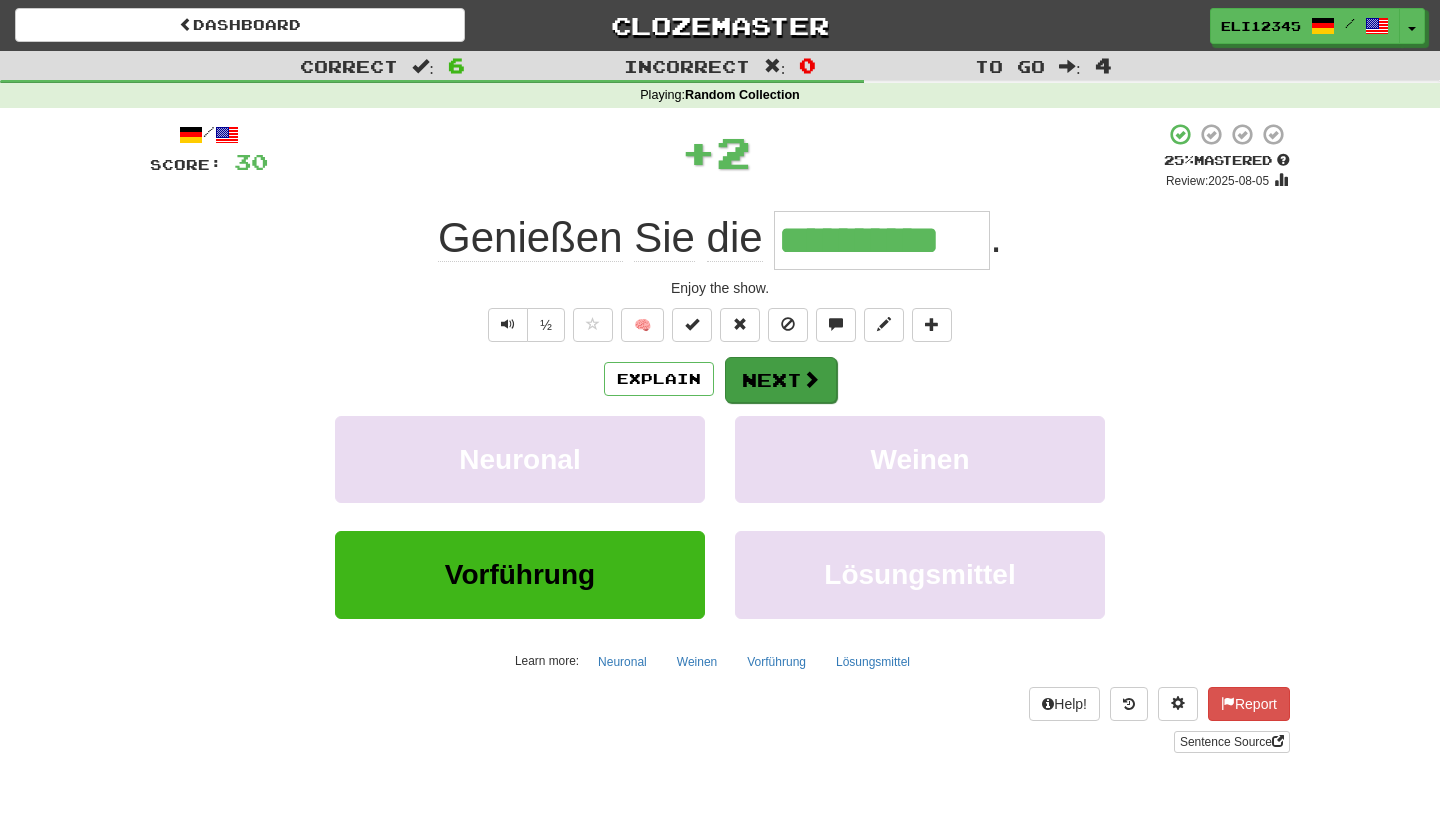 click on "Next" at bounding box center (781, 380) 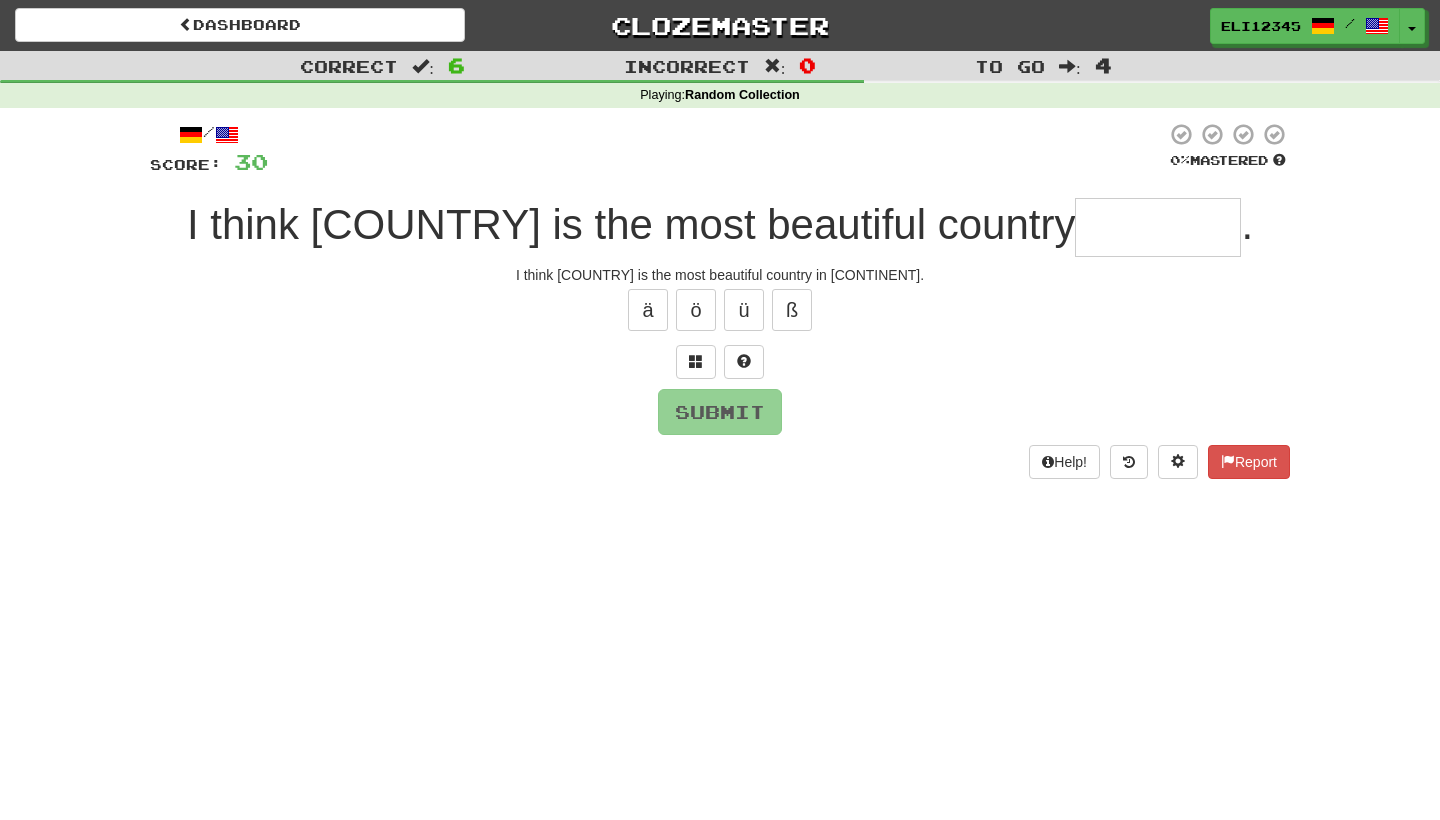 type on "*" 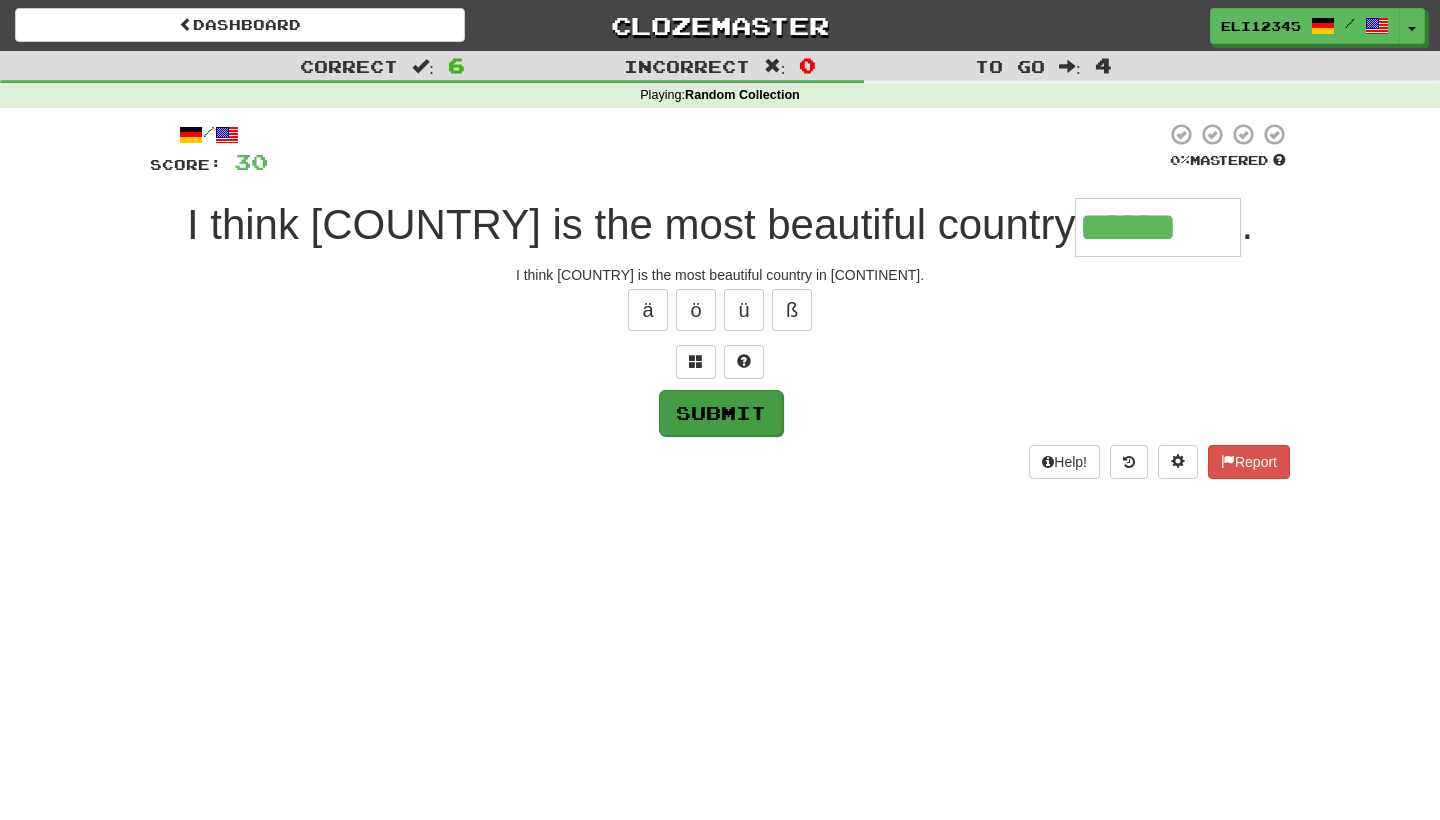 click on "Submit" at bounding box center (721, 413) 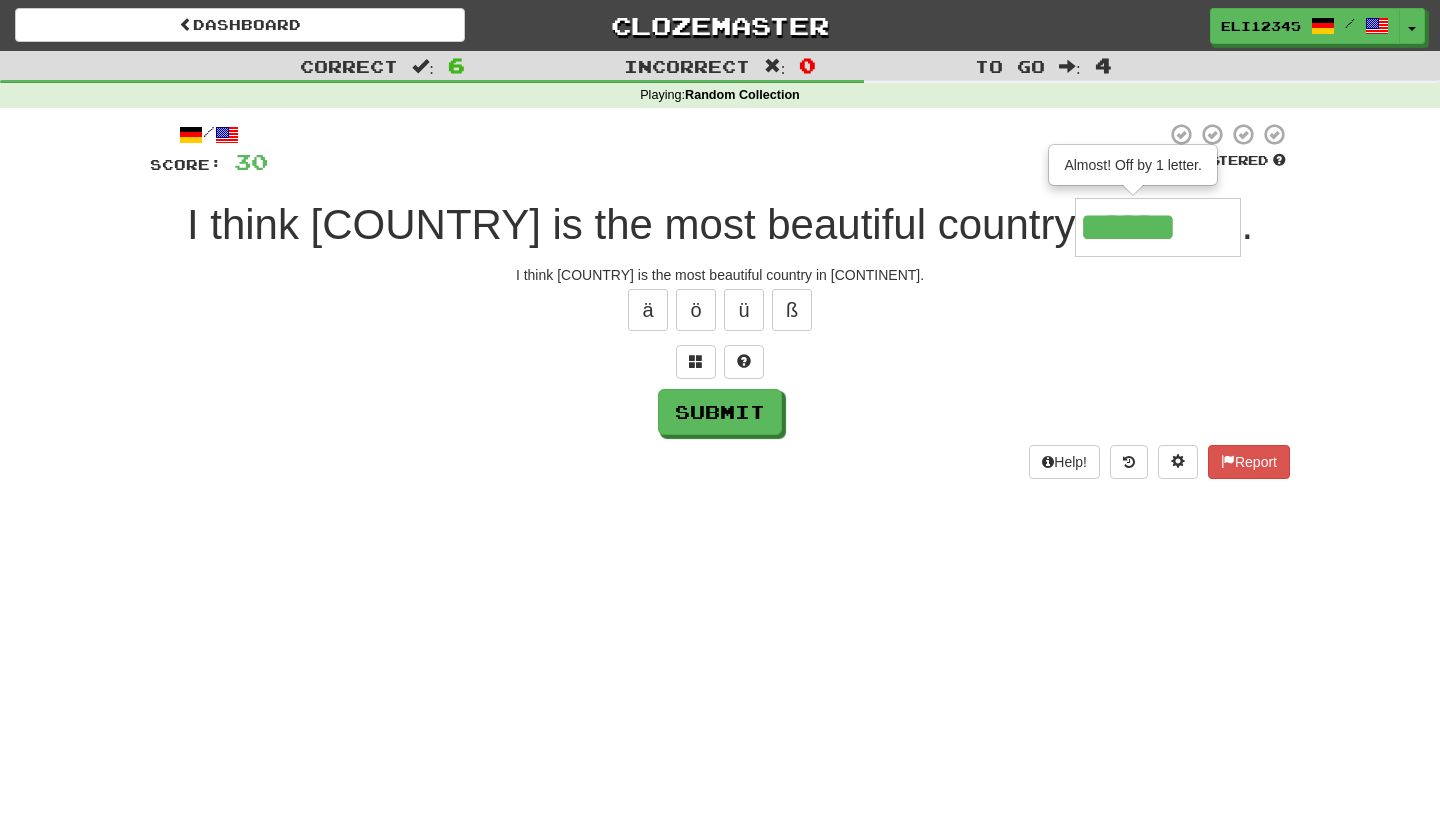 click on "******" at bounding box center (1158, 227) 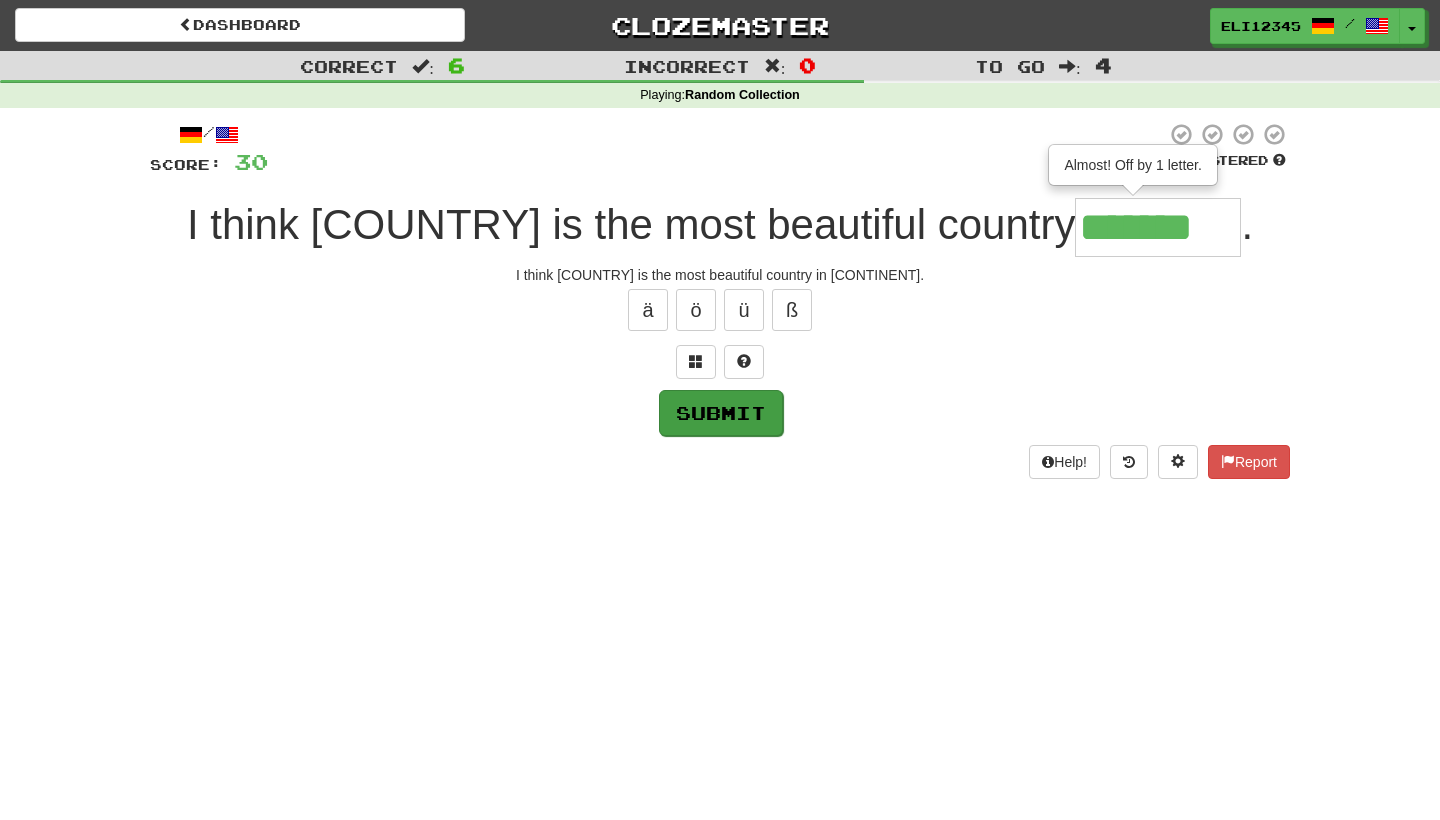 click on "Submit" at bounding box center (721, 413) 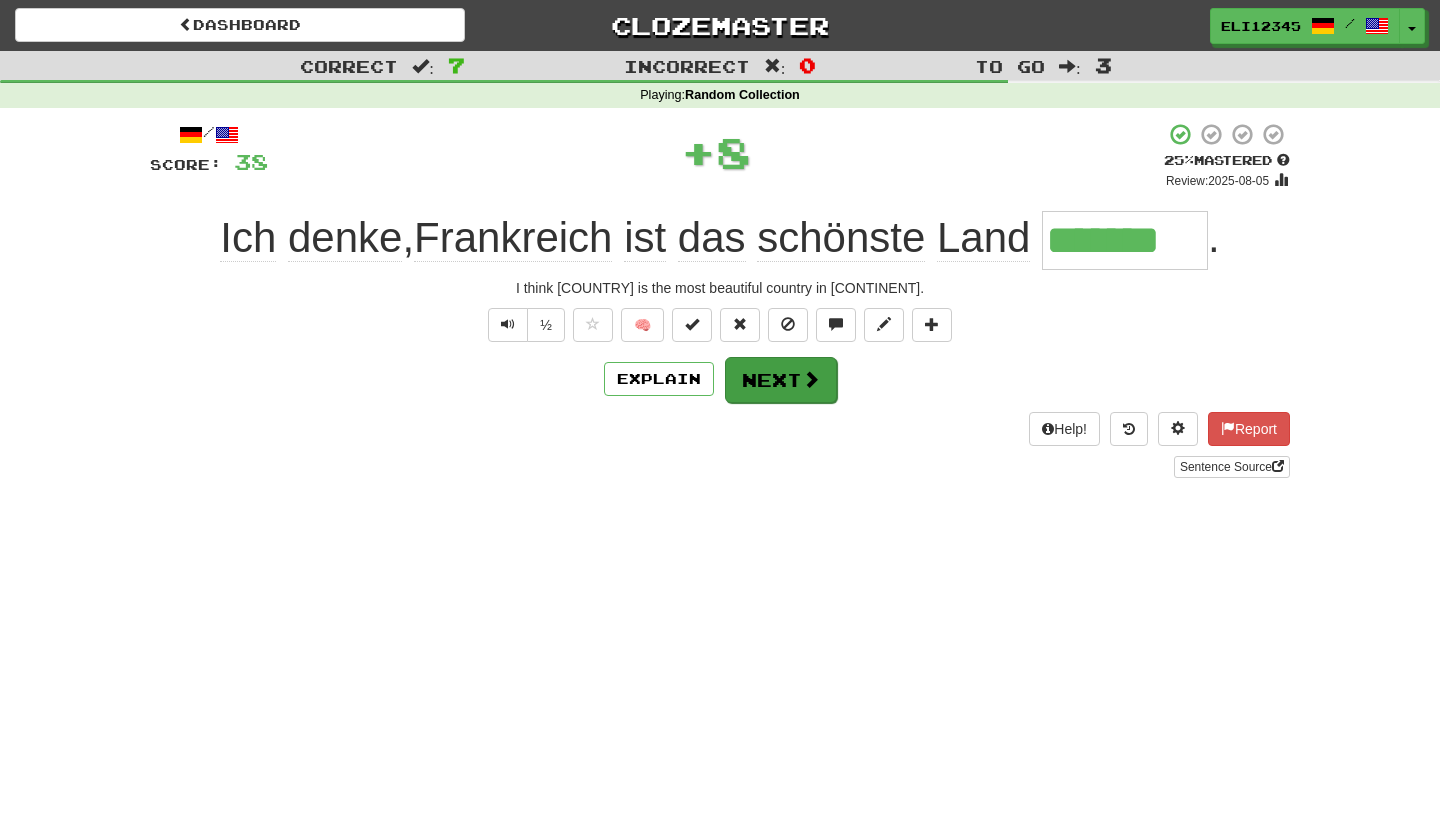 click at bounding box center [811, 379] 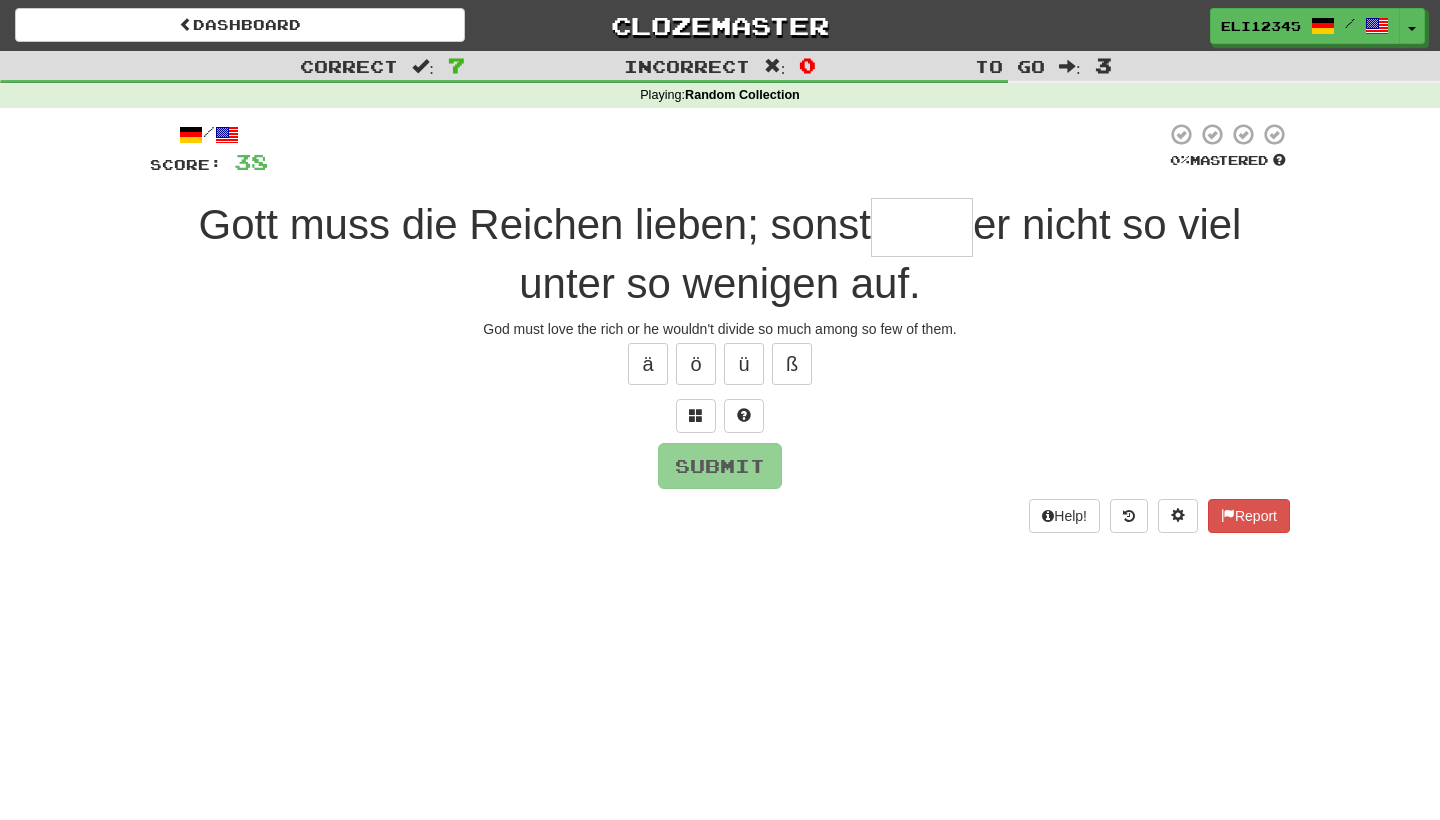 type on "*" 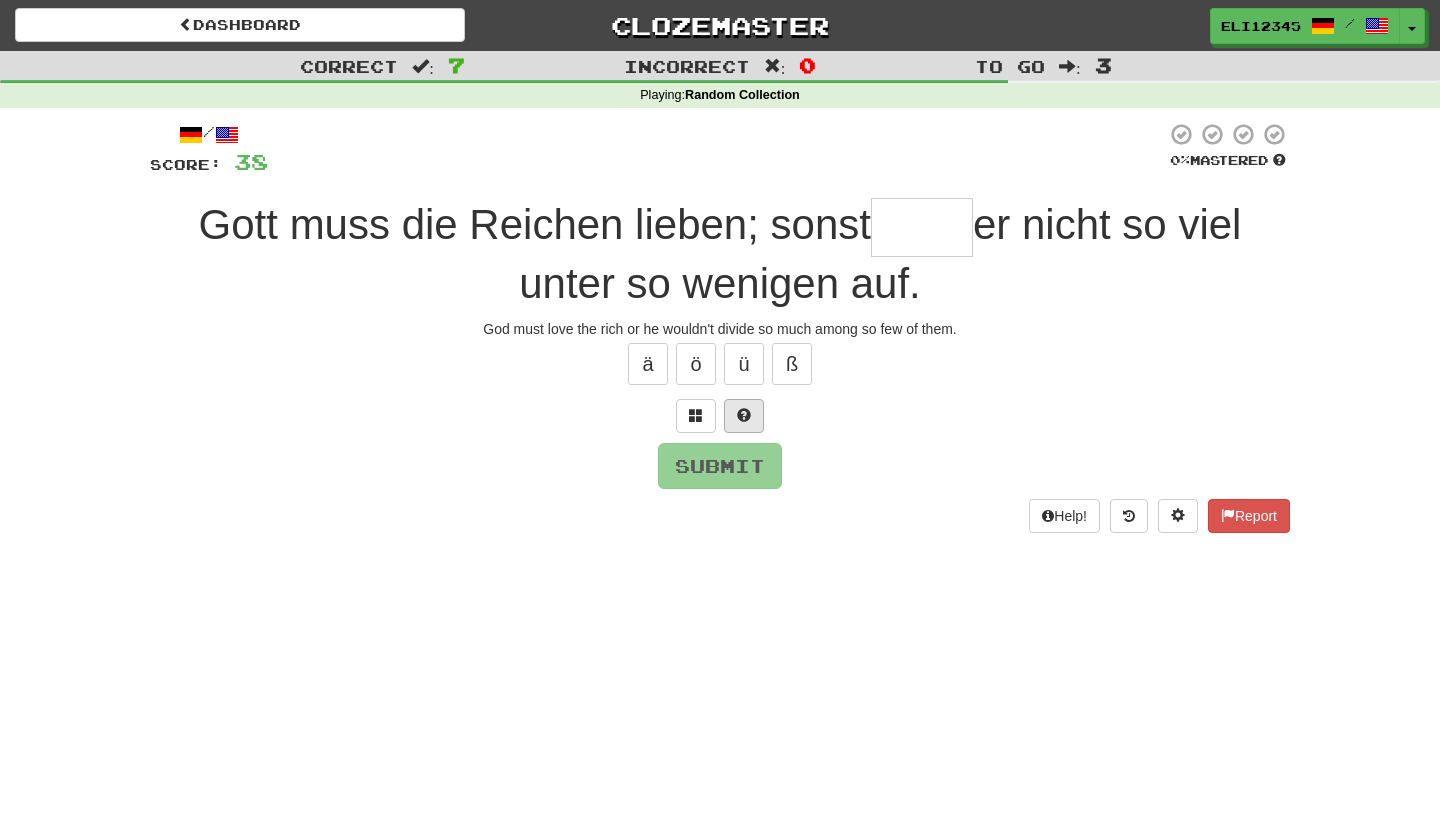 click at bounding box center (744, 415) 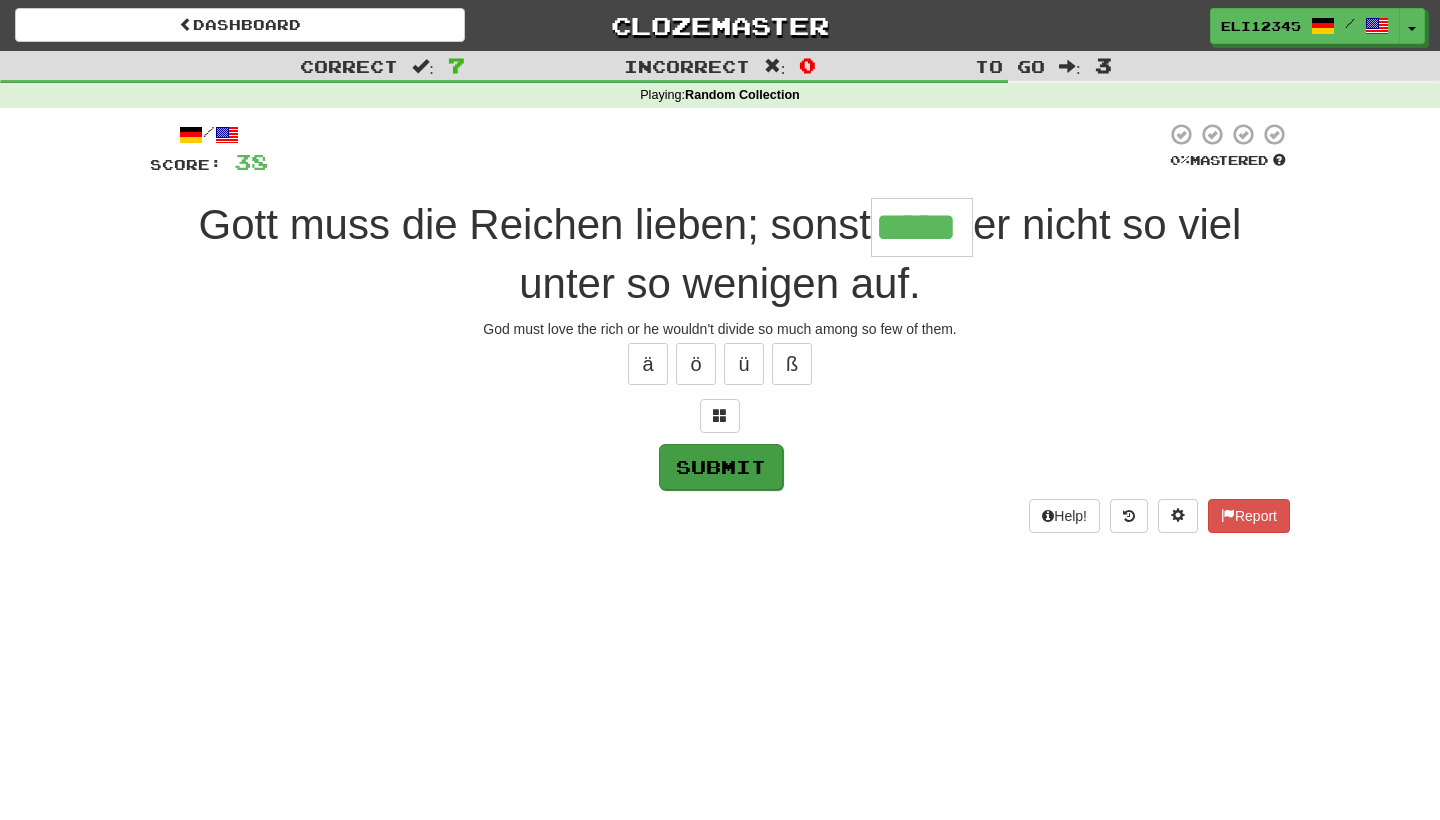 click on "Submit" at bounding box center [721, 467] 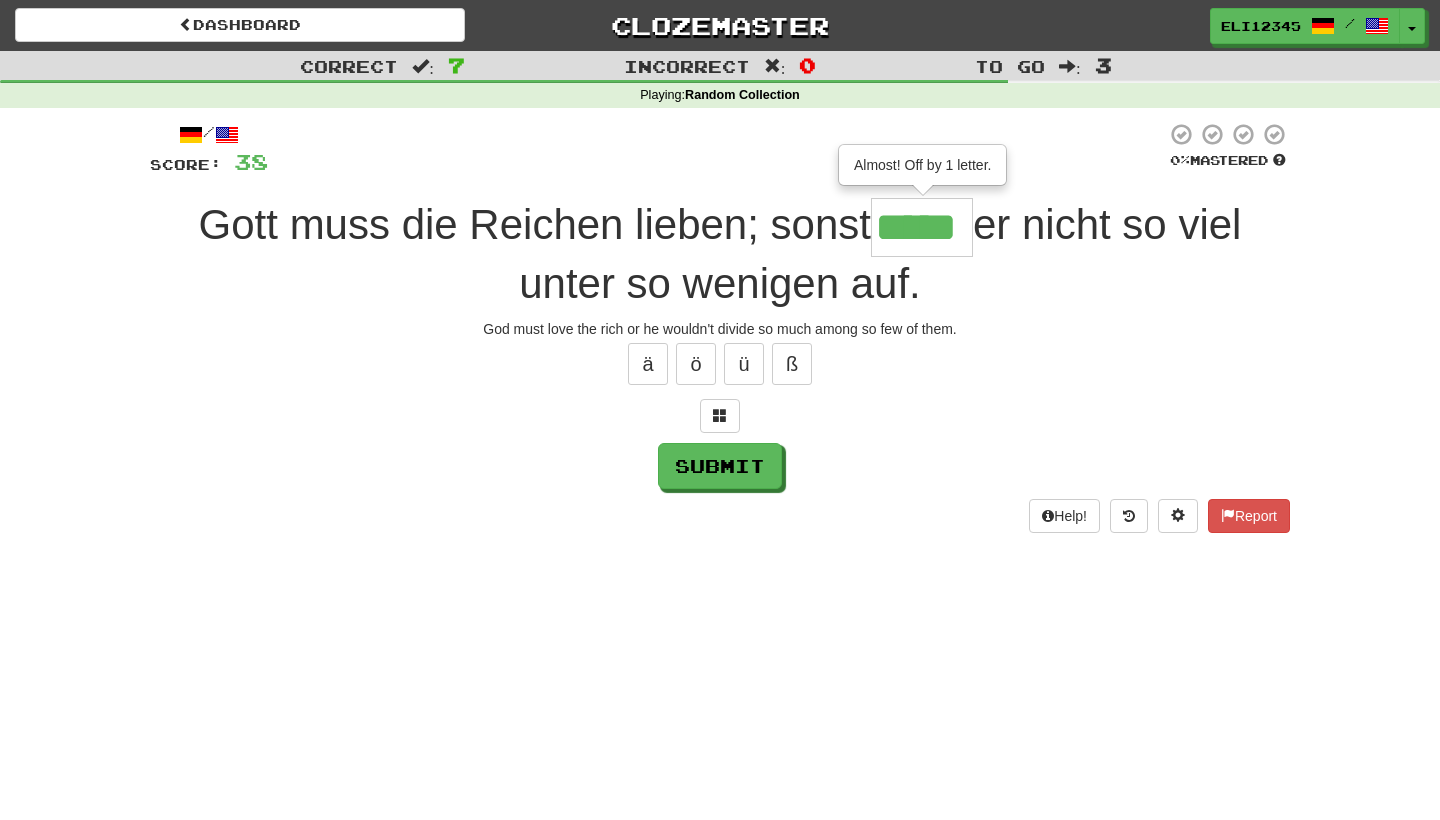 click on "*****" at bounding box center [922, 227] 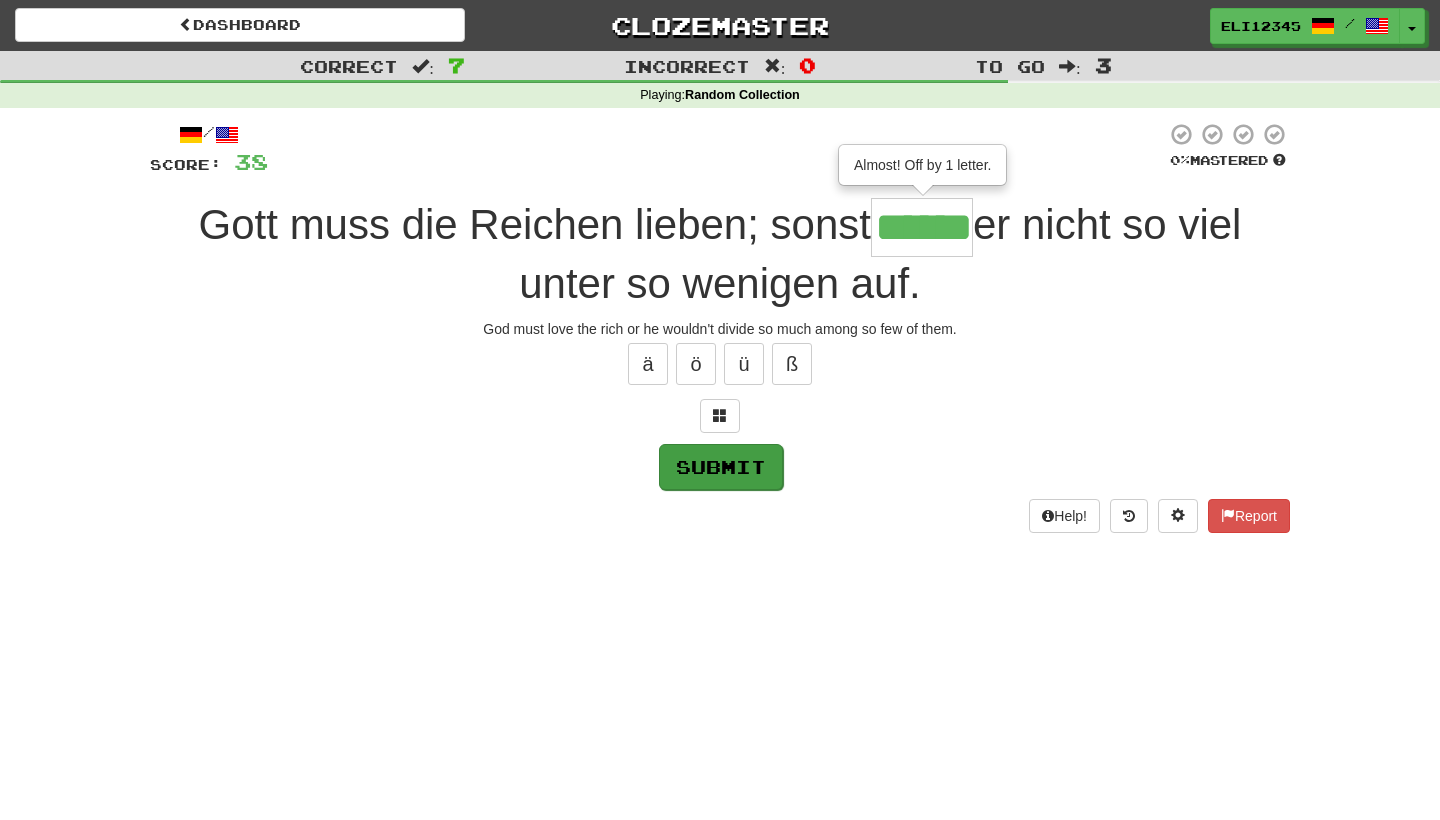 type on "******" 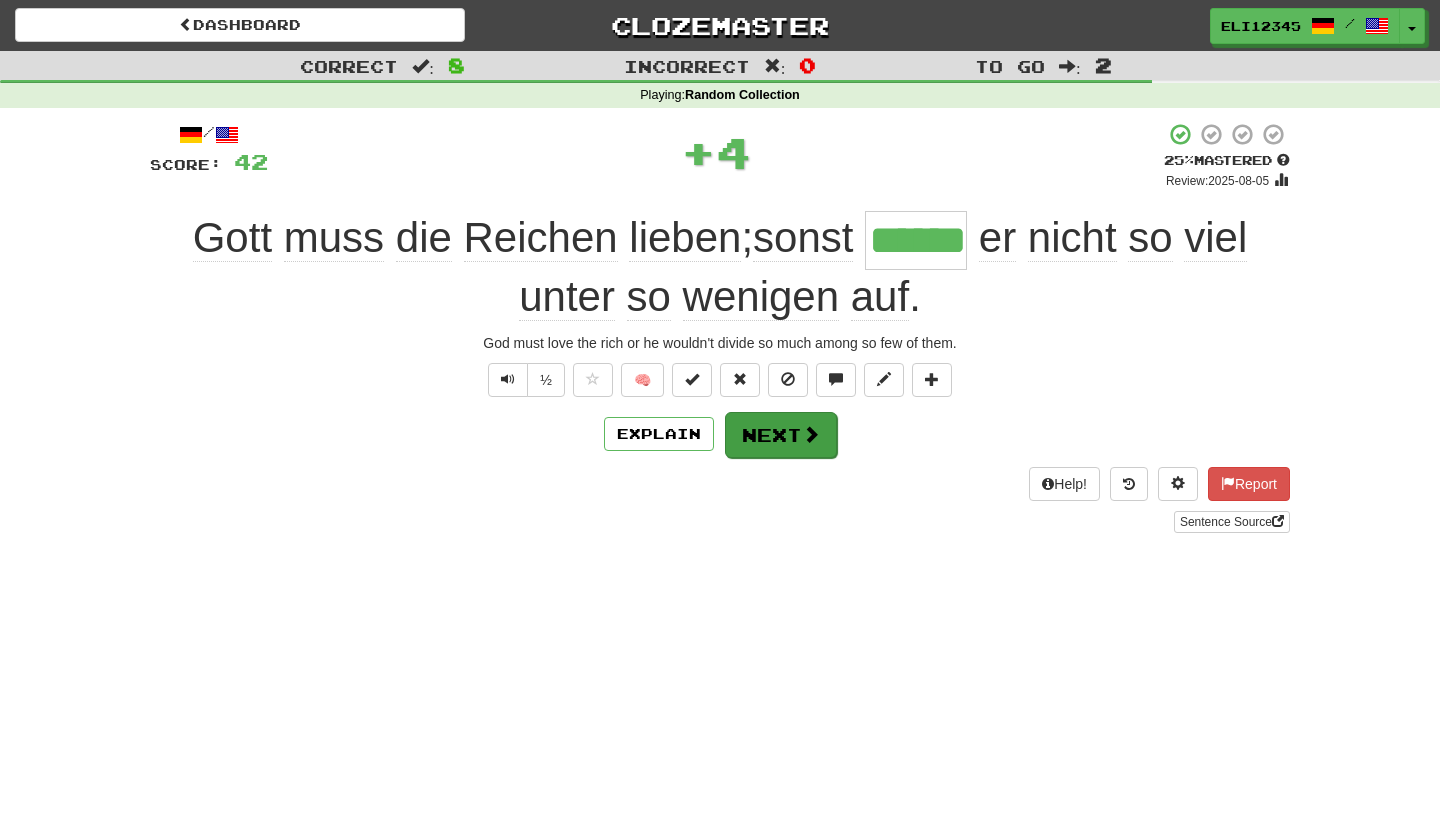 click on "Next" at bounding box center [781, 435] 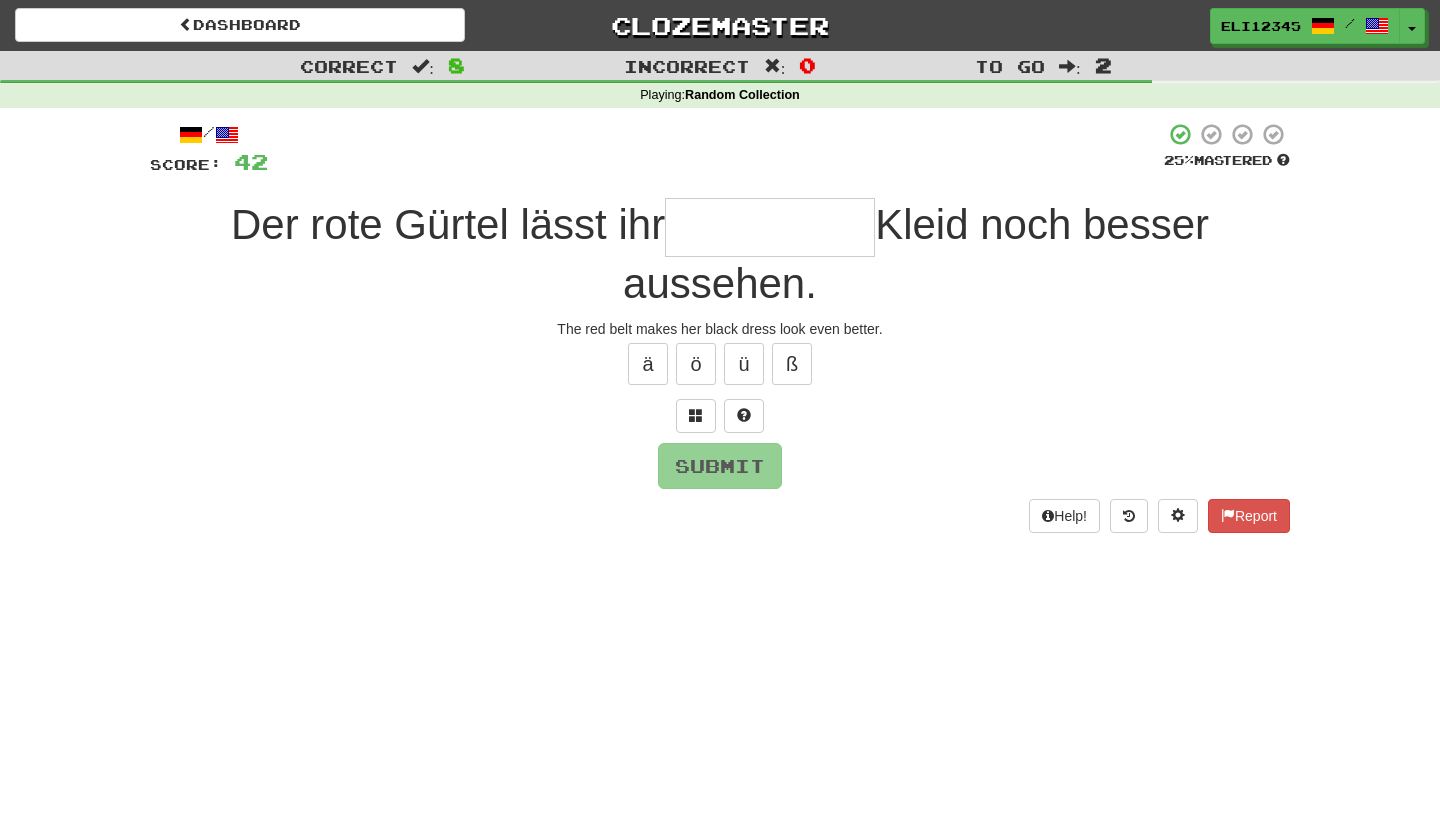 type on "*" 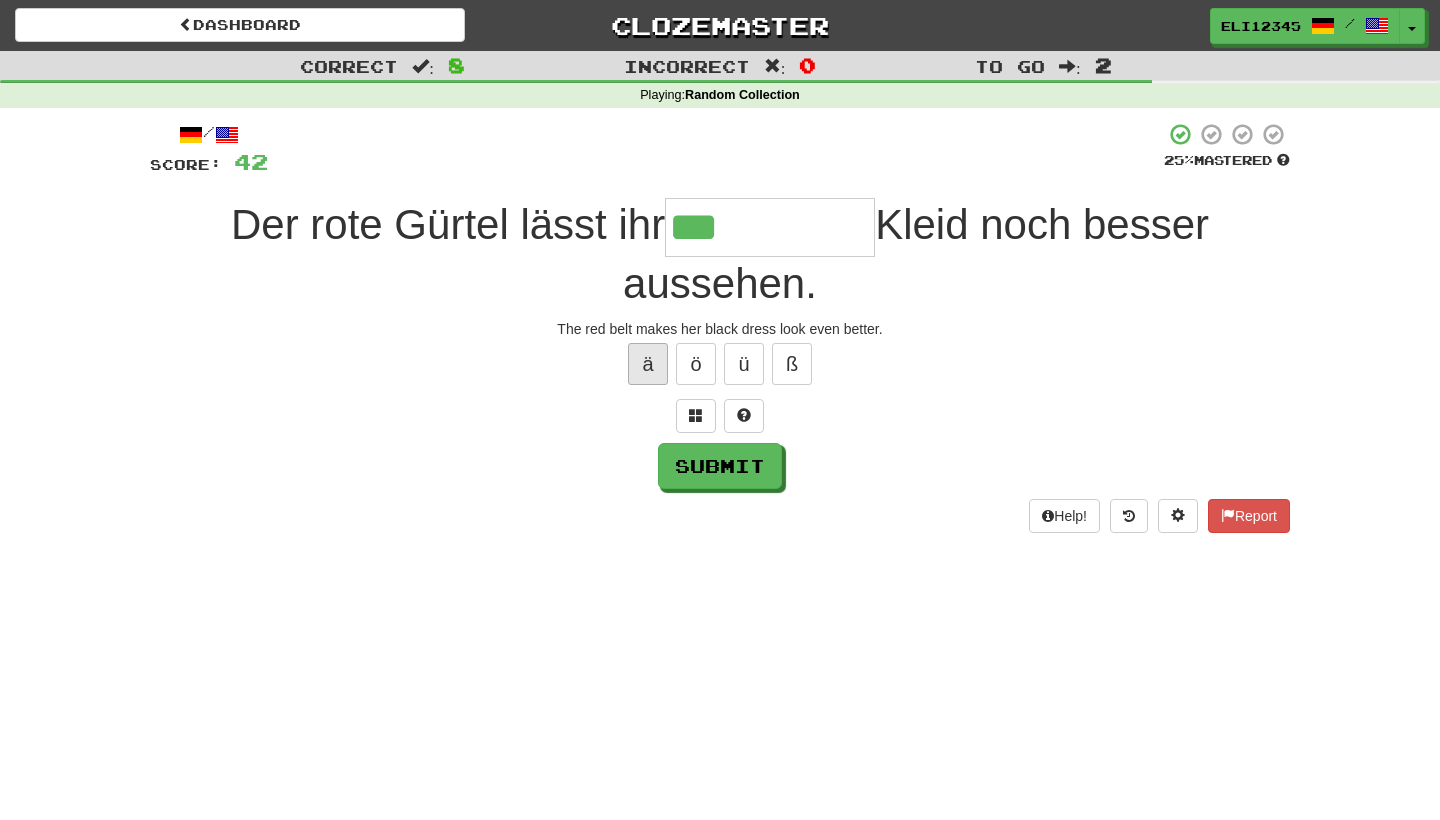 click on "ä" at bounding box center [648, 364] 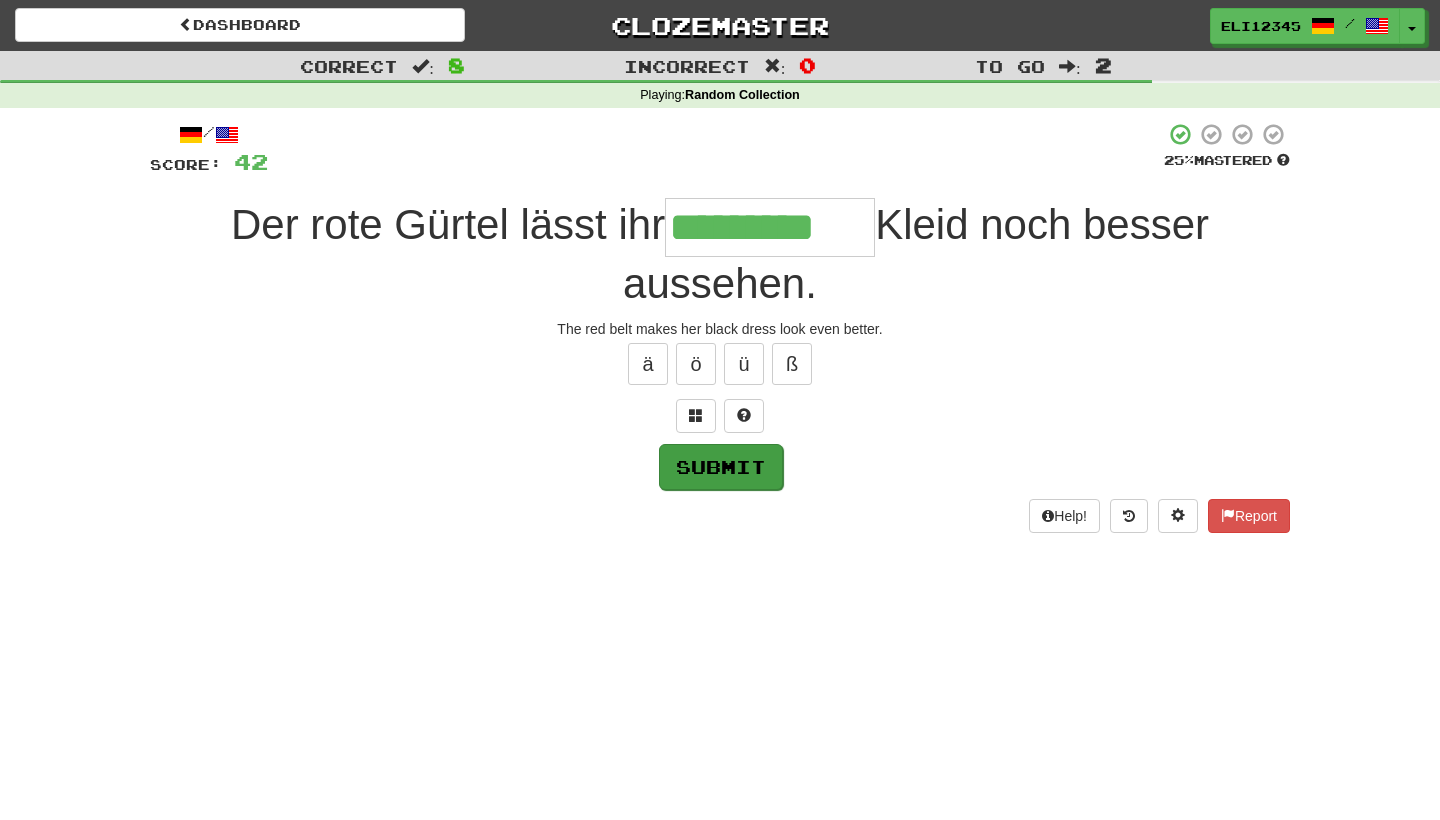 type on "*********" 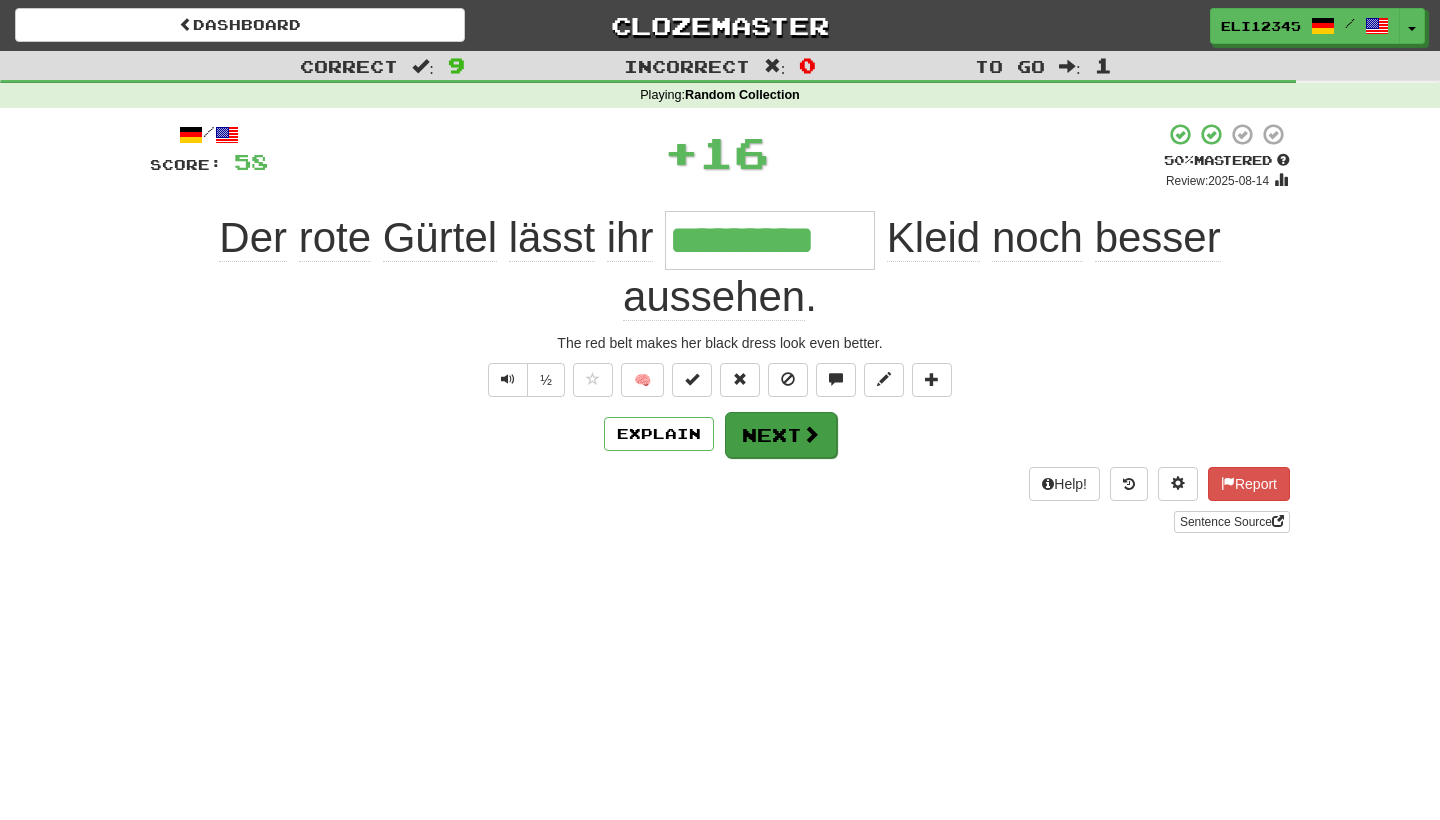 click on "Next" at bounding box center (781, 435) 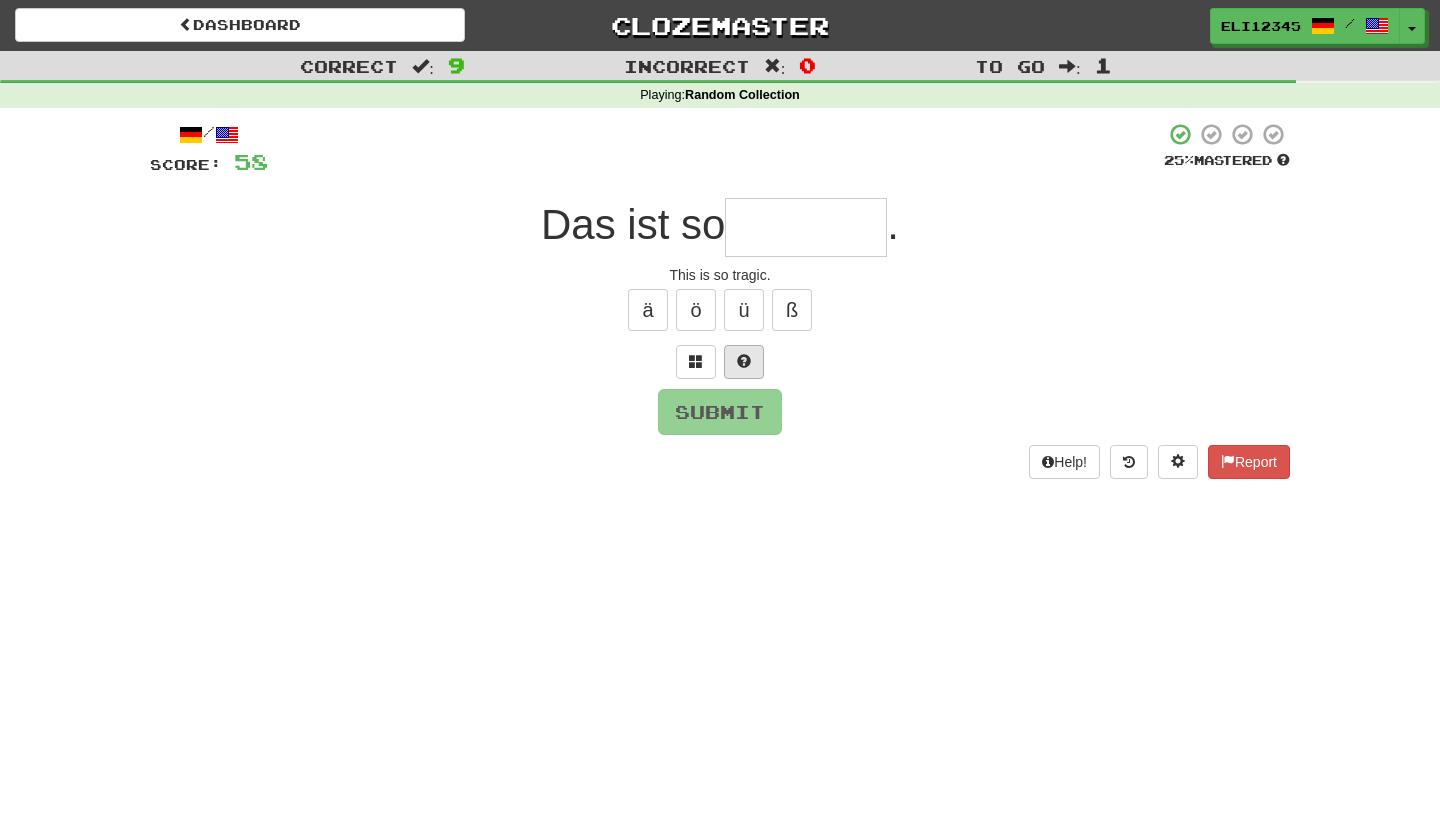 click at bounding box center (744, 362) 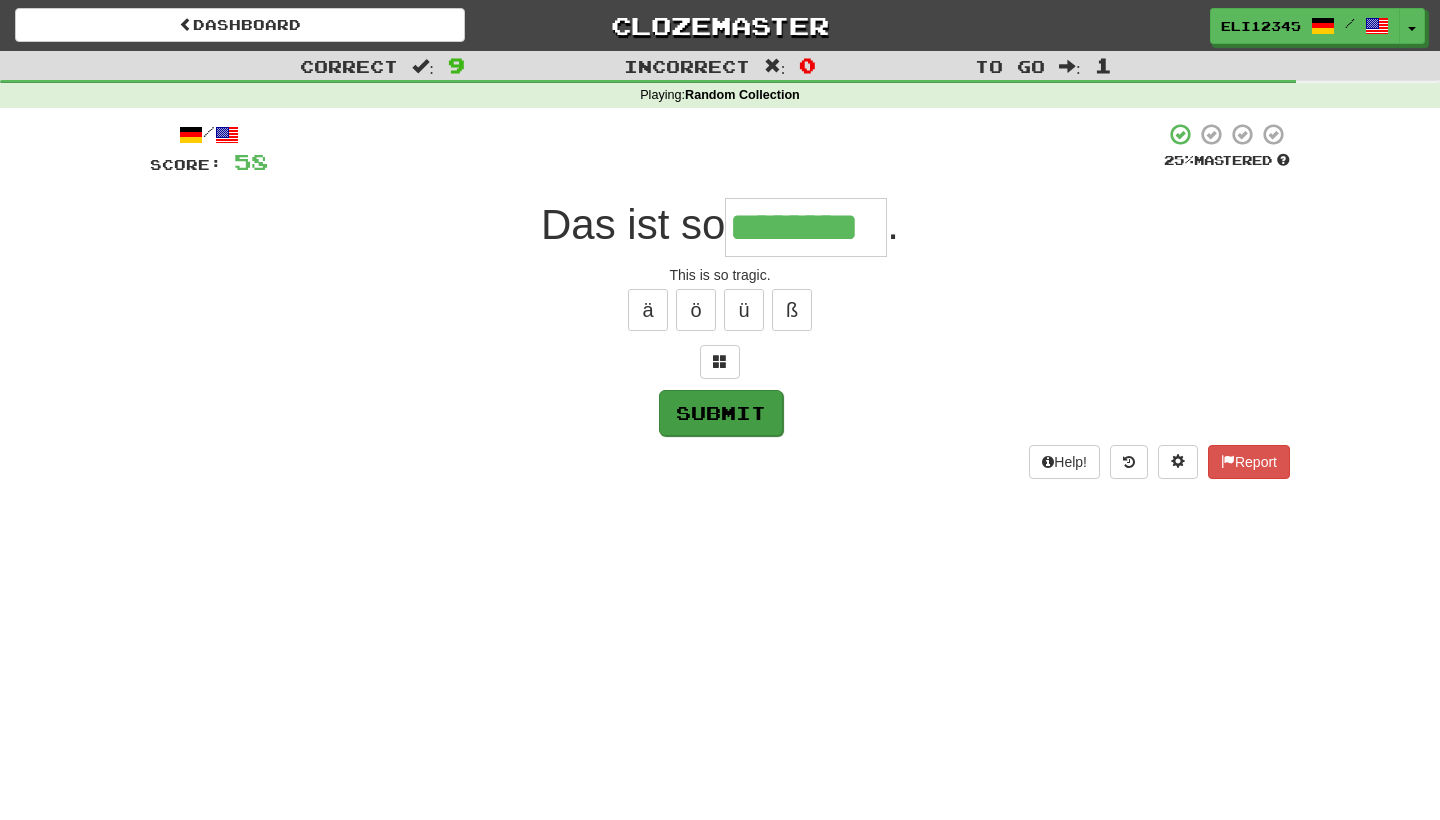 type on "********" 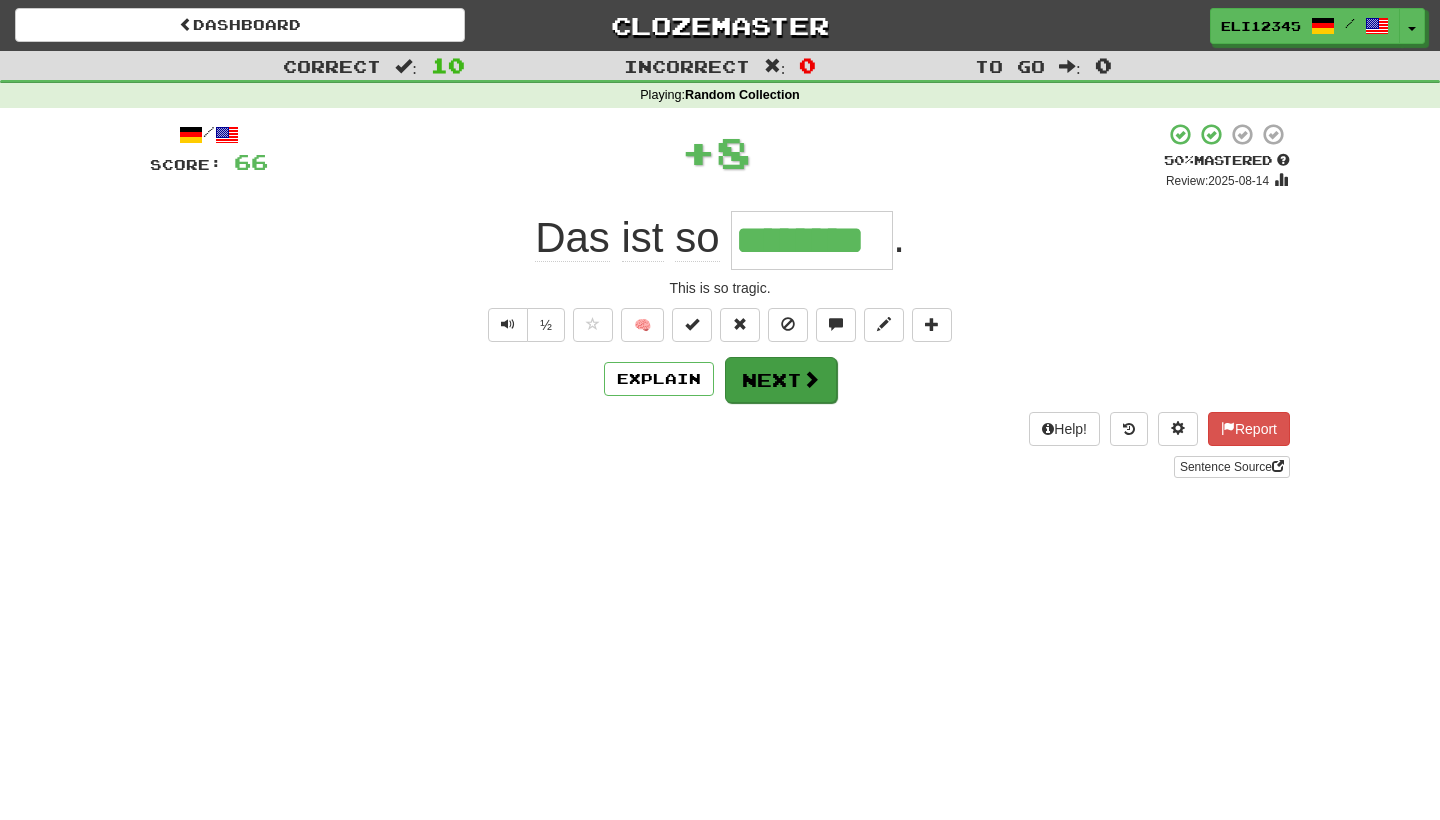 click on "Next" at bounding box center [781, 380] 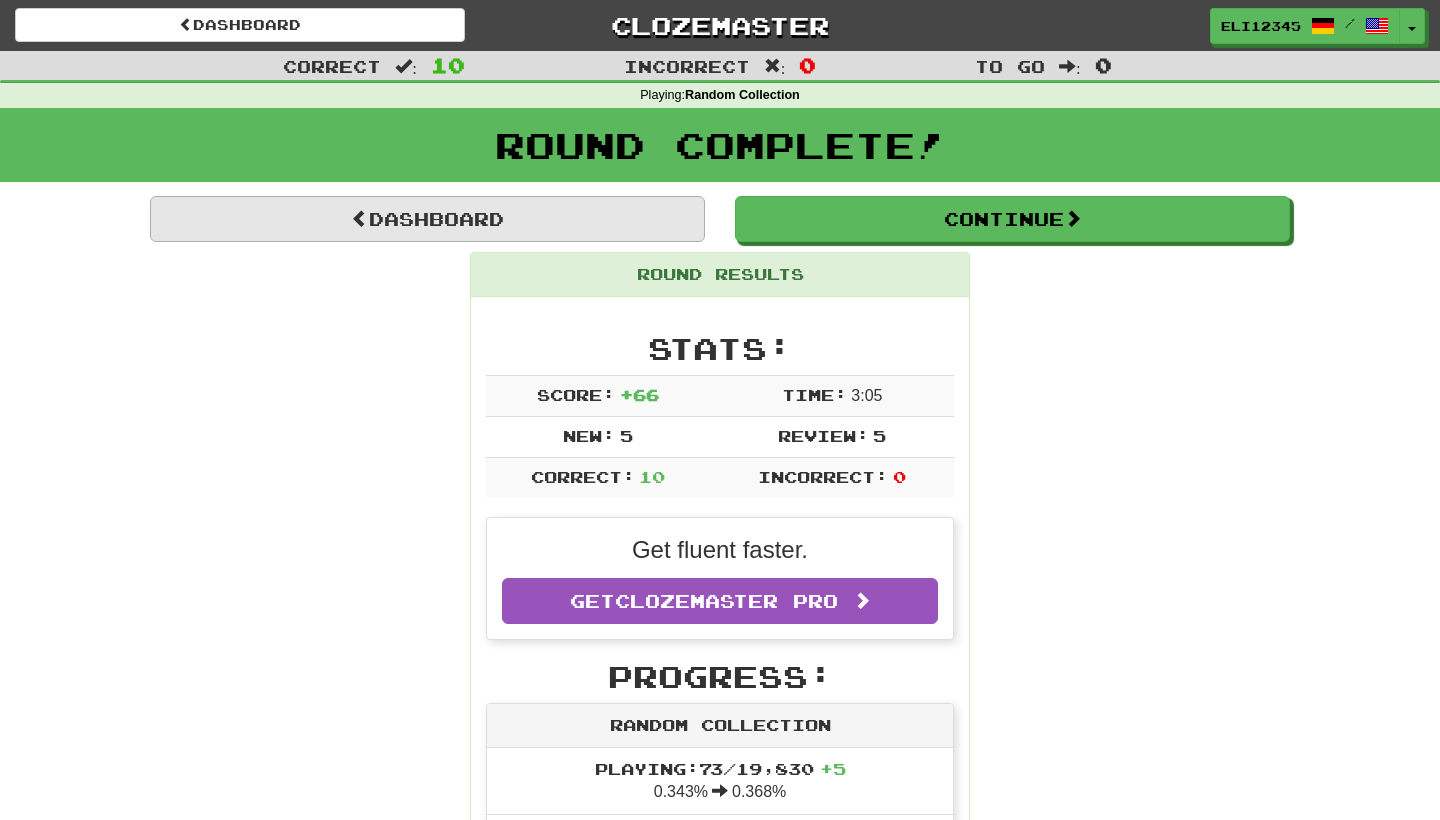 click on "Dashboard" at bounding box center (427, 219) 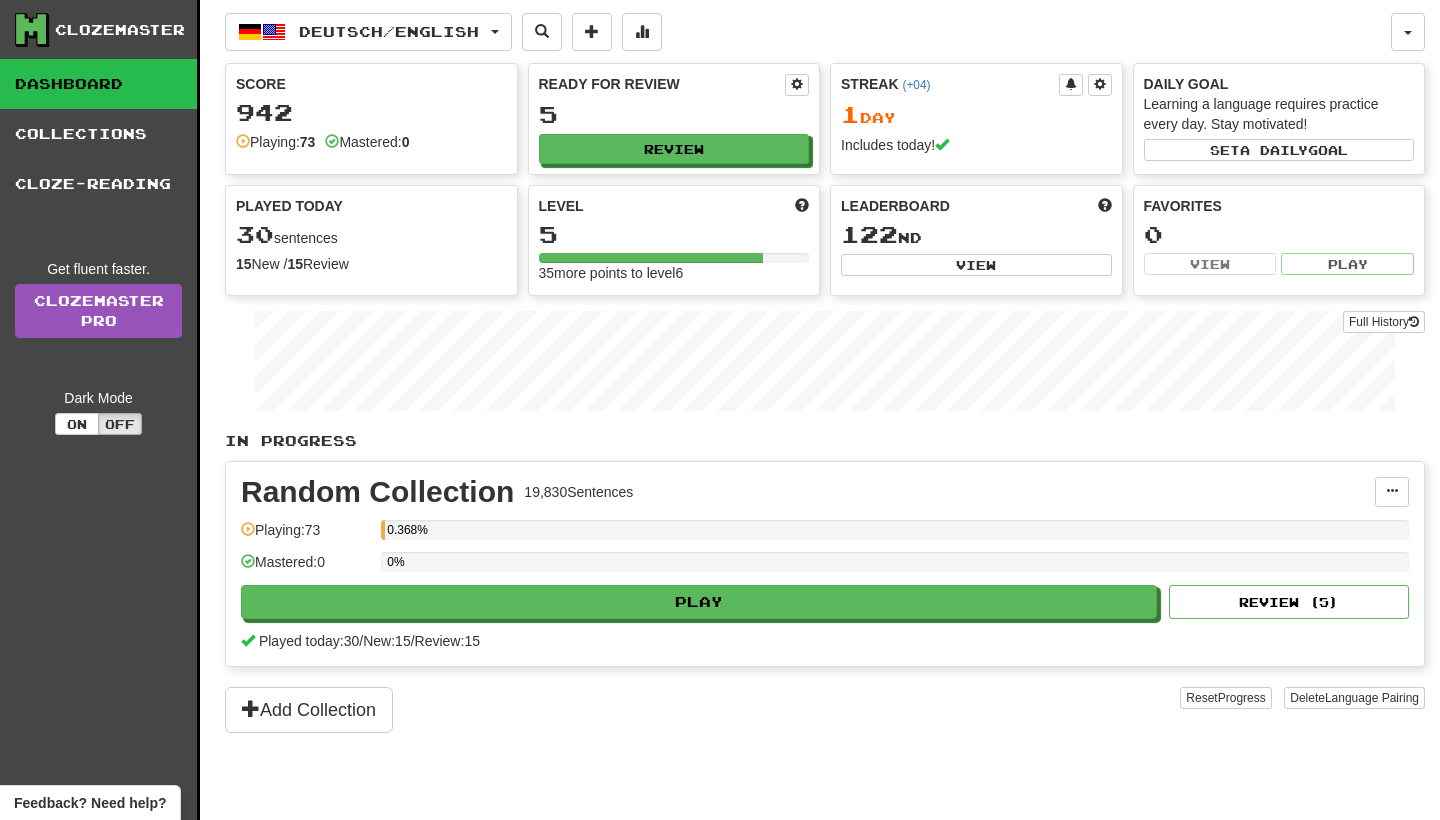 scroll, scrollTop: 0, scrollLeft: 0, axis: both 